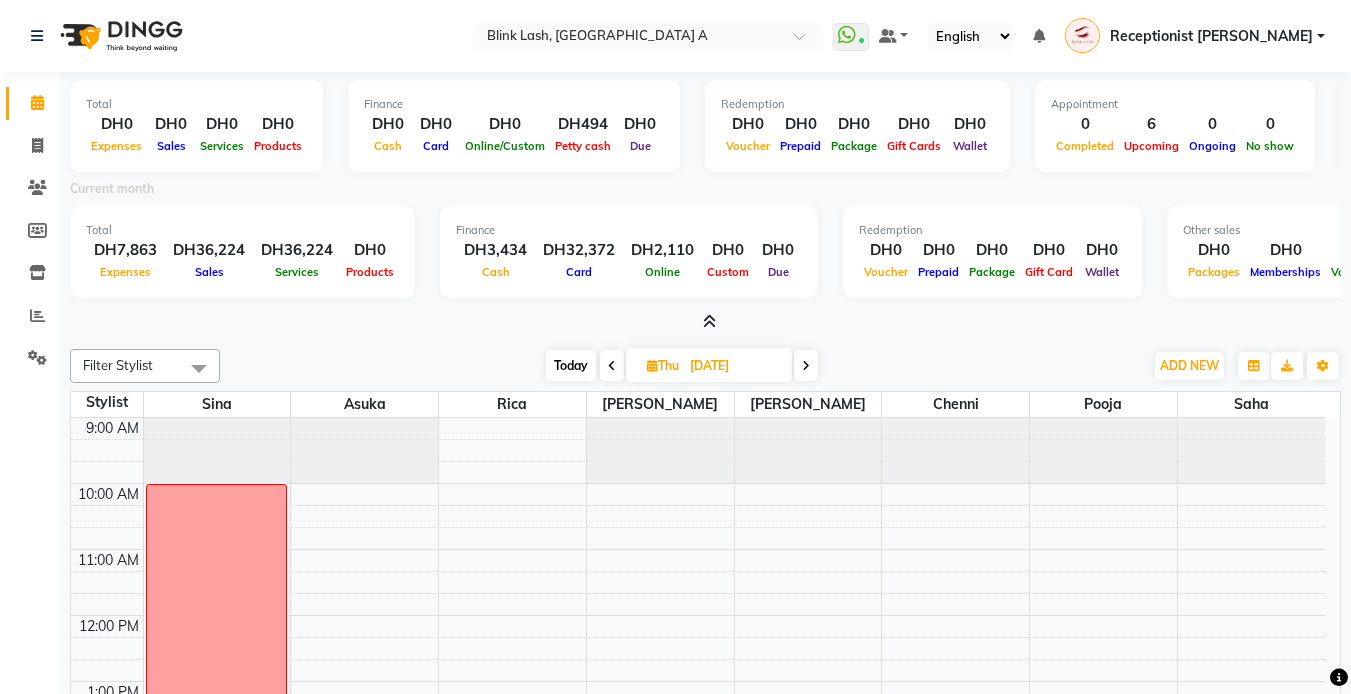 scroll, scrollTop: 0, scrollLeft: 0, axis: both 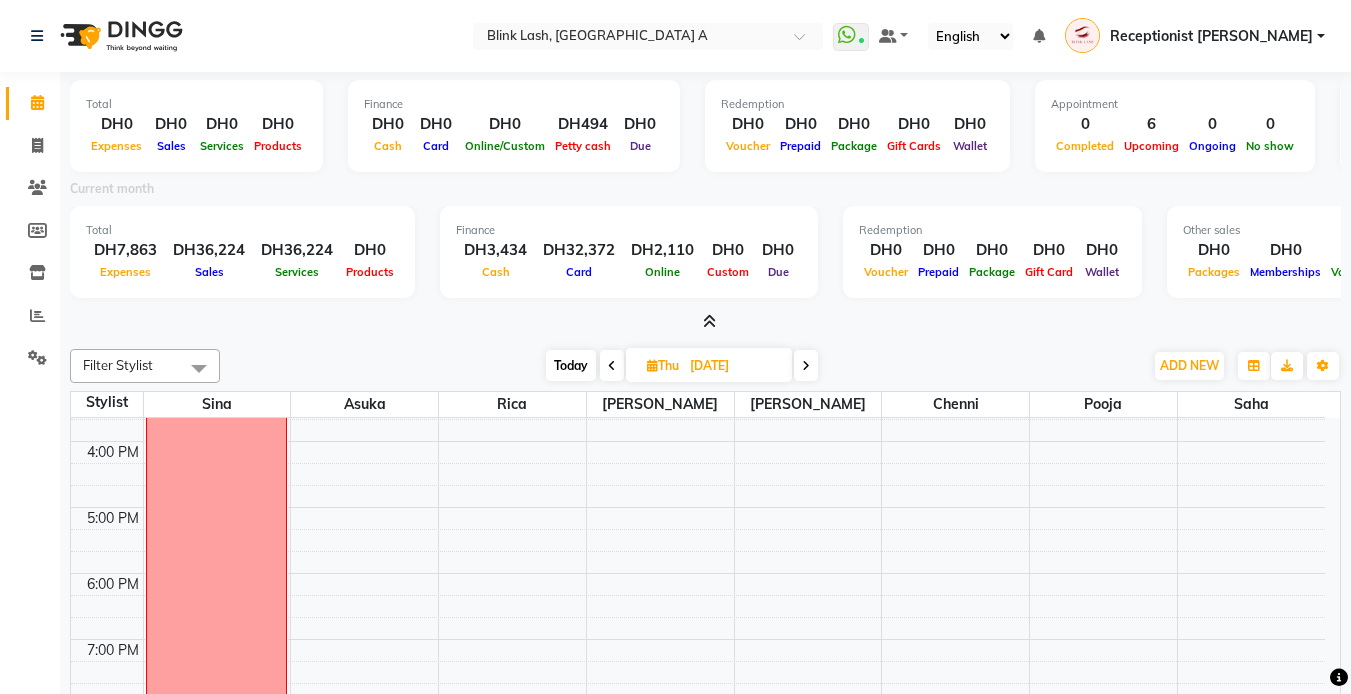 click on "Today" at bounding box center (571, 365) 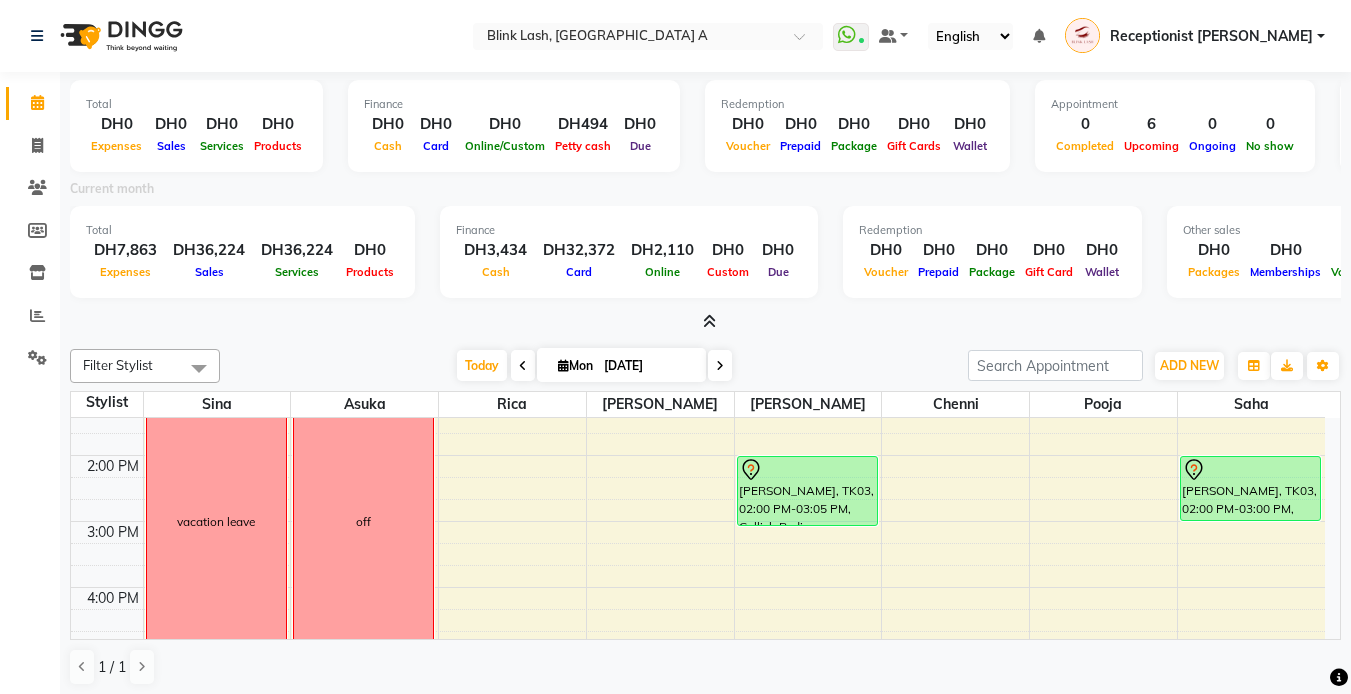 scroll, scrollTop: 300, scrollLeft: 0, axis: vertical 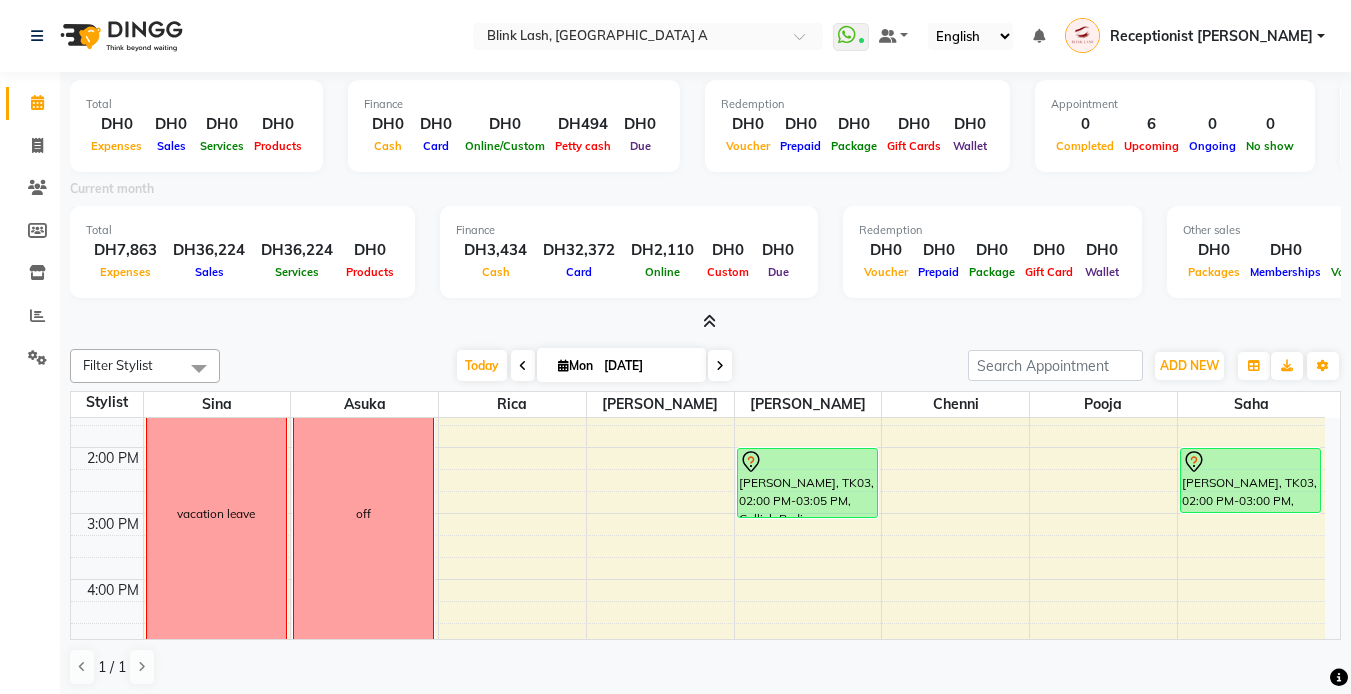 click on "9:00 AM 10:00 AM 11:00 AM 12:00 PM 1:00 PM 2:00 PM 3:00 PM 4:00 PM 5:00 PM 6:00 PM 7:00 PM 8:00 PM 9:00 PM 10:00 PM 11:00 PM  vacation leave   off              [PERSON_NAME], TK01, 06:20 PM-07:50 PM, PACKAGE 399             [PERSON_NAME], TK03, 02:00 PM-03:05 PM, Gellish Pedicure             [PERSON_NAME], TK02, 10:00 AM-11:05 AM, Gellish Pedicure             [PERSON_NAME], TK02, 11:00 AM-12:00 PM, Full Body Massage             [PERSON_NAME], TK01, 06:20 PM-07:50 PM, PACKAGE 399             [PERSON_NAME], TK02, 10:00 AM-11:00 AM, [PERSON_NAME]             Eva, TK03, 02:00 PM-03:00 PM, Biab             [PERSON_NAME], TK01, 06:20 PM-07:50 PM, PACKAGE 399" at bounding box center (698, 612) 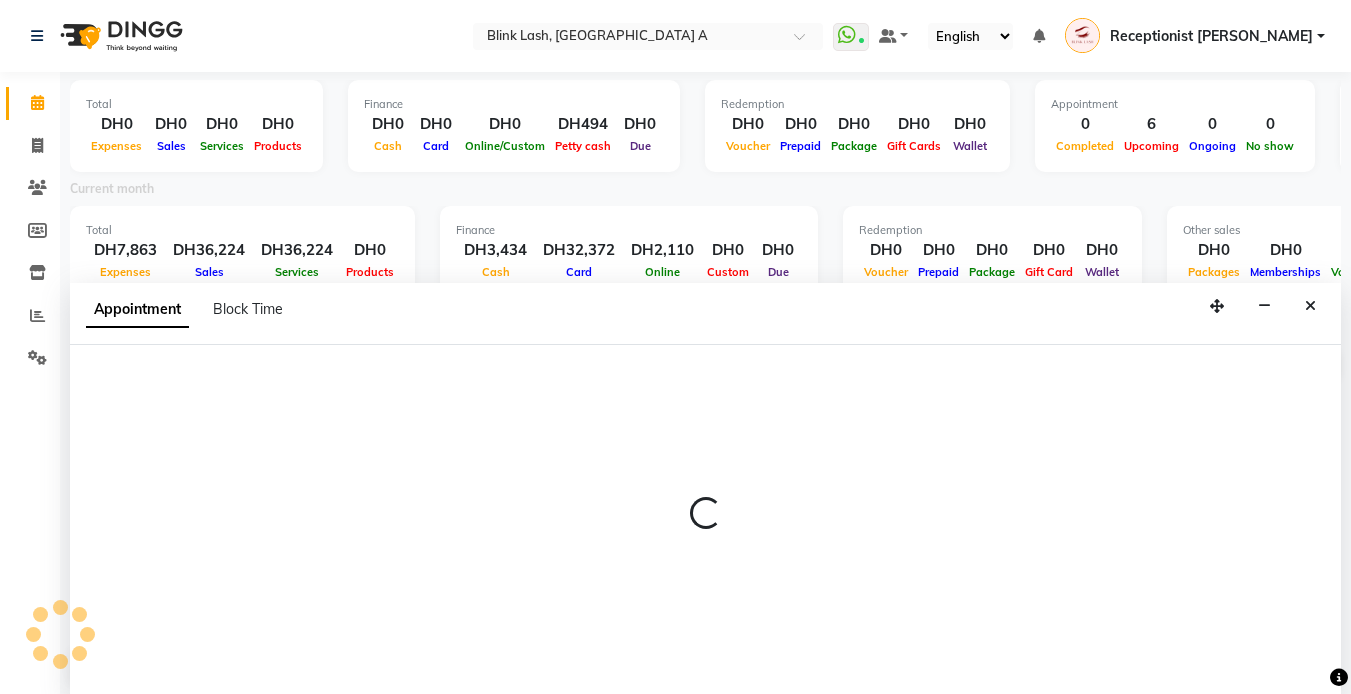 select on "46934" 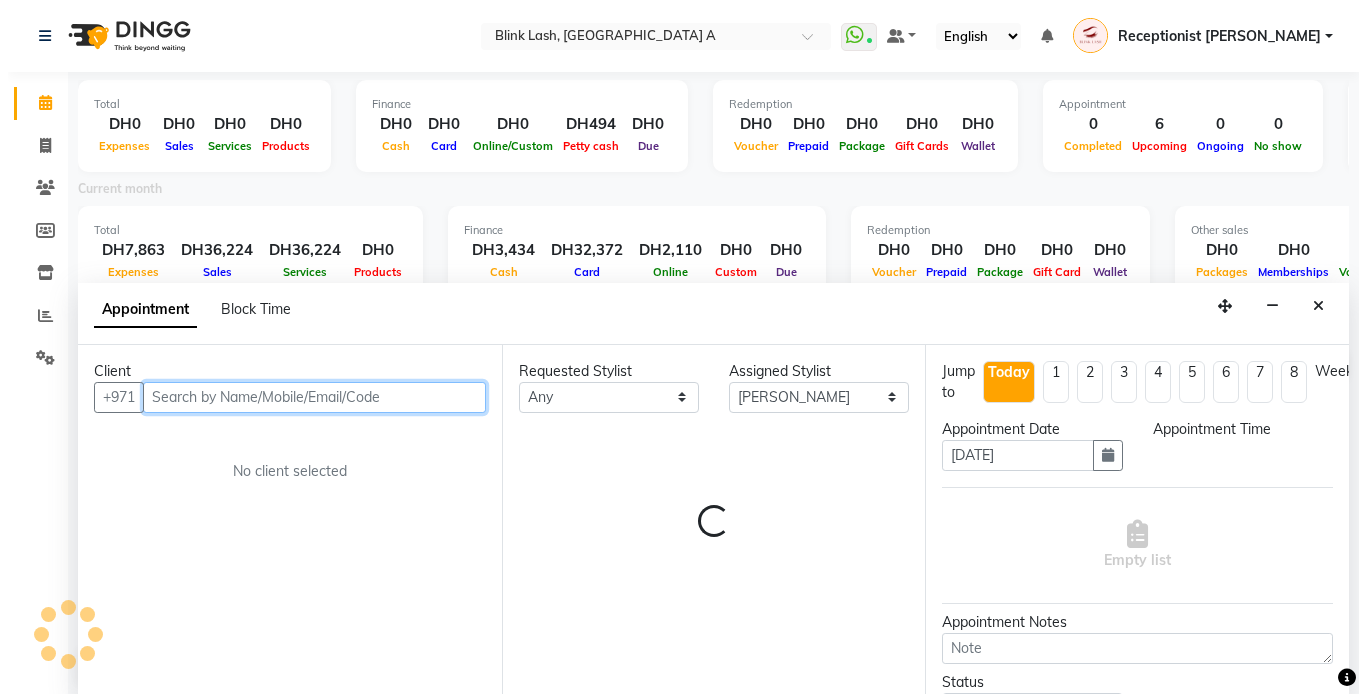 scroll, scrollTop: 5, scrollLeft: 0, axis: vertical 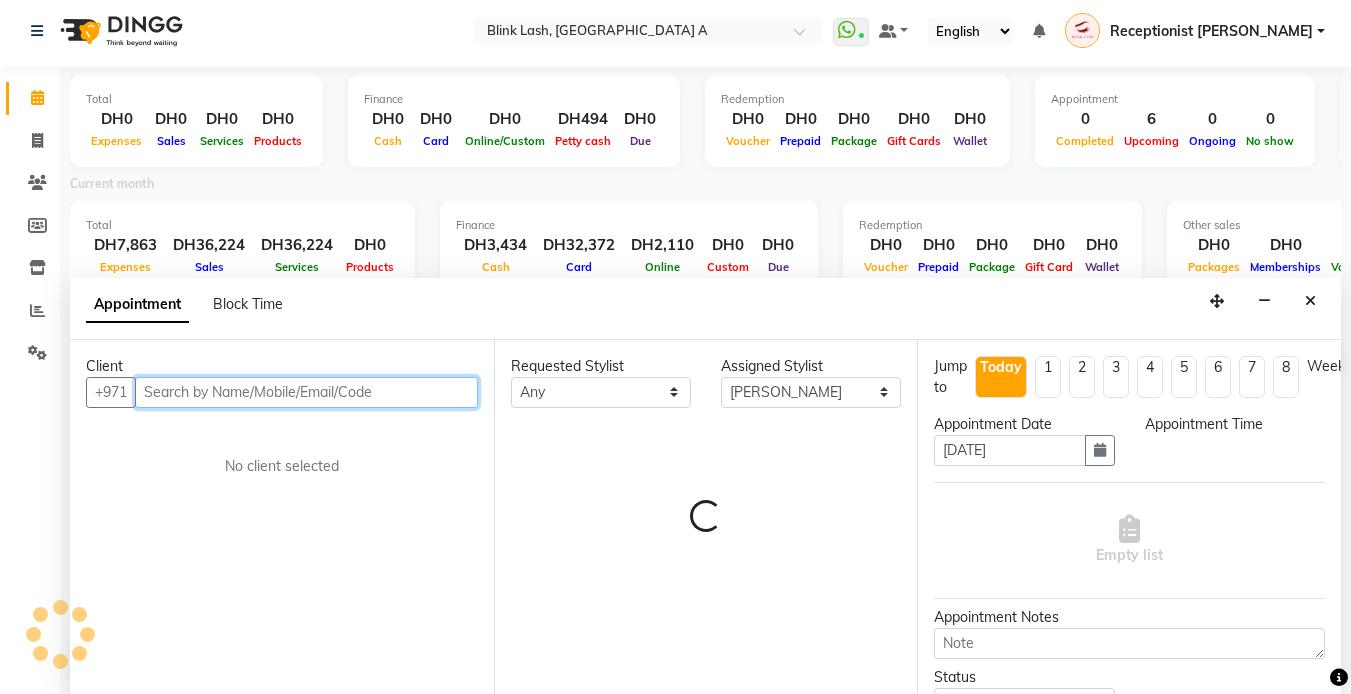 select on "915" 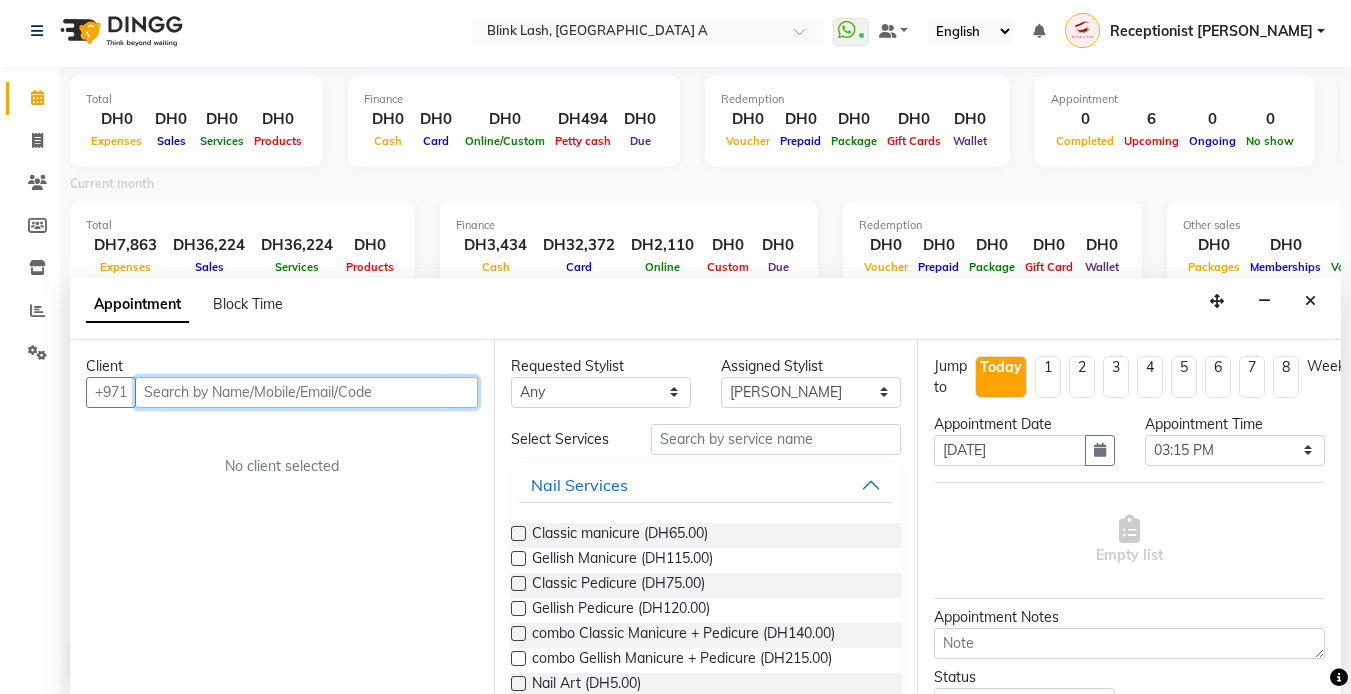 click at bounding box center (306, 392) 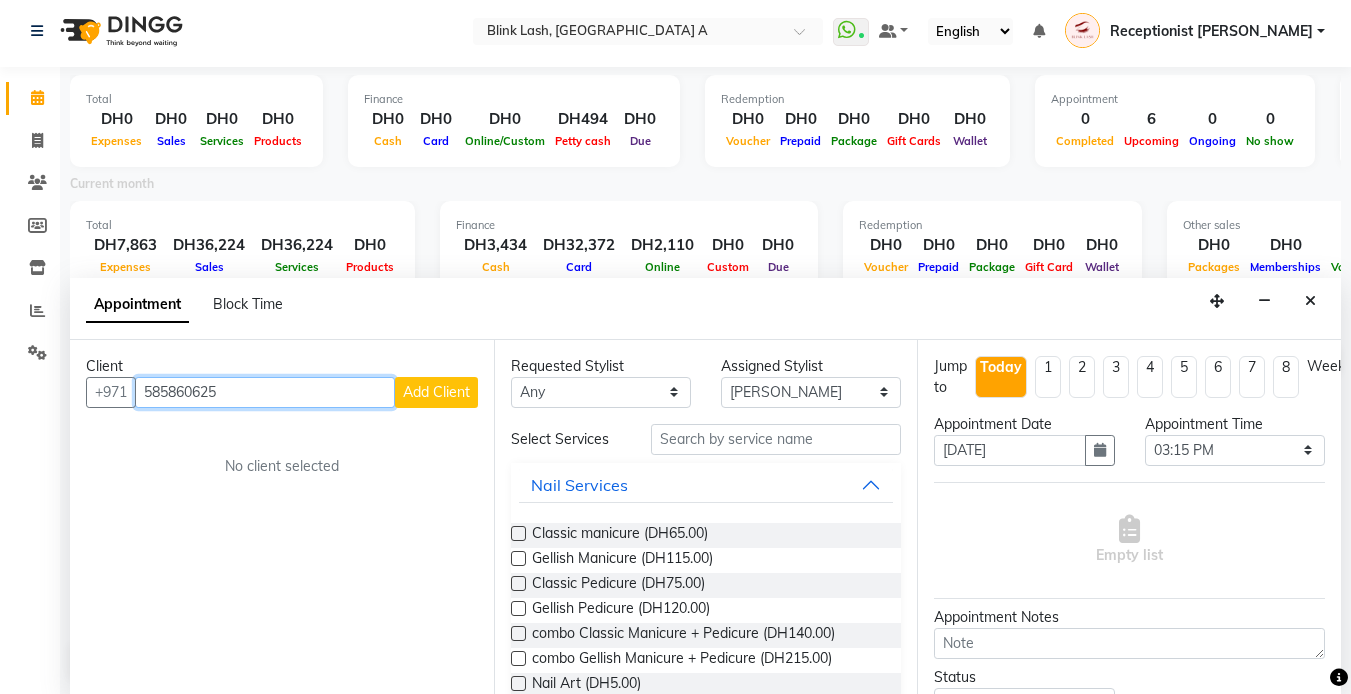 type on "585860625" 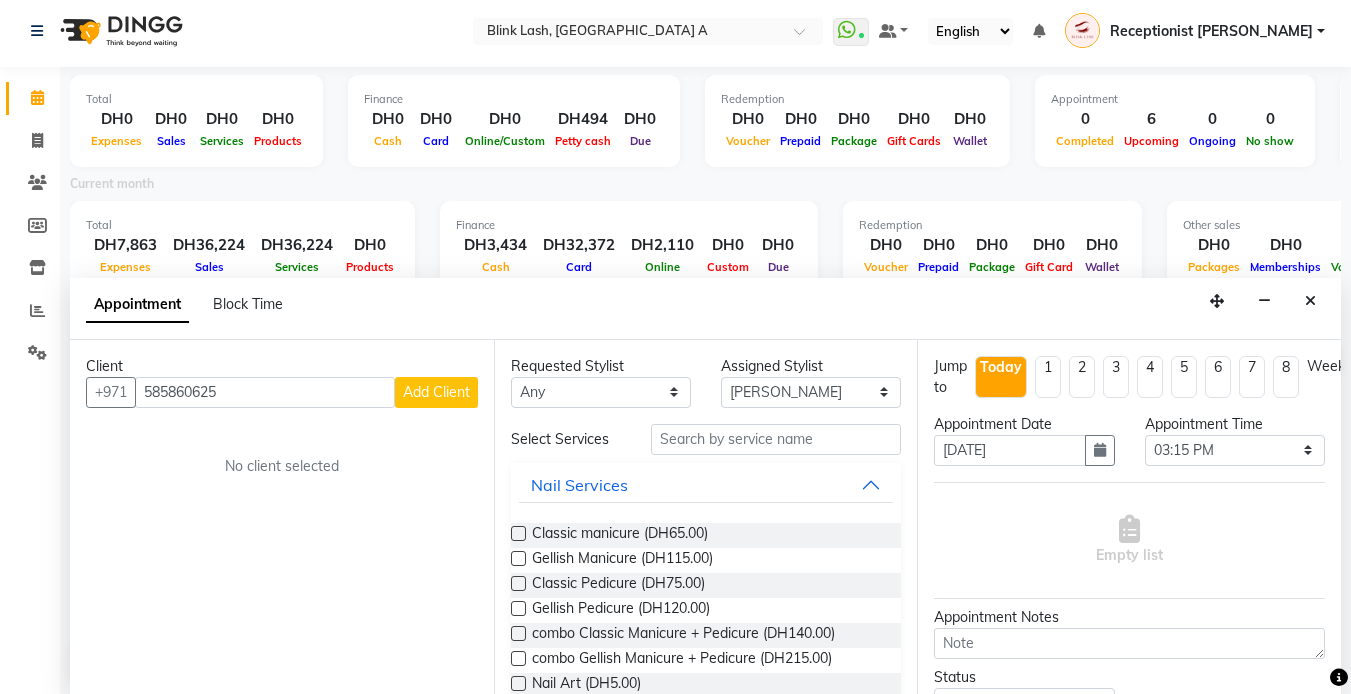 click on "Add Client" at bounding box center [436, 392] 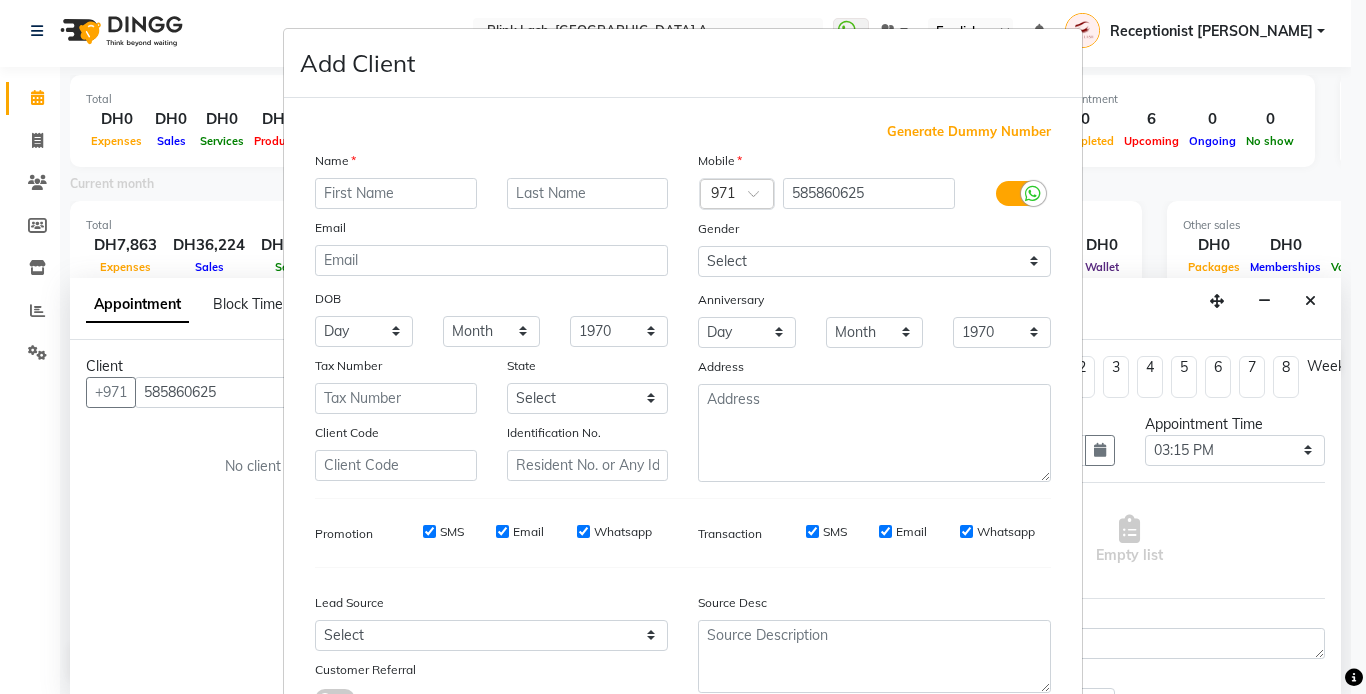 click at bounding box center [396, 193] 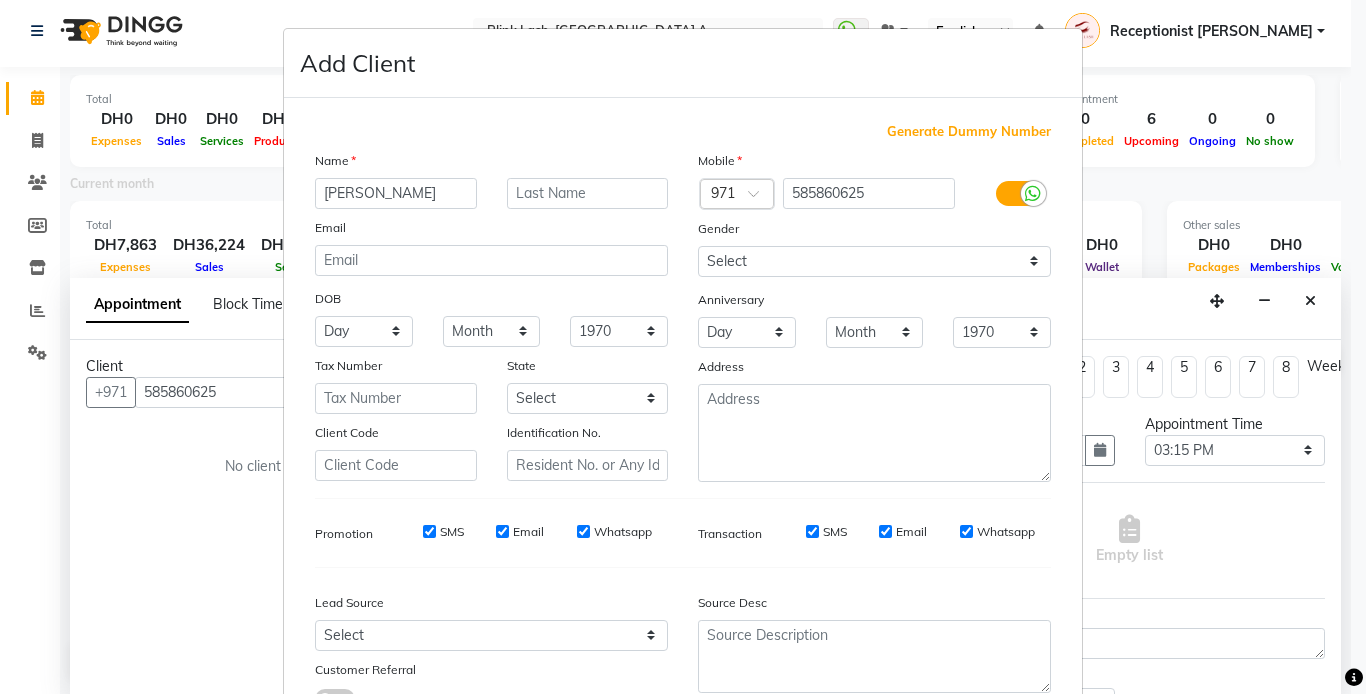 type on "[PERSON_NAME]" 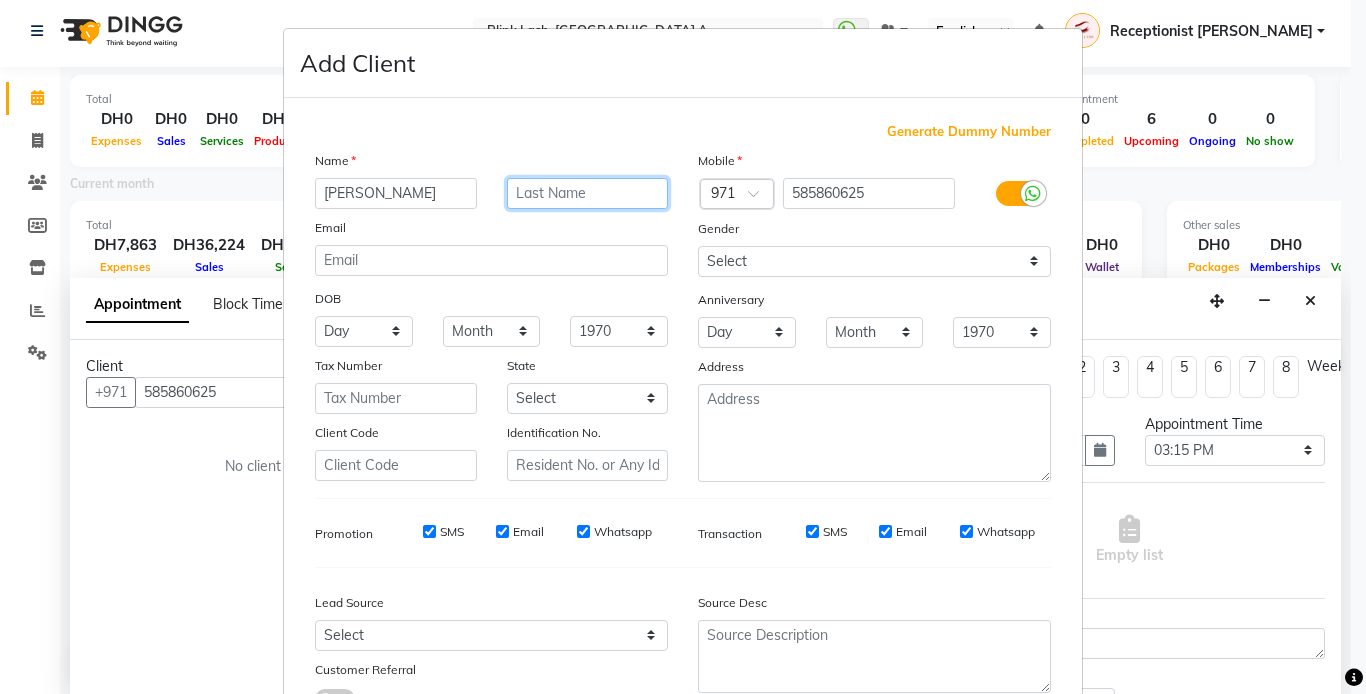 click at bounding box center [588, 193] 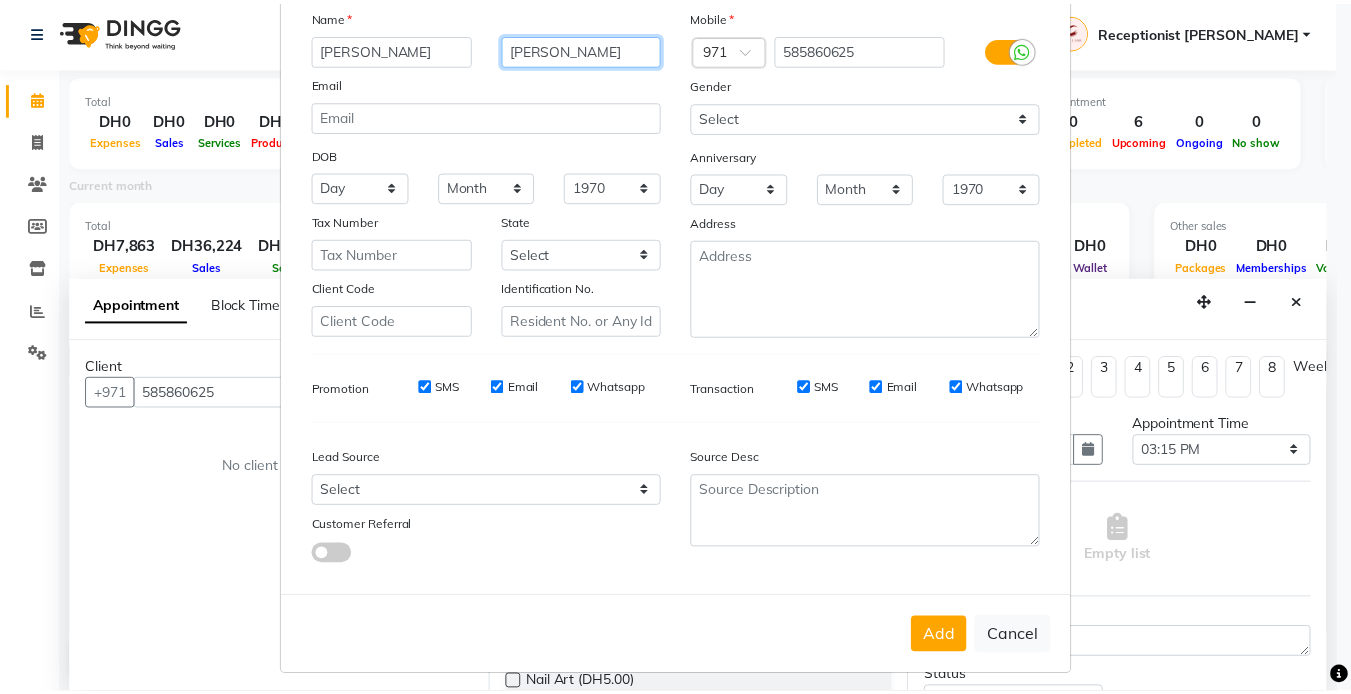 scroll, scrollTop: 155, scrollLeft: 0, axis: vertical 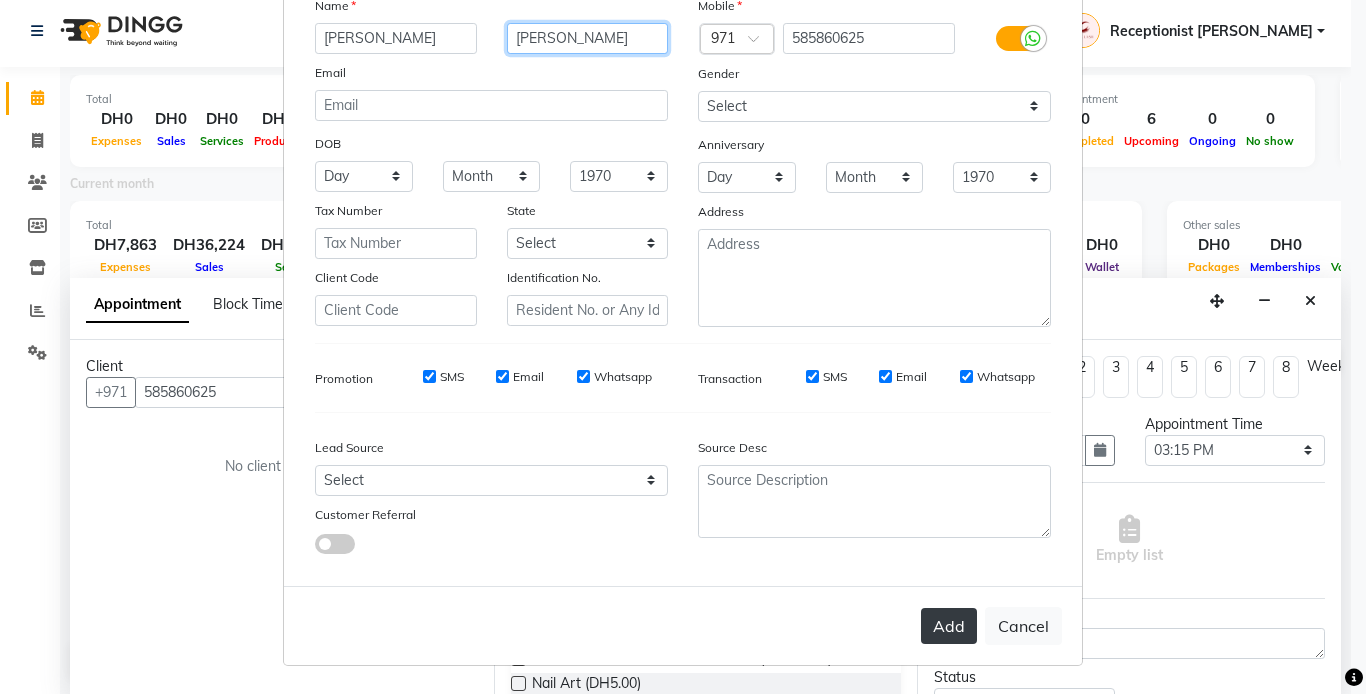 type on "[PERSON_NAME]" 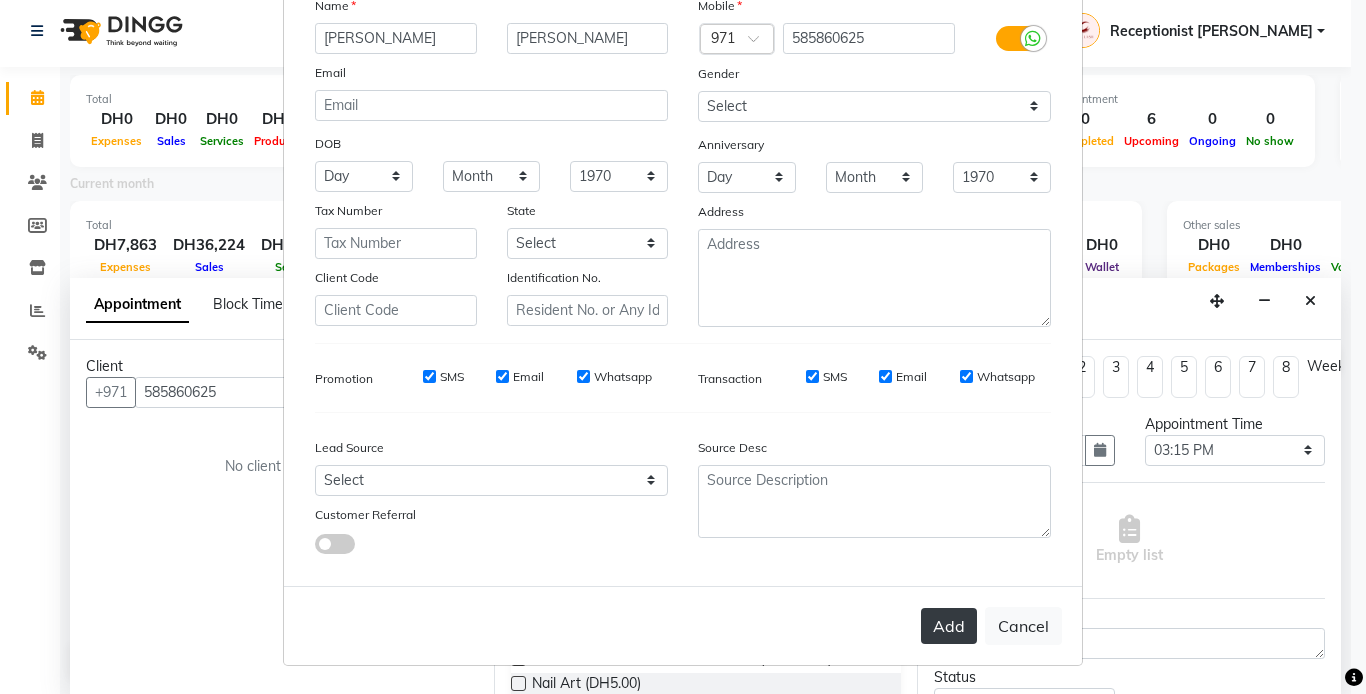 click on "Add" at bounding box center (949, 626) 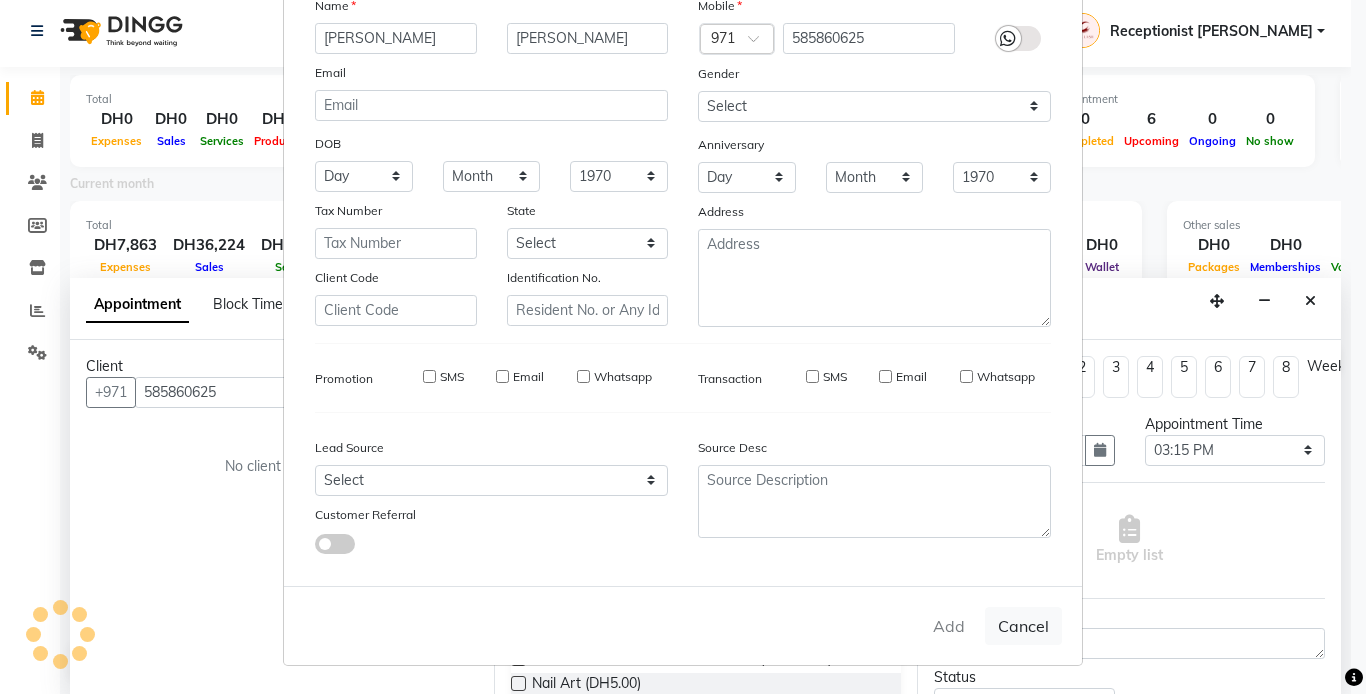 type 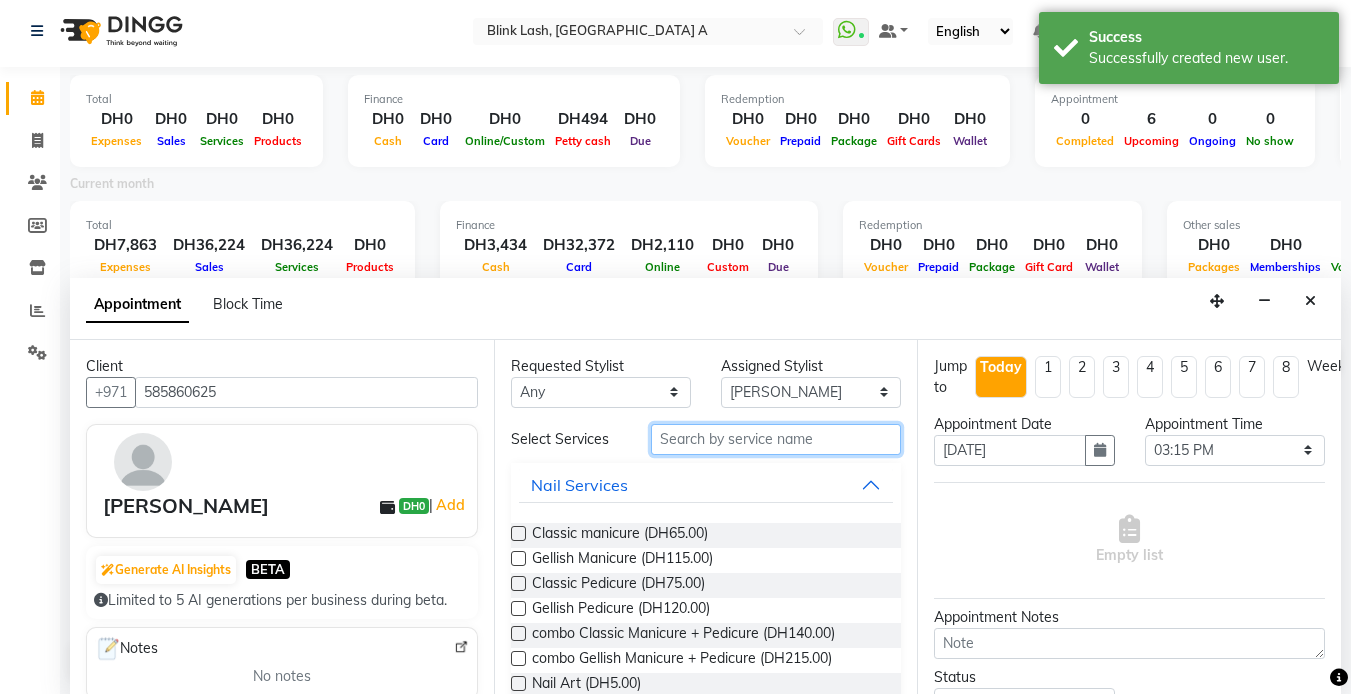 click at bounding box center (776, 439) 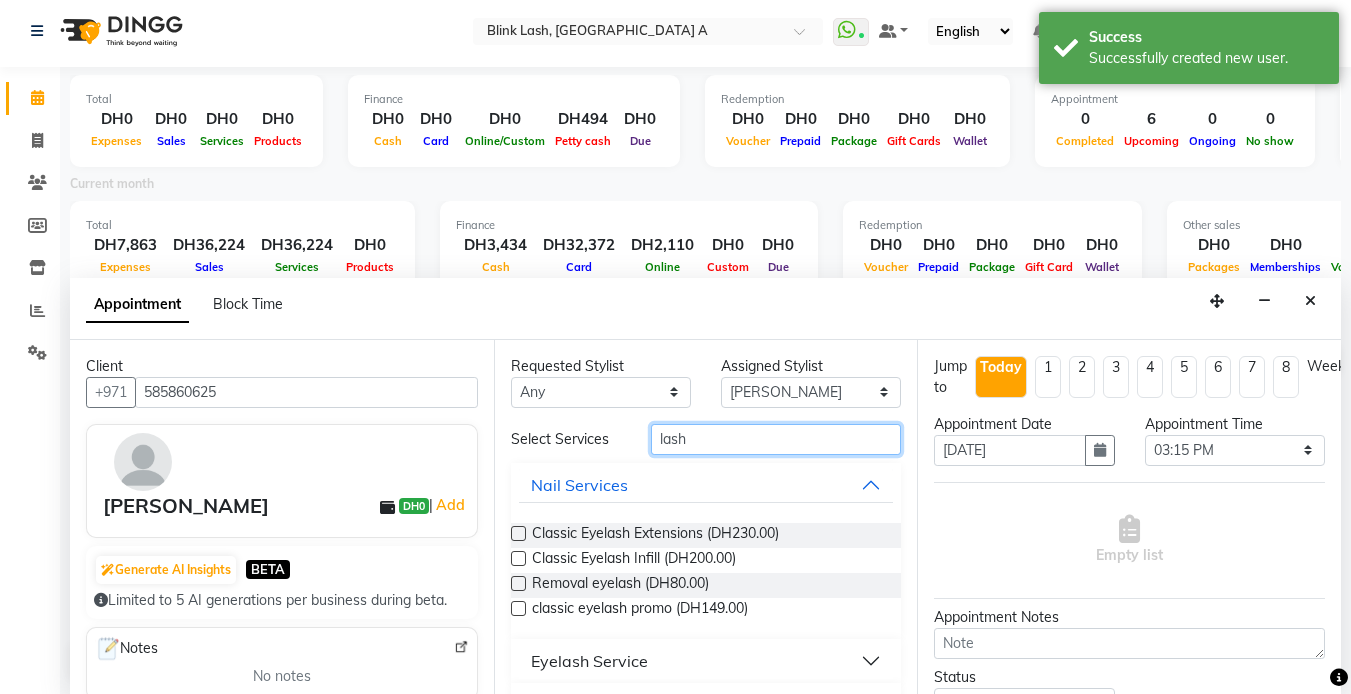 scroll, scrollTop: 49, scrollLeft: 0, axis: vertical 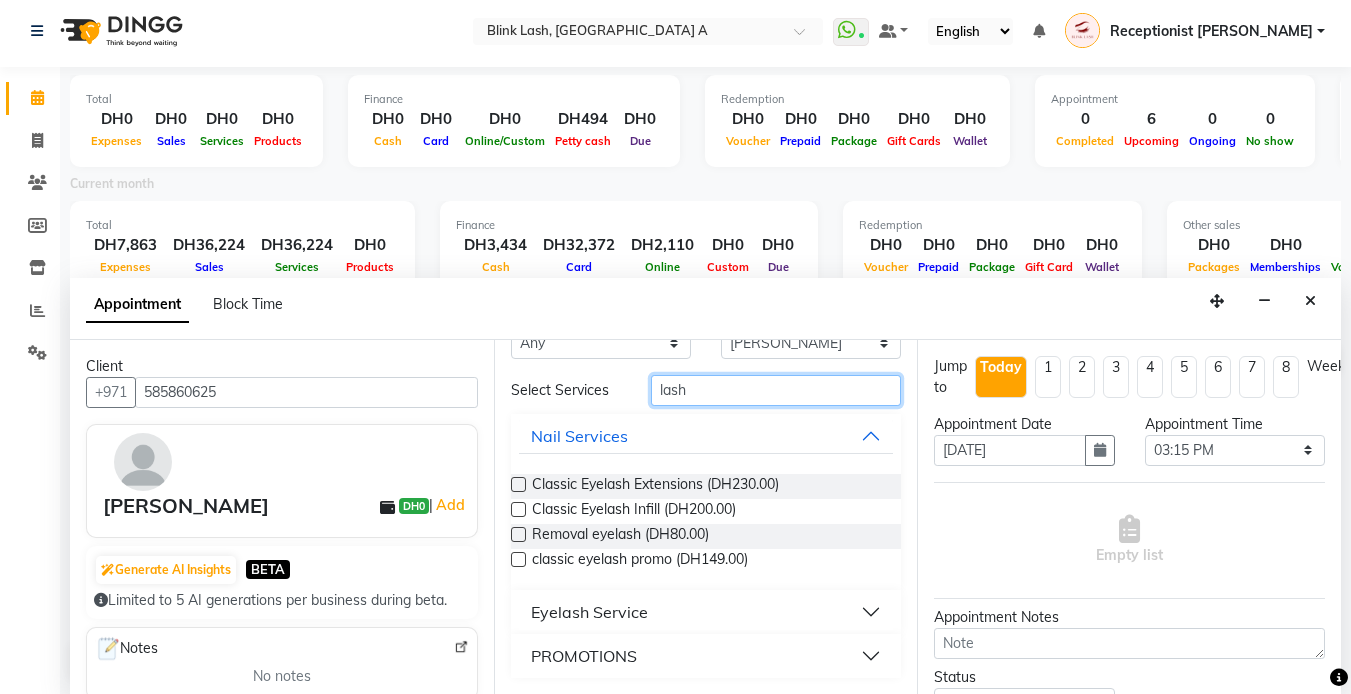 type on "lash" 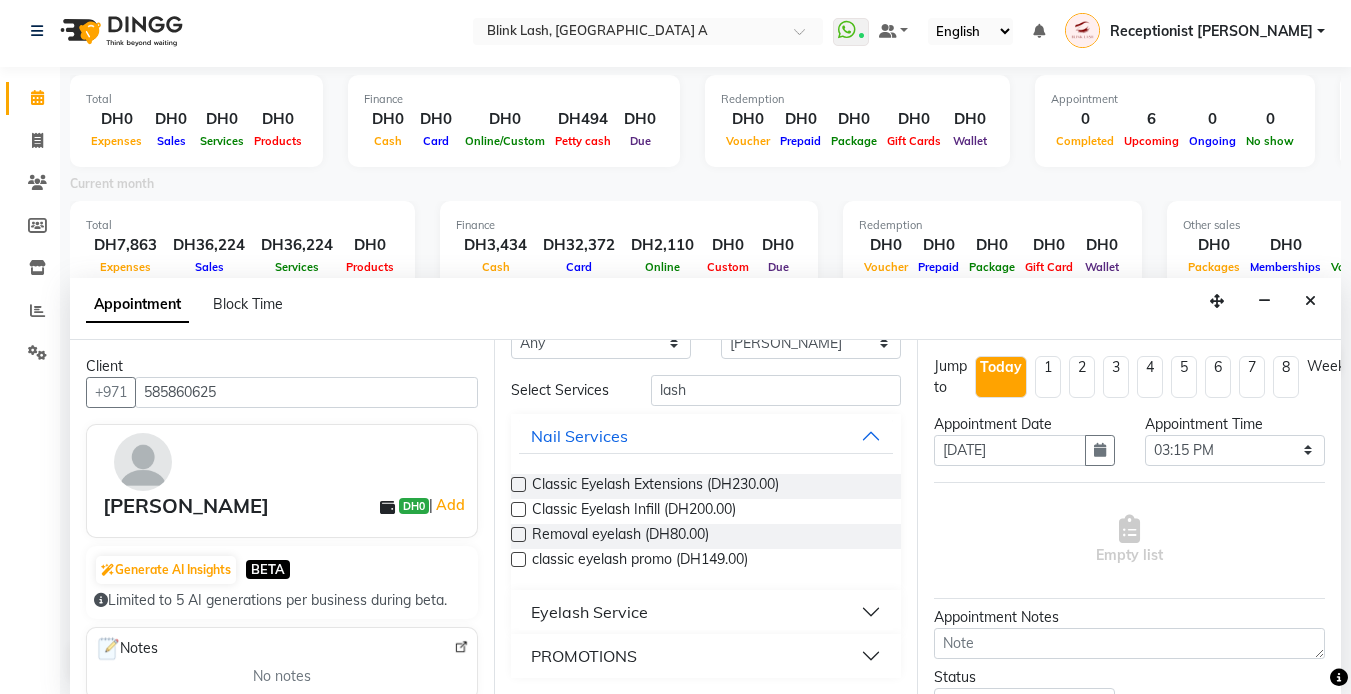click on "Eyelash Service" at bounding box center [706, 612] 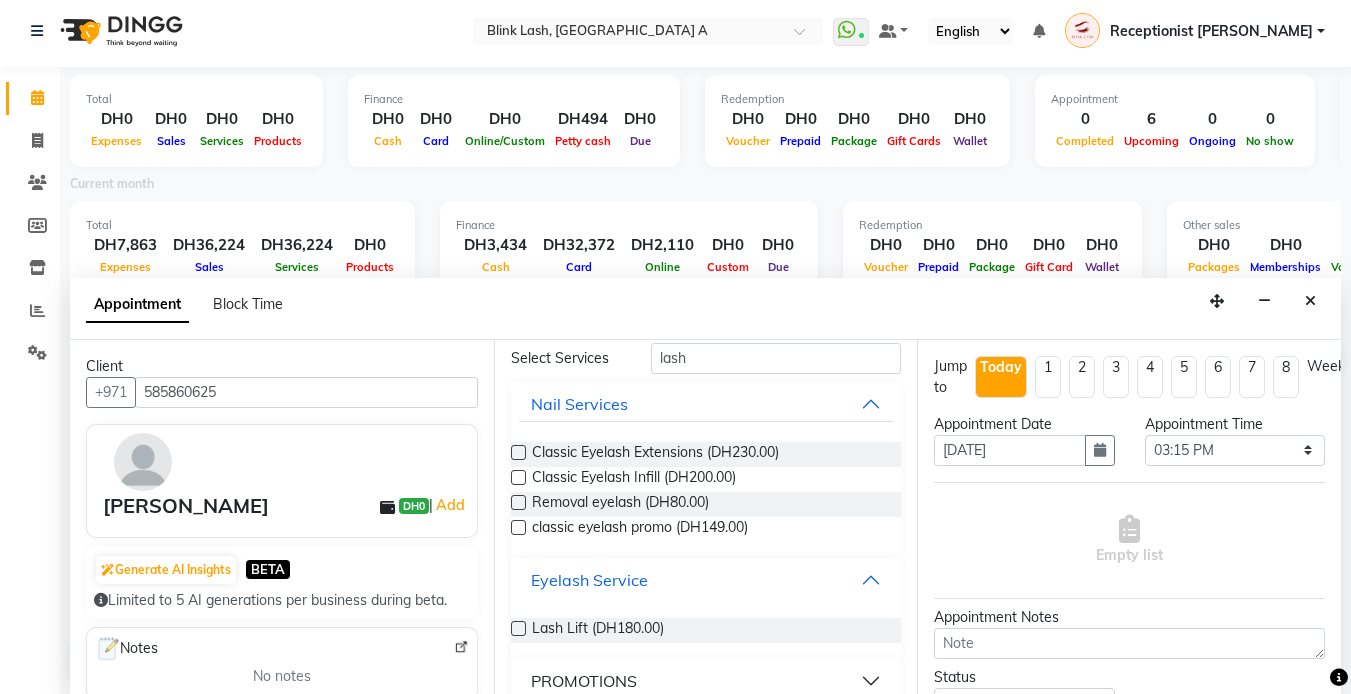 scroll, scrollTop: 106, scrollLeft: 0, axis: vertical 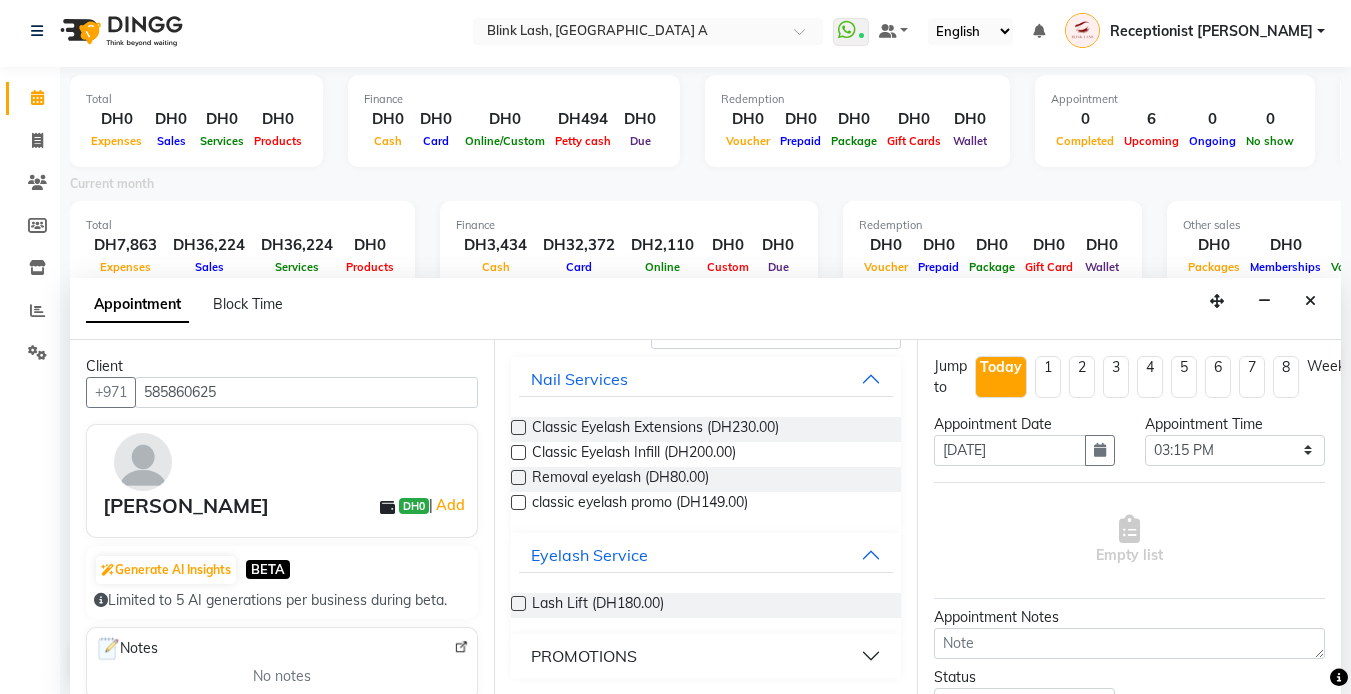 click at bounding box center [518, 603] 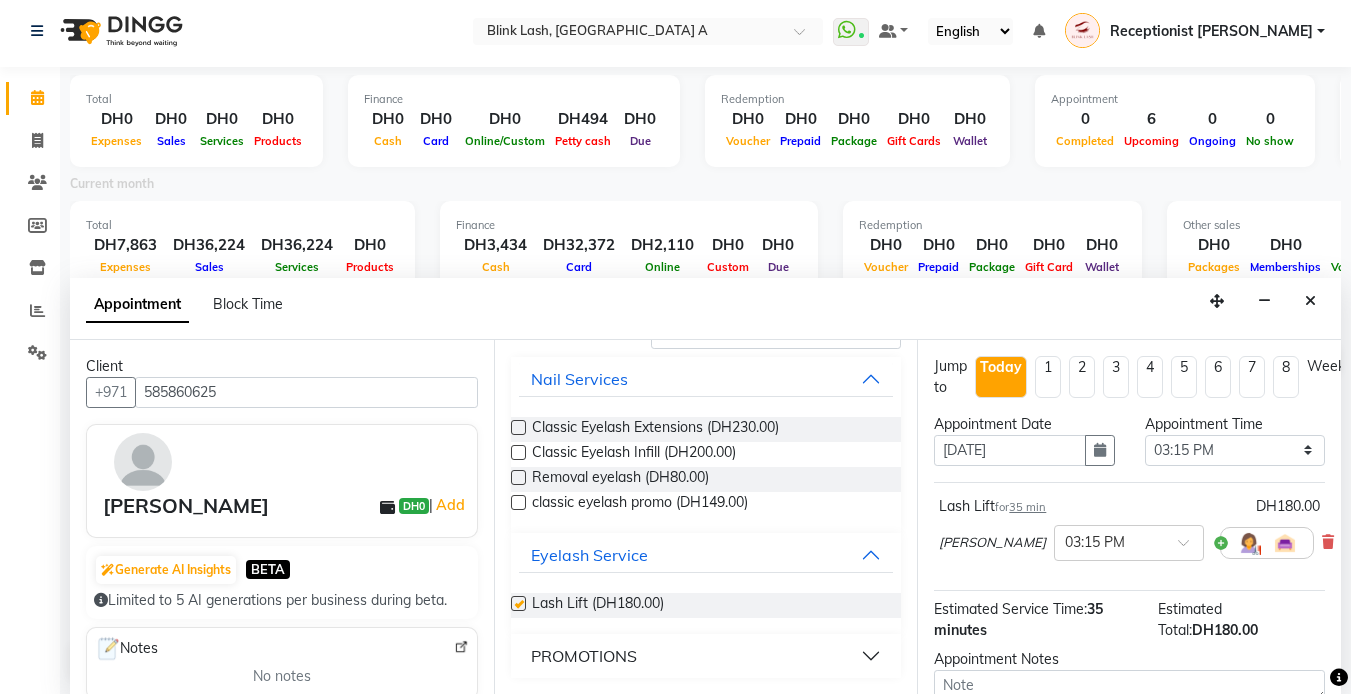 checkbox on "false" 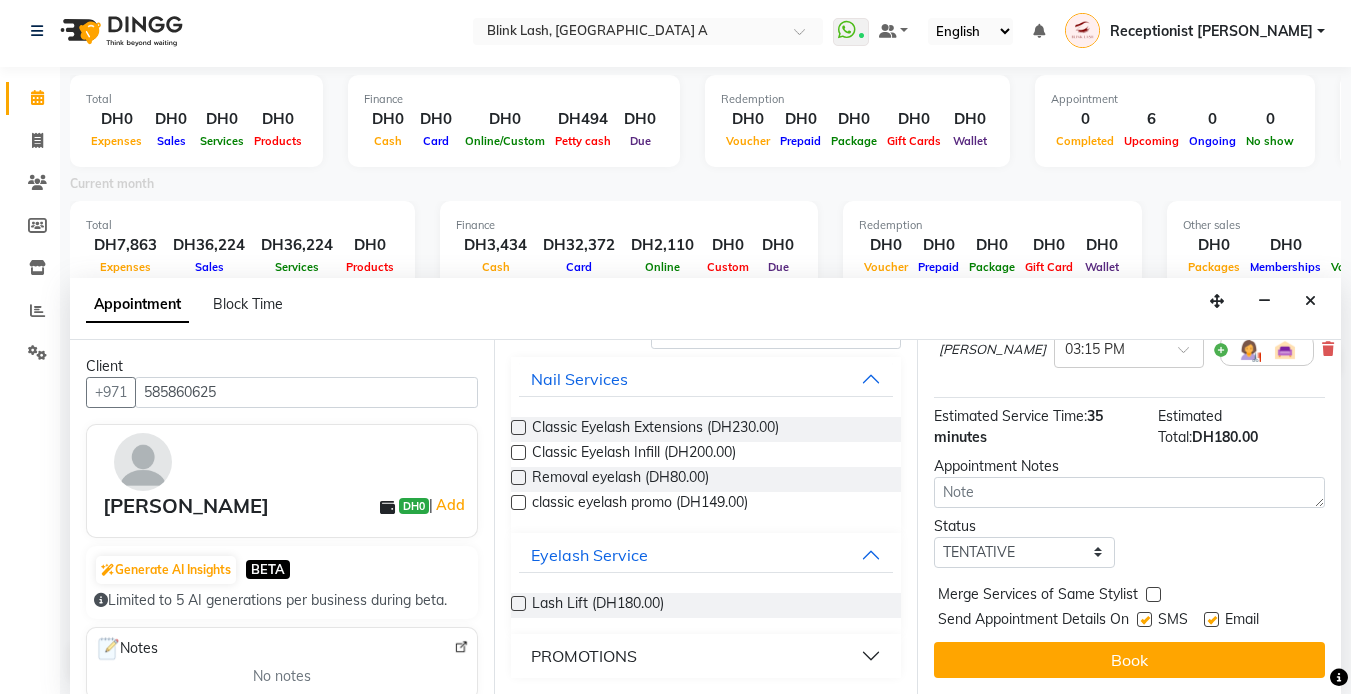 scroll, scrollTop: 208, scrollLeft: 0, axis: vertical 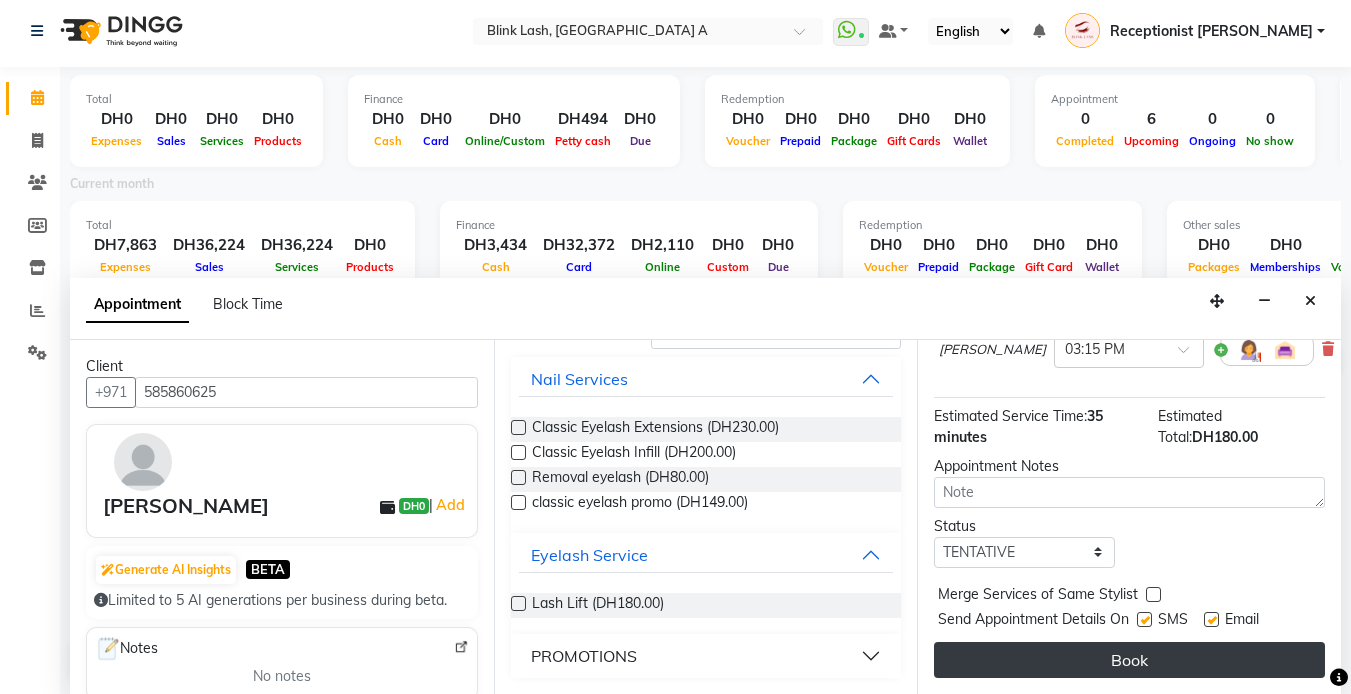click on "Book" at bounding box center [1129, 660] 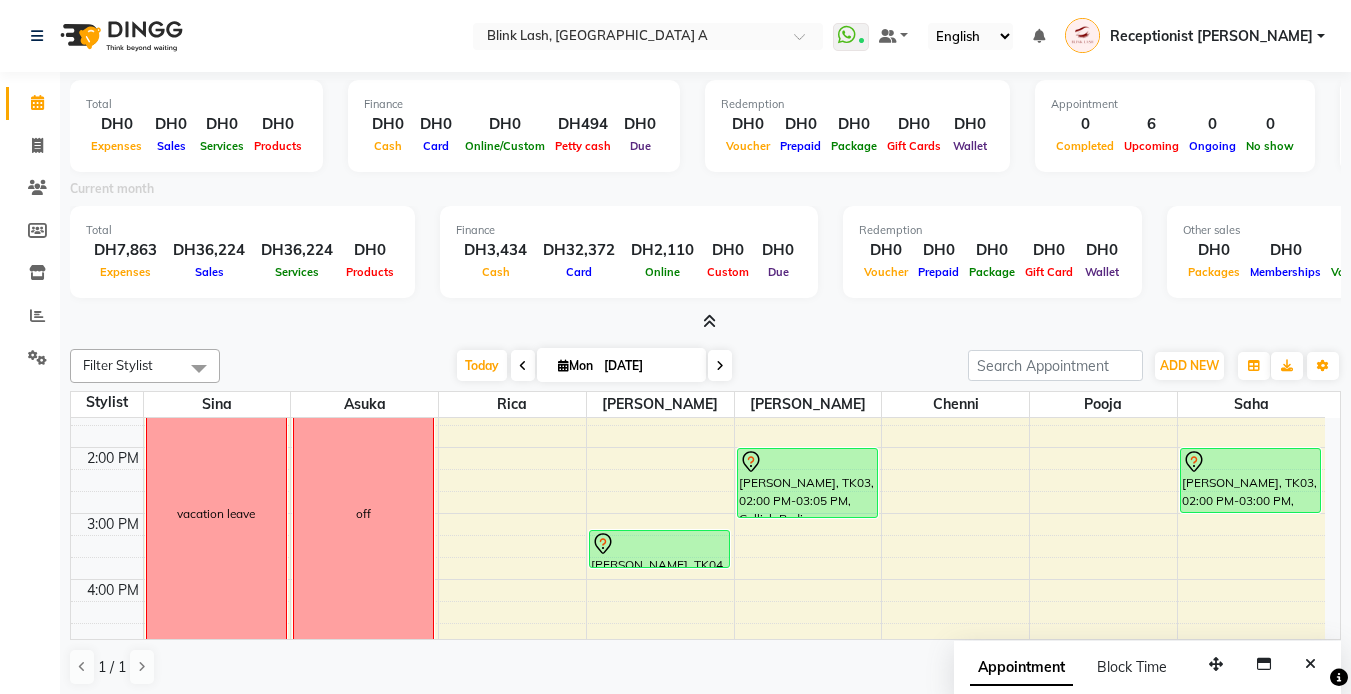 scroll, scrollTop: 5, scrollLeft: 0, axis: vertical 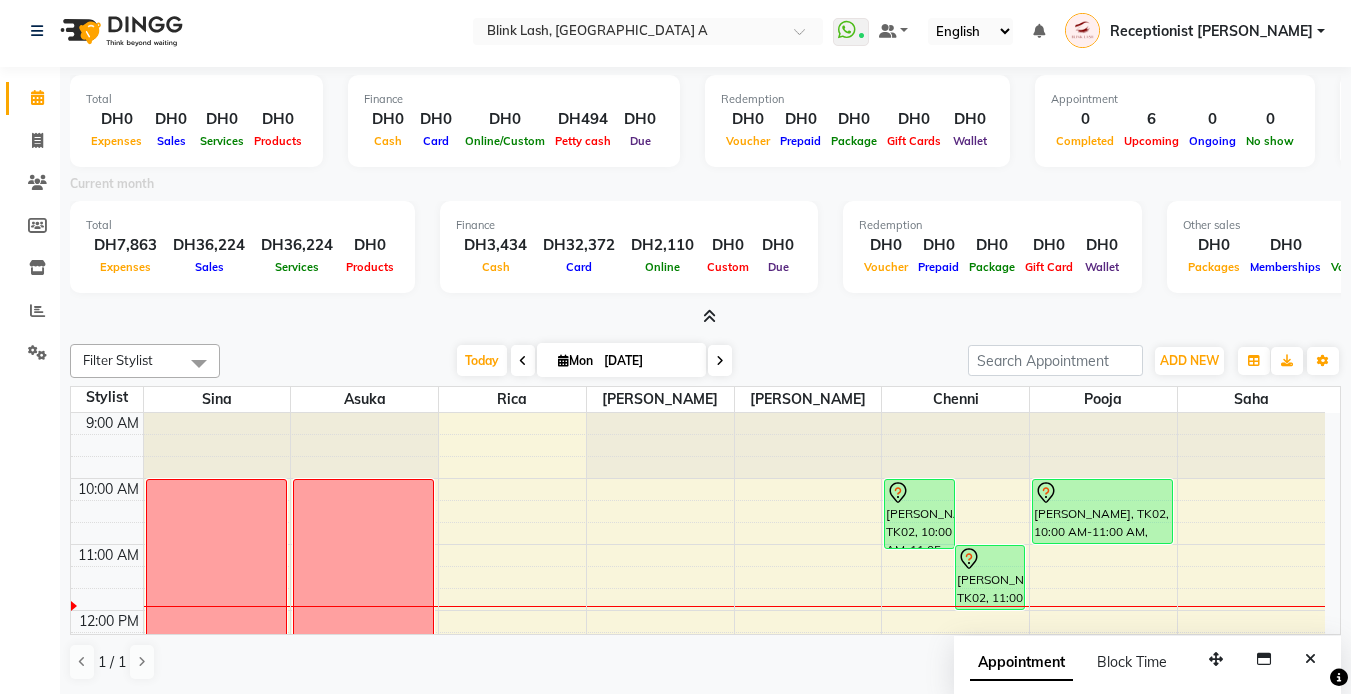 drag, startPoint x: 734, startPoint y: 328, endPoint x: 749, endPoint y: 333, distance: 15.811388 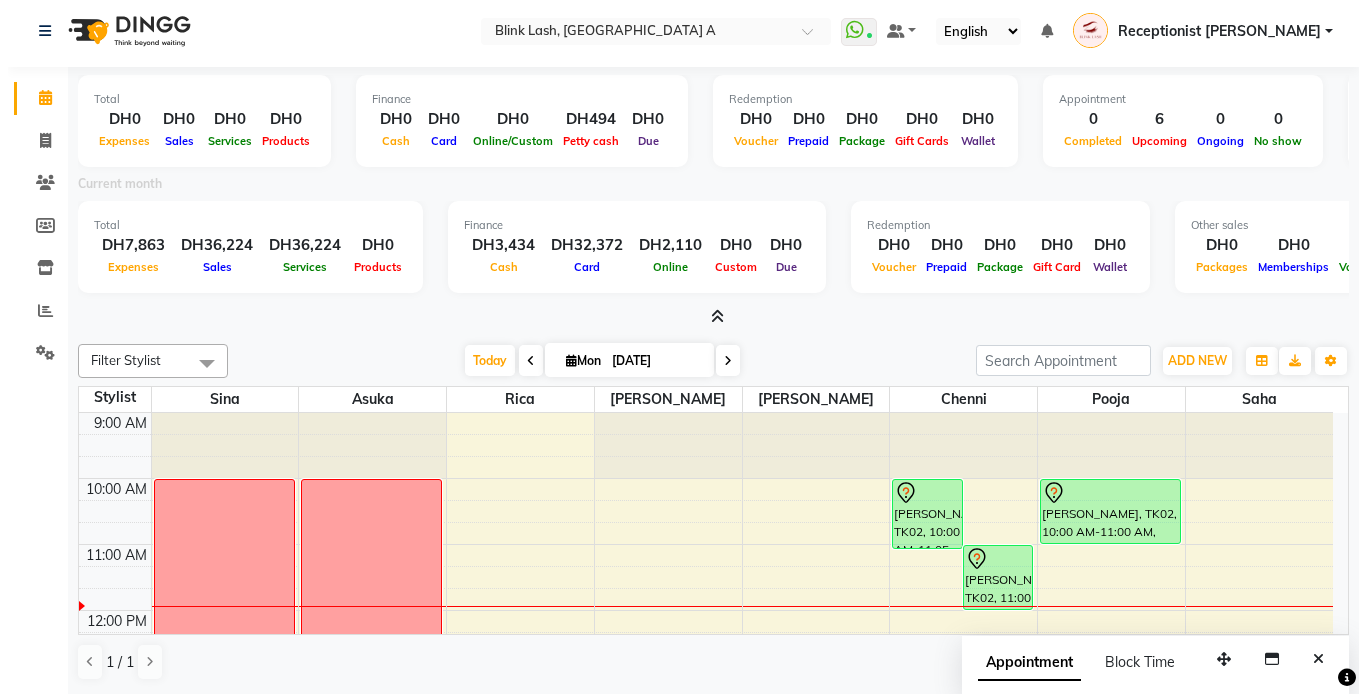 scroll, scrollTop: 0, scrollLeft: 0, axis: both 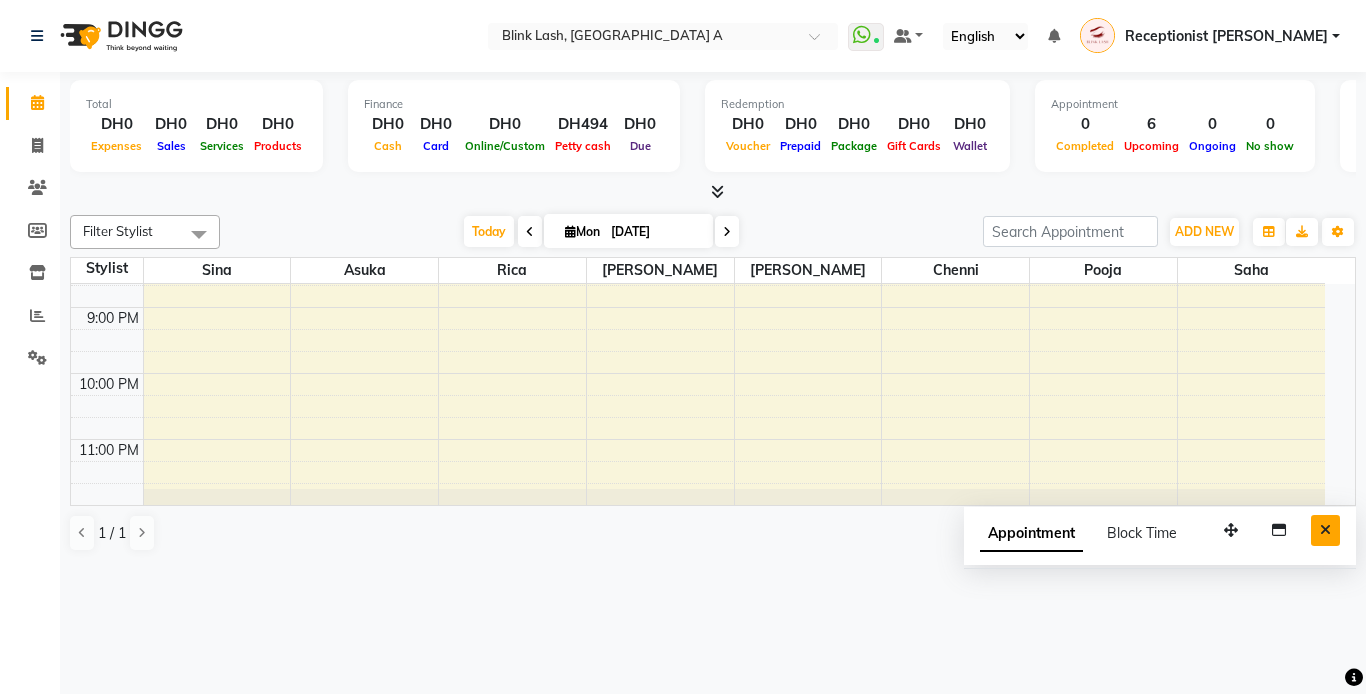 click at bounding box center (1325, 530) 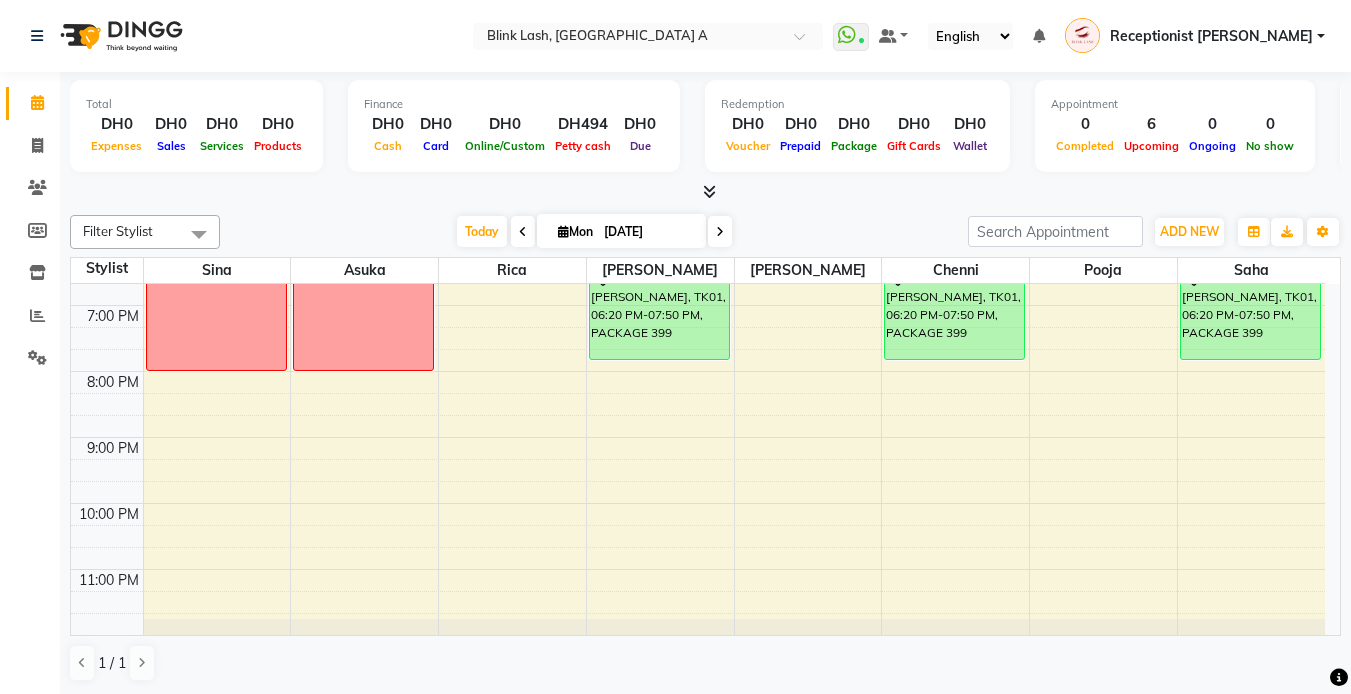 scroll, scrollTop: 638, scrollLeft: 0, axis: vertical 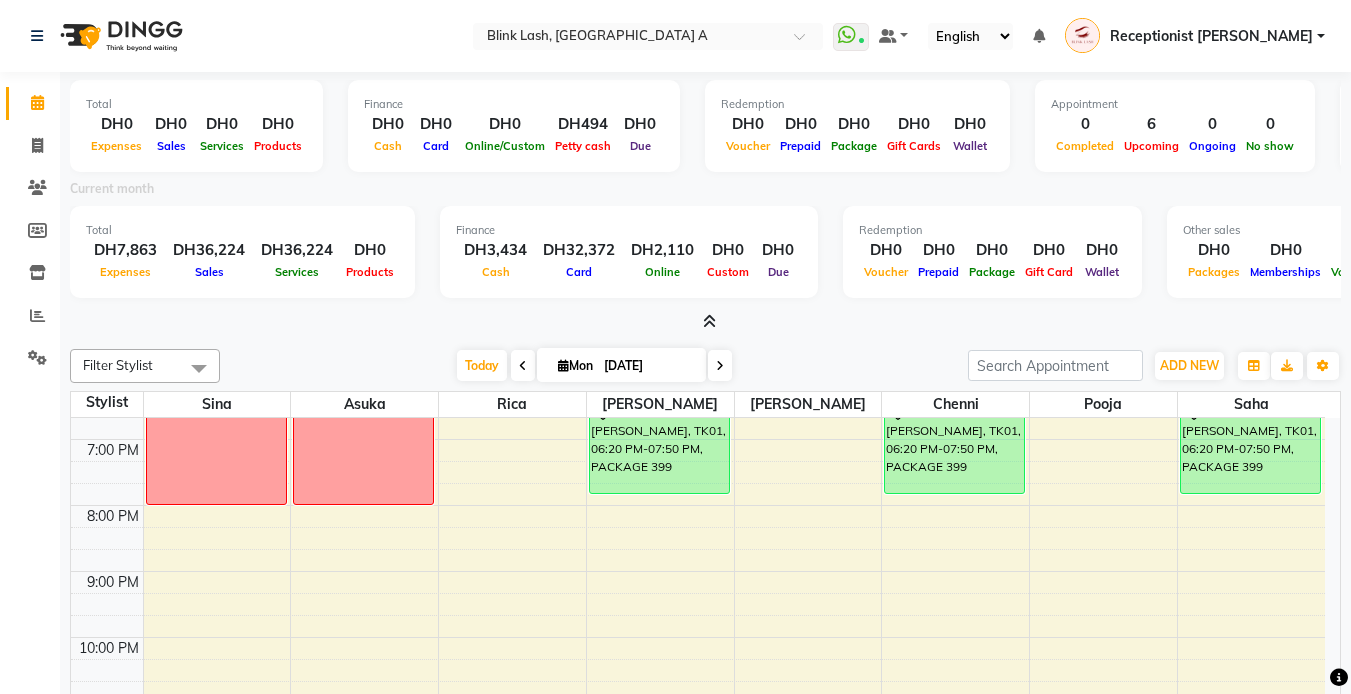 click at bounding box center (709, 321) 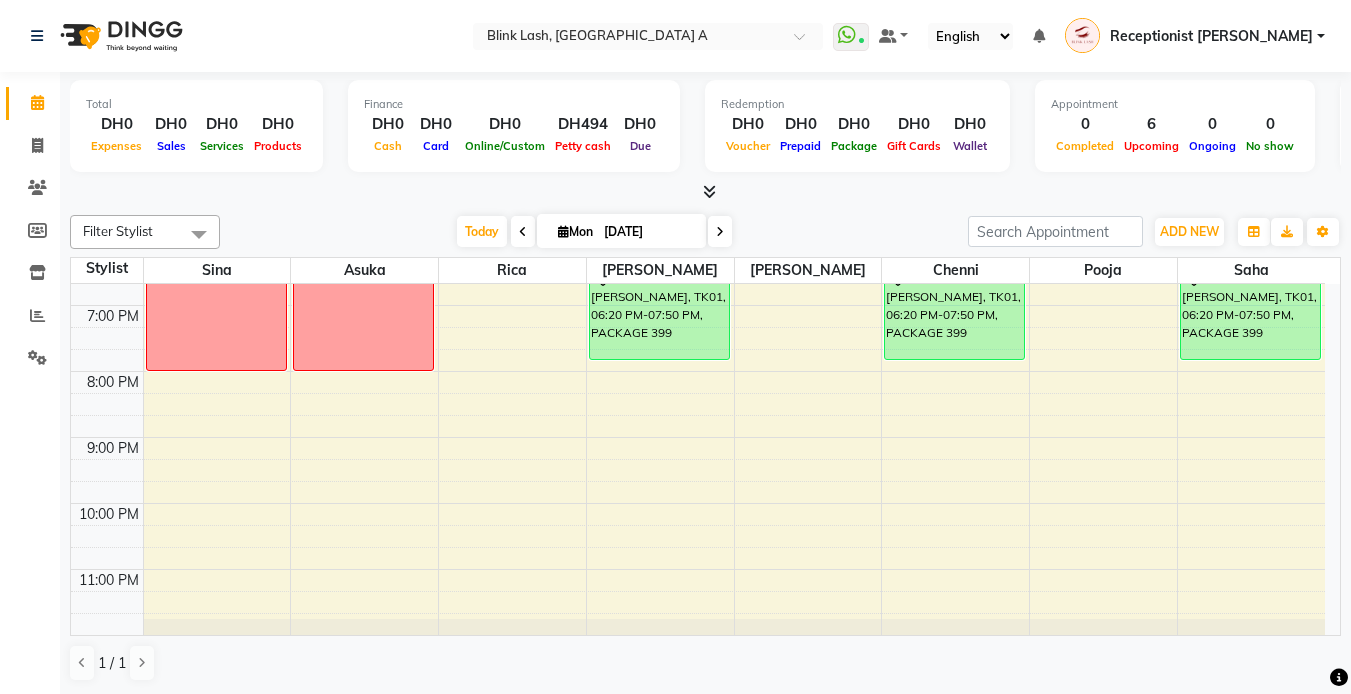 click on "Total  DH0  Expenses DH0  Sales DH0  Services DH0  Products Finance  DH0  Cash DH0  Card DH0  Online/Custom DH494 [PERSON_NAME] cash DH0 Due  Redemption  DH0 Voucher DH0 Prepaid DH0 Package DH0  Gift Cards DH0  Wallet  Appointment  0 Completed 6 Upcoming 0 Ongoing 0 No show  Other sales  DH0  Packages DH0  Memberships DH0  Vouchers DH0  Prepaids DH0  Gift Cards" at bounding box center (705, 137) 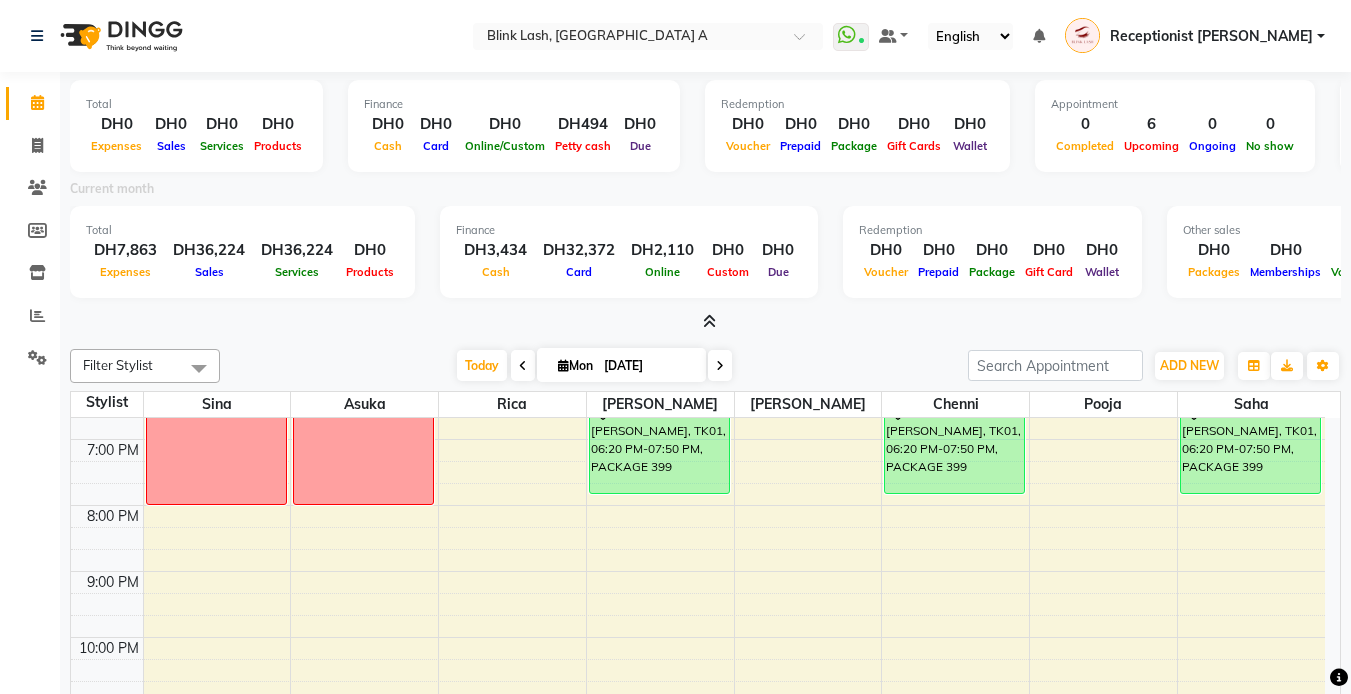 click at bounding box center [709, 321] 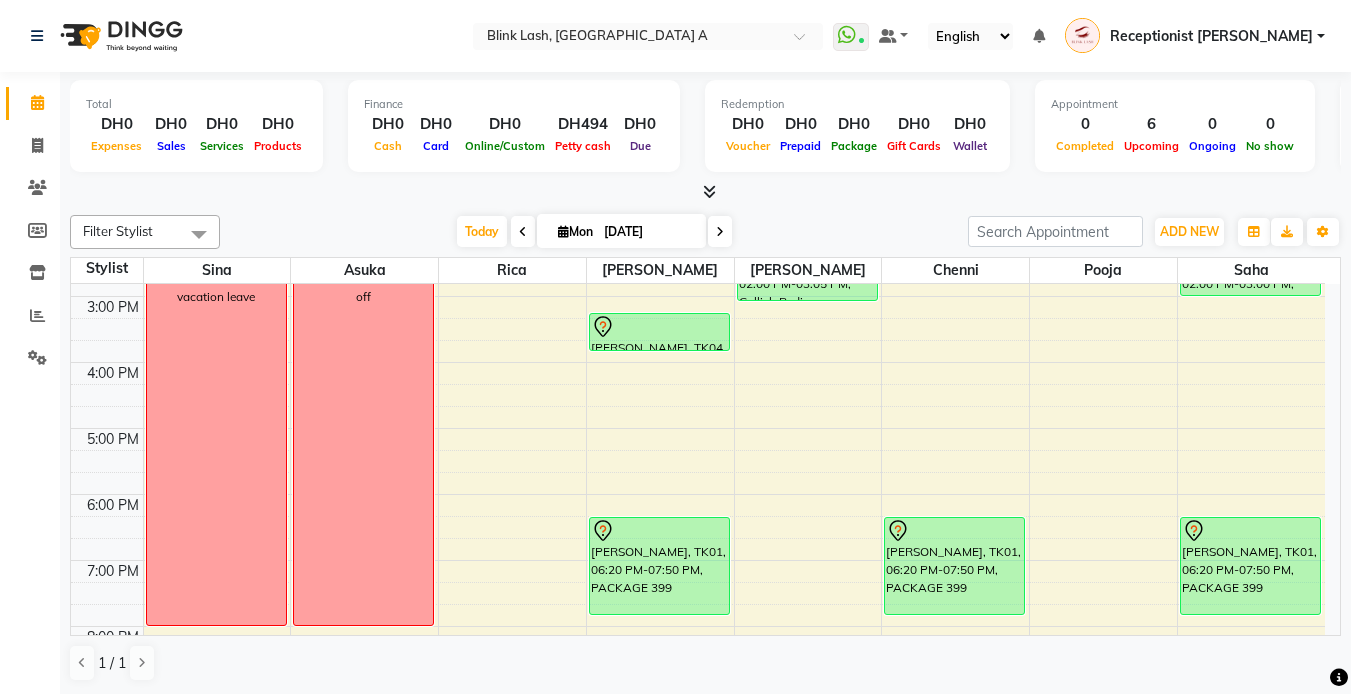 scroll, scrollTop: 338, scrollLeft: 0, axis: vertical 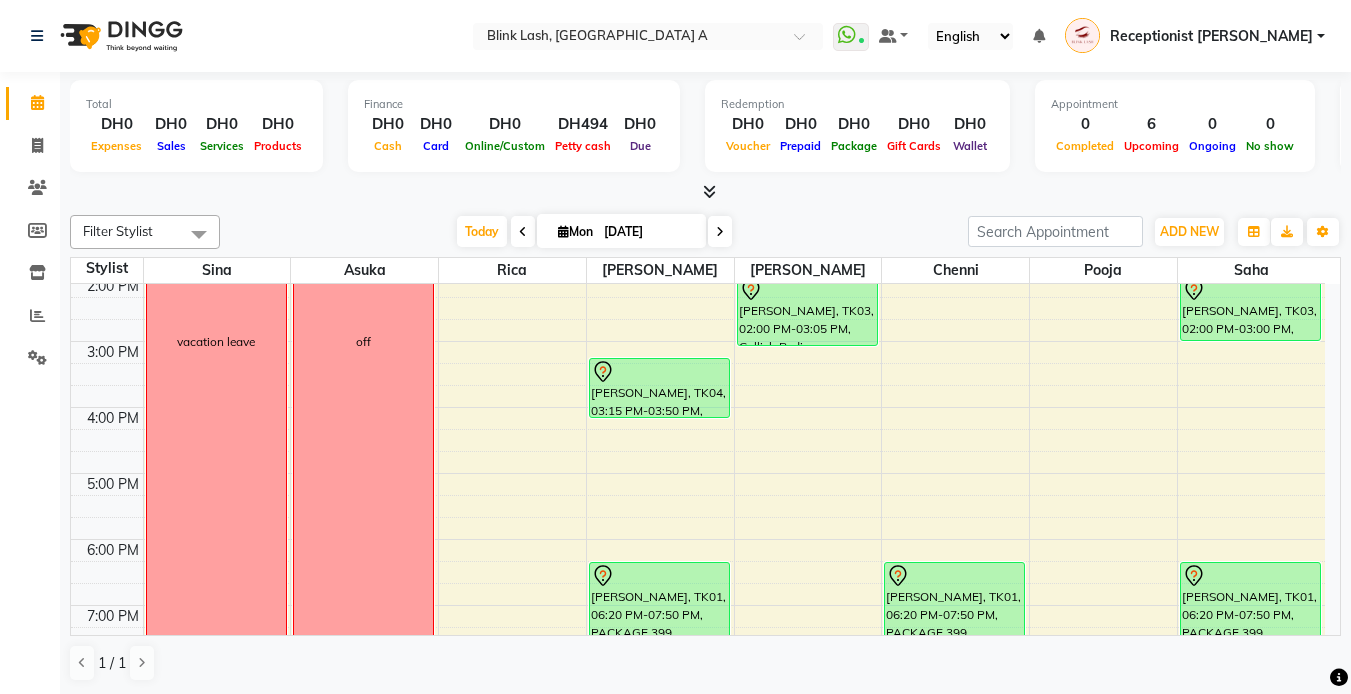 drag, startPoint x: 697, startPoint y: 396, endPoint x: 695, endPoint y: 416, distance: 20.09975 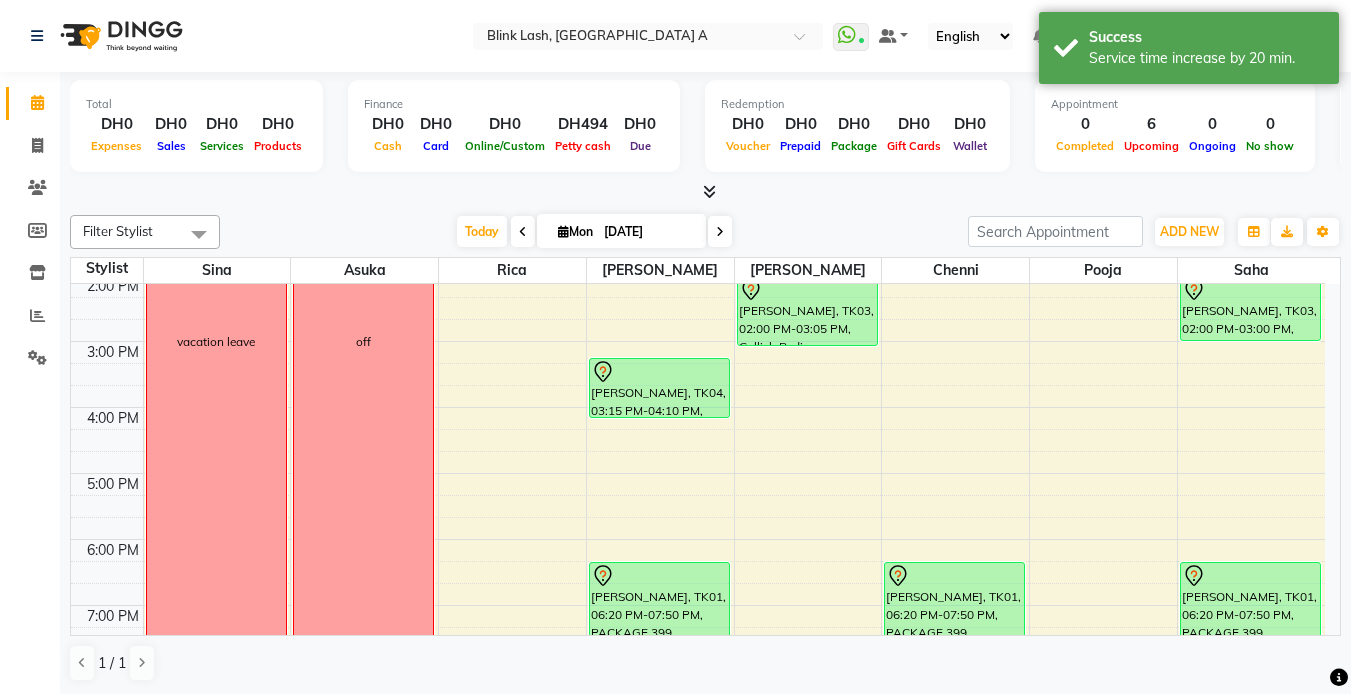 scroll, scrollTop: 0, scrollLeft: 0, axis: both 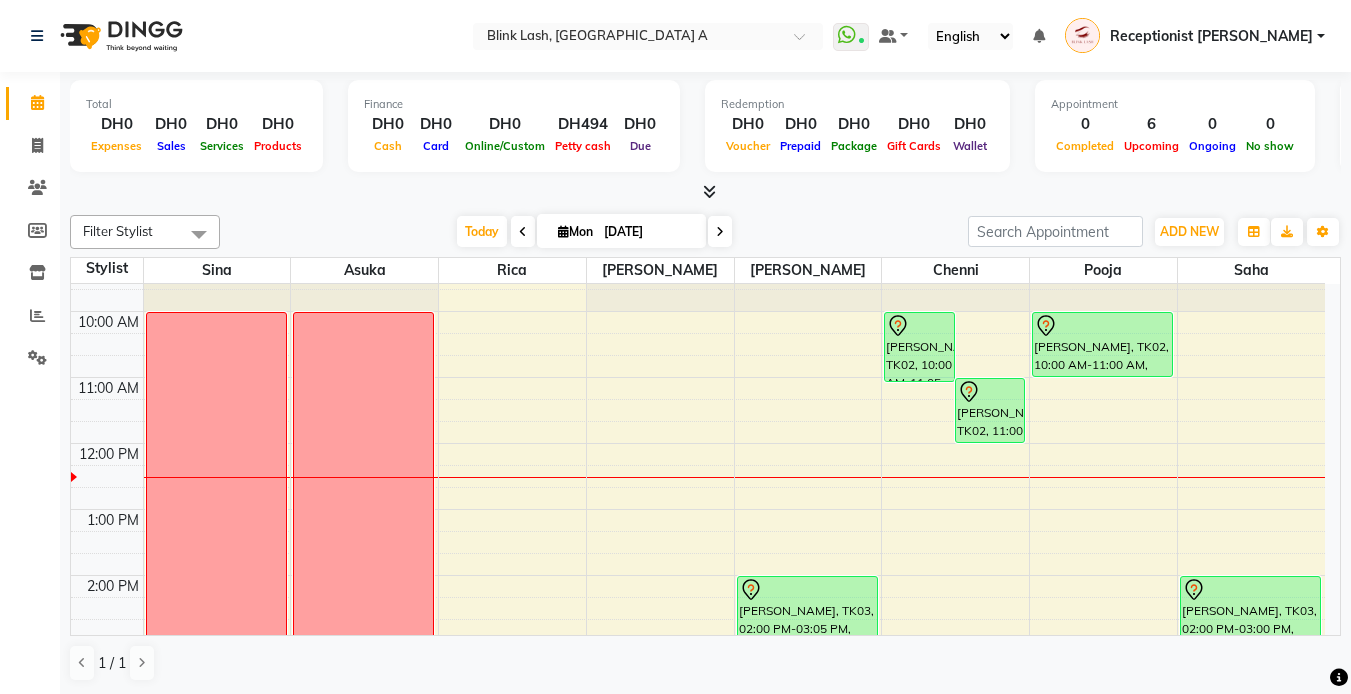 click on "9:00 AM 10:00 AM 11:00 AM 12:00 PM 1:00 PM 2:00 PM 3:00 PM 4:00 PM 5:00 PM 6:00 PM 7:00 PM 8:00 PM 9:00 PM 10:00 PM 11:00 PM  vacation leave   off              [PERSON_NAME], TK04, 03:15 PM-04:10 PM, Lash Lift             [PERSON_NAME], TK01, 06:20 PM-07:50 PM, PACKAGE 399             [PERSON_NAME], TK03, 02:00 PM-03:05 PM, Gellish Pedicure             [PERSON_NAME], TK02, 10:00 AM-11:05 AM, Gellish Pedicure             [PERSON_NAME], TK02, 11:00 AM-12:00 PM, Full Body Massage             [PERSON_NAME], TK01, 06:20 PM-07:50 PM, PACKAGE 399             [PERSON_NAME], TK02, 10:00 AM-11:00 AM, [PERSON_NAME]             Eva, TK03, 02:00 PM-03:00 PM, Biab             [PERSON_NAME], TK01, 06:20 PM-07:50 PM, PACKAGE 399" at bounding box center [698, 740] 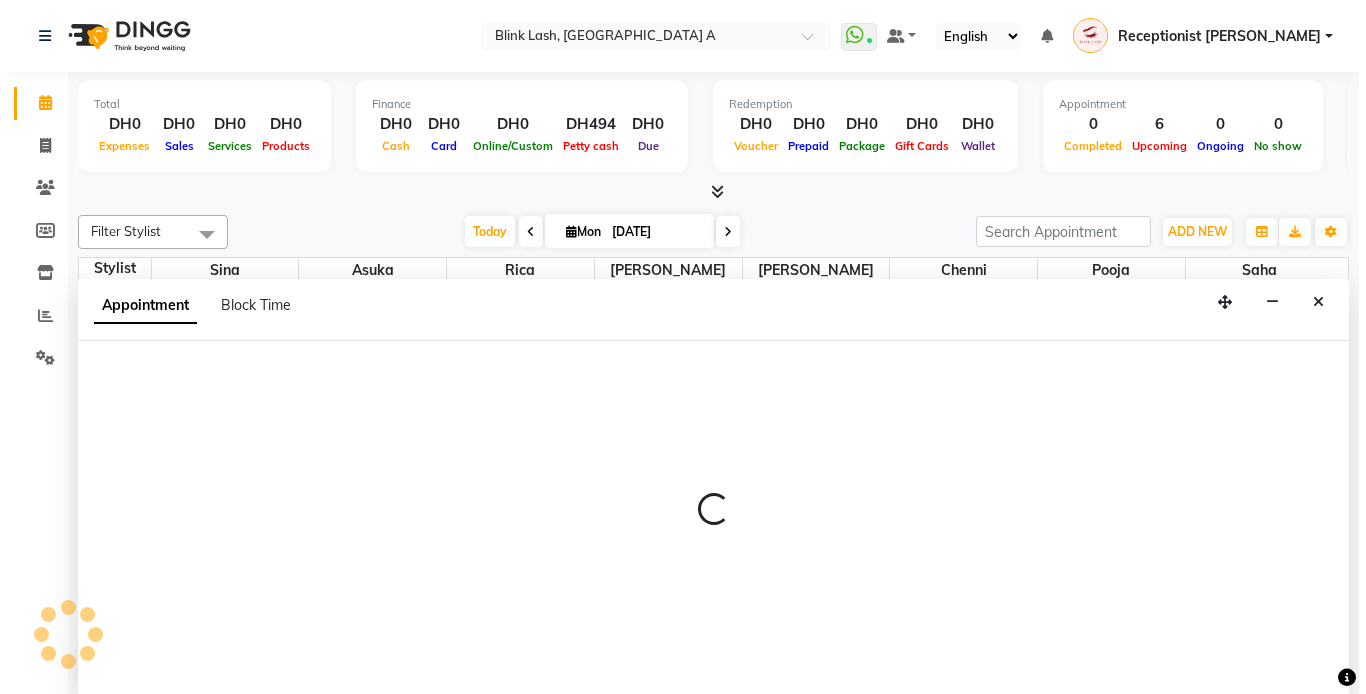 scroll, scrollTop: 1, scrollLeft: 0, axis: vertical 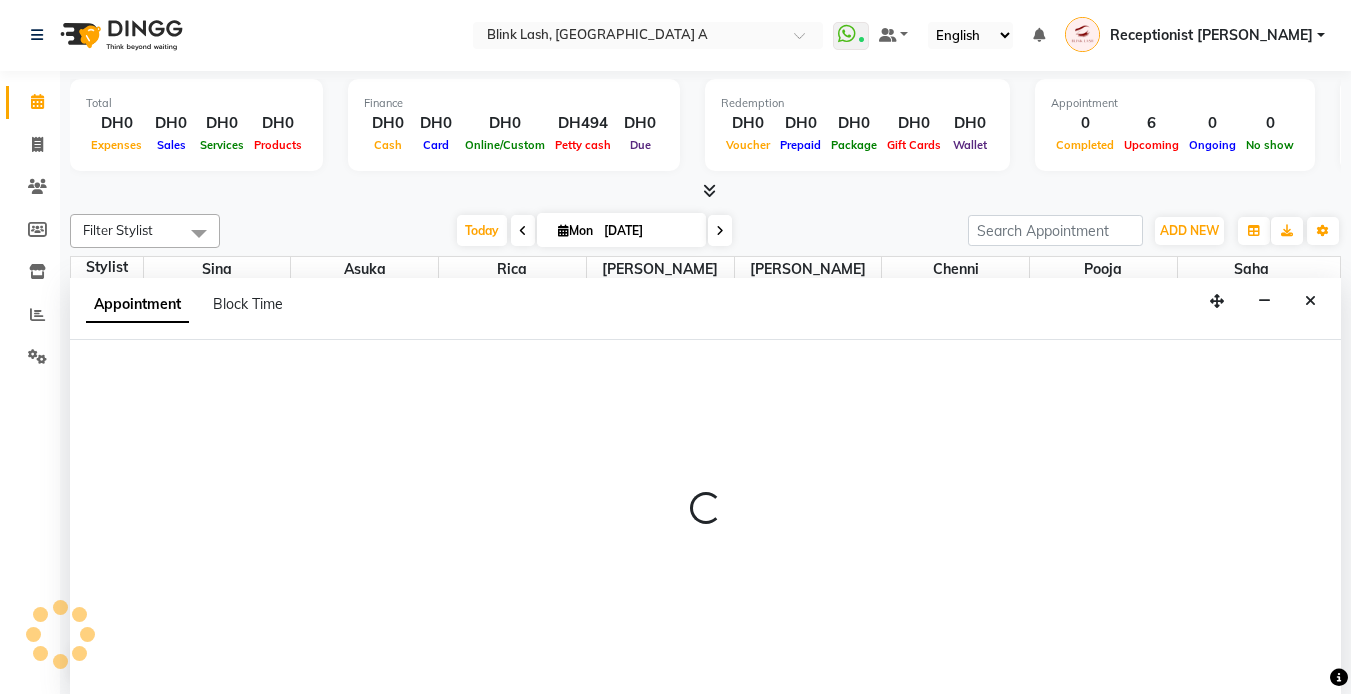 select on "46934" 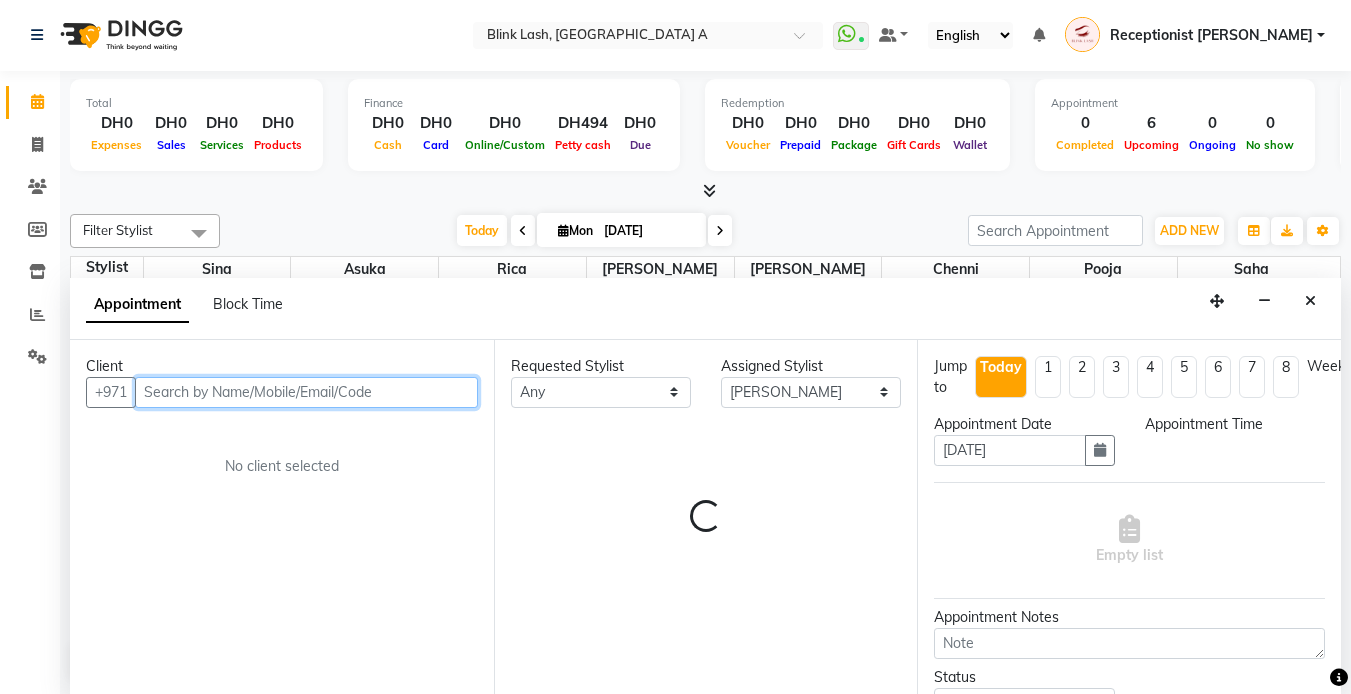 select on "765" 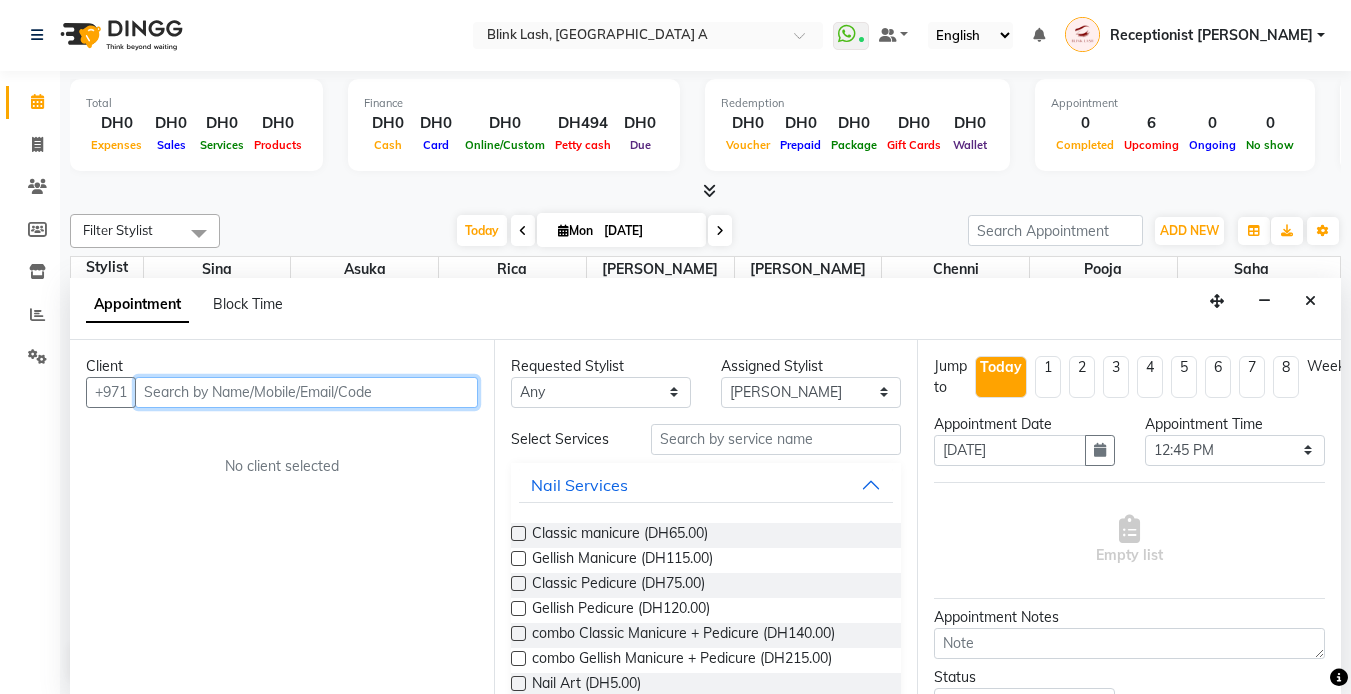 click at bounding box center [306, 392] 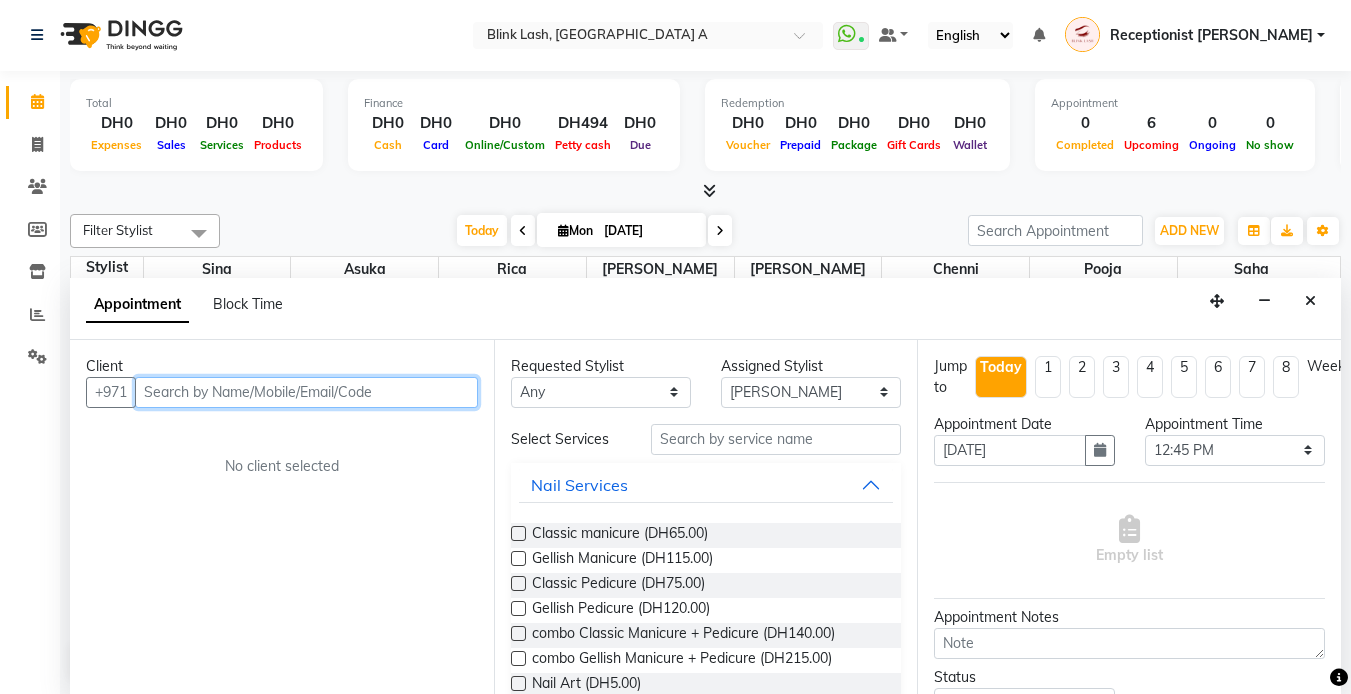 click at bounding box center [306, 392] 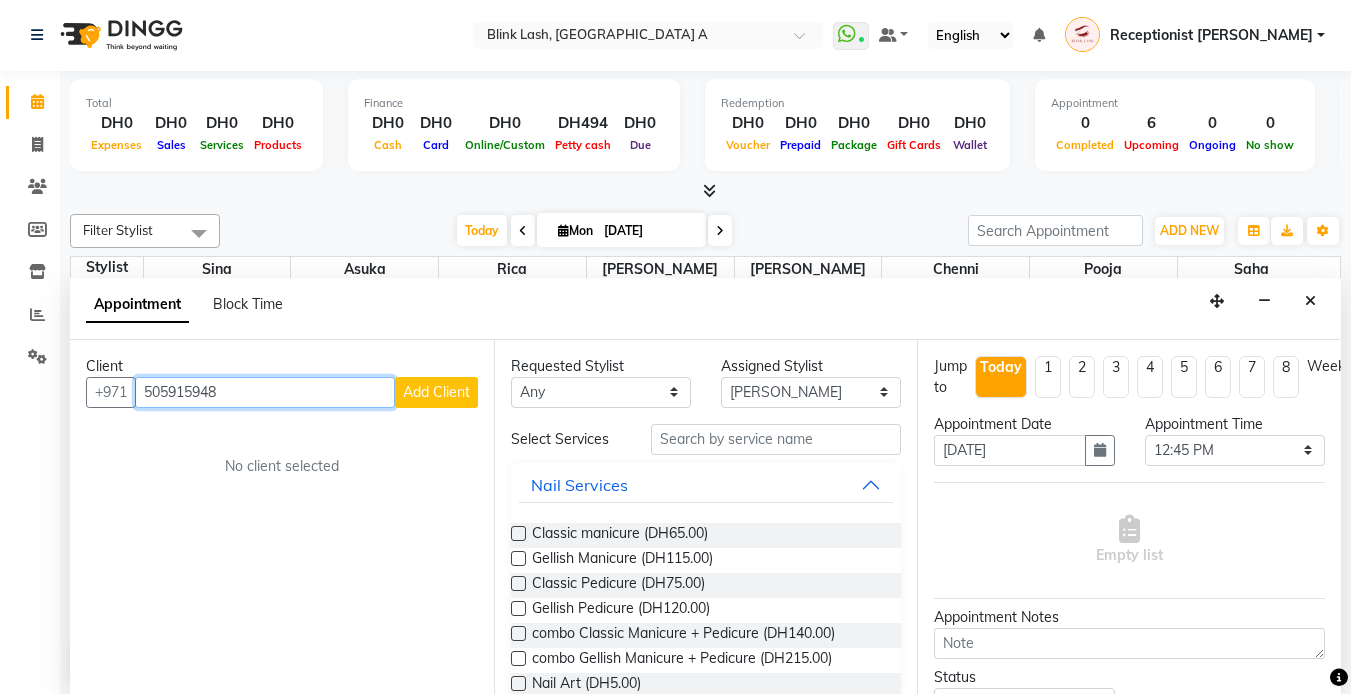 type on "505915948" 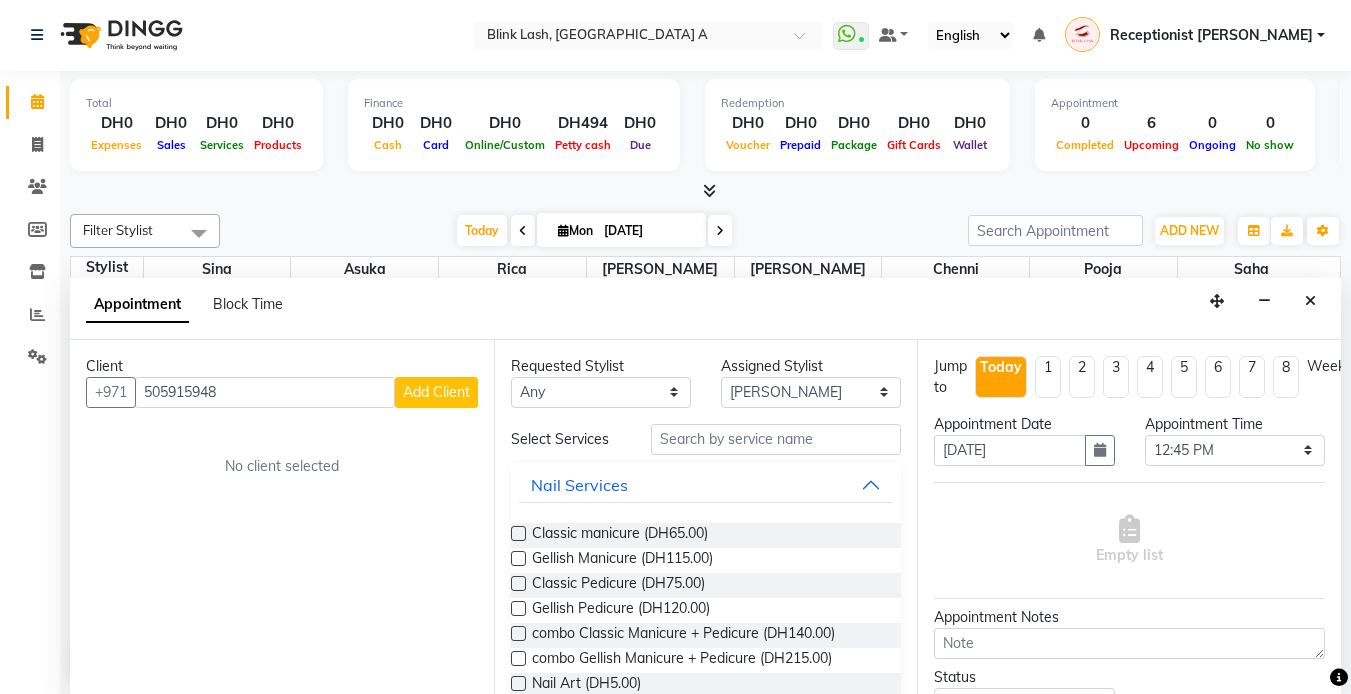 click on "Add Client" at bounding box center (436, 392) 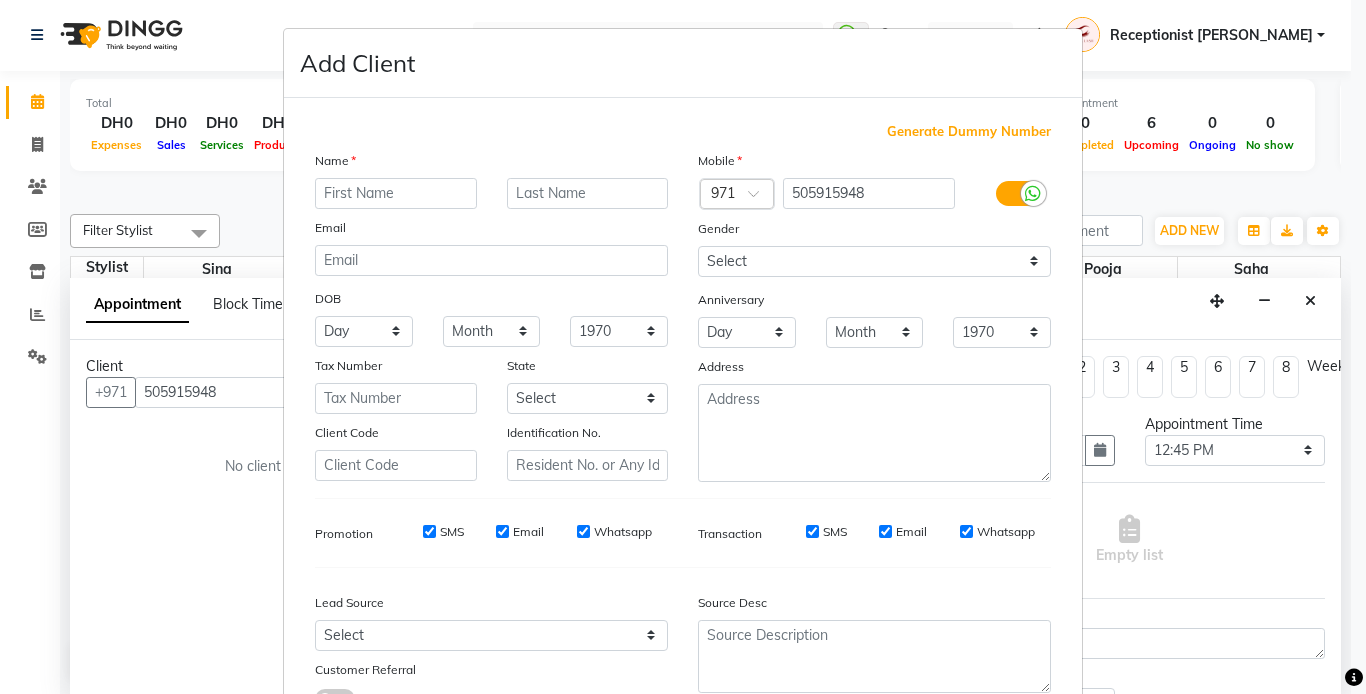click at bounding box center [396, 193] 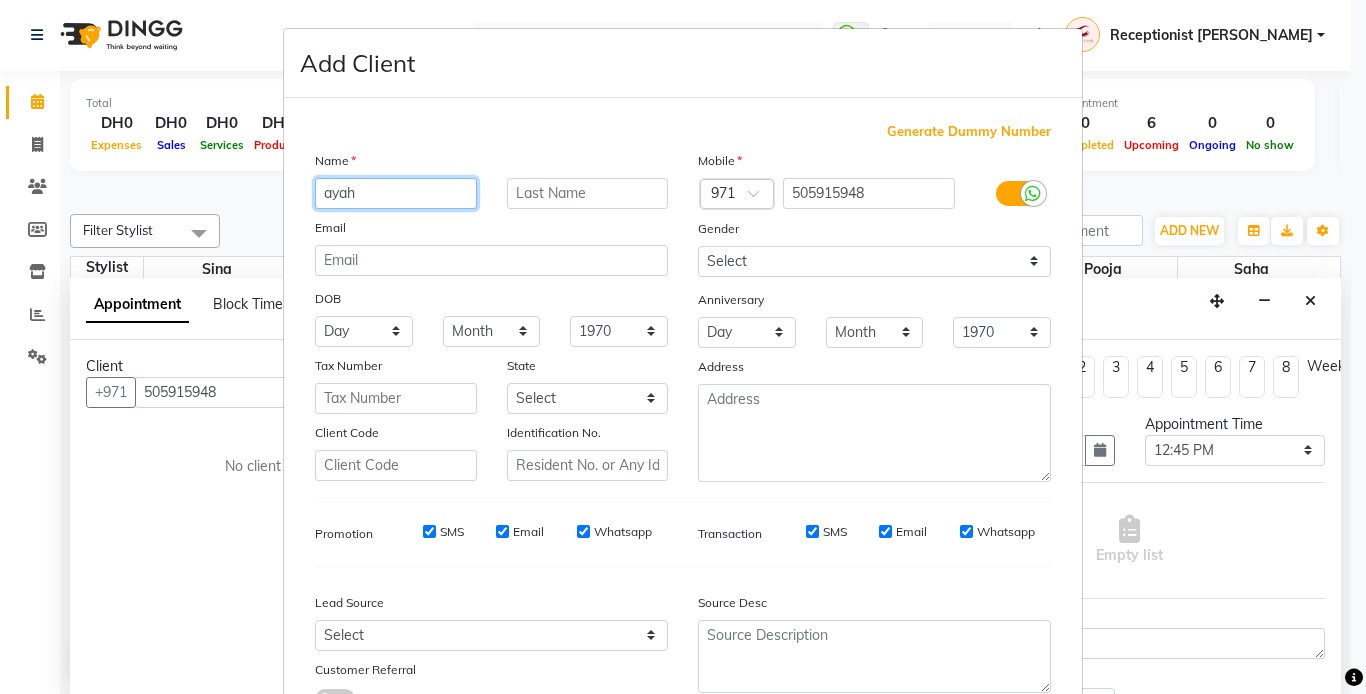 type on "ayah" 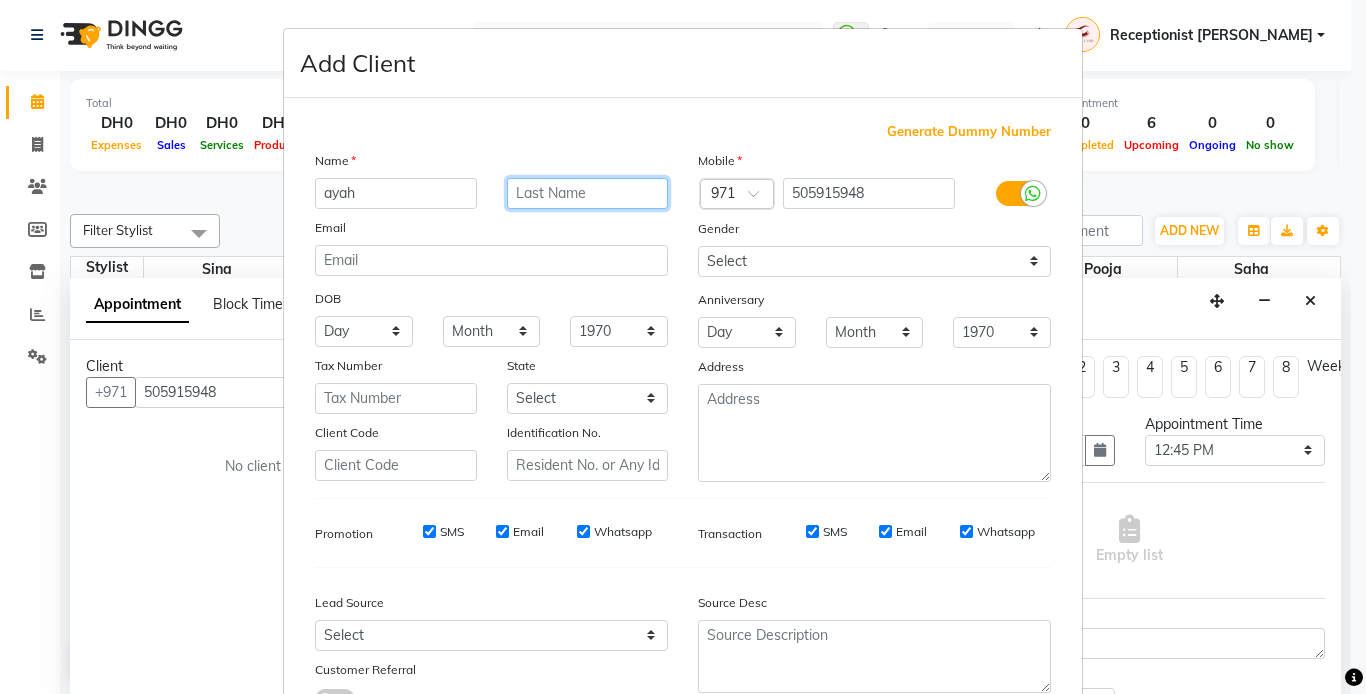 click at bounding box center [588, 193] 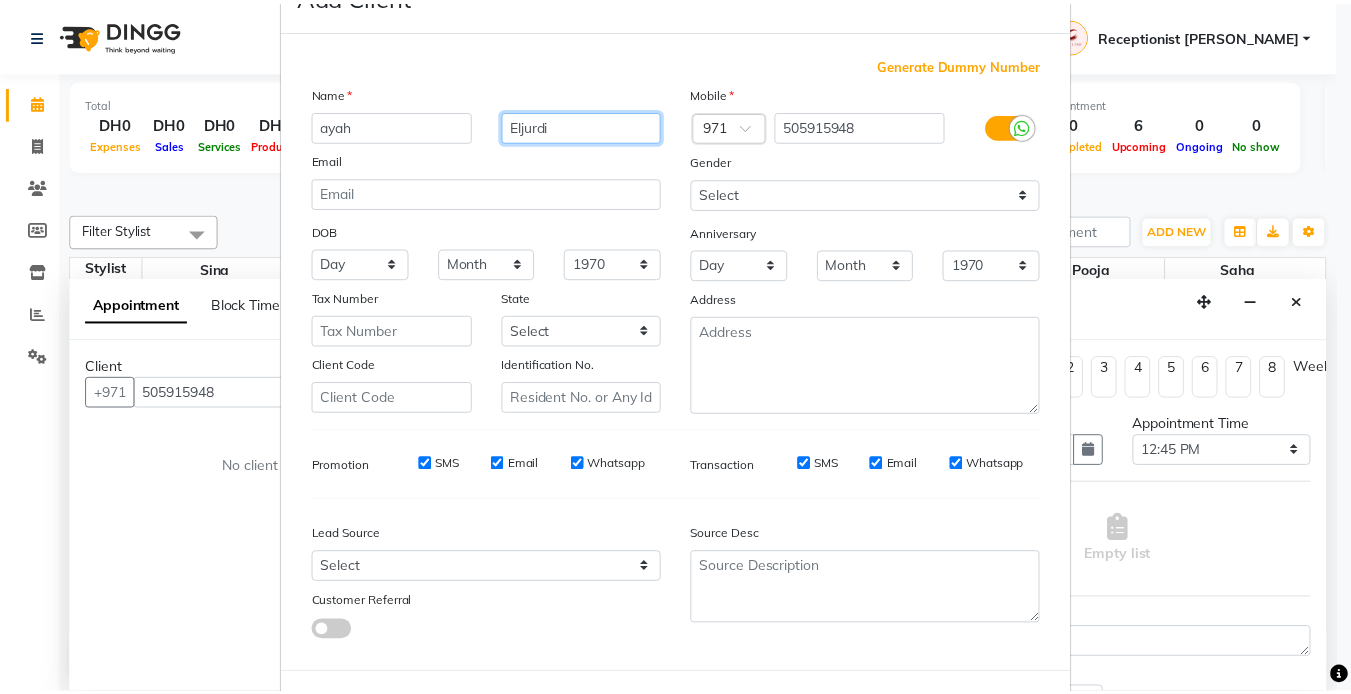 scroll, scrollTop: 155, scrollLeft: 0, axis: vertical 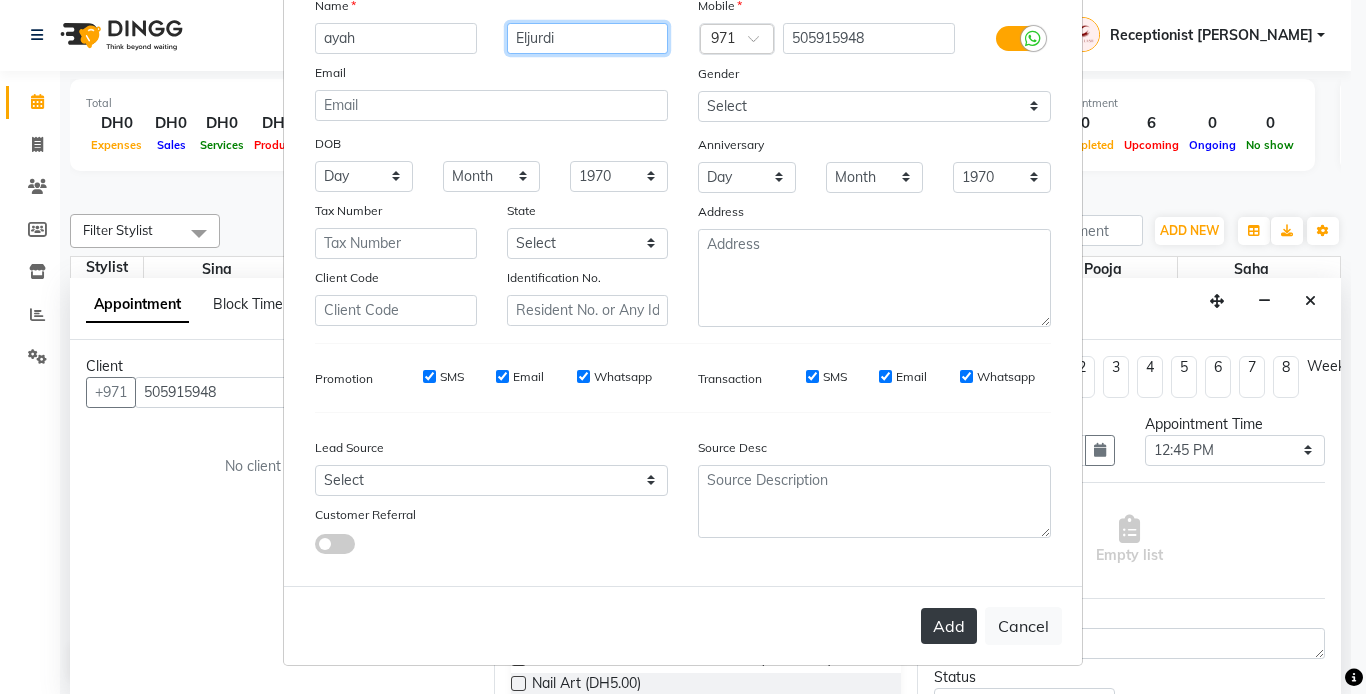 type on "Eljurdi" 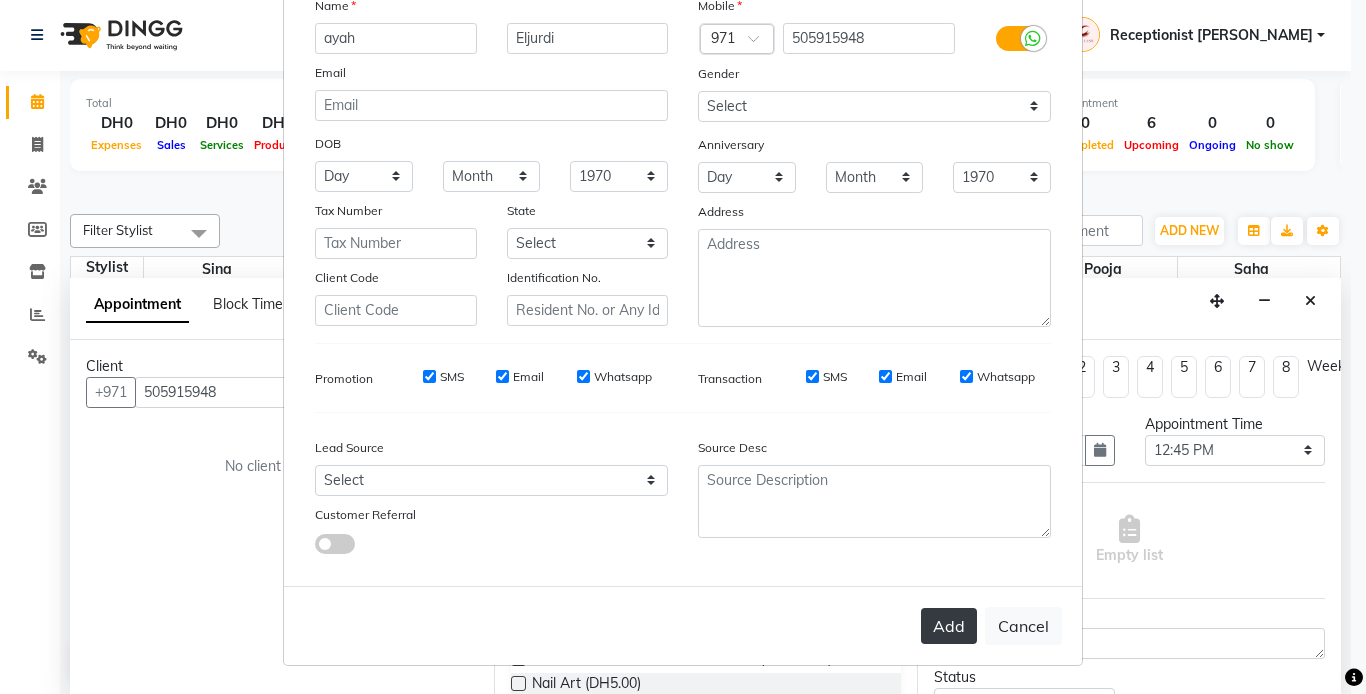 click on "Add" at bounding box center (949, 626) 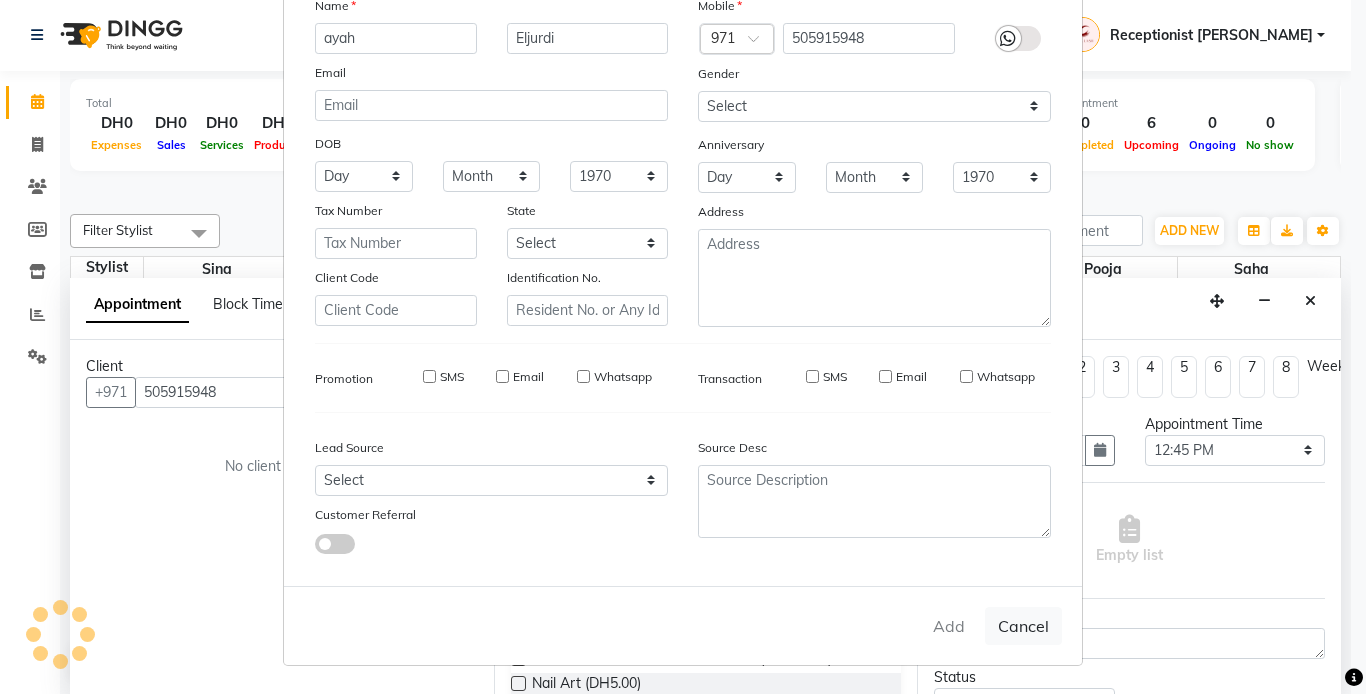 type 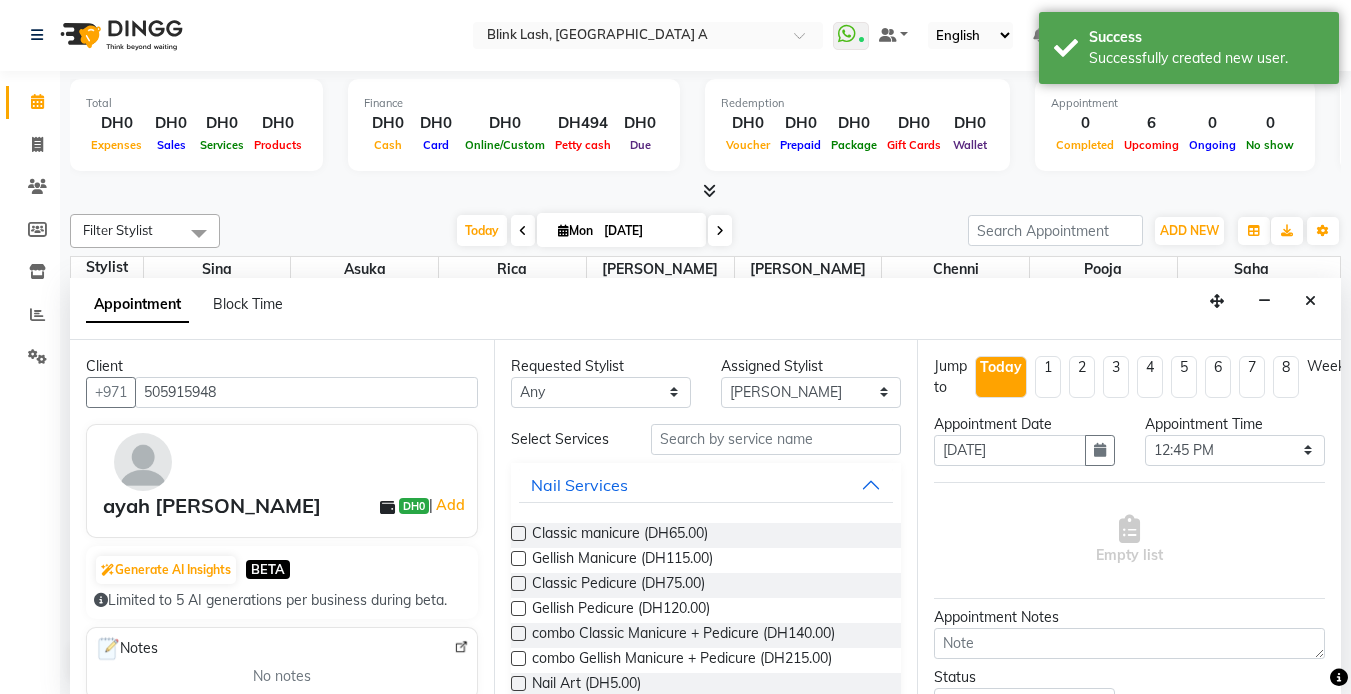 click at bounding box center [518, 583] 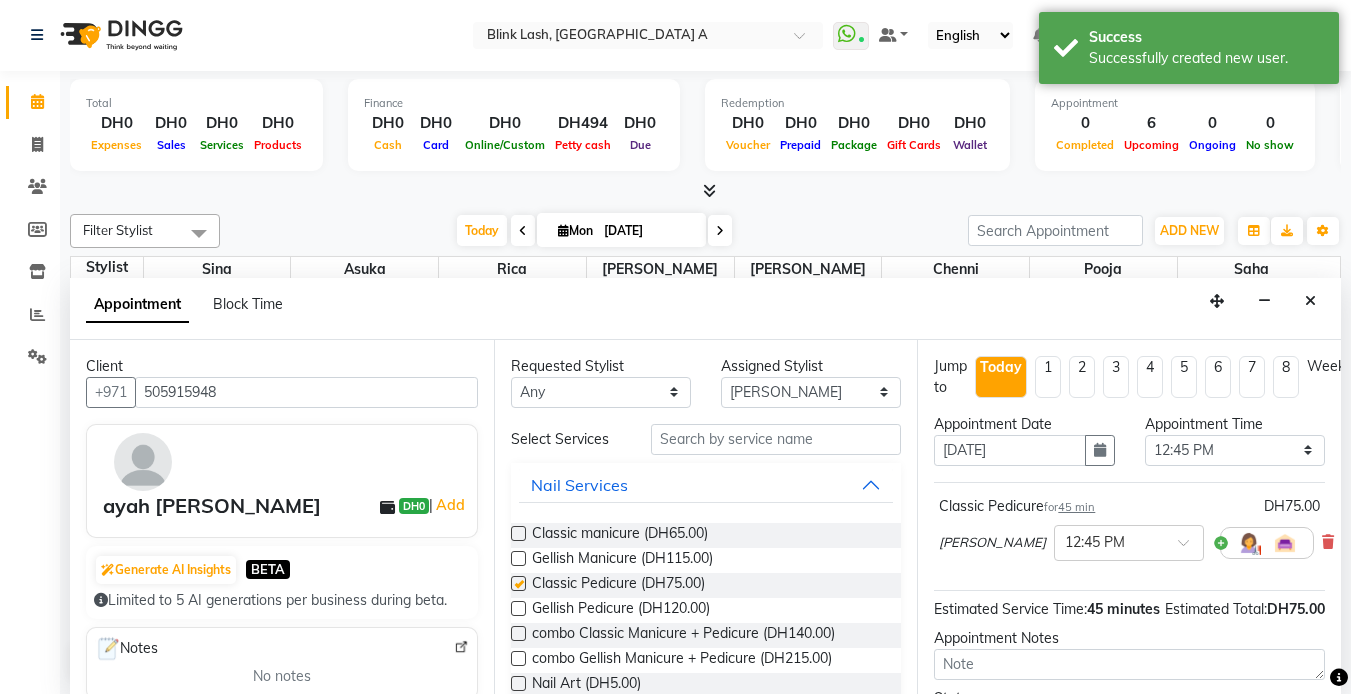 checkbox on "false" 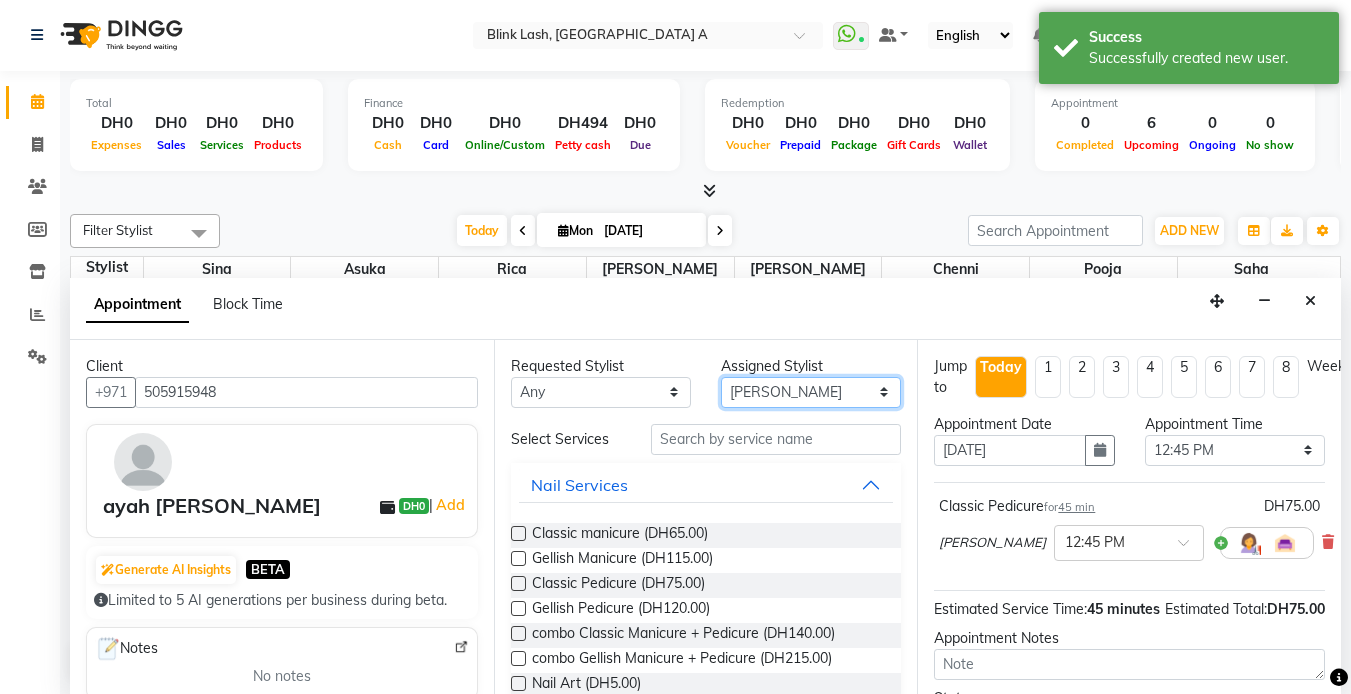 click on "Select [PERSON_NAME] [PERSON_NAME] pooja [PERSON_NAME]" at bounding box center [811, 392] 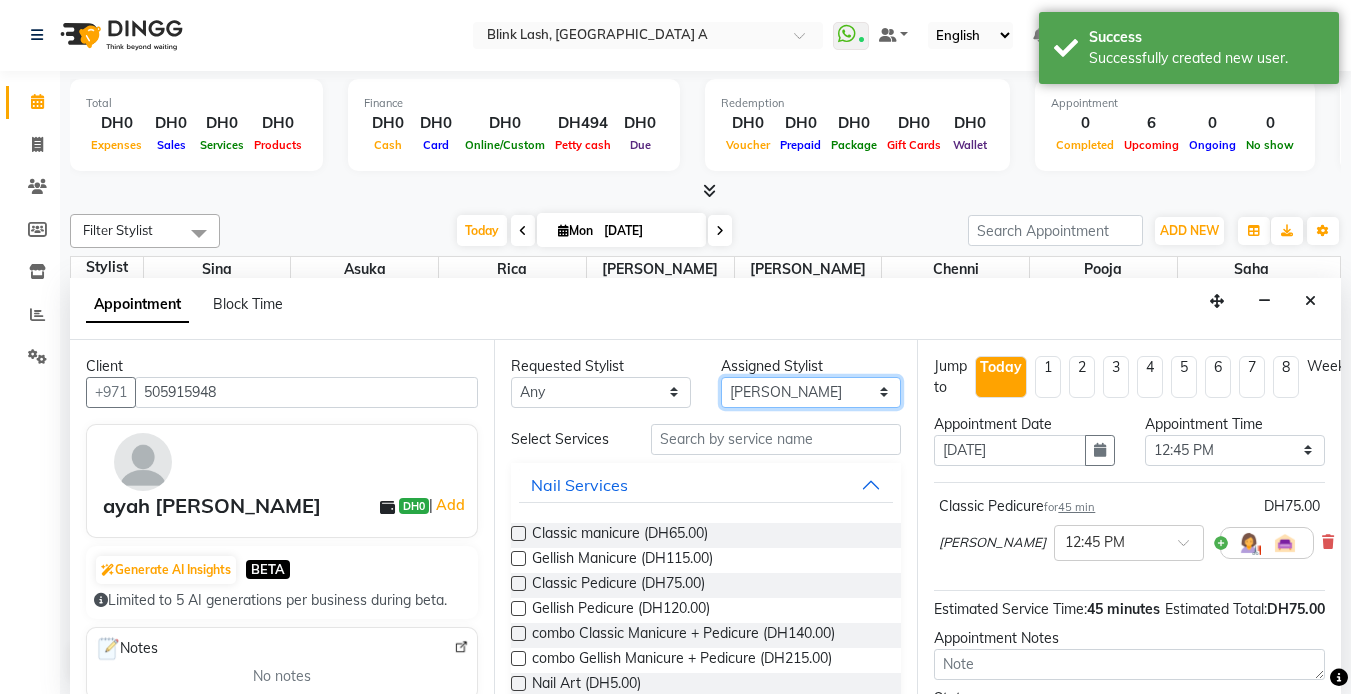 select on "71786" 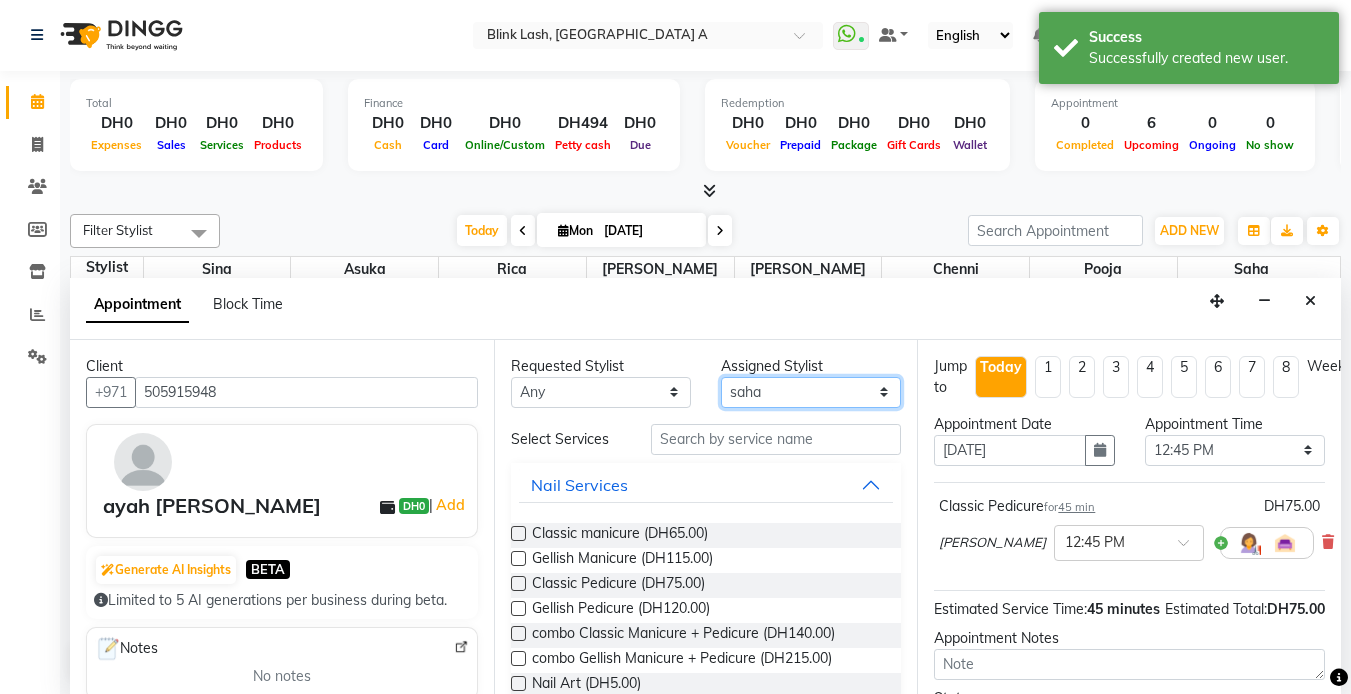 click on "Select [PERSON_NAME] [PERSON_NAME] pooja [PERSON_NAME]" at bounding box center [811, 392] 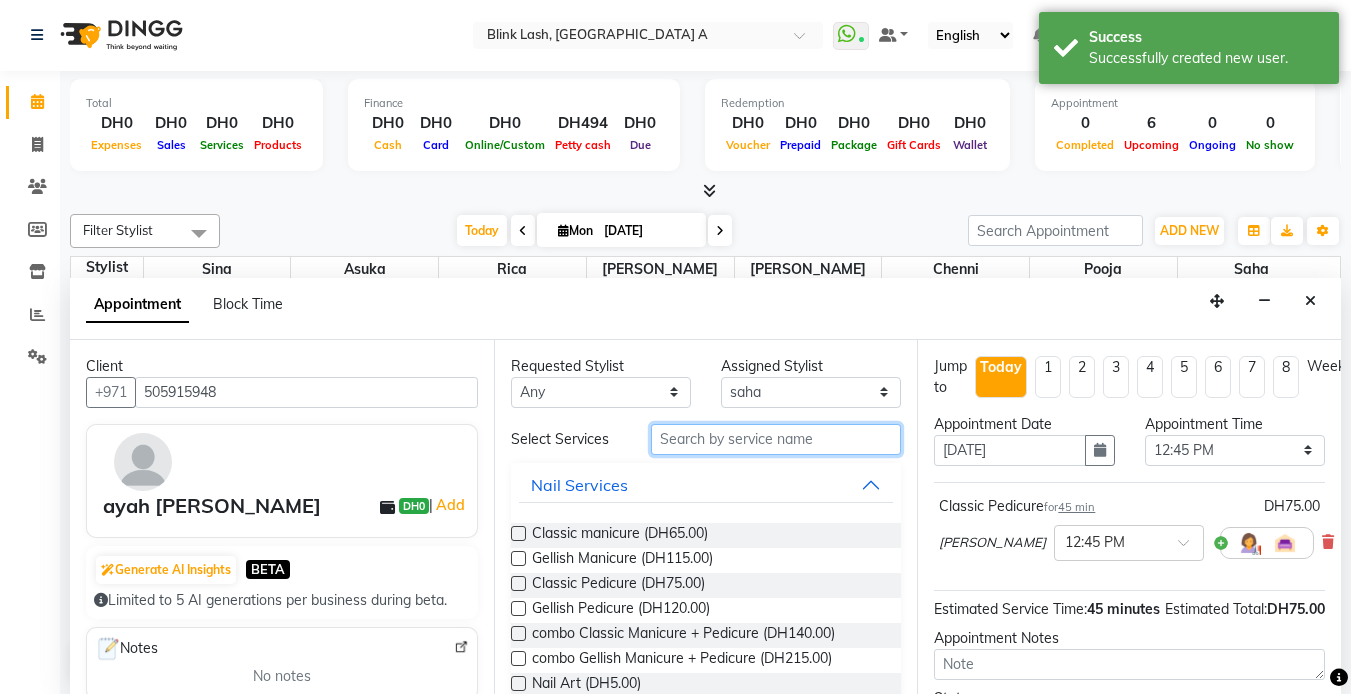 click at bounding box center (776, 439) 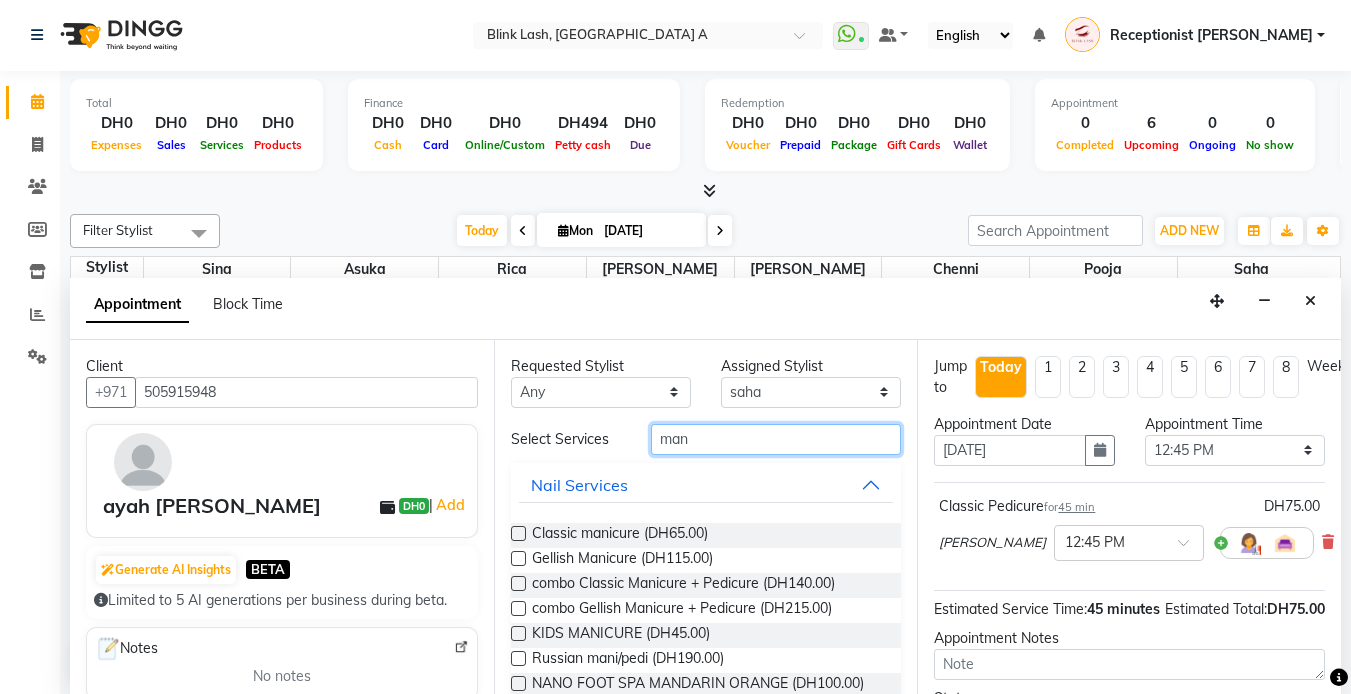 type on "man" 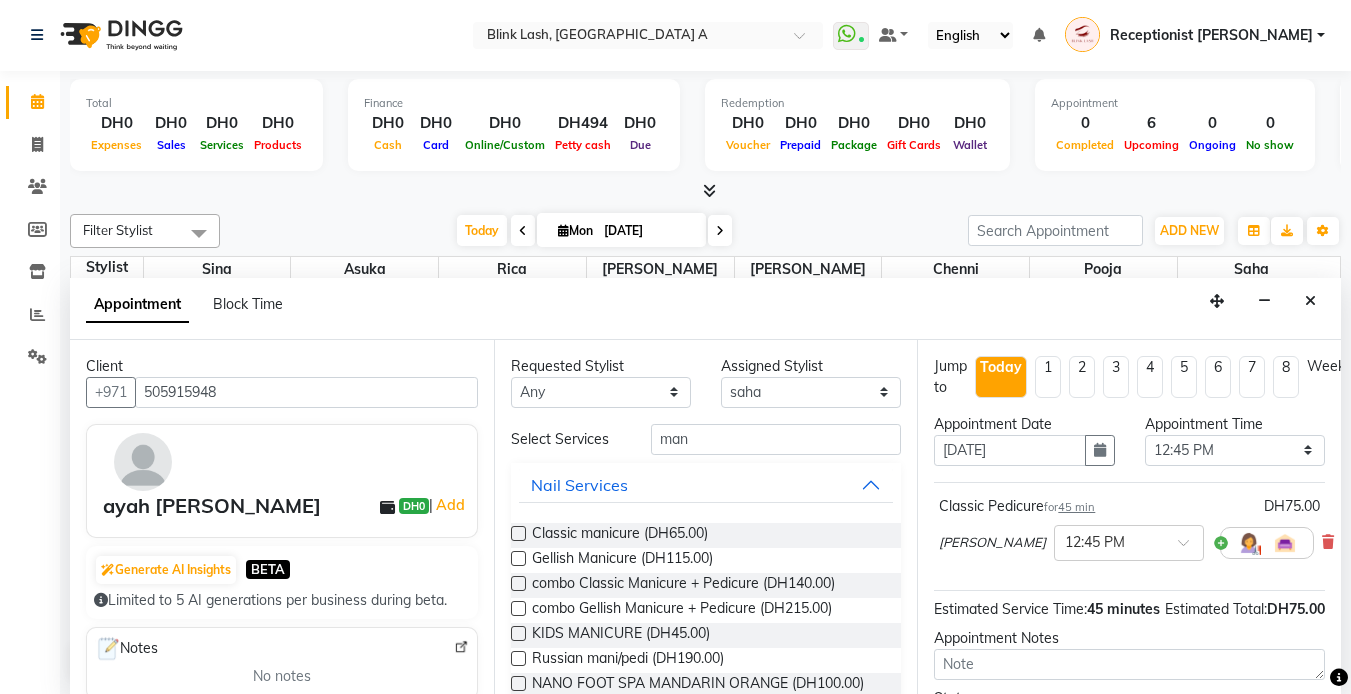 click at bounding box center [518, 558] 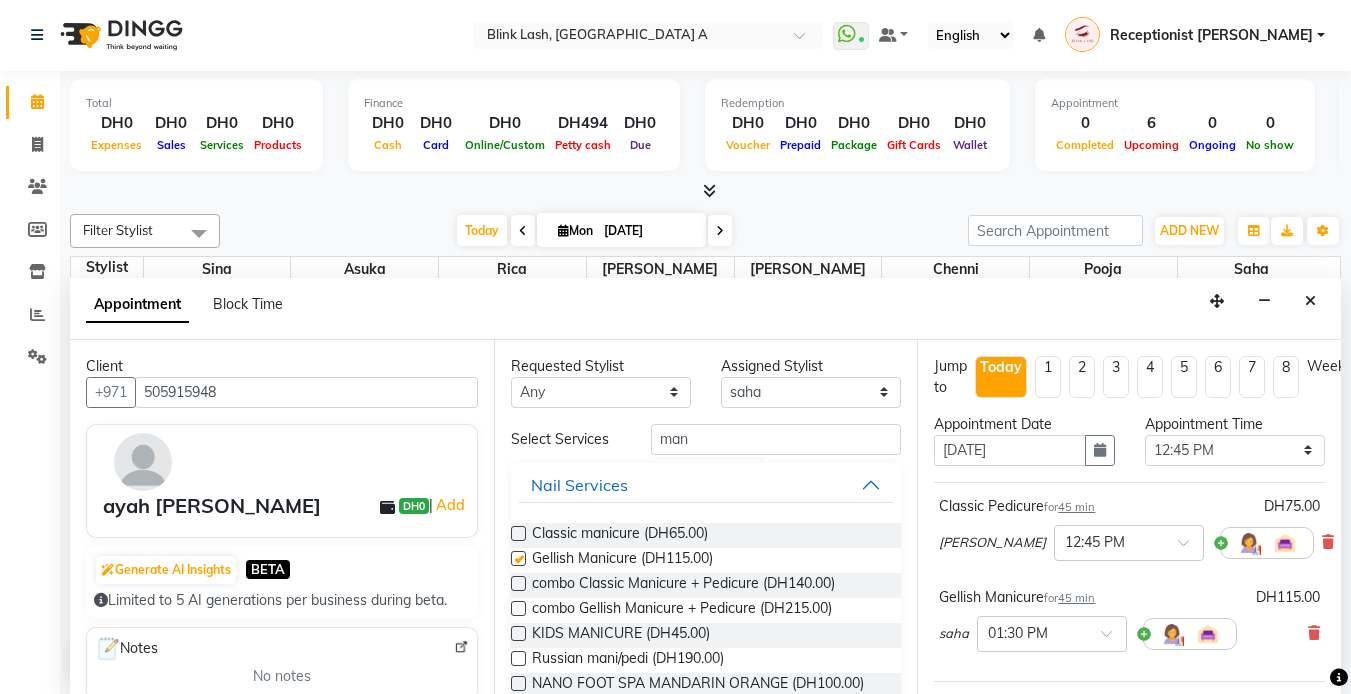 checkbox on "false" 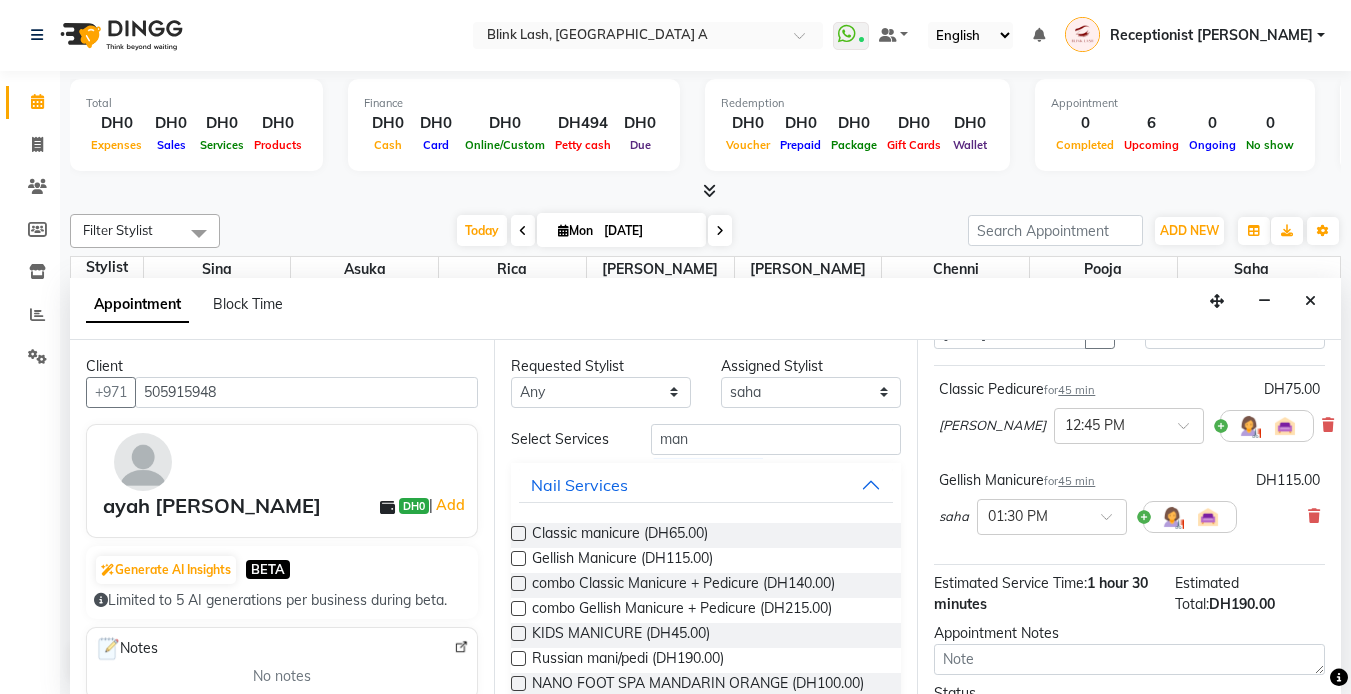 scroll, scrollTop: 299, scrollLeft: 0, axis: vertical 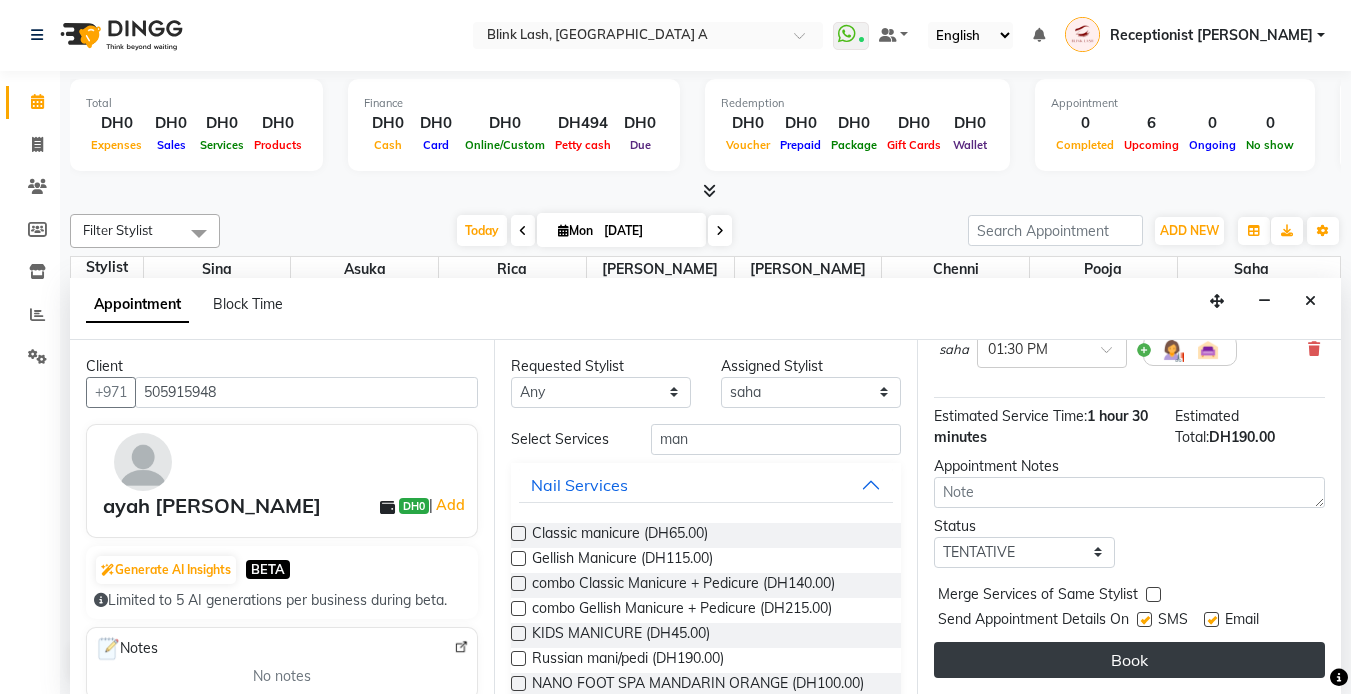 click on "Book" at bounding box center (1129, 660) 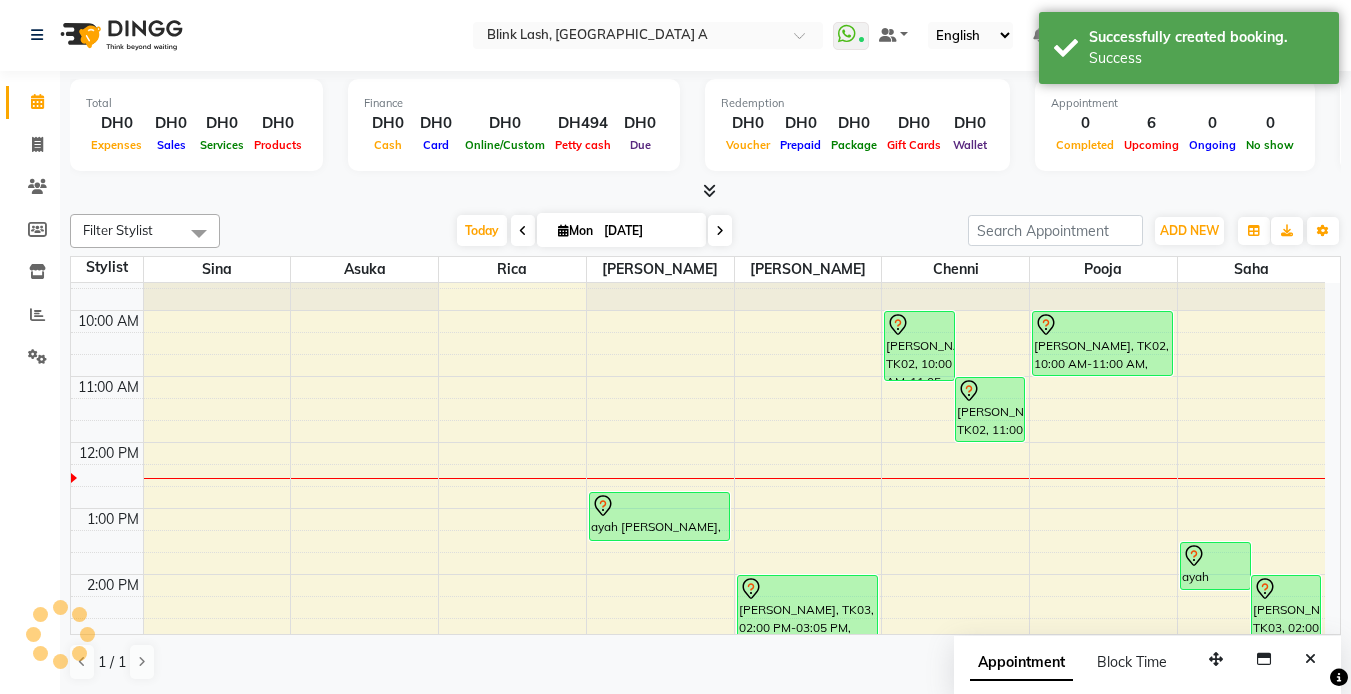 scroll, scrollTop: 0, scrollLeft: 0, axis: both 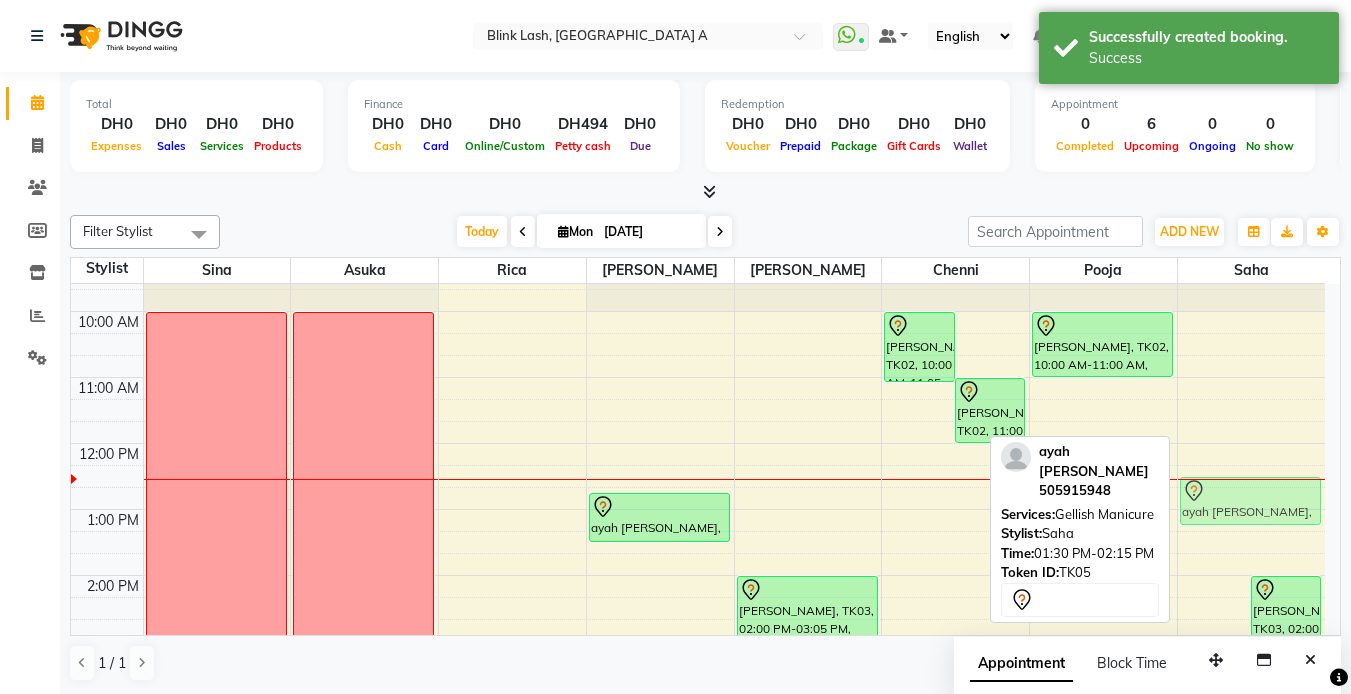 drag, startPoint x: 1222, startPoint y: 561, endPoint x: 1240, endPoint y: 492, distance: 71.30919 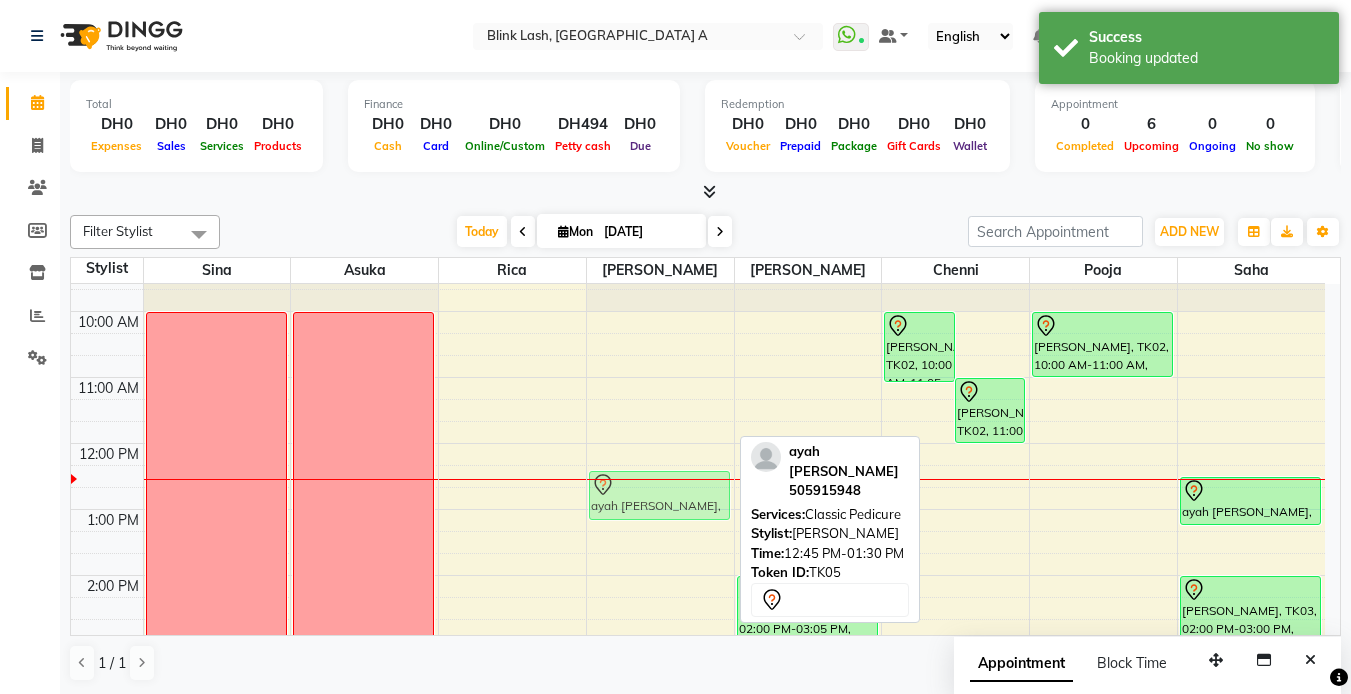 drag, startPoint x: 665, startPoint y: 515, endPoint x: 682, endPoint y: 486, distance: 33.61547 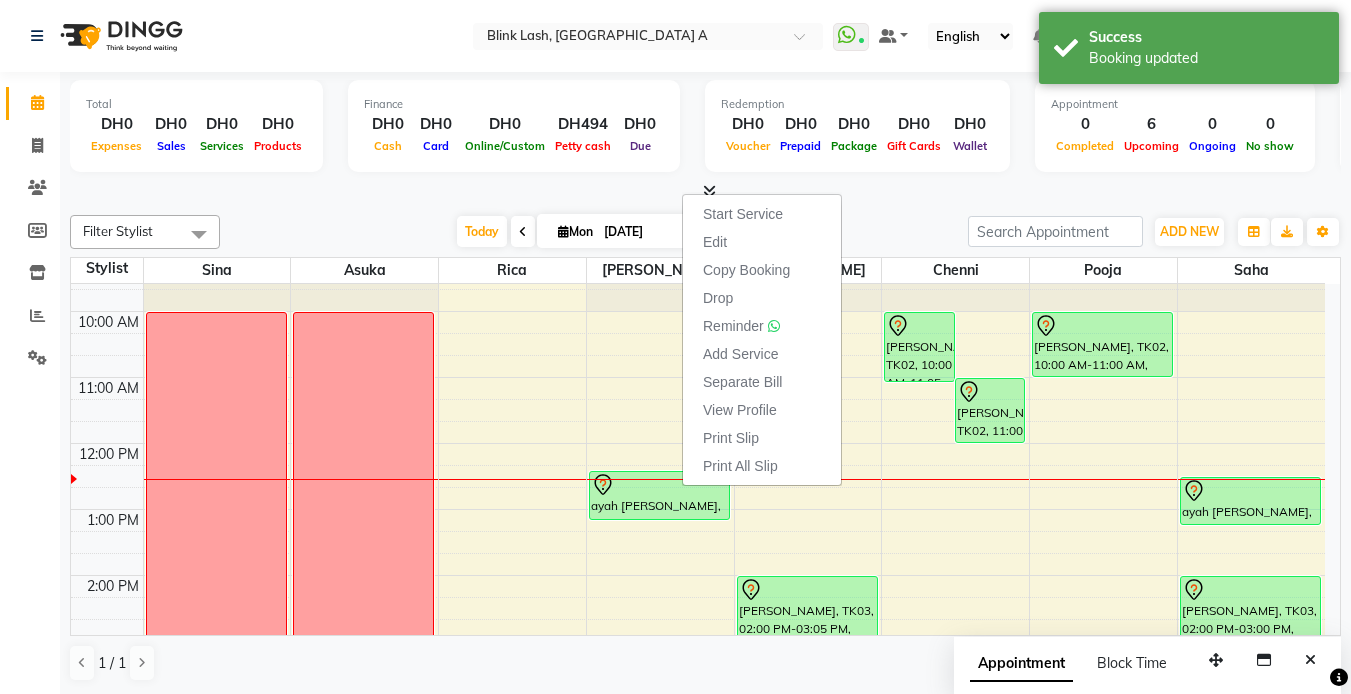click on "Edit" at bounding box center (762, 242) 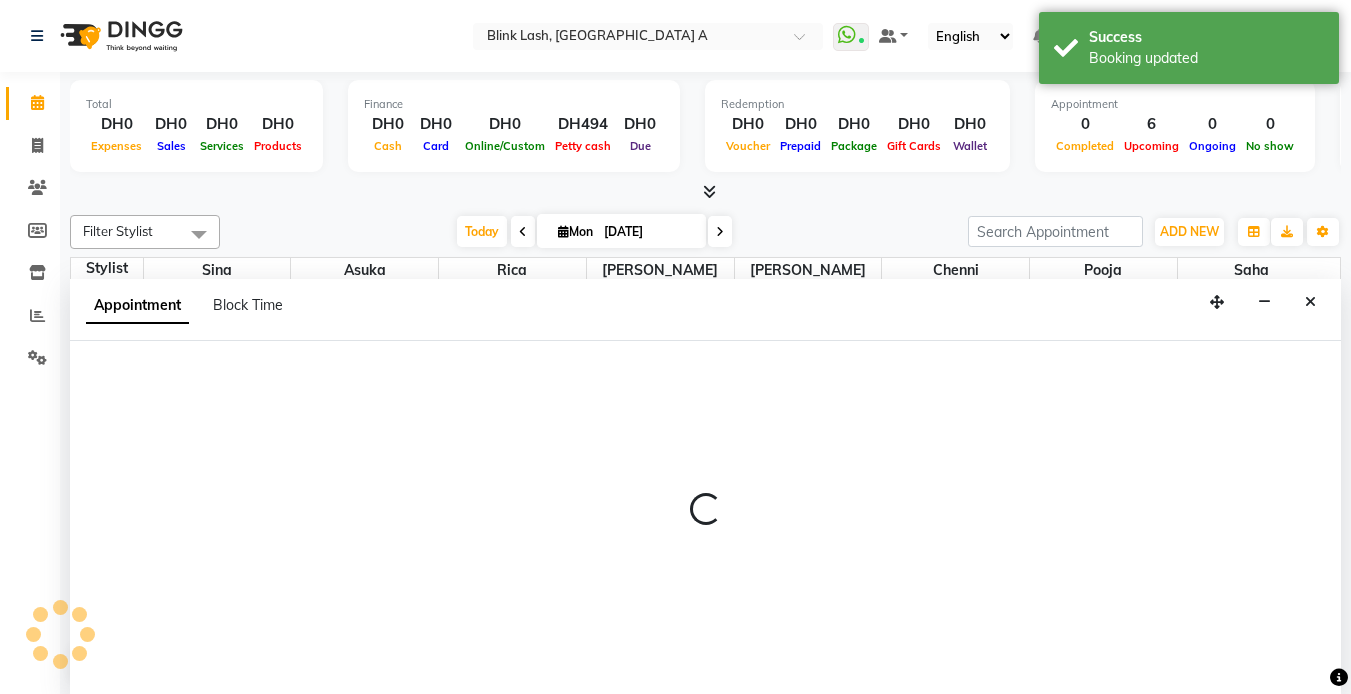 scroll, scrollTop: 1, scrollLeft: 0, axis: vertical 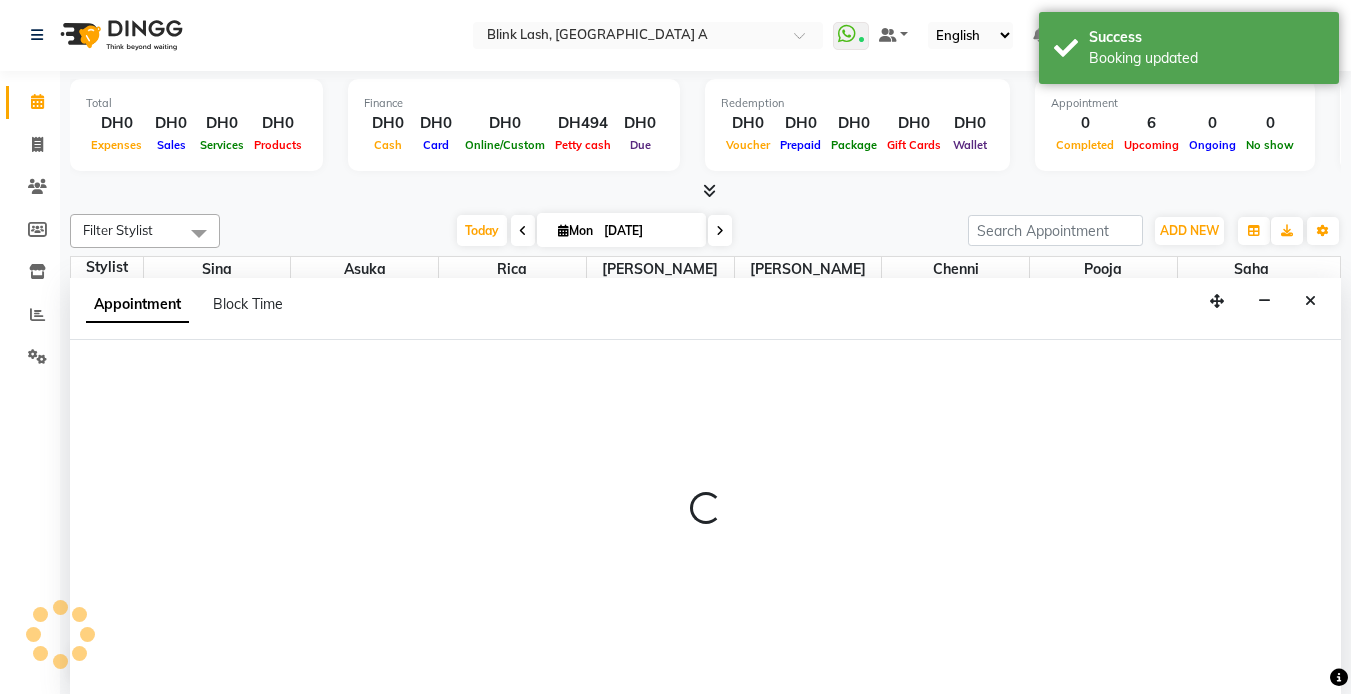 select on "tentative" 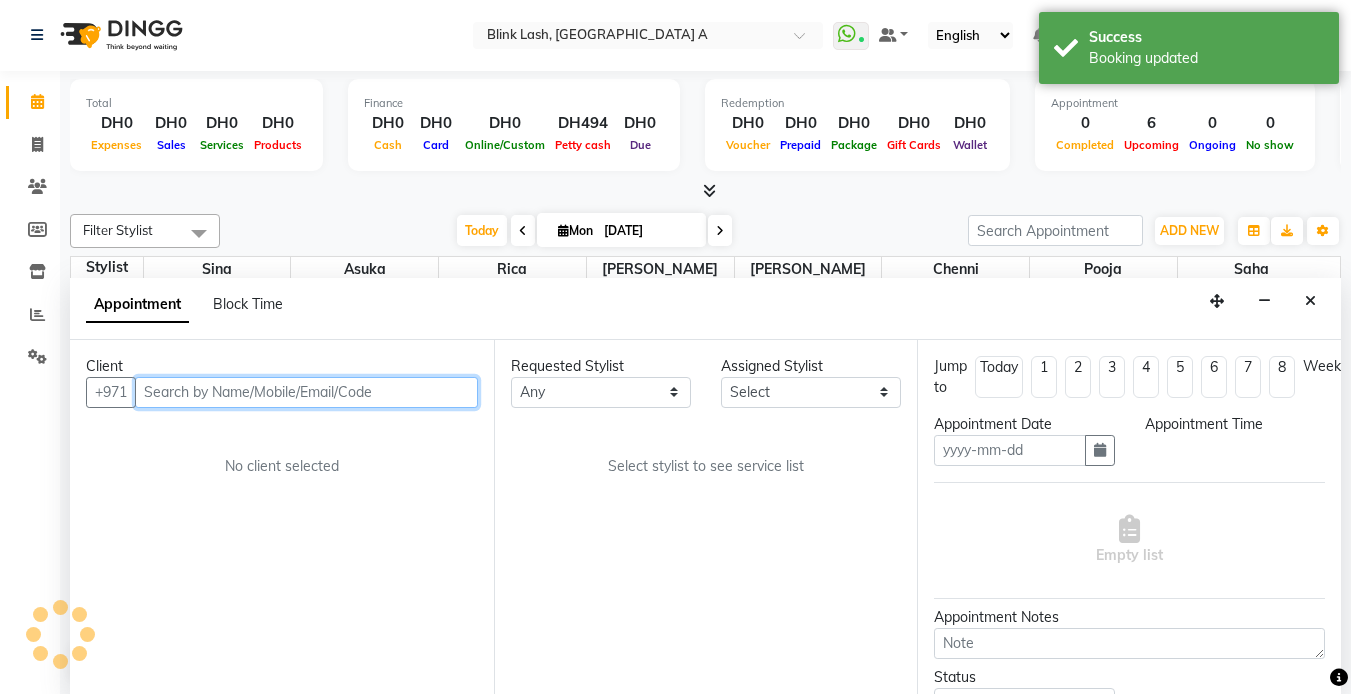 type on "[DATE]" 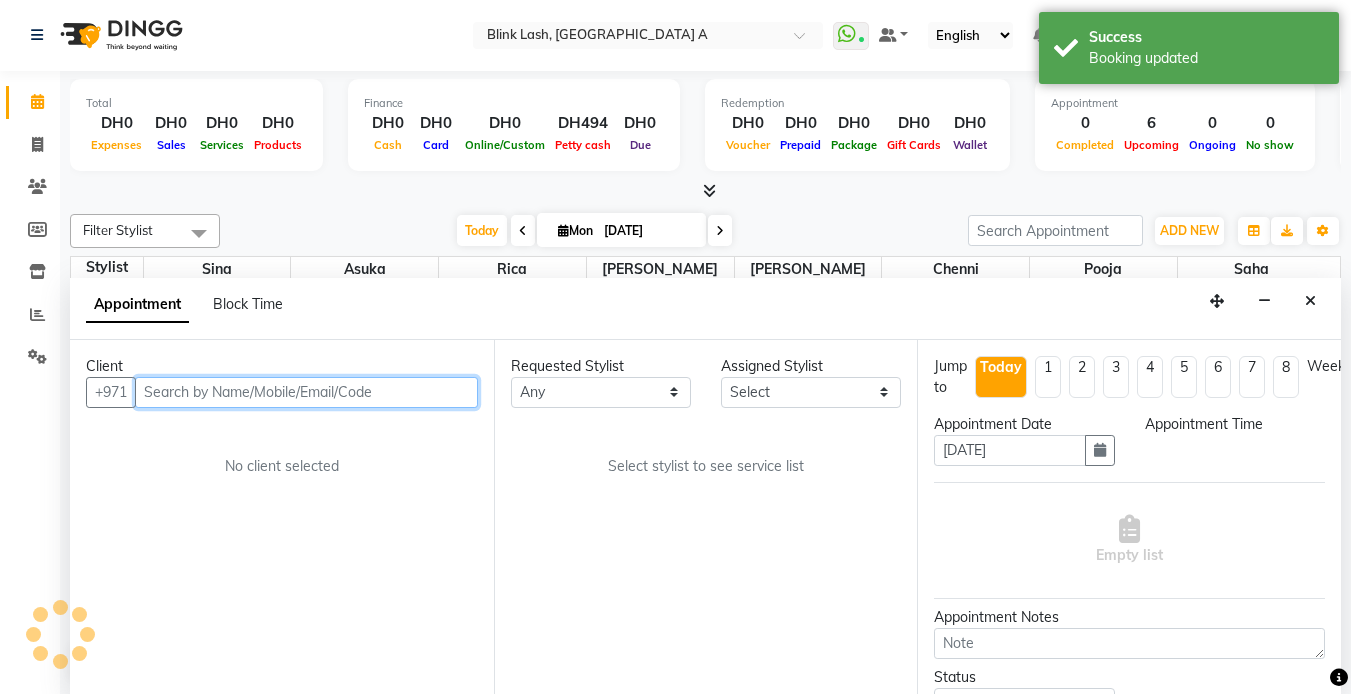 scroll, scrollTop: 0, scrollLeft: 0, axis: both 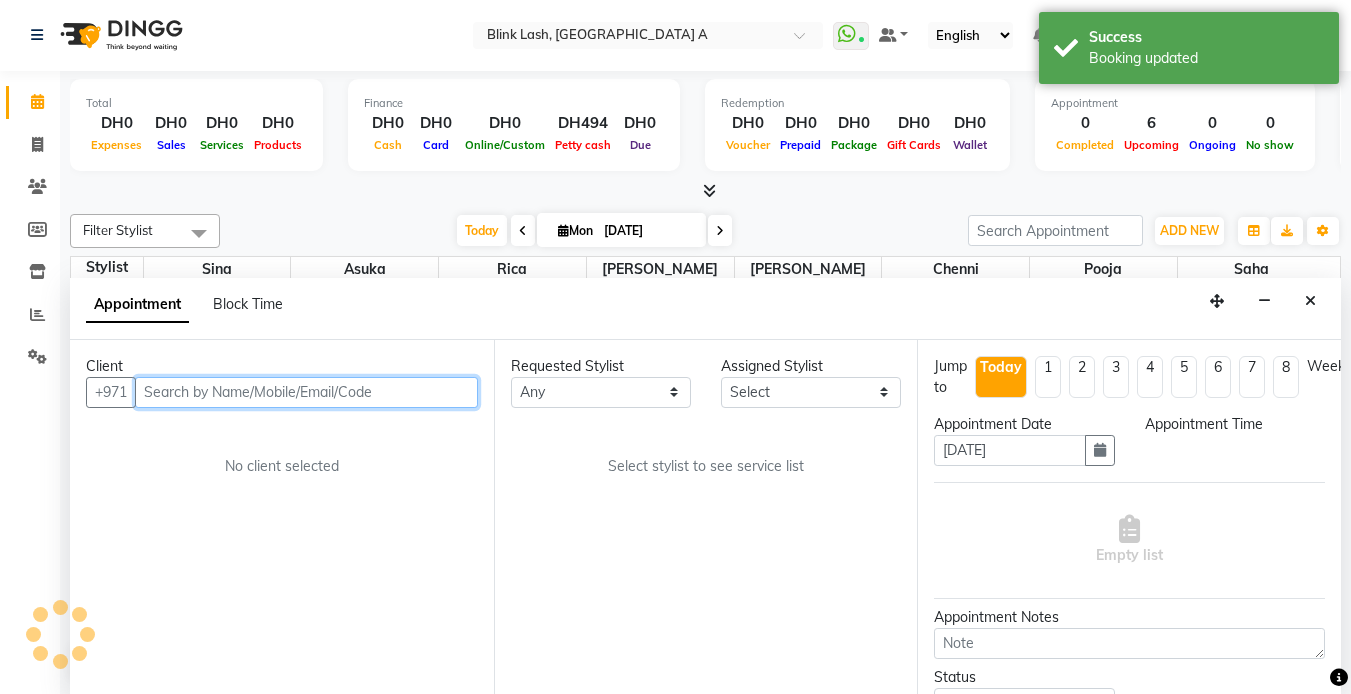 select on "750" 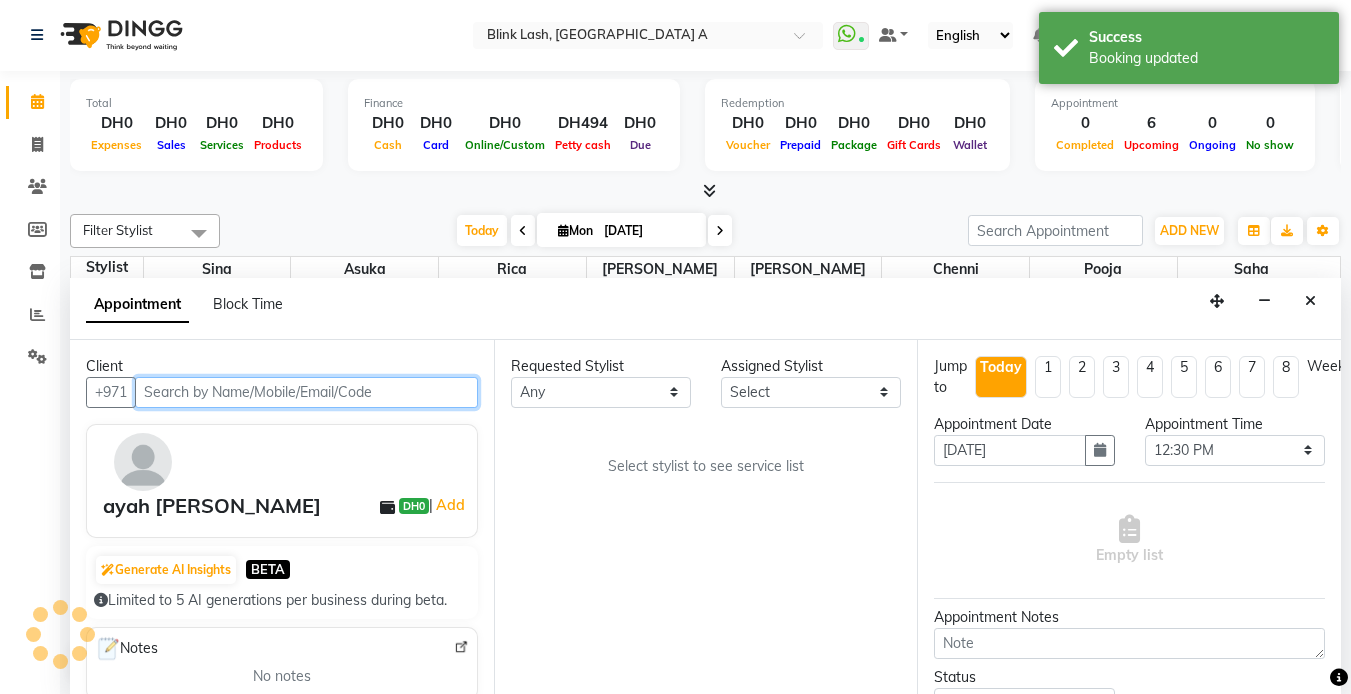 select on "46934" 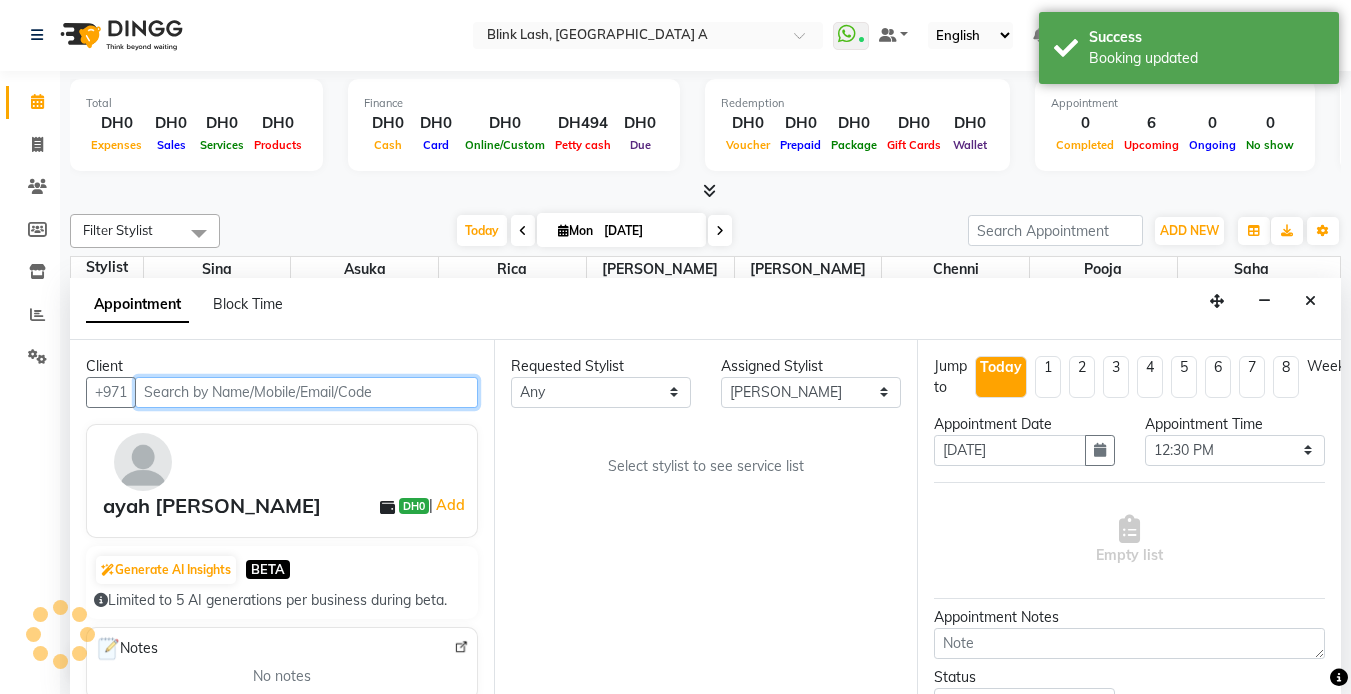 scroll, scrollTop: 199, scrollLeft: 0, axis: vertical 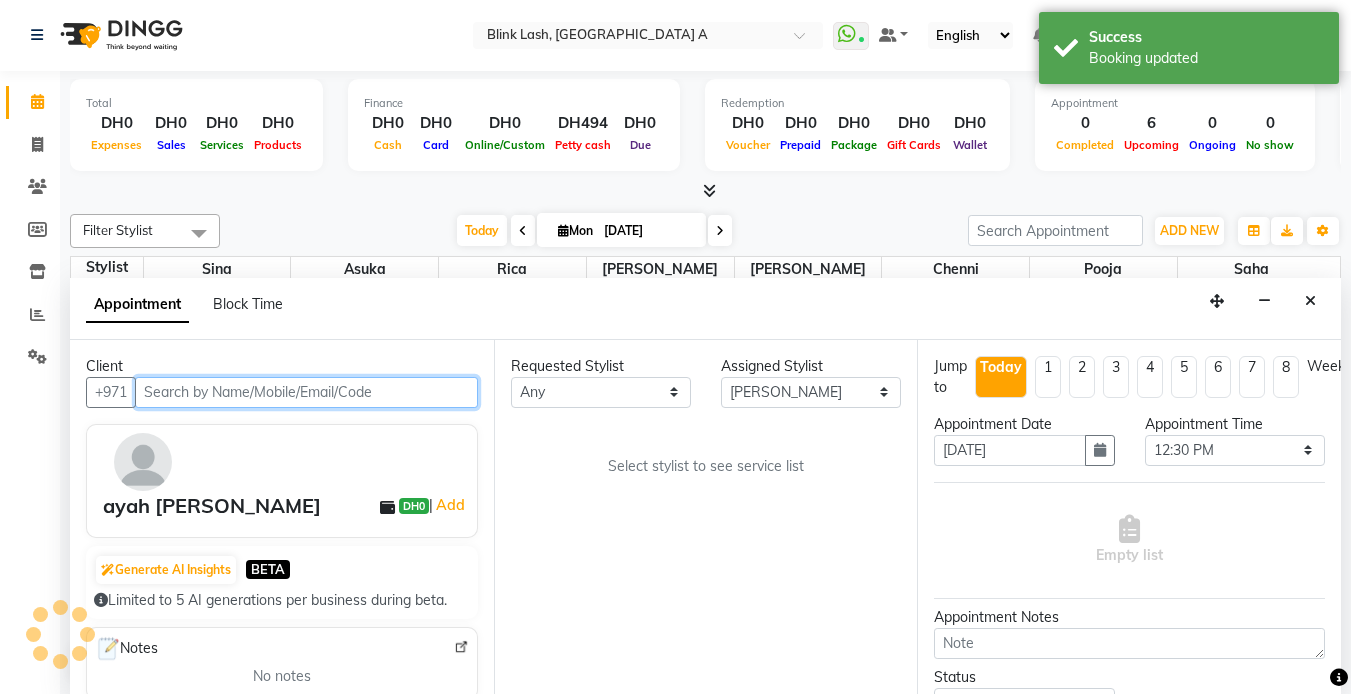 select on "2892" 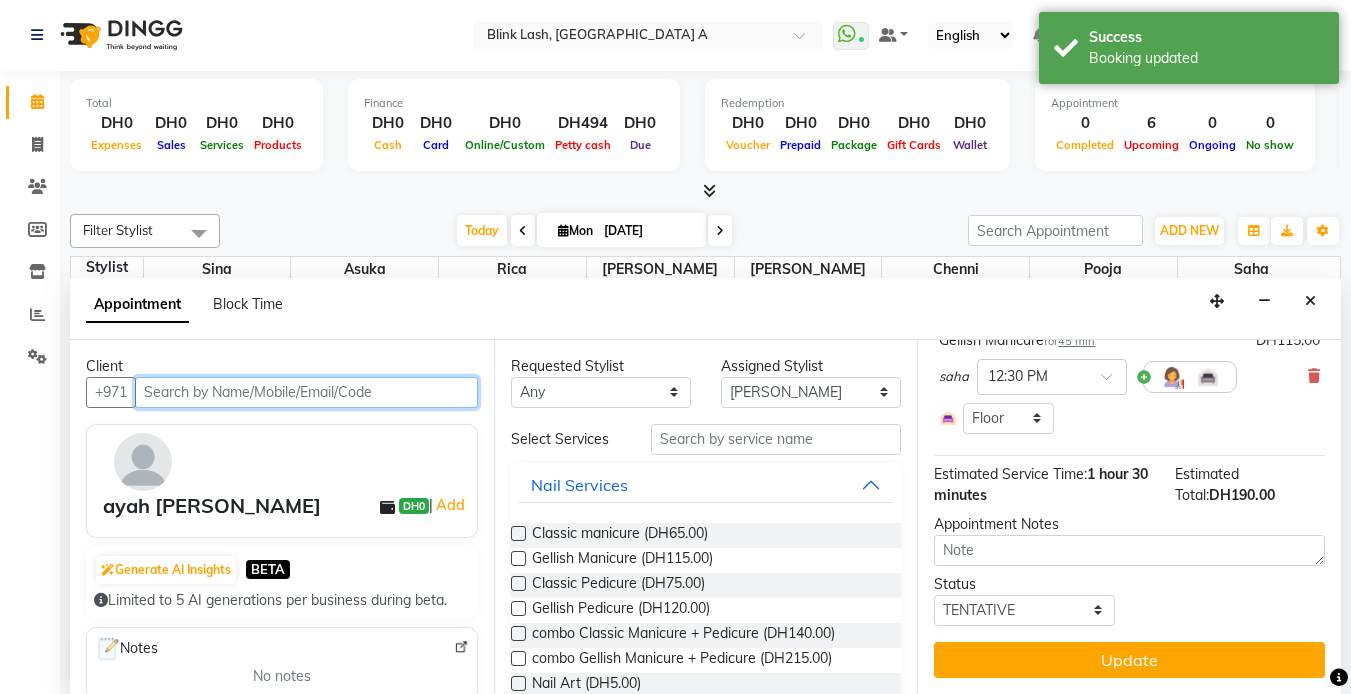 scroll, scrollTop: 303, scrollLeft: 0, axis: vertical 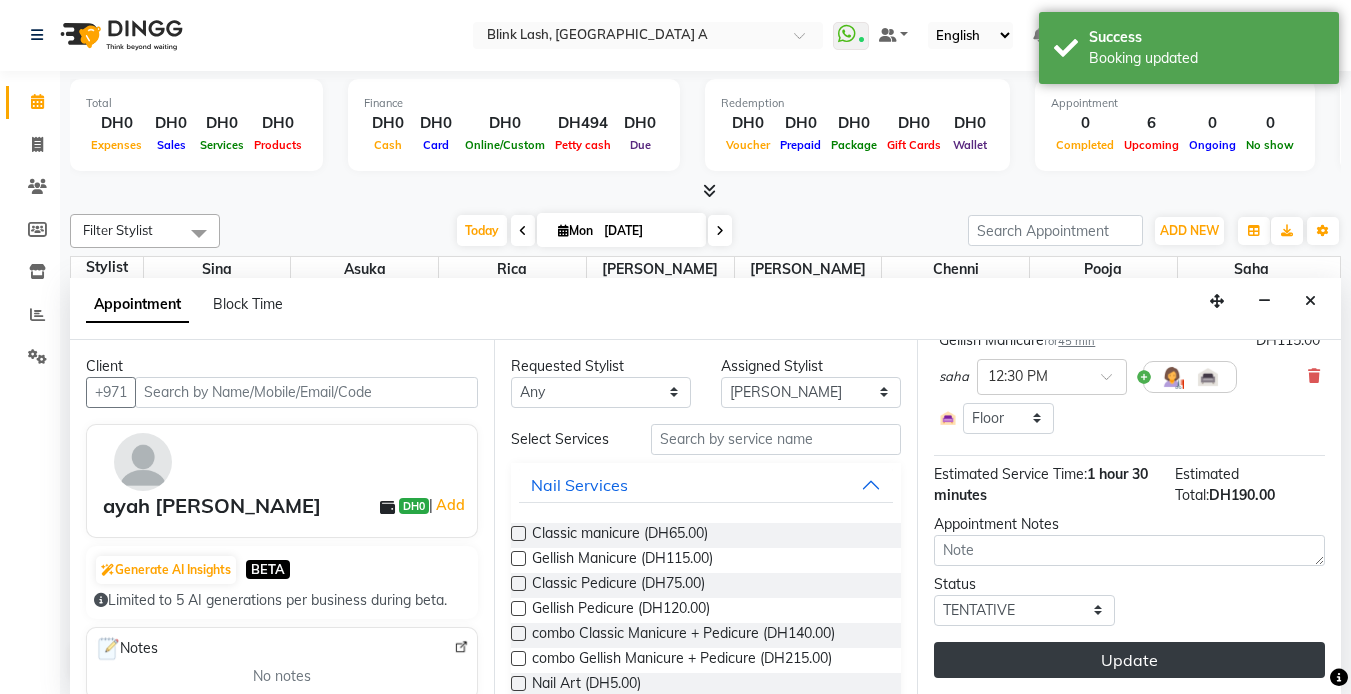 click on "Update" at bounding box center (1129, 660) 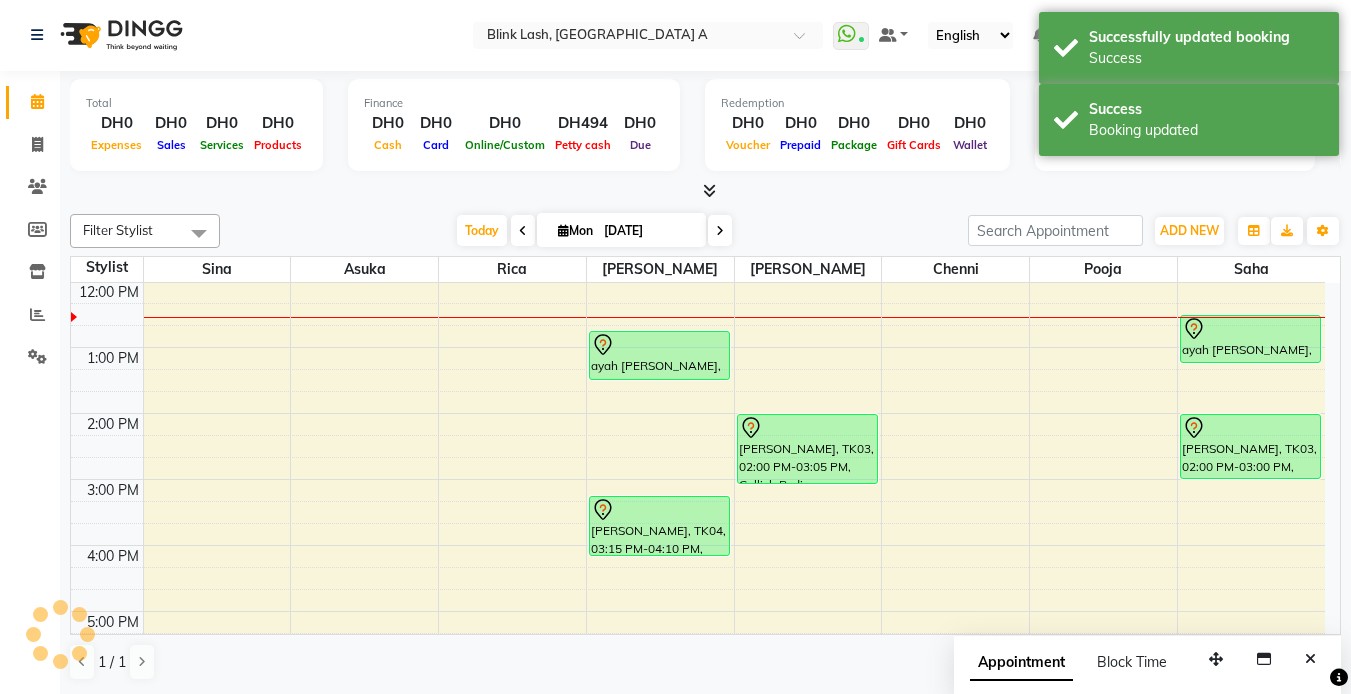 scroll, scrollTop: 0, scrollLeft: 0, axis: both 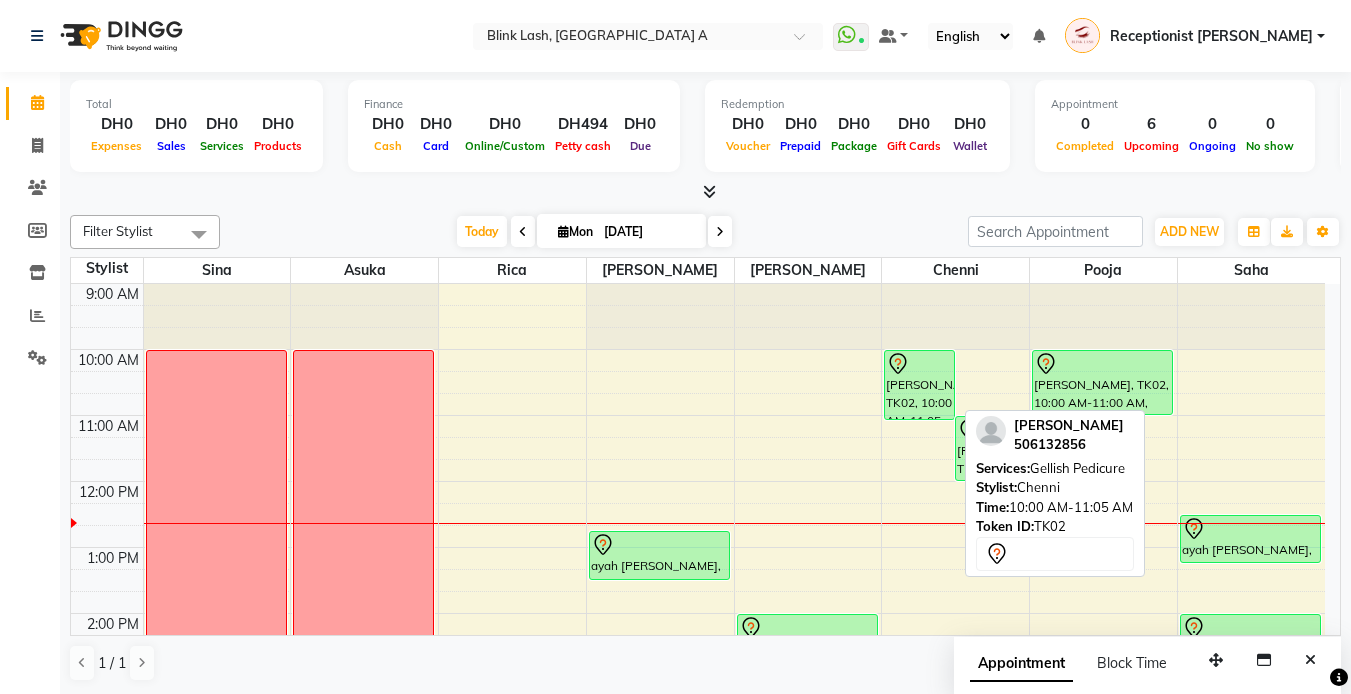 click on "[PERSON_NAME], TK02, 10:00 AM-11:05 AM, Gellish Pedicure" at bounding box center [919, 385] 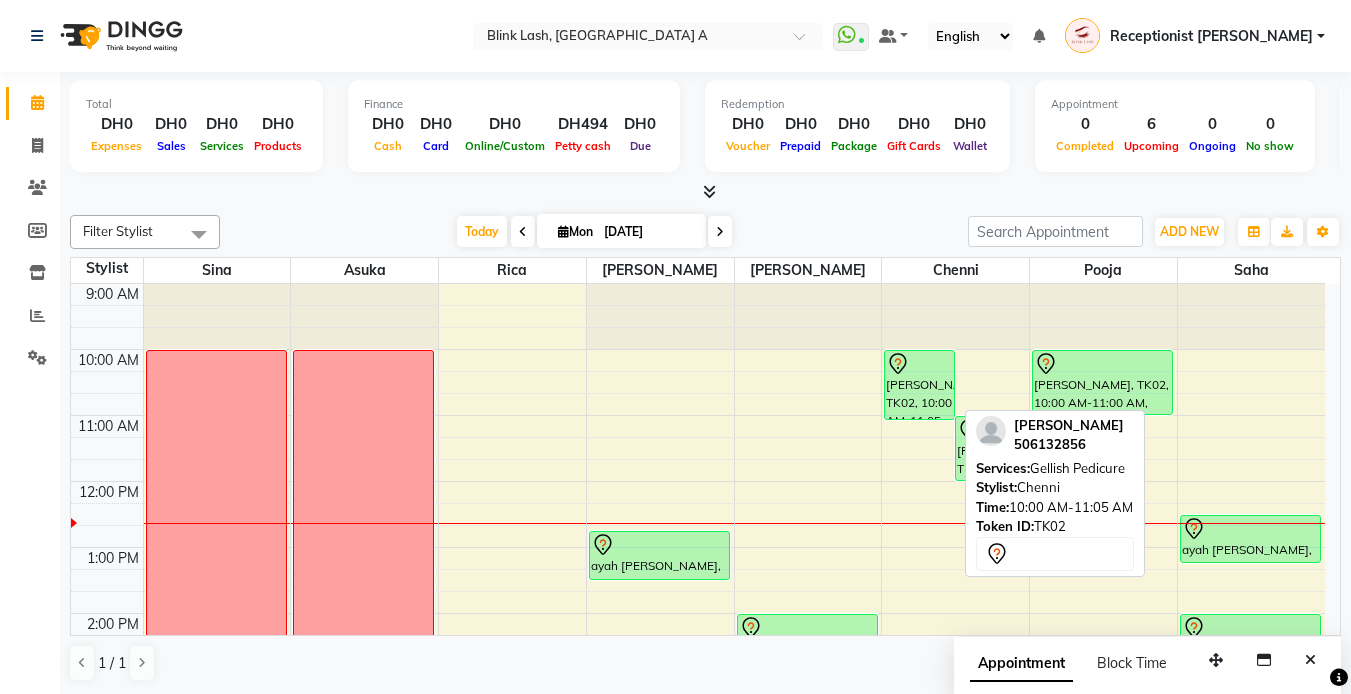 click on "[PERSON_NAME], TK02, 10:00 AM-11:05 AM, Gellish Pedicure" at bounding box center (919, 385) 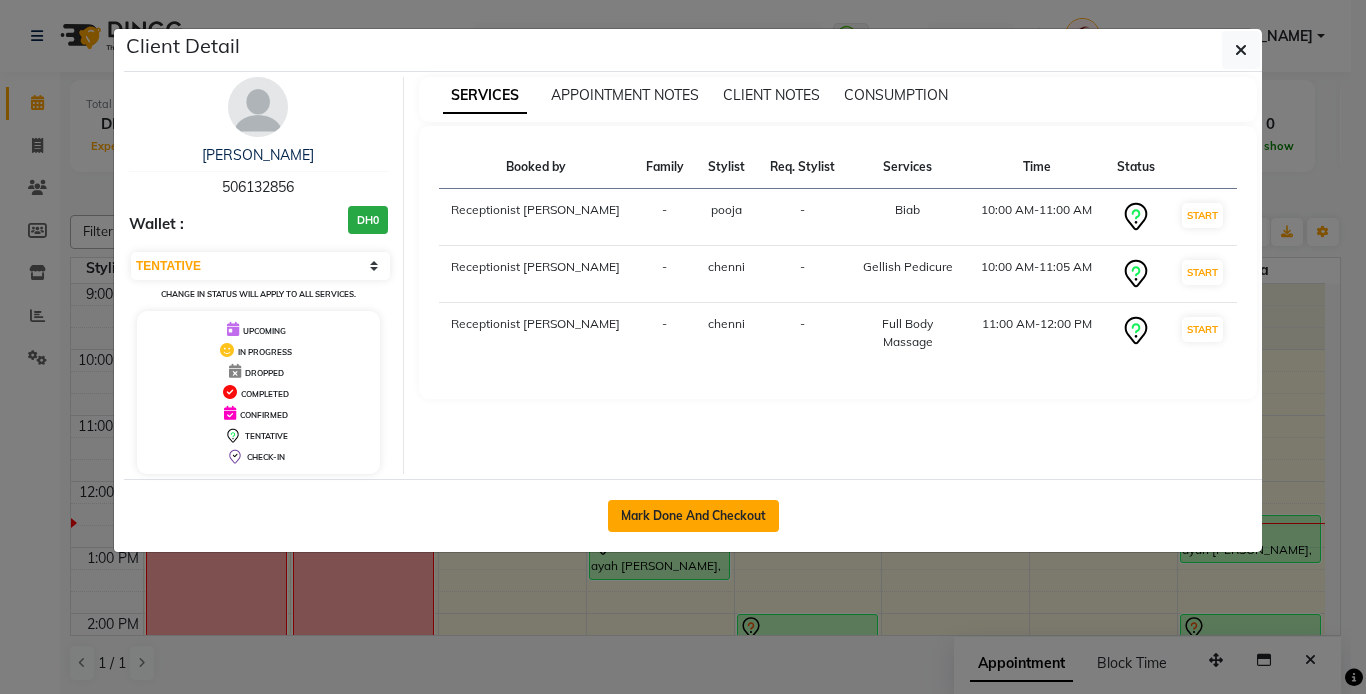 click on "Mark Done And Checkout" 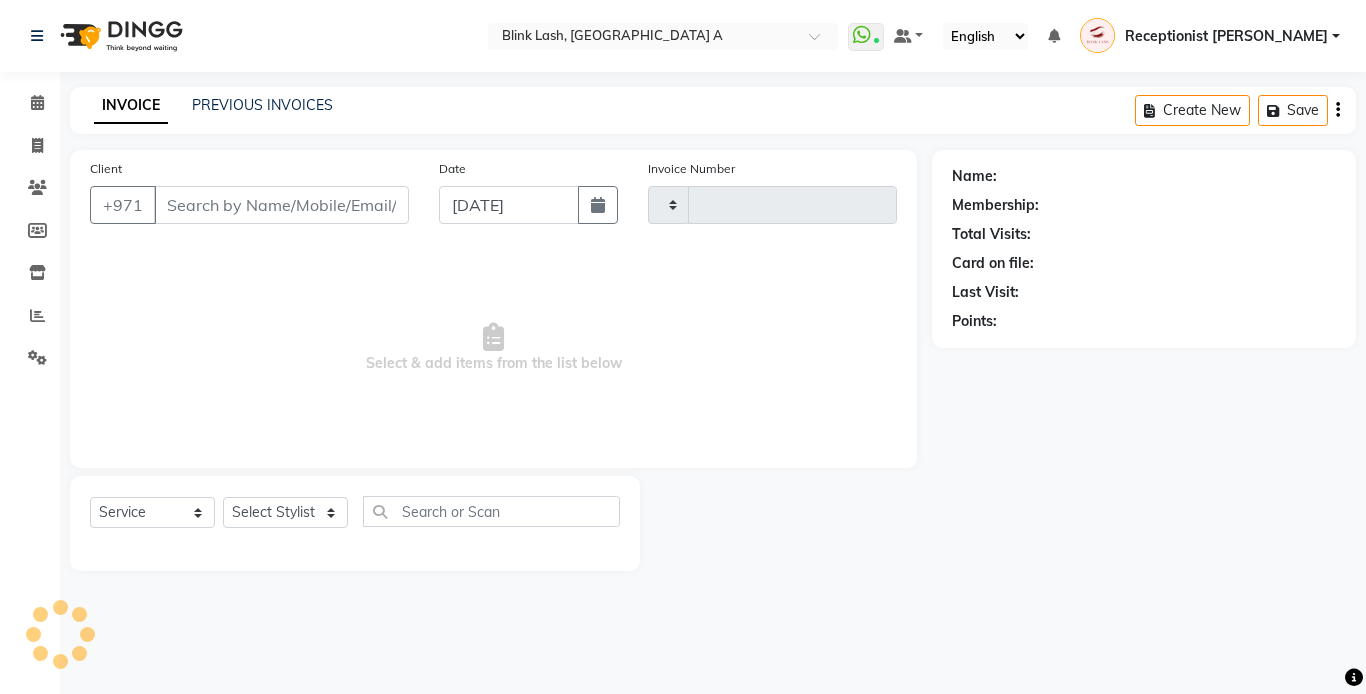 type on "1070" 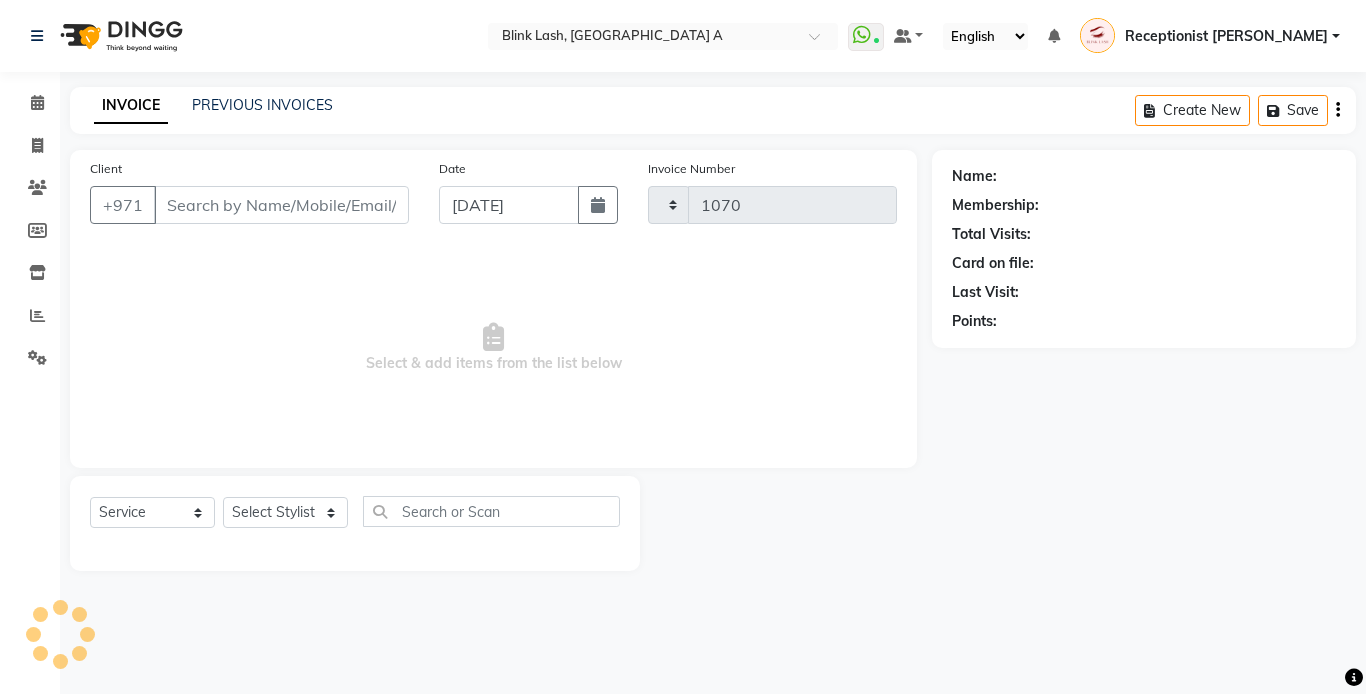 select on "5970" 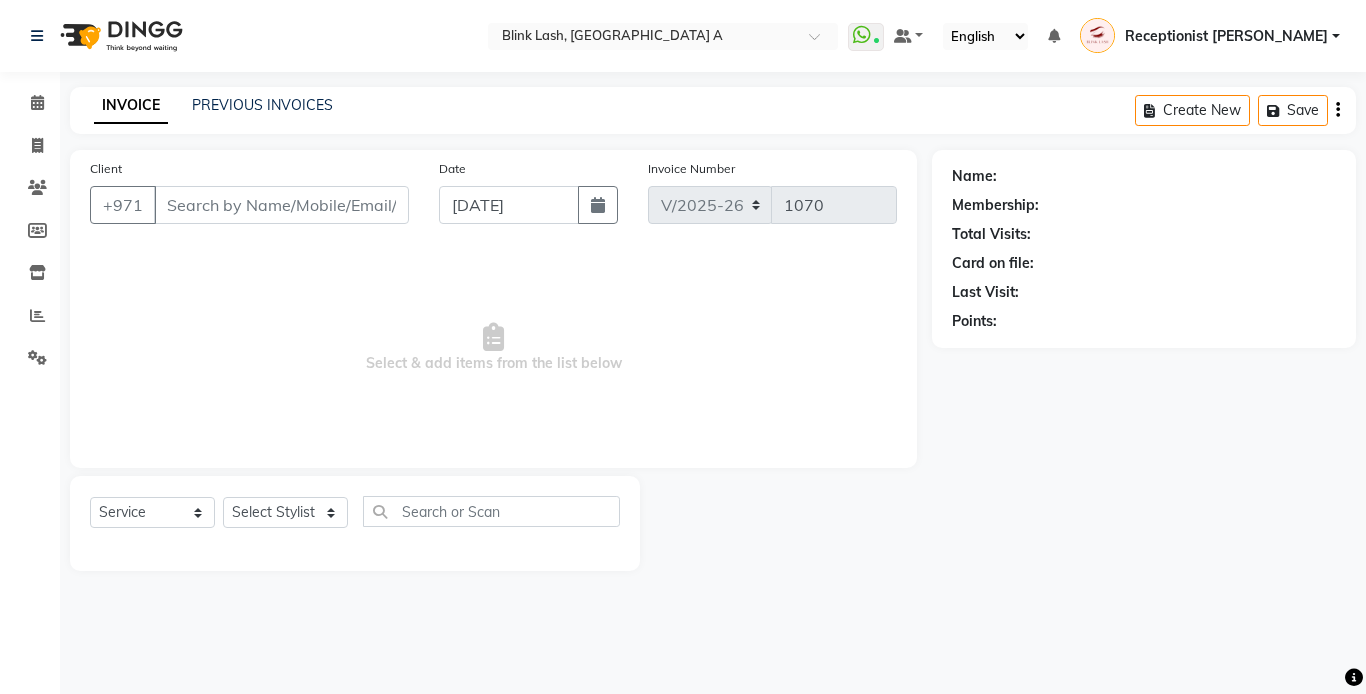 type on "506132856" 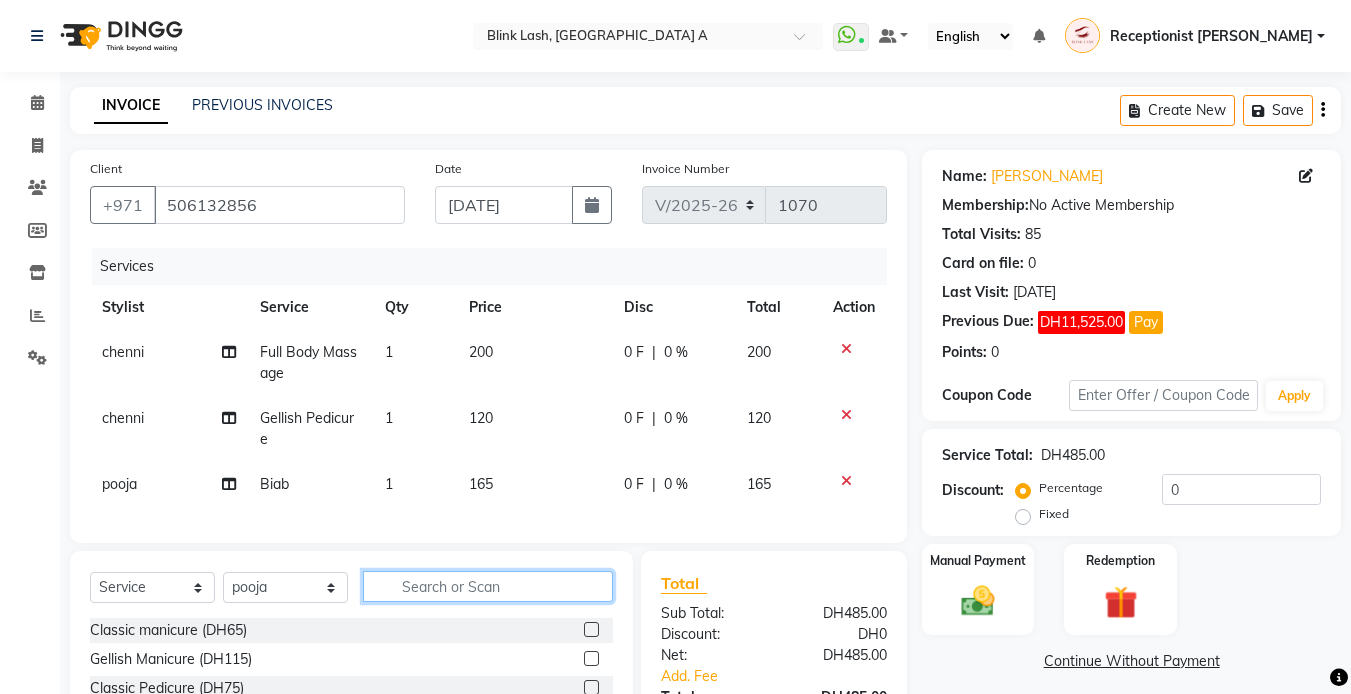 click 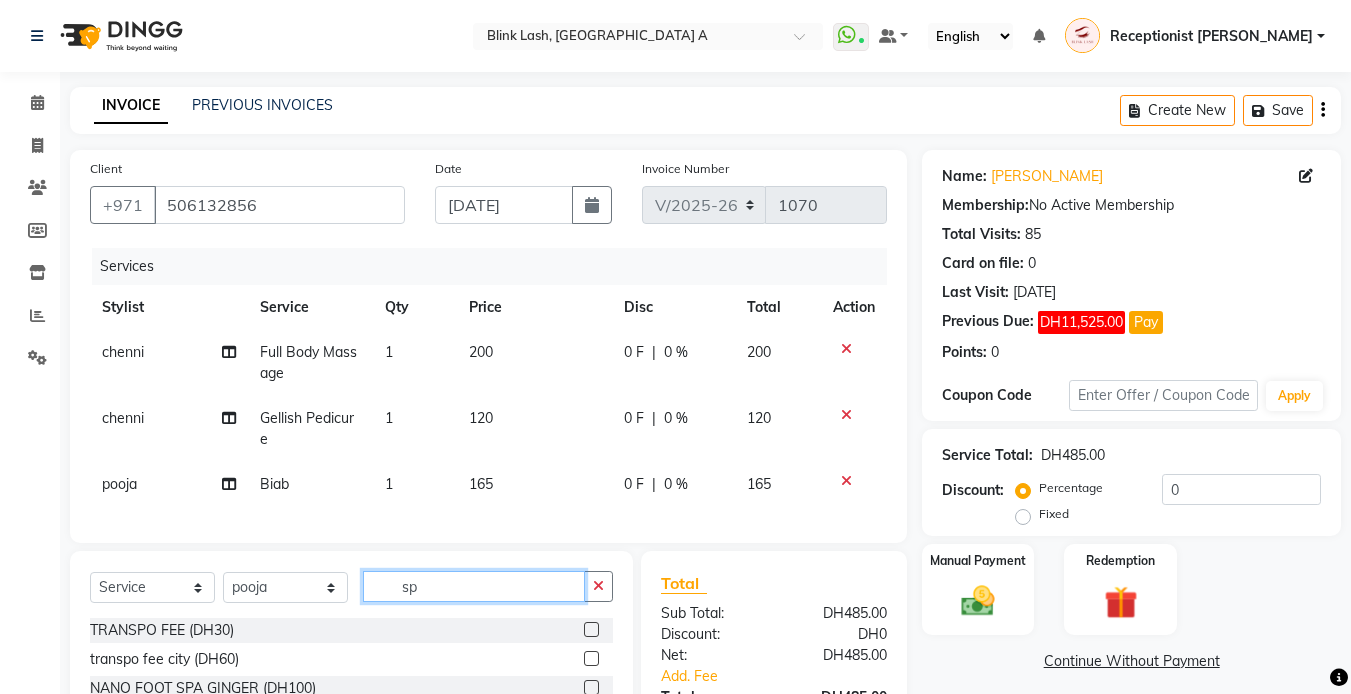 scroll, scrollTop: 197, scrollLeft: 0, axis: vertical 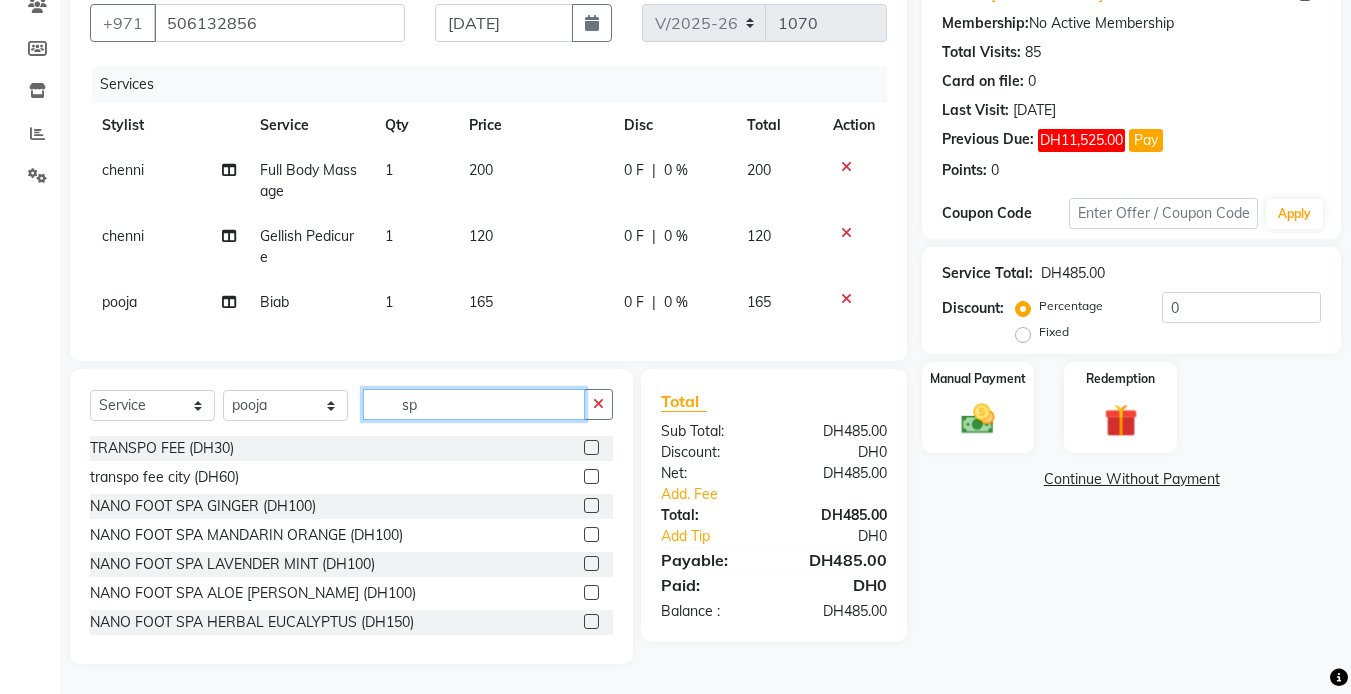 type on "sp" 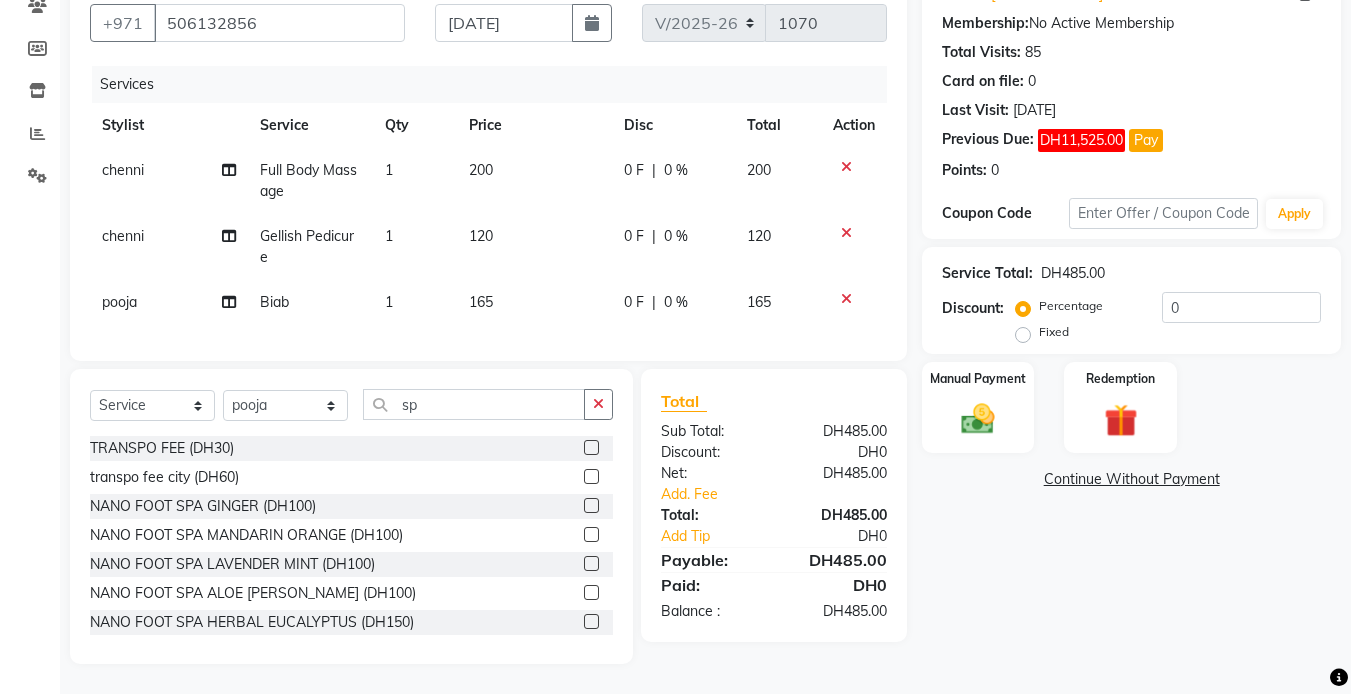 click on "Name: [PERSON_NAME] Membership:  No Active Membership  Total Visits:  85 Card on file:  0 Last Visit:   [DATE] Previous Due:  DH11,525.00 Pay Points:   0  Coupon Code Apply Service Total:  DH485.00  Discount:  Percentage   Fixed  0 Manual Payment Redemption  Continue Without Payment" 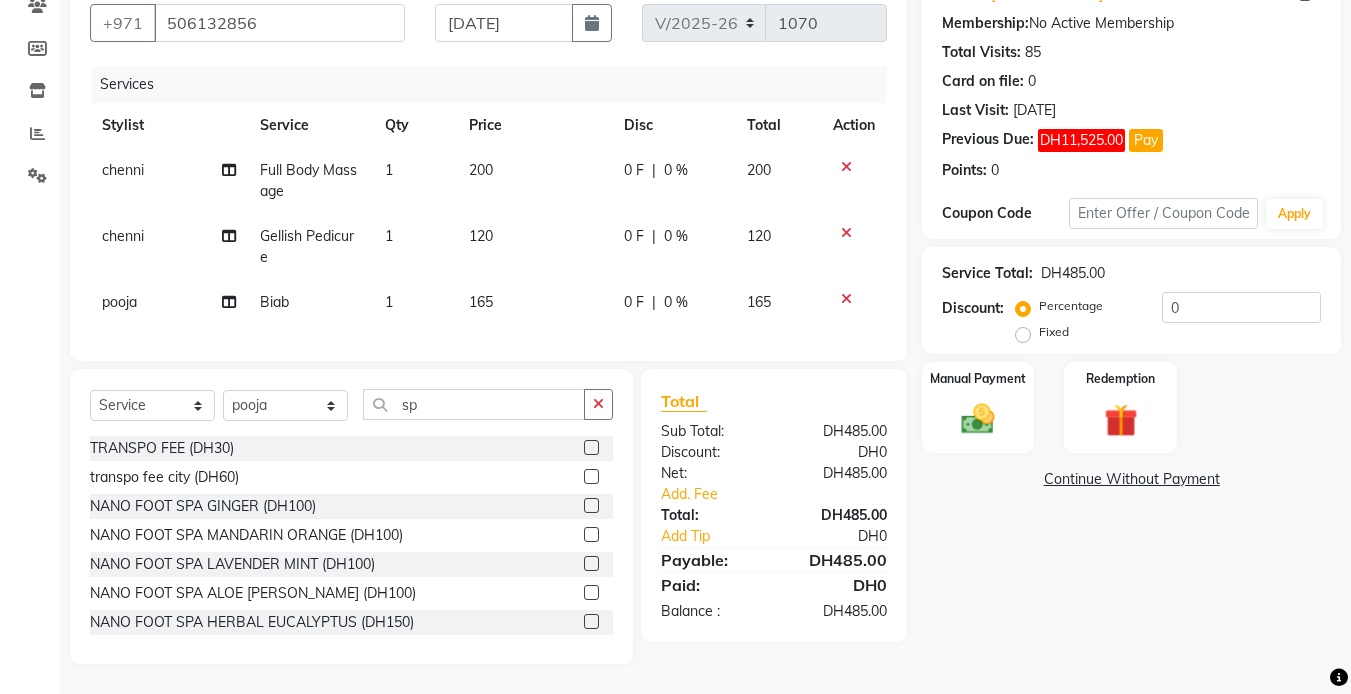 scroll, scrollTop: 0, scrollLeft: 0, axis: both 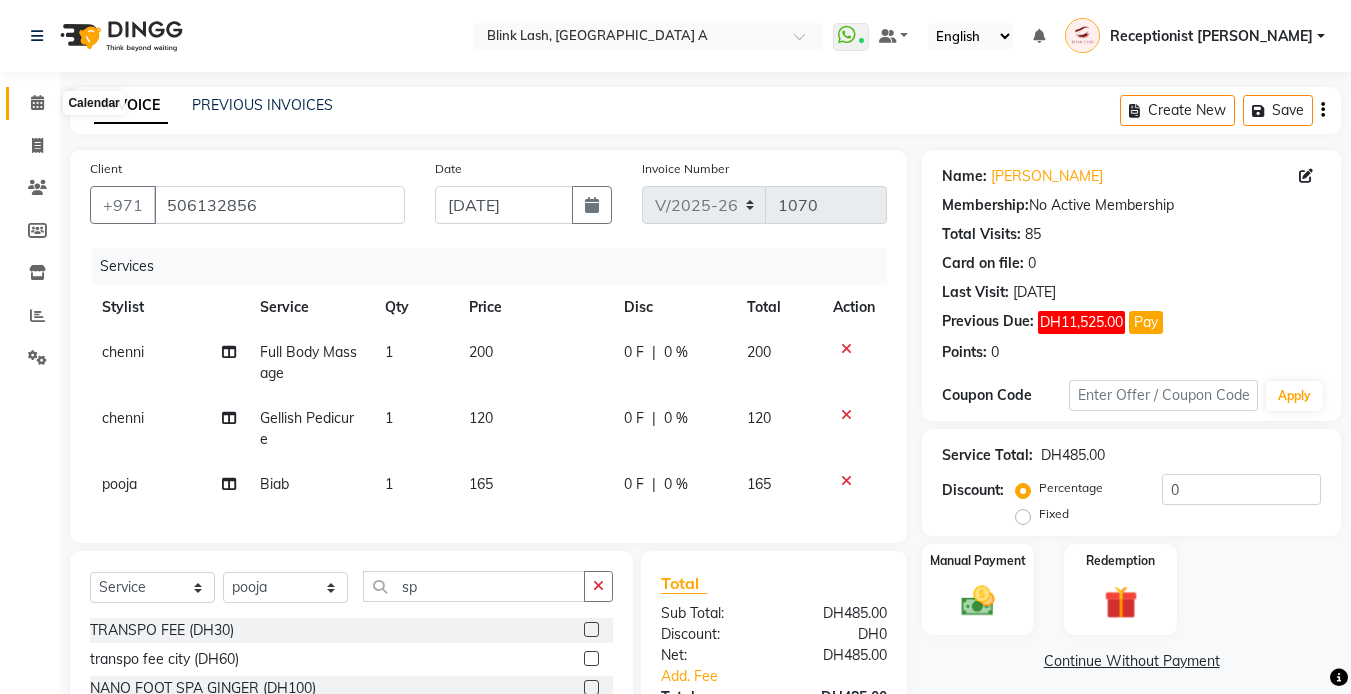 click 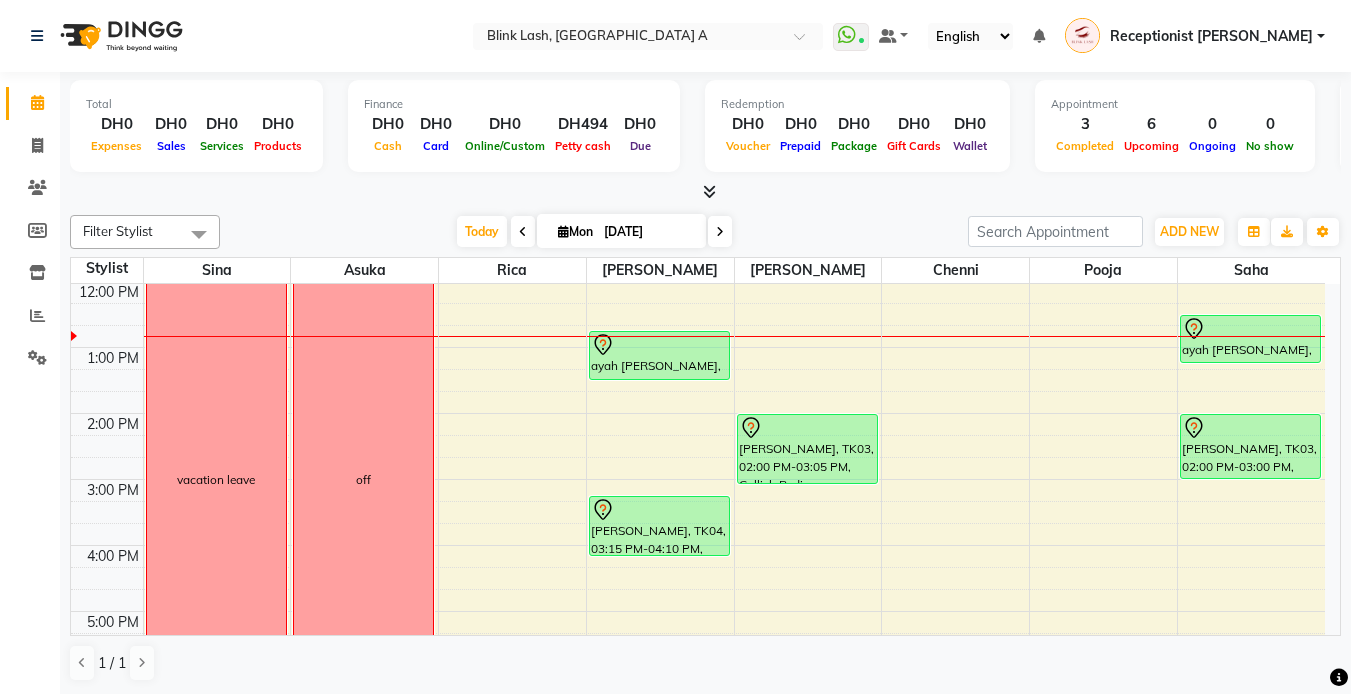 scroll, scrollTop: 0, scrollLeft: 0, axis: both 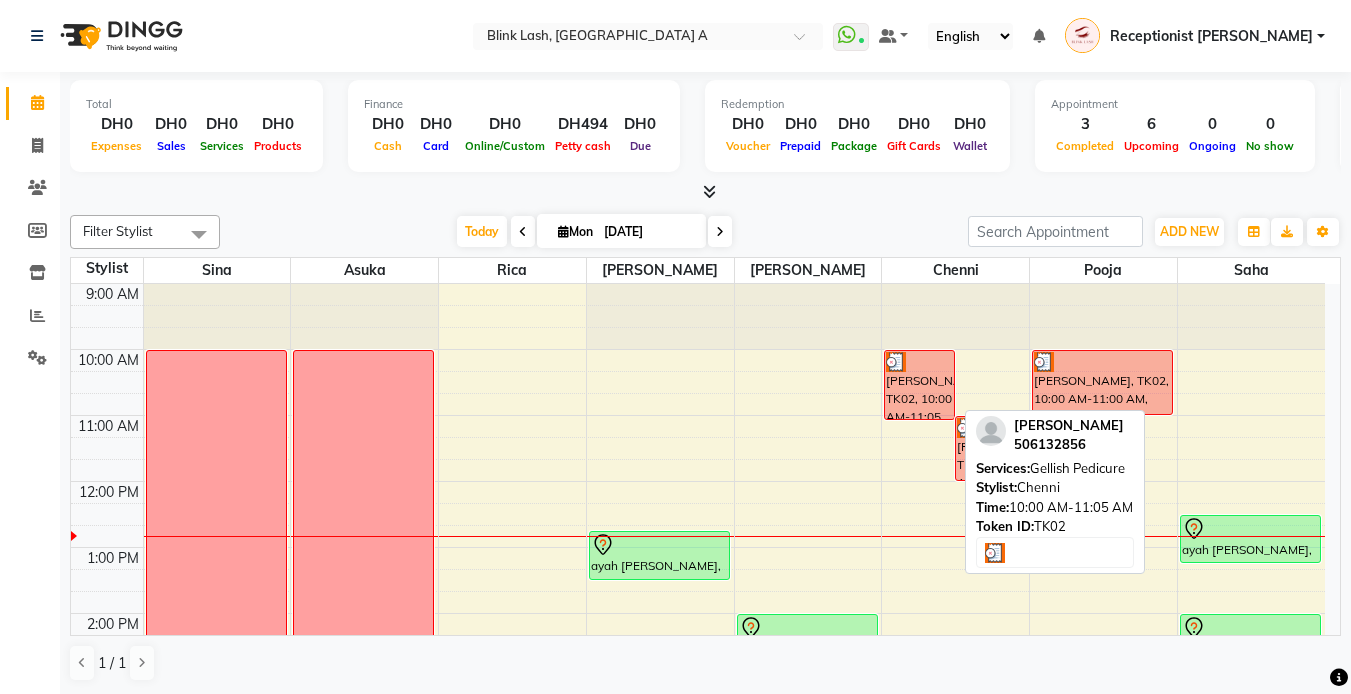 click on "[PERSON_NAME], TK02, 10:00 AM-11:05 AM, Gellish Pedicure" at bounding box center [919, 385] 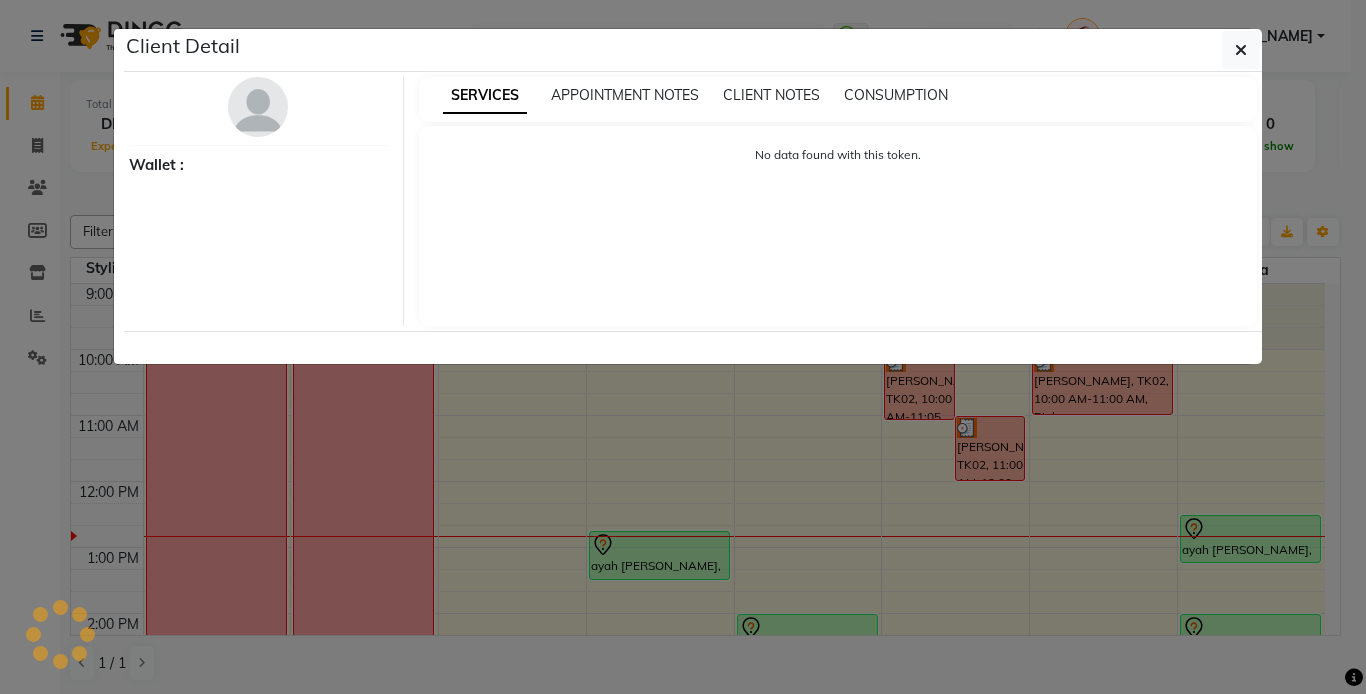 select on "3" 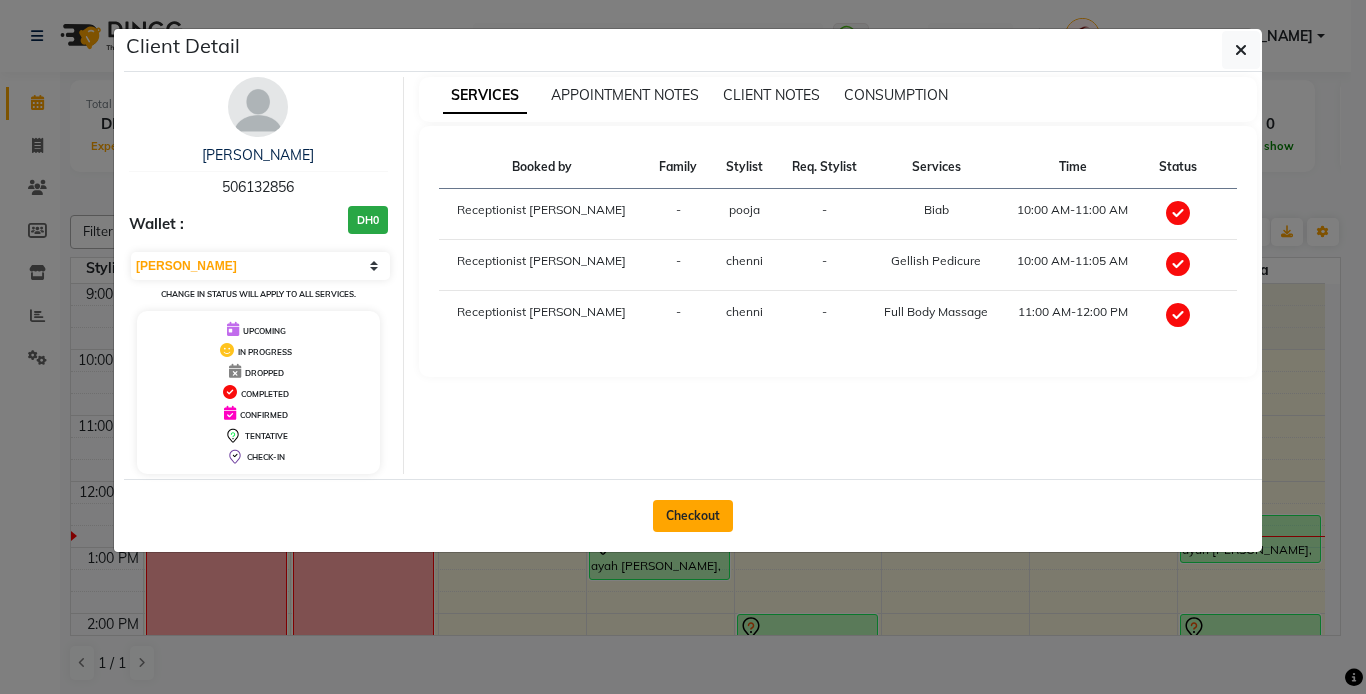 click on "Checkout" 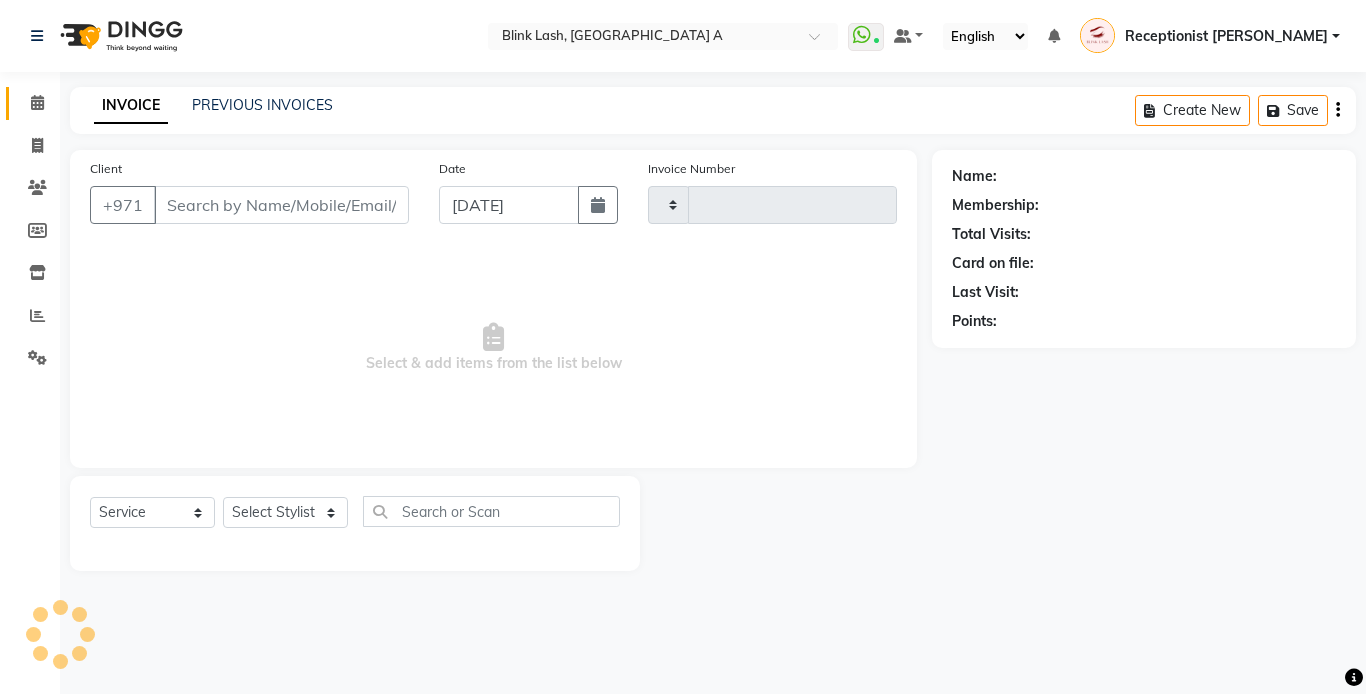 type on "1070" 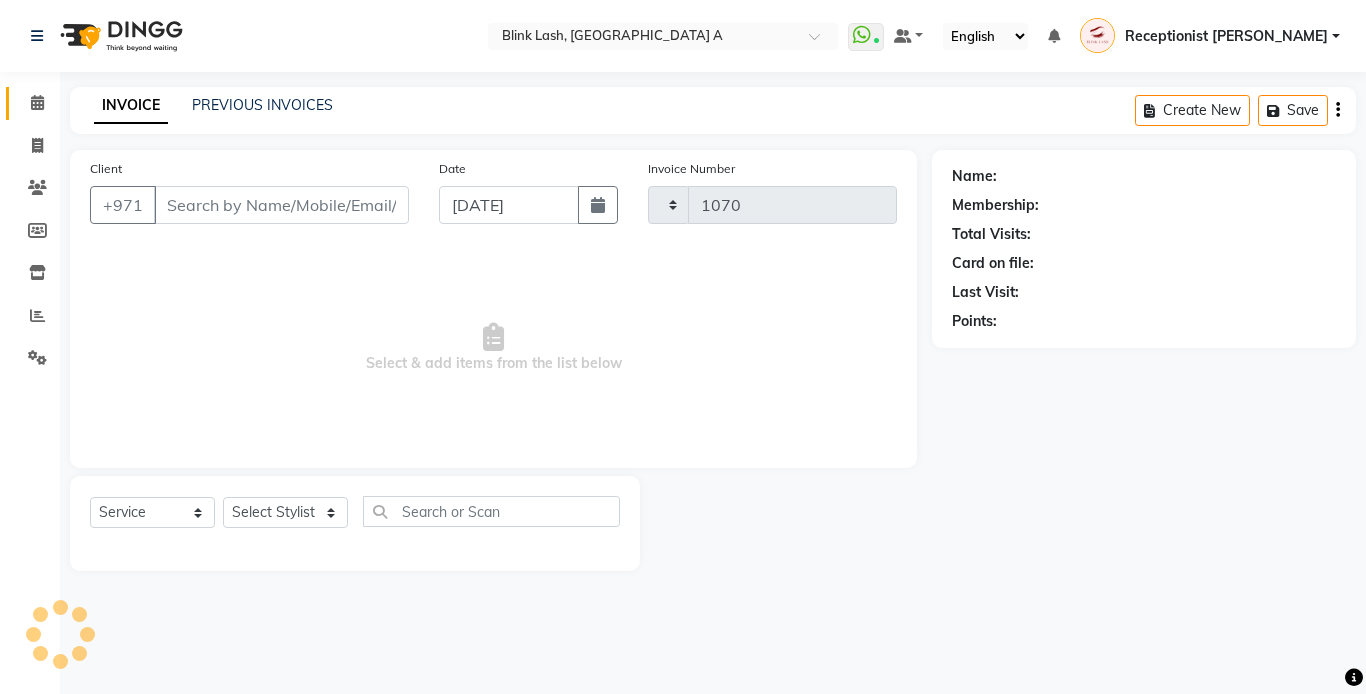 select on "5970" 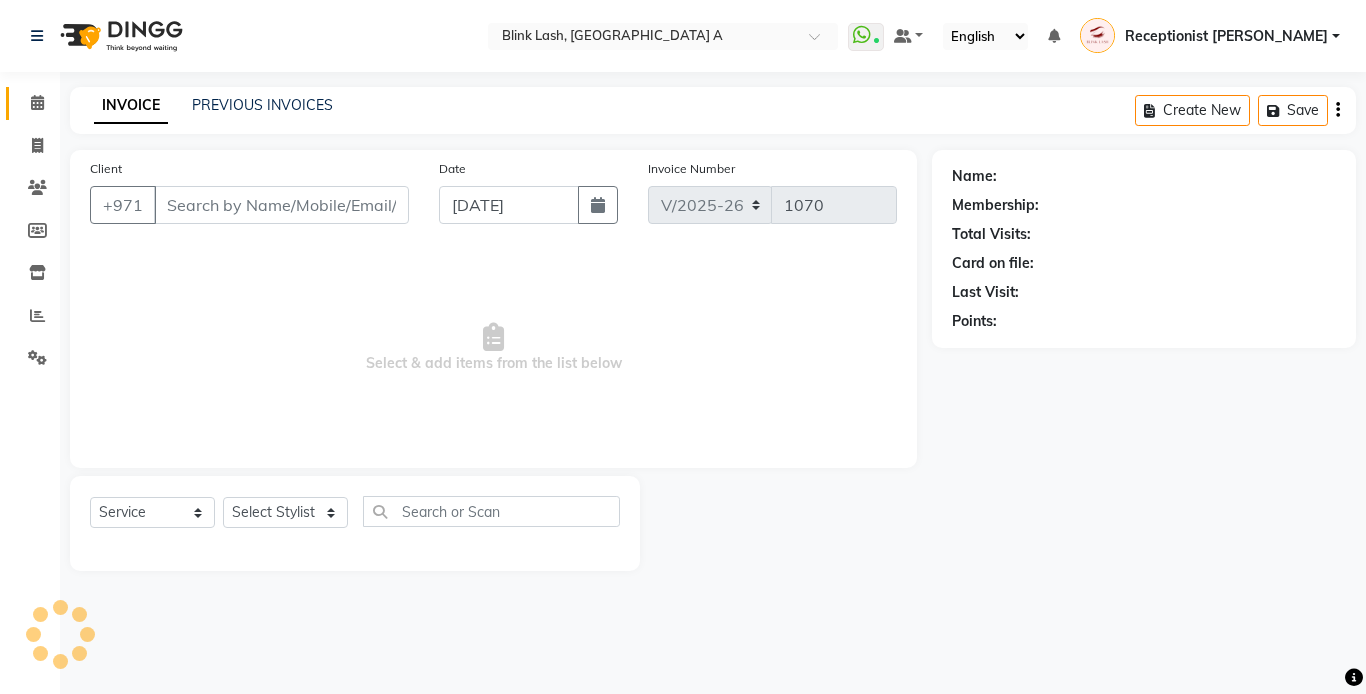 type on "506132856" 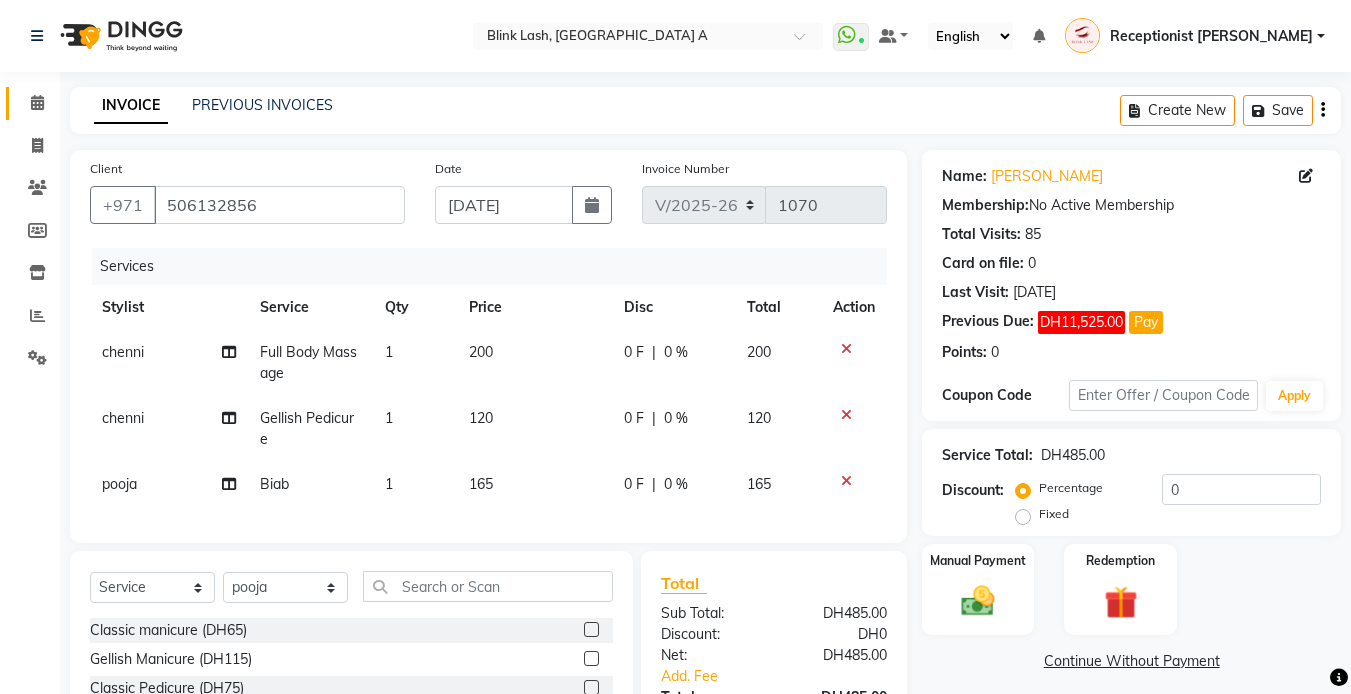 scroll, scrollTop: 100, scrollLeft: 0, axis: vertical 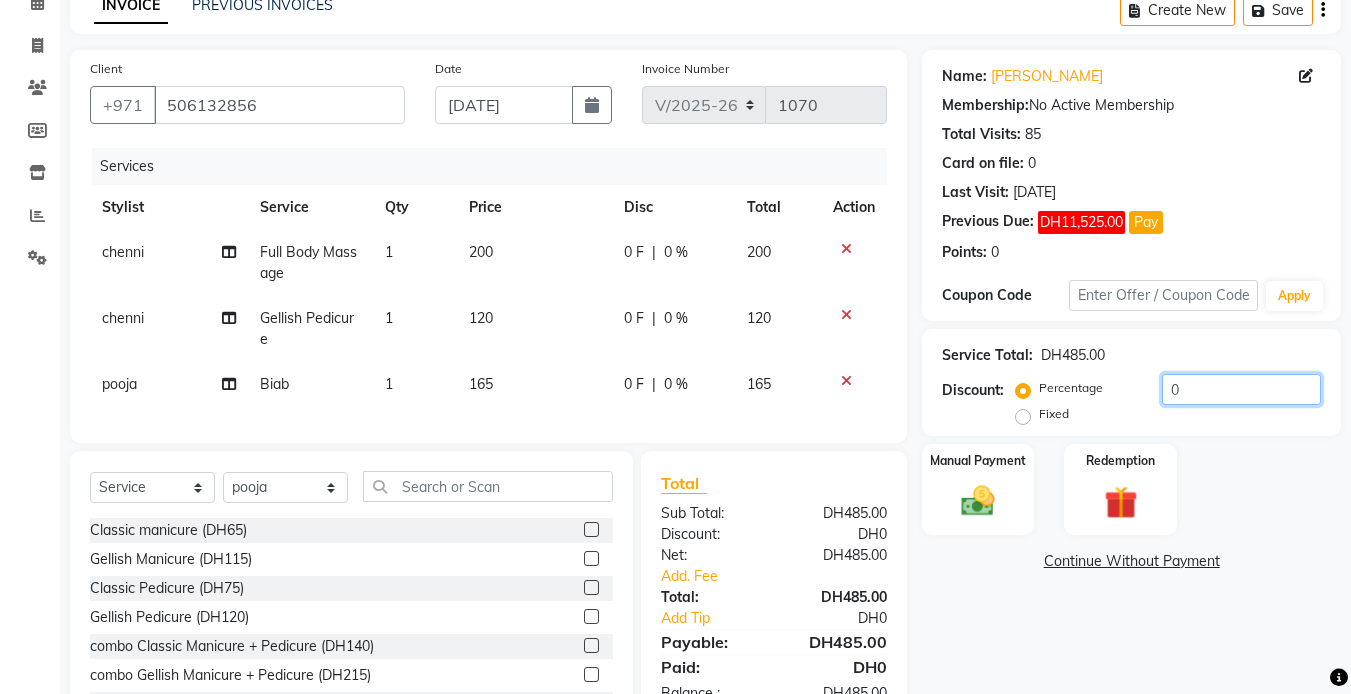 drag, startPoint x: 1205, startPoint y: 391, endPoint x: 1192, endPoint y: 384, distance: 14.764823 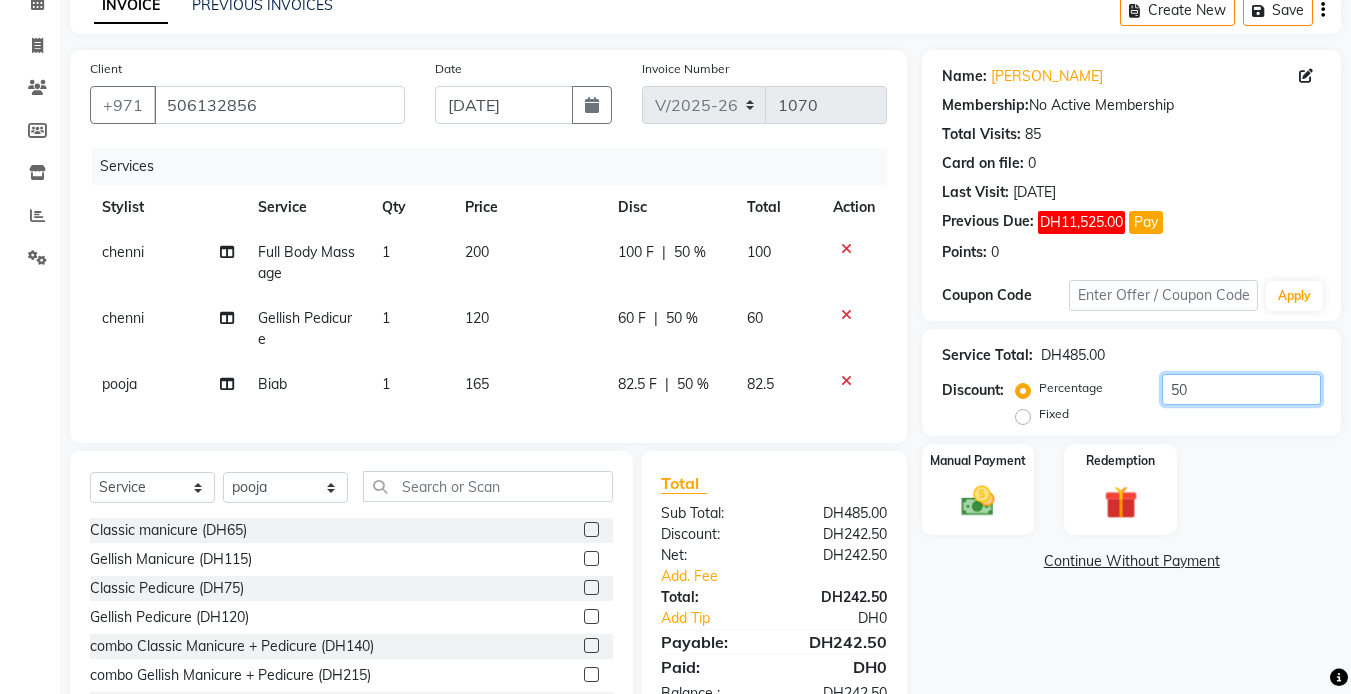 scroll, scrollTop: 197, scrollLeft: 0, axis: vertical 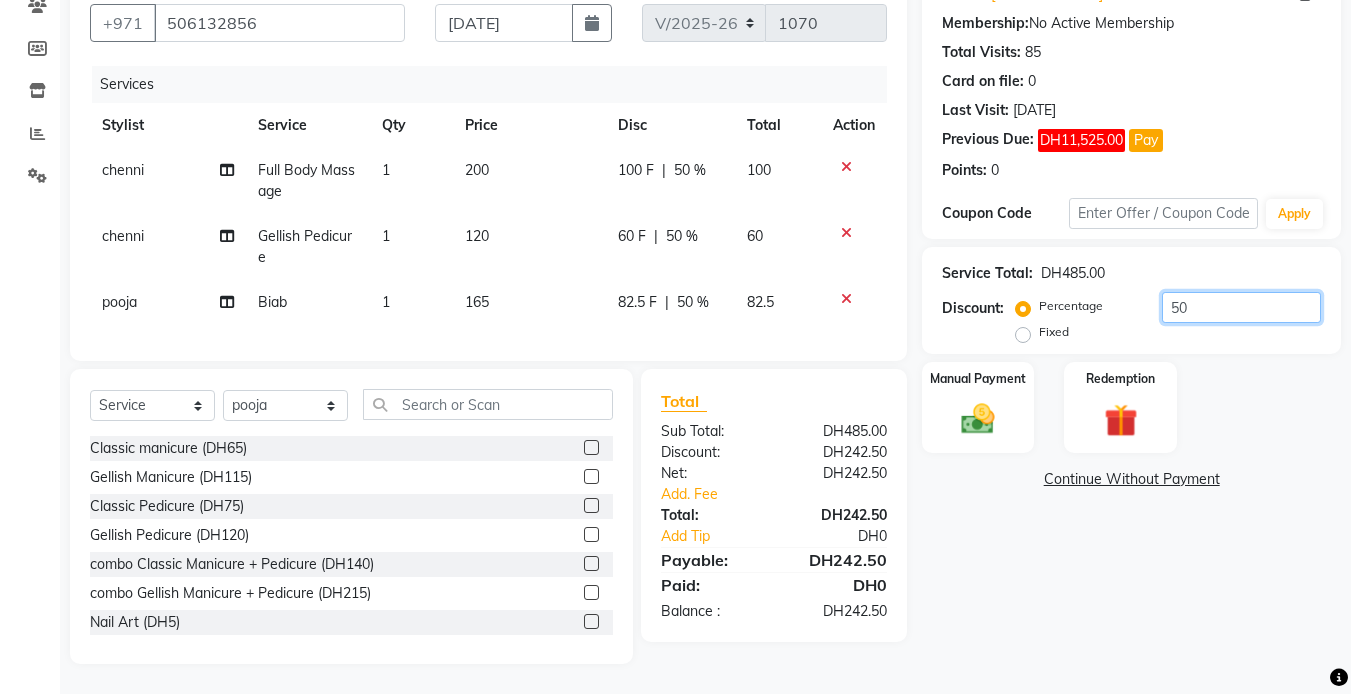 type on "5" 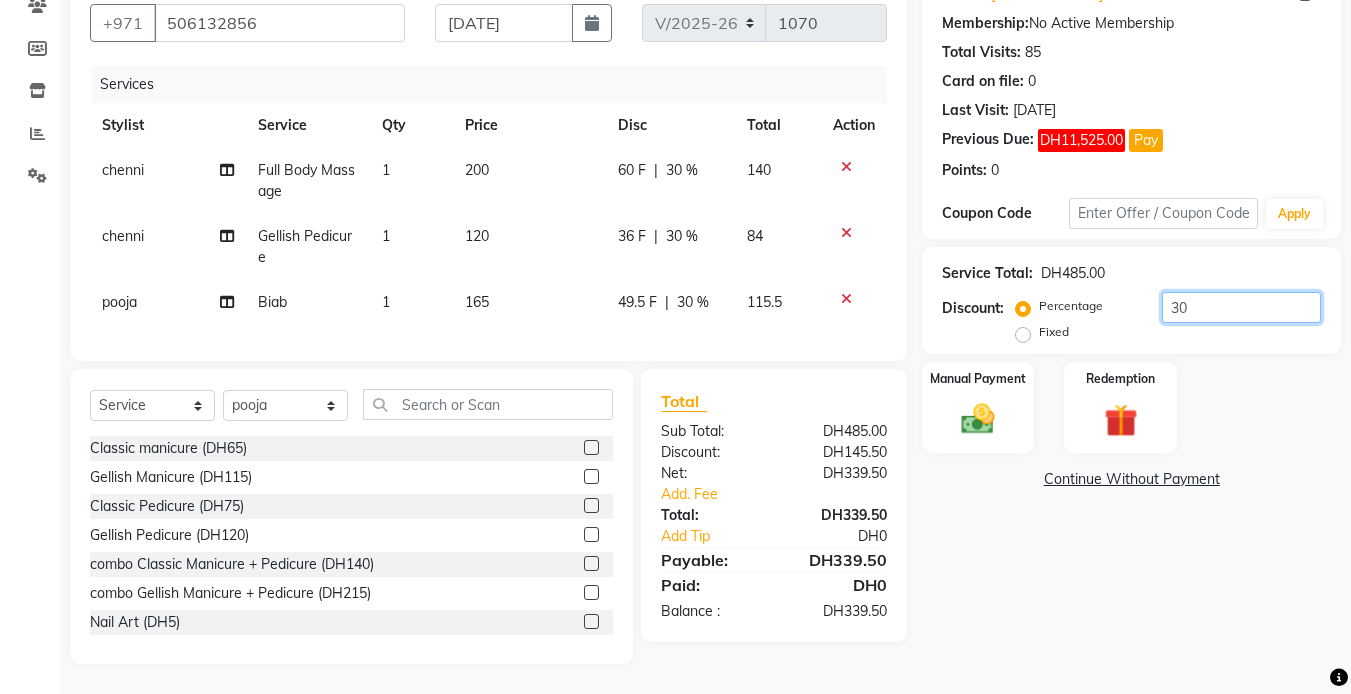 type on "3" 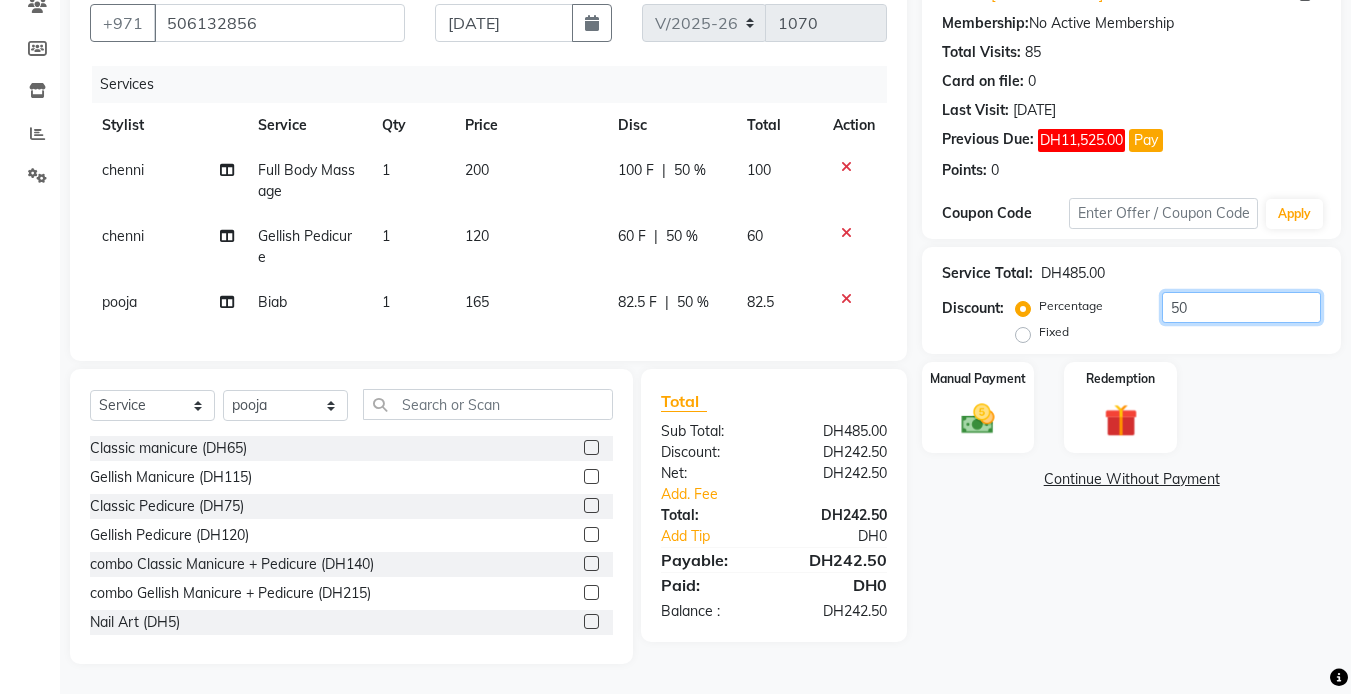 type on "5" 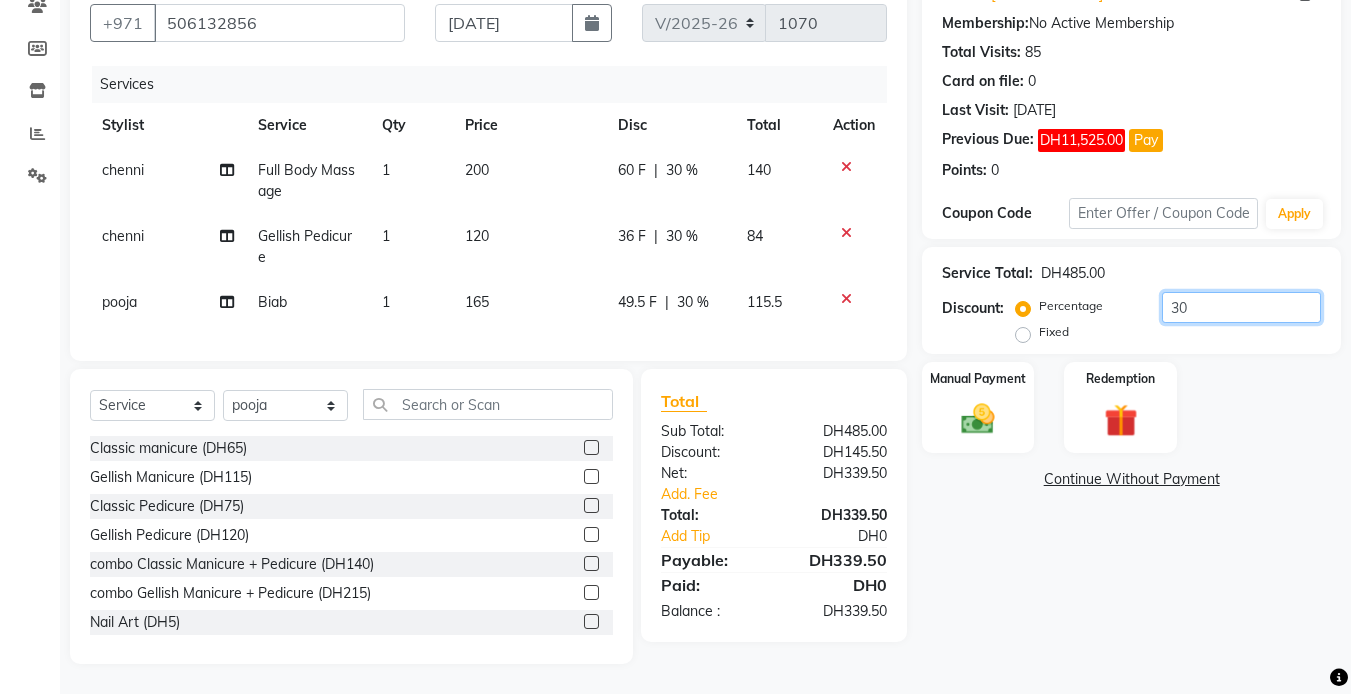 type on "30" 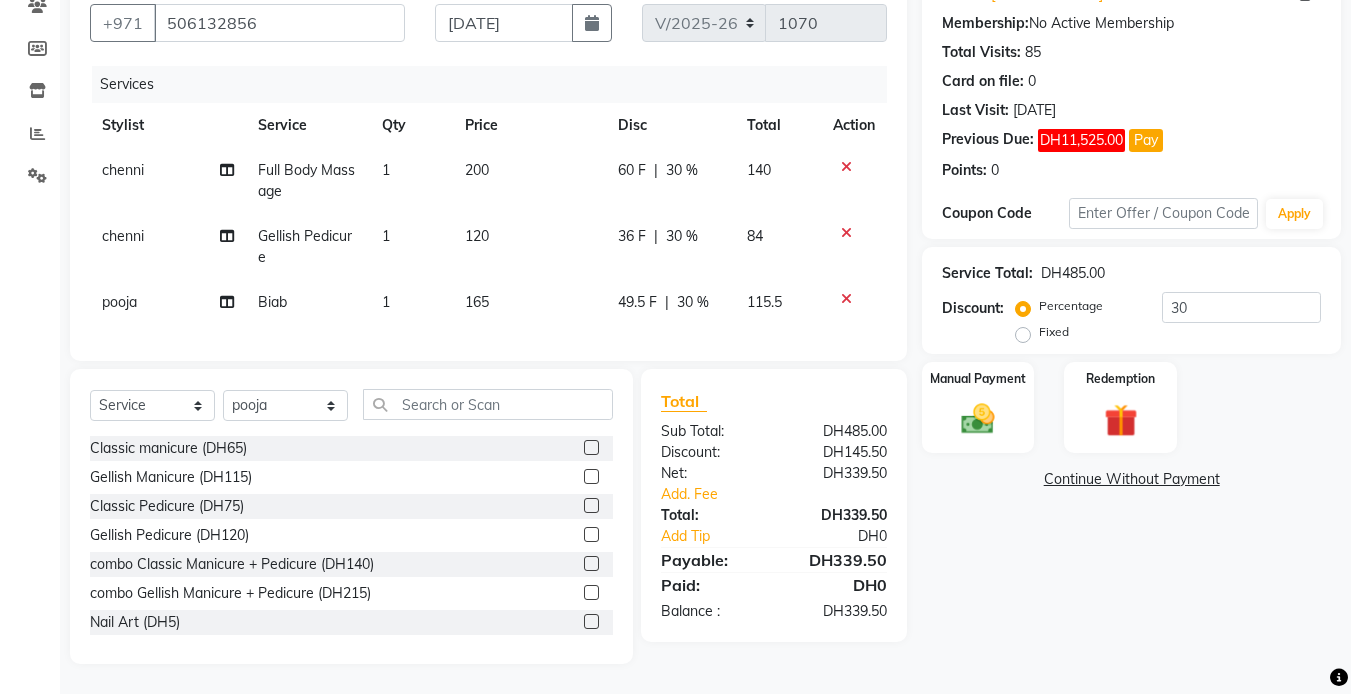 click on "Name: [PERSON_NAME] Membership:  No Active Membership  Total Visits:  85 Card on file:  0 Last Visit:   [DATE] Previous Due:  DH11,525.00 Pay Points:   0  Coupon Code Apply Service Total:  DH485.00  Discount:  Percentage   Fixed  30 Manual Payment Redemption  Continue Without Payment" 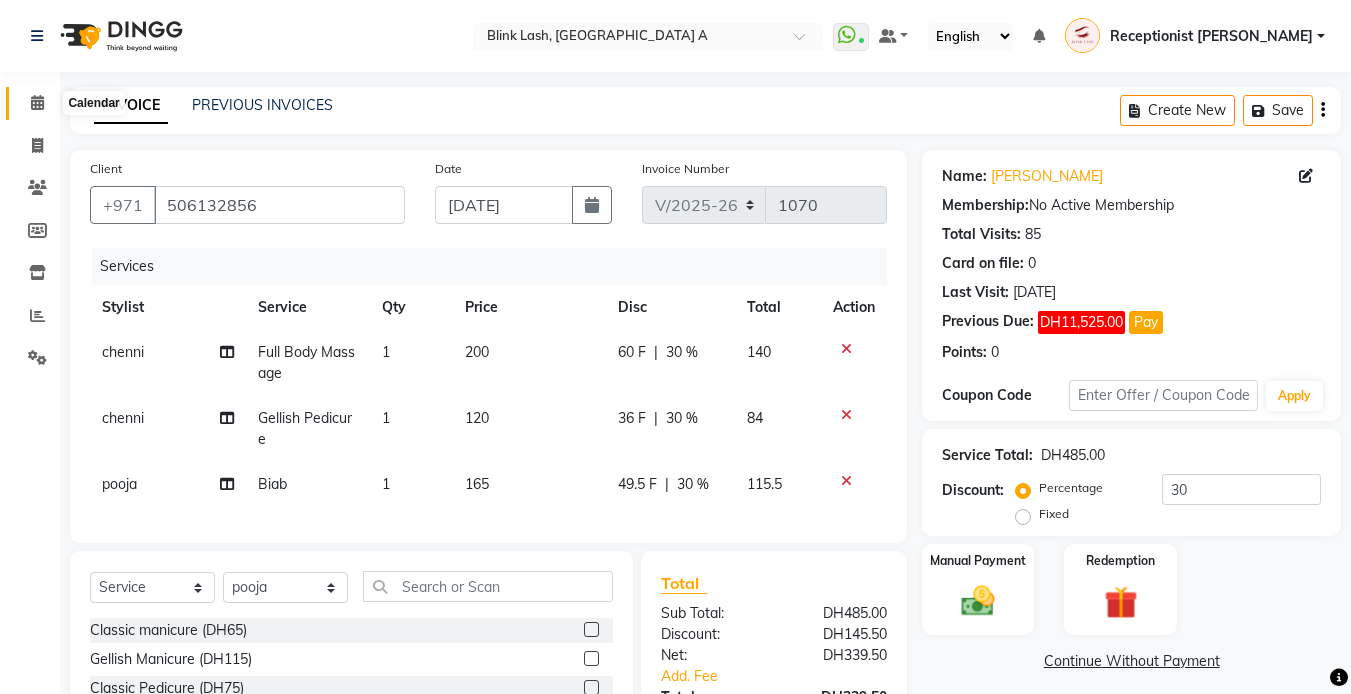 click 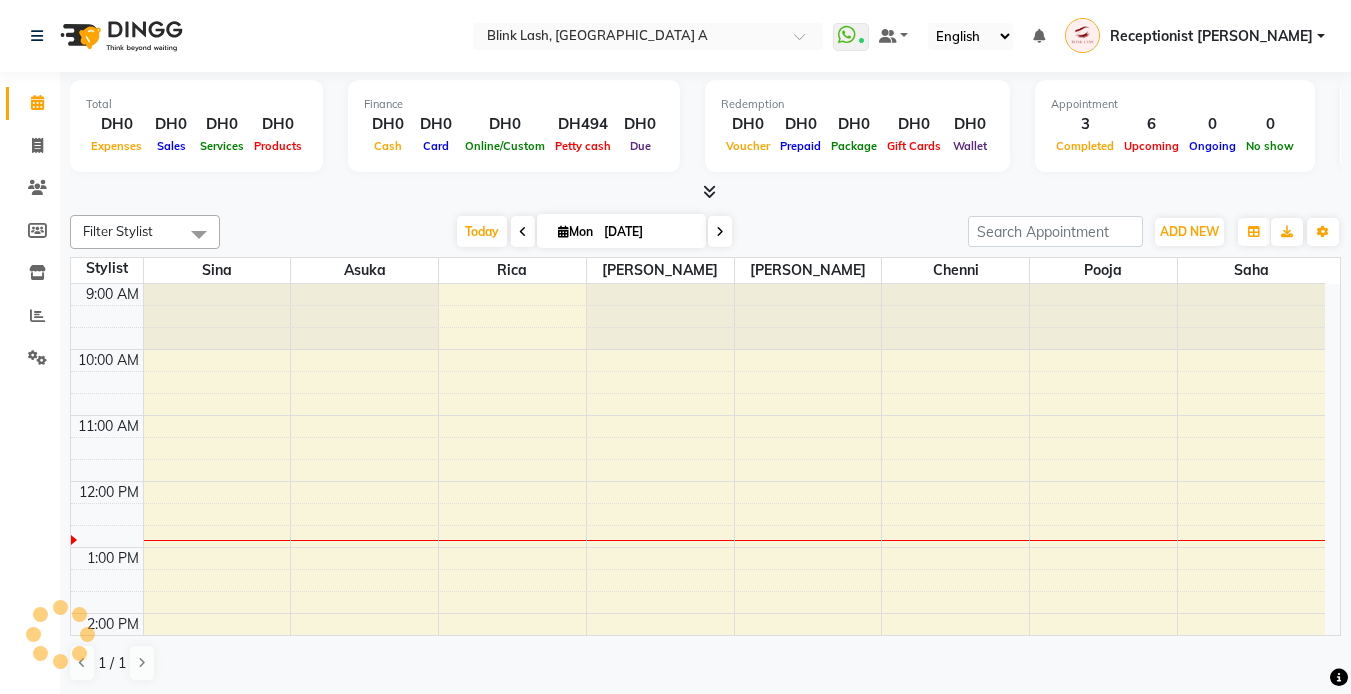 scroll, scrollTop: 0, scrollLeft: 0, axis: both 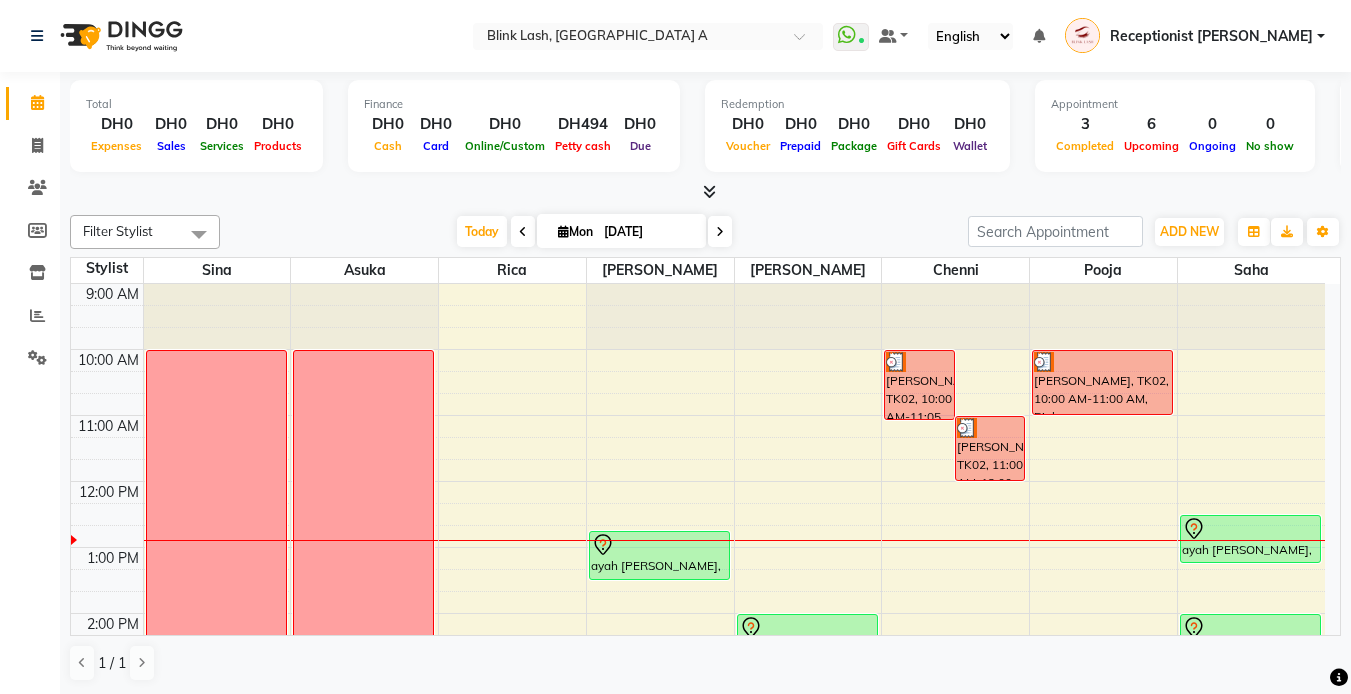click at bounding box center (720, 231) 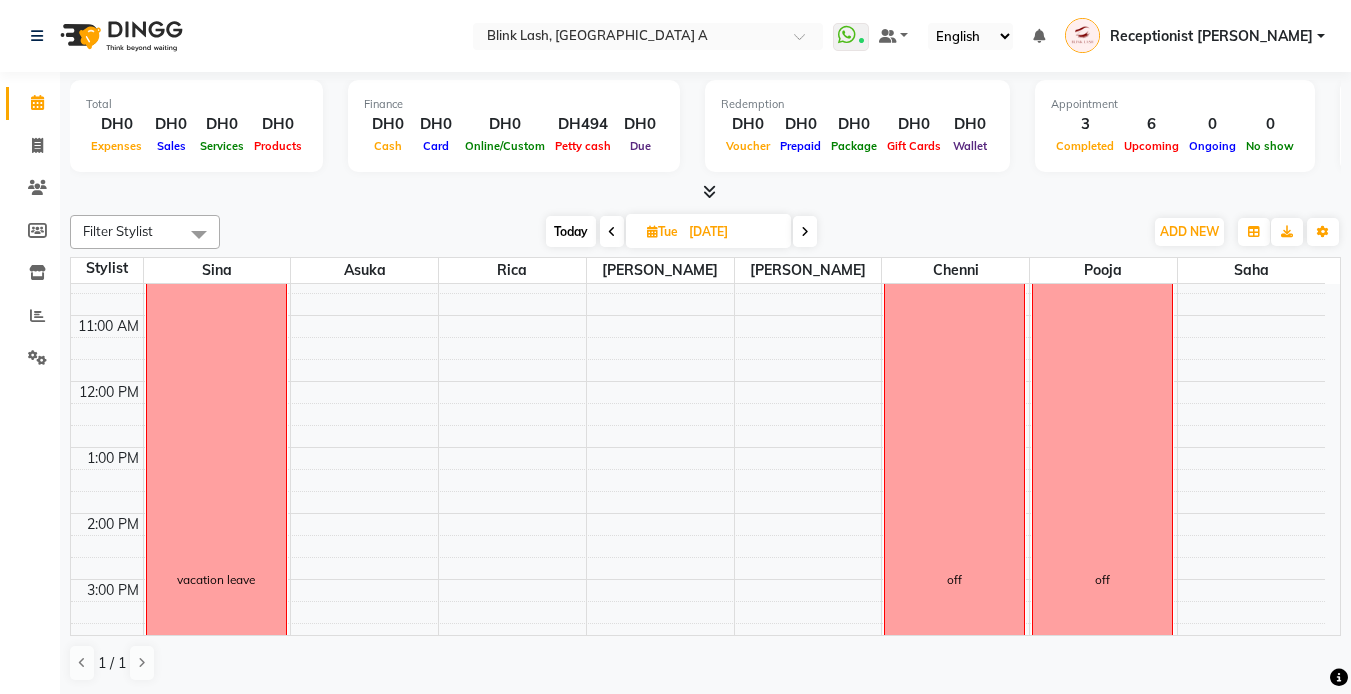 scroll, scrollTop: 0, scrollLeft: 0, axis: both 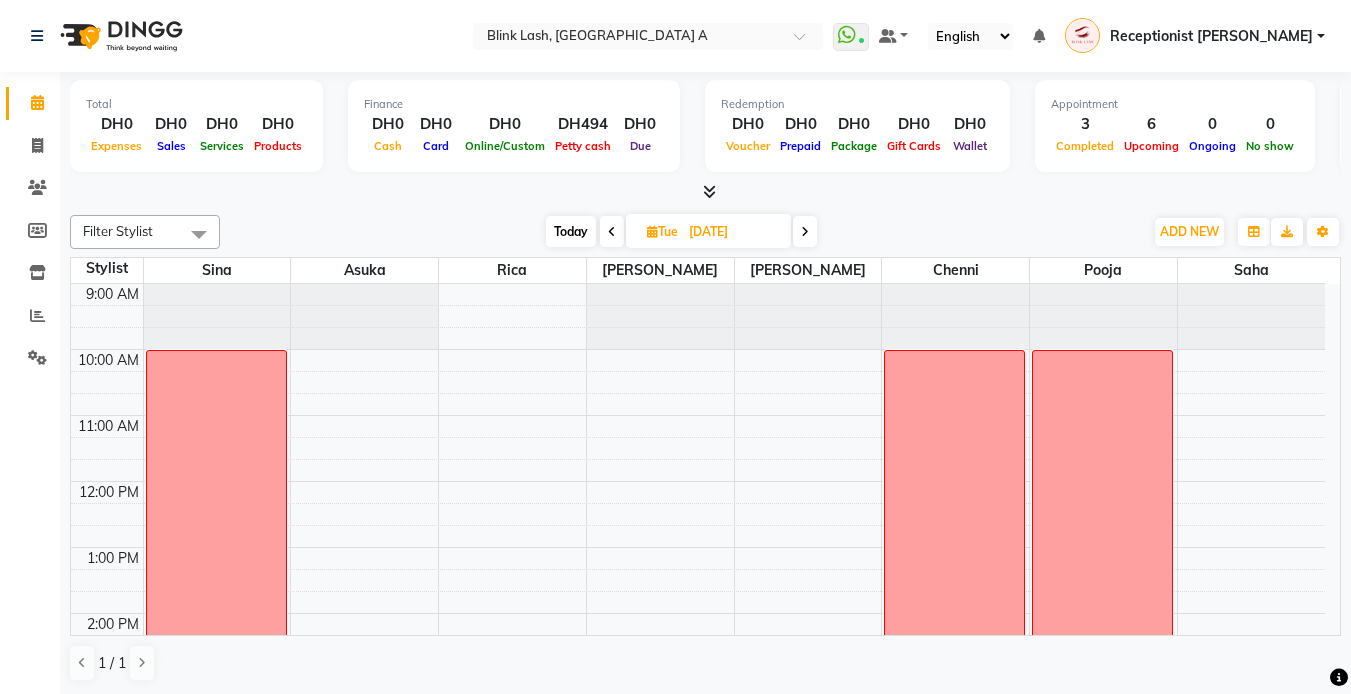 click on "9:00 AM 10:00 AM 11:00 AM 12:00 PM 1:00 PM 2:00 PM 3:00 PM 4:00 PM 5:00 PM 6:00 PM 7:00 PM 8:00 PM 9:00 PM 10:00 PM 11:00 PM  vacation leave              Jess1205Baheen, 05:00 PM-06:00 PM, Classic Eyelash Infill             Jess1205Baheen, 05:00 PM-06:25 PM, Gellish Pedicure  off   off" at bounding box center [698, 778] 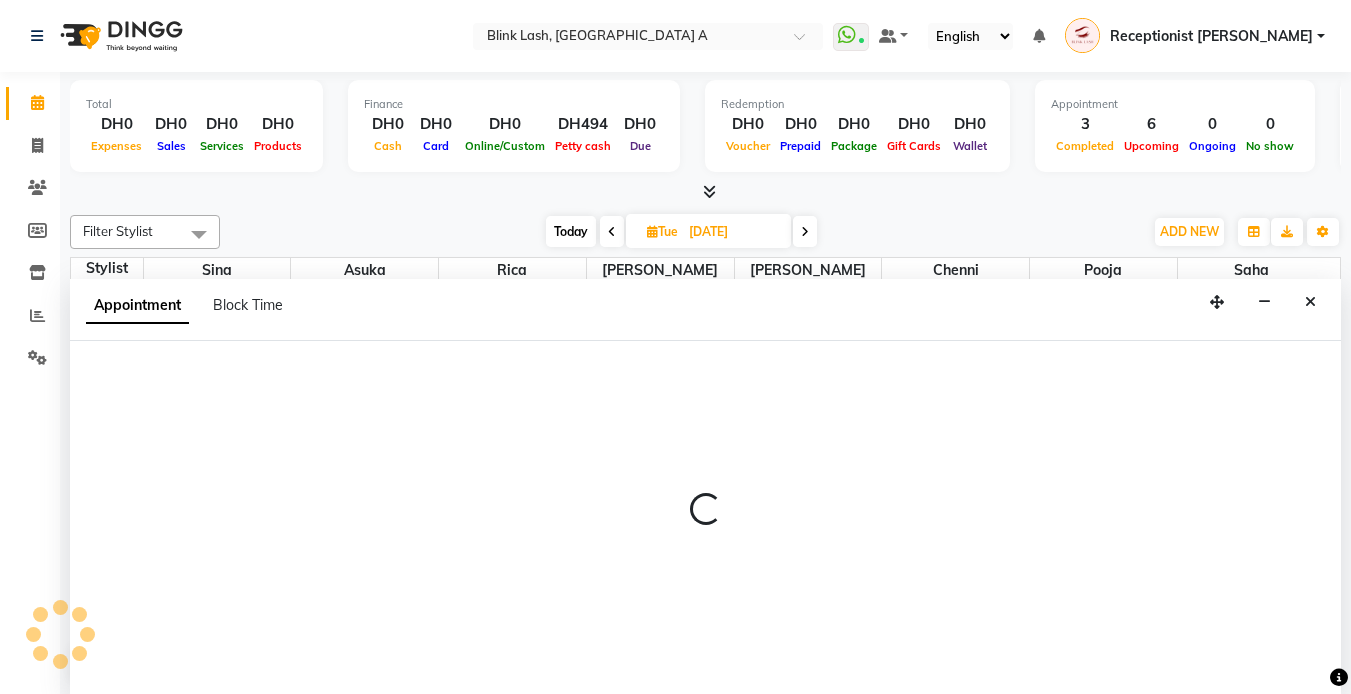 scroll, scrollTop: 1, scrollLeft: 0, axis: vertical 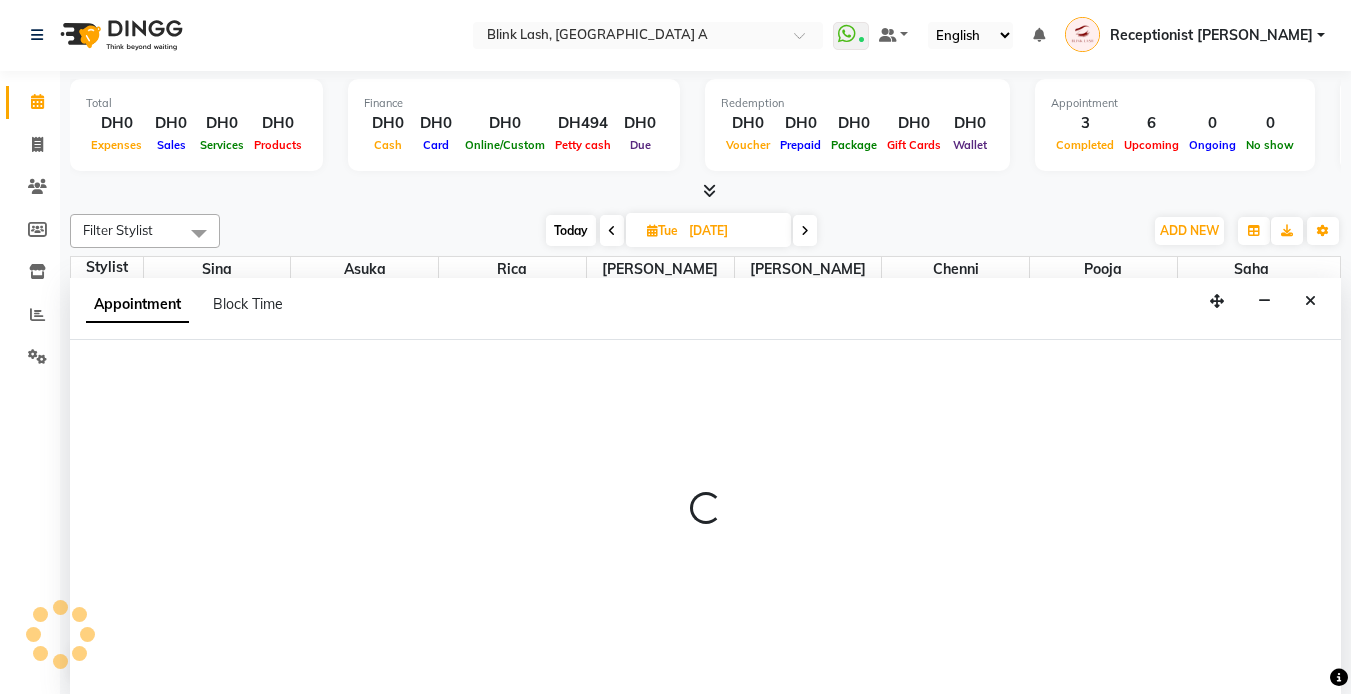 select on "71786" 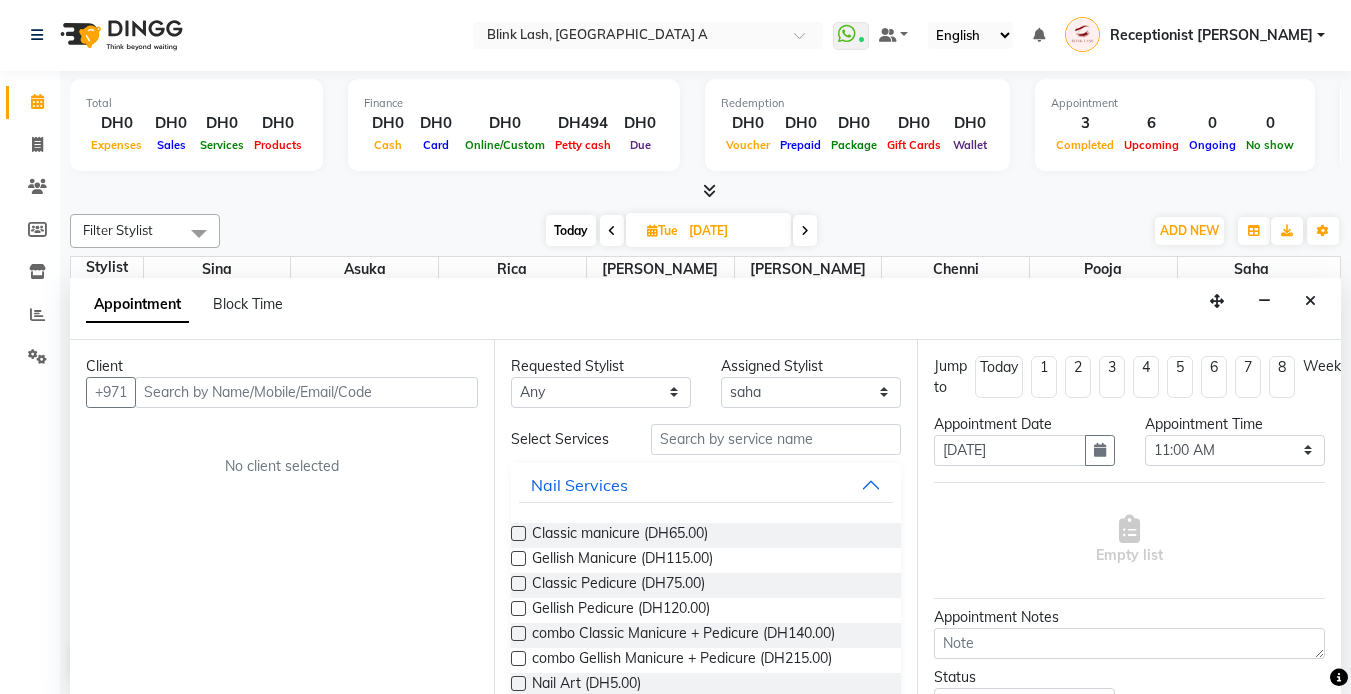 click at bounding box center (306, 392) 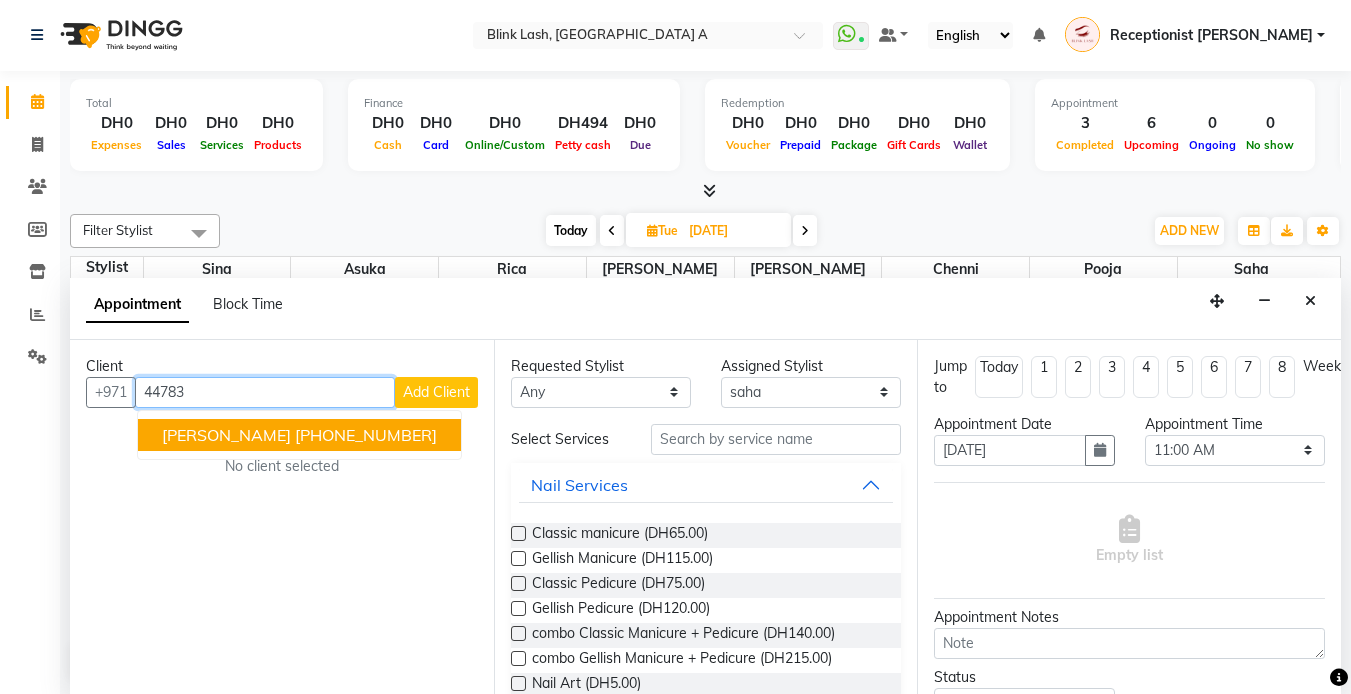 click on "[PHONE_NUMBER]" at bounding box center (366, 435) 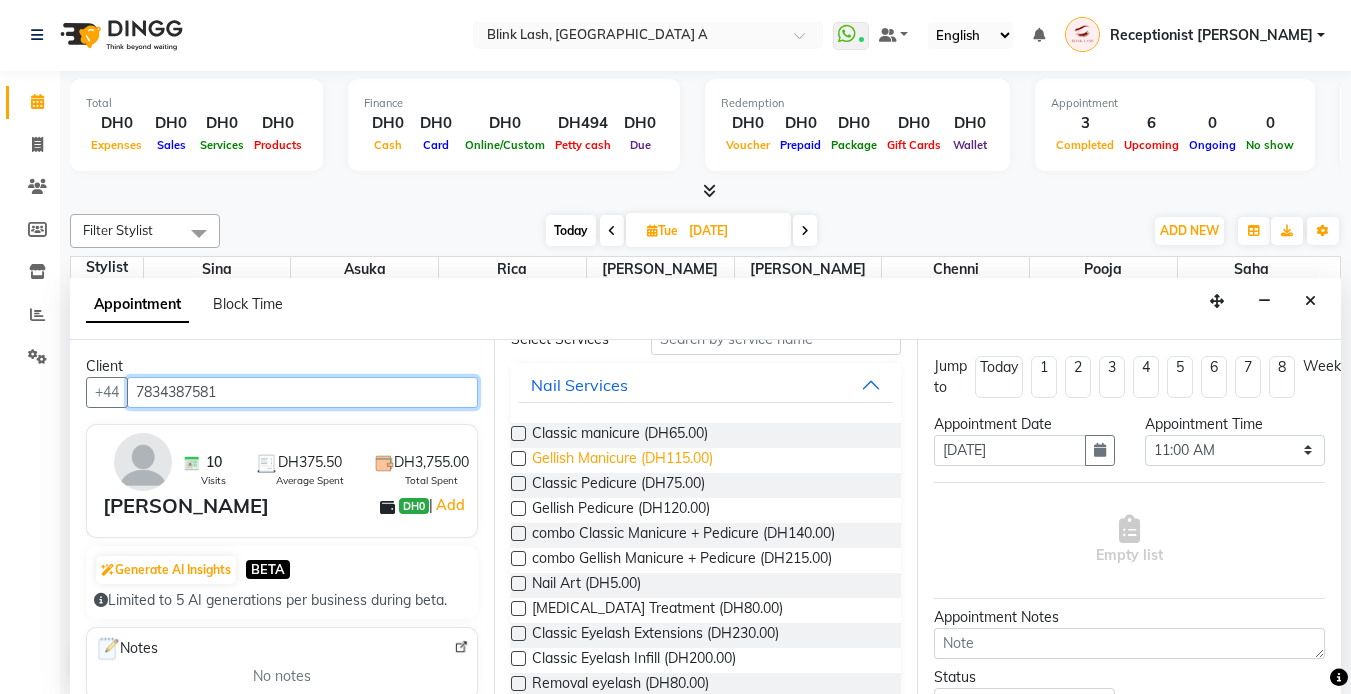 scroll, scrollTop: 0, scrollLeft: 0, axis: both 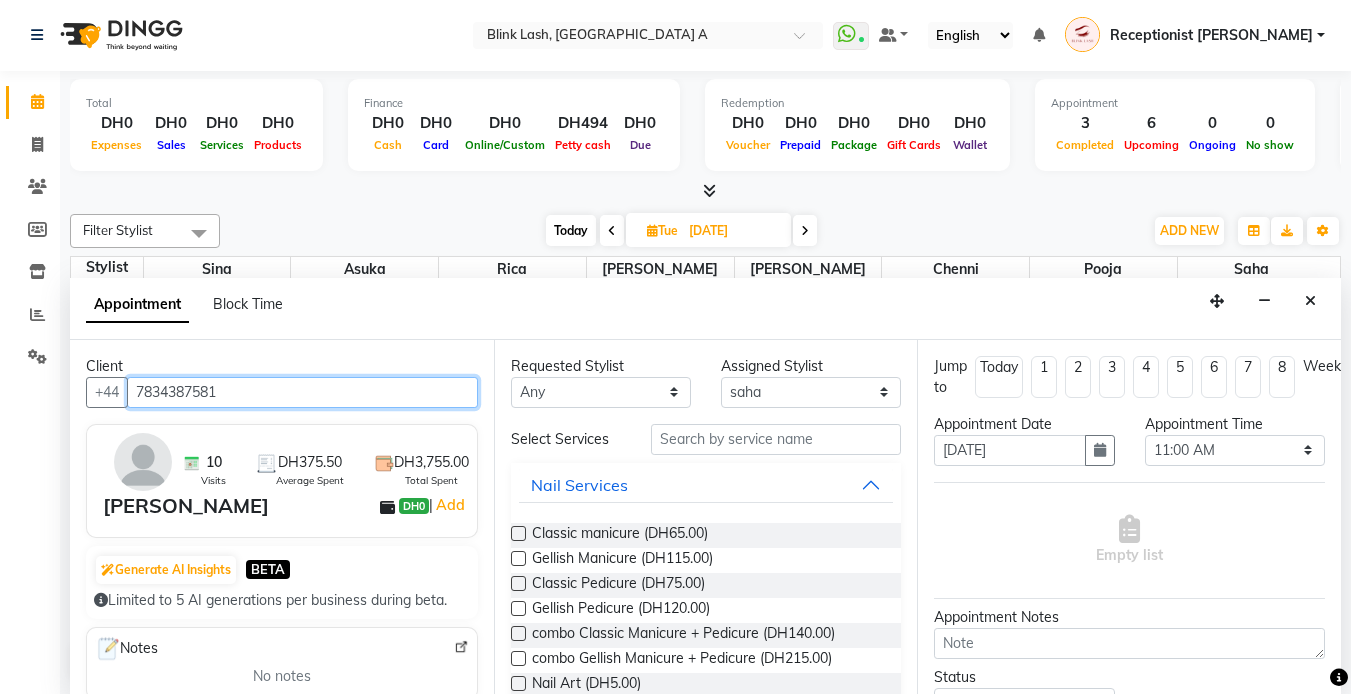 type on "7834387581" 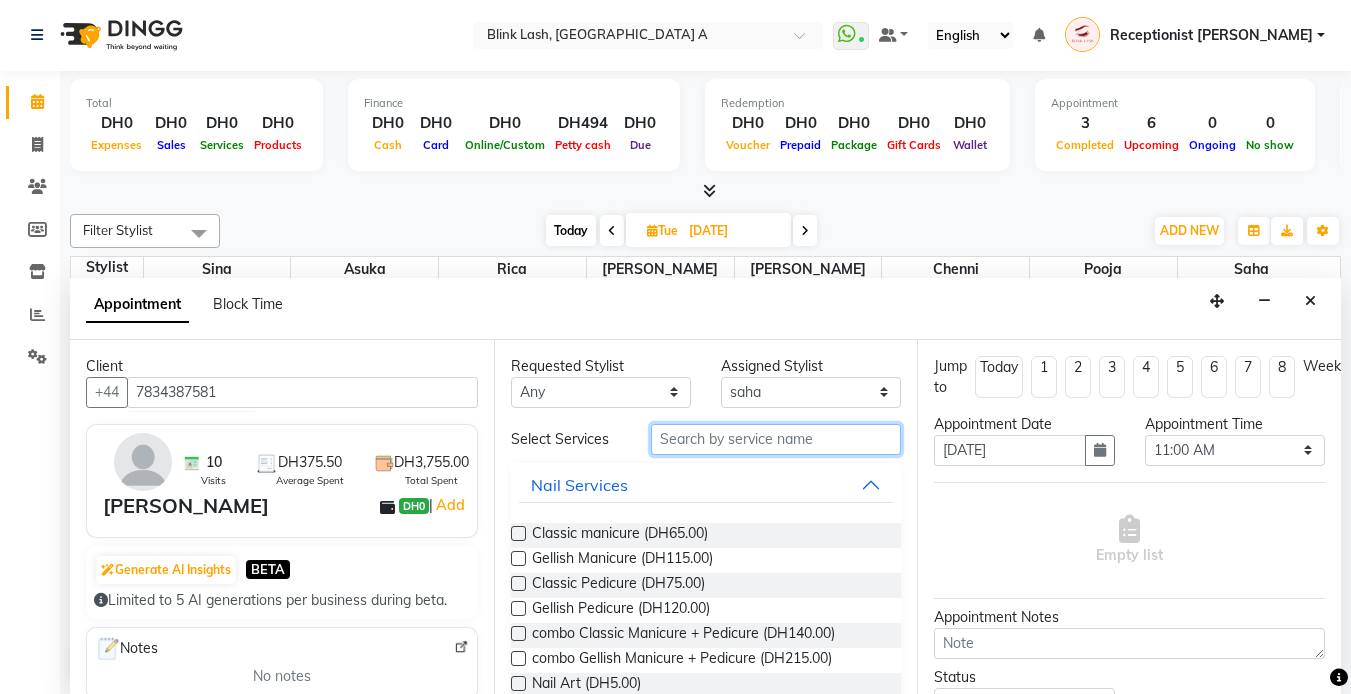 click at bounding box center (776, 439) 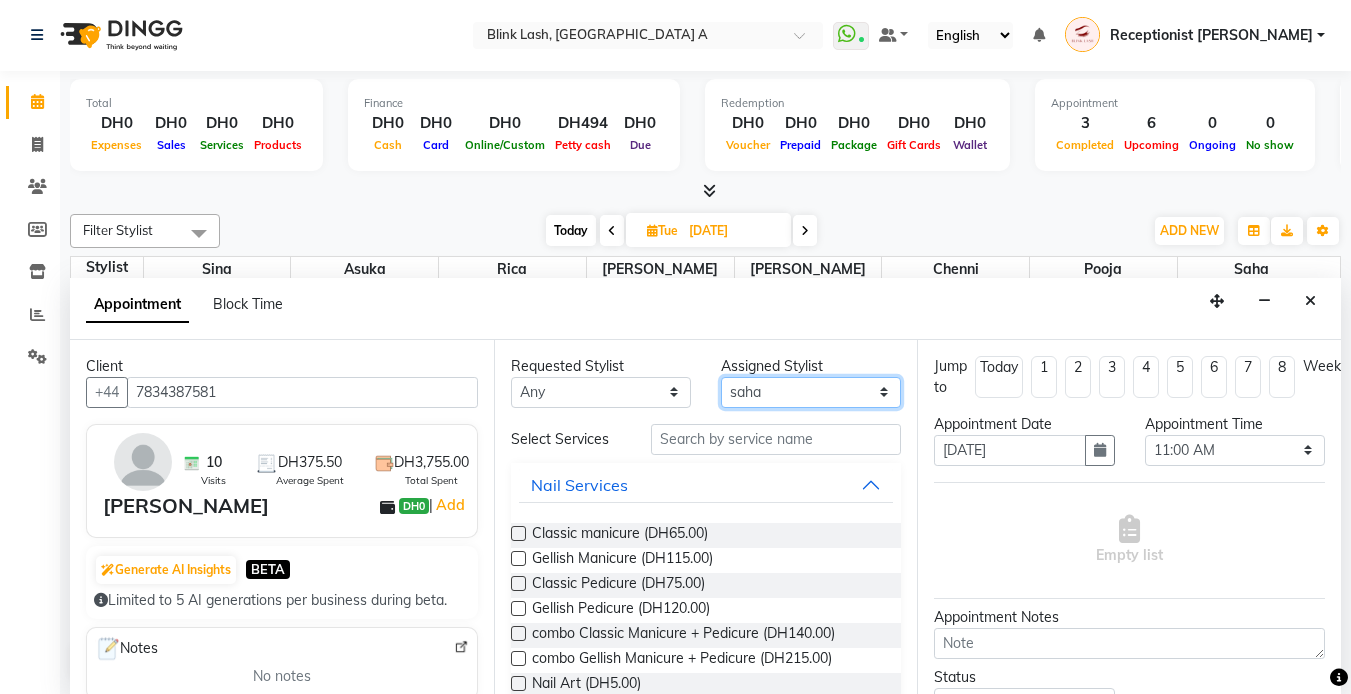 click on "Select [PERSON_NAME] [PERSON_NAME] pooja [PERSON_NAME]" at bounding box center [811, 392] 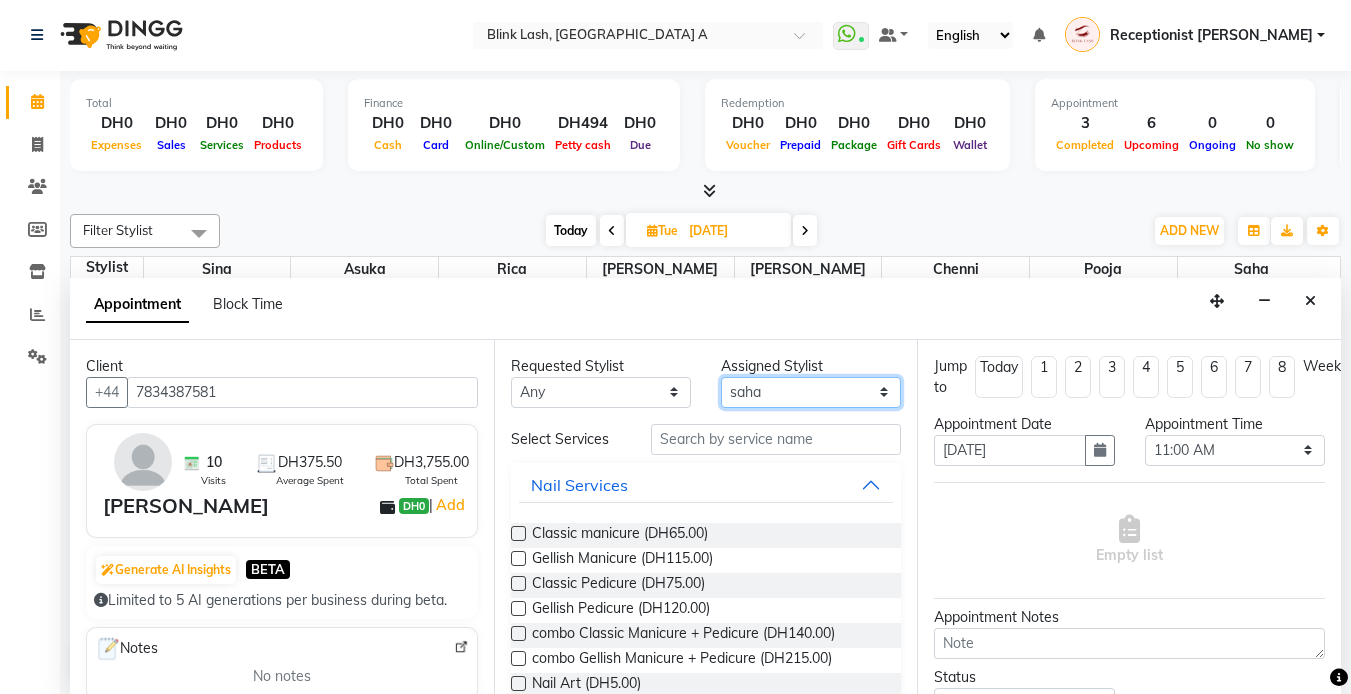 select on "42462" 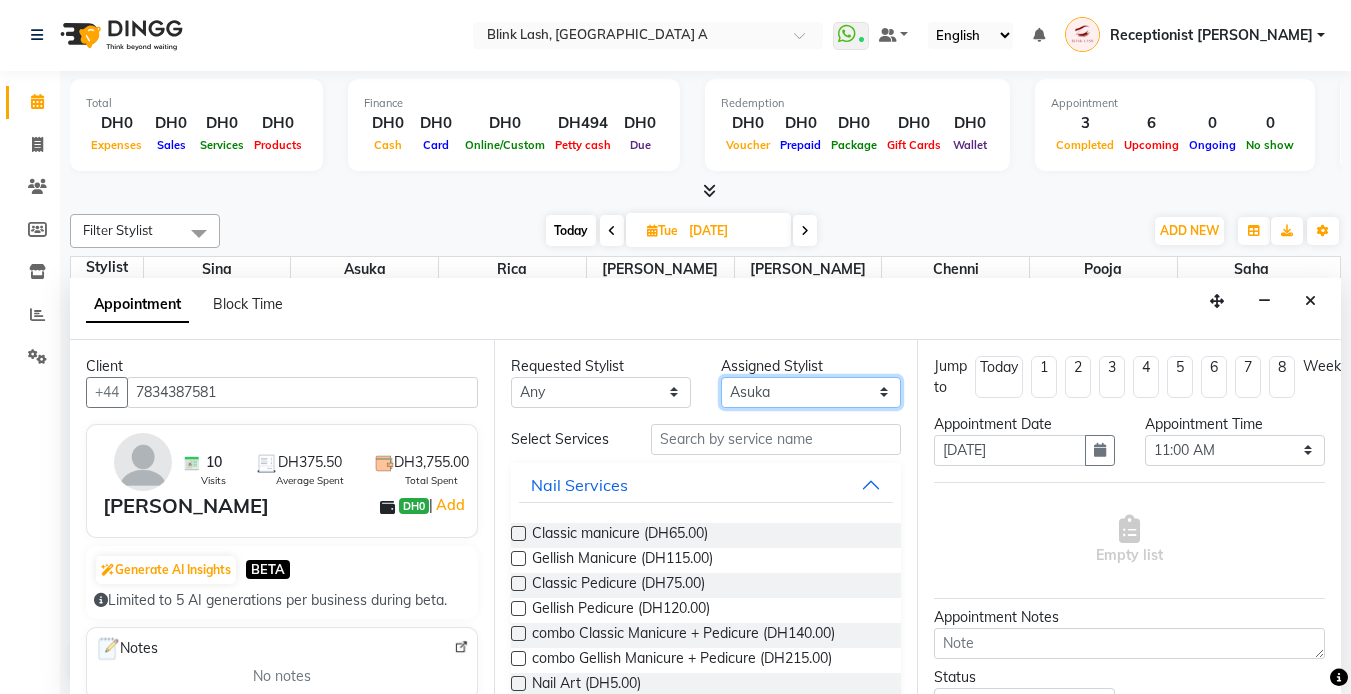 click on "Select [PERSON_NAME] [PERSON_NAME] pooja [PERSON_NAME]" at bounding box center (811, 392) 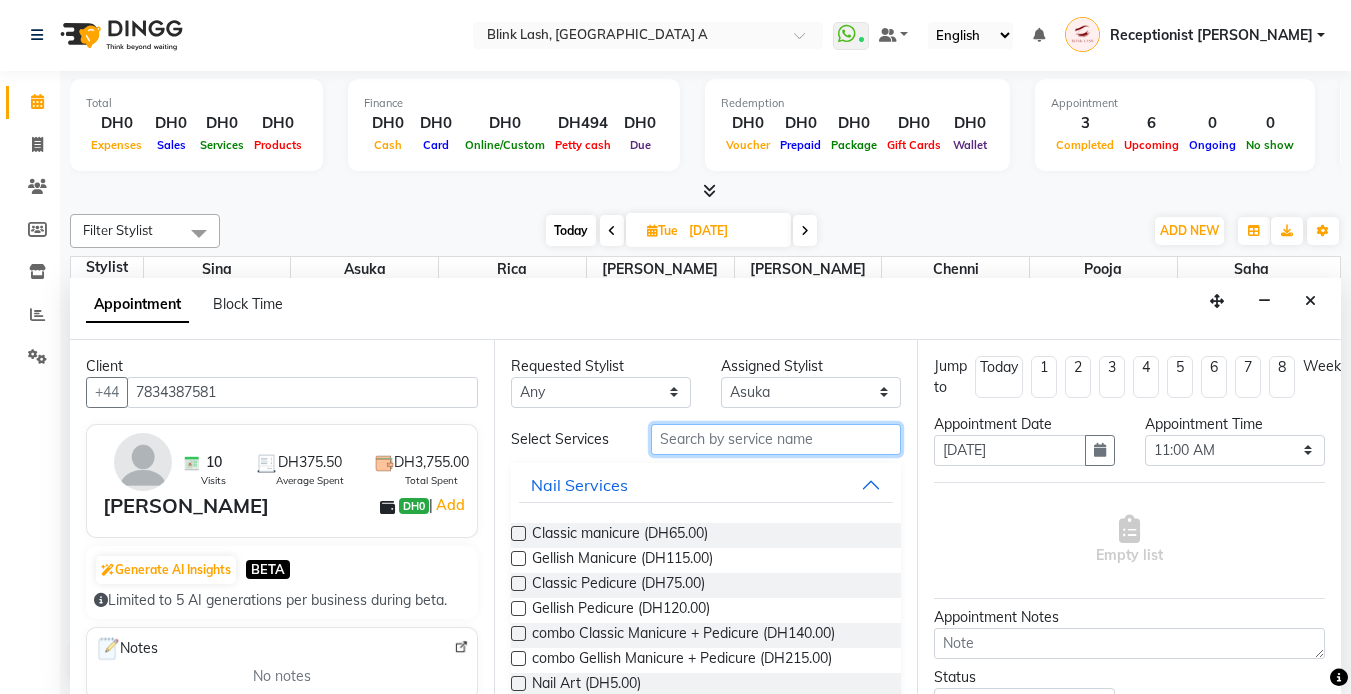 click at bounding box center [776, 439] 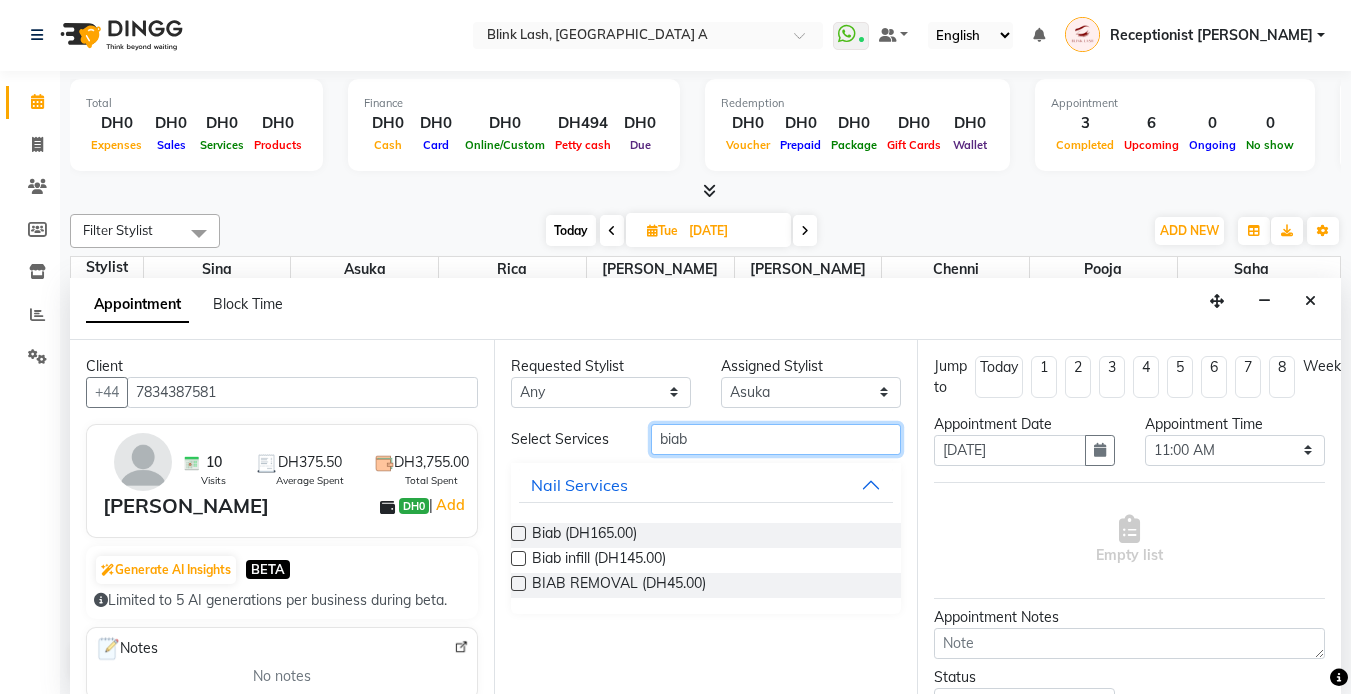 type on "biab" 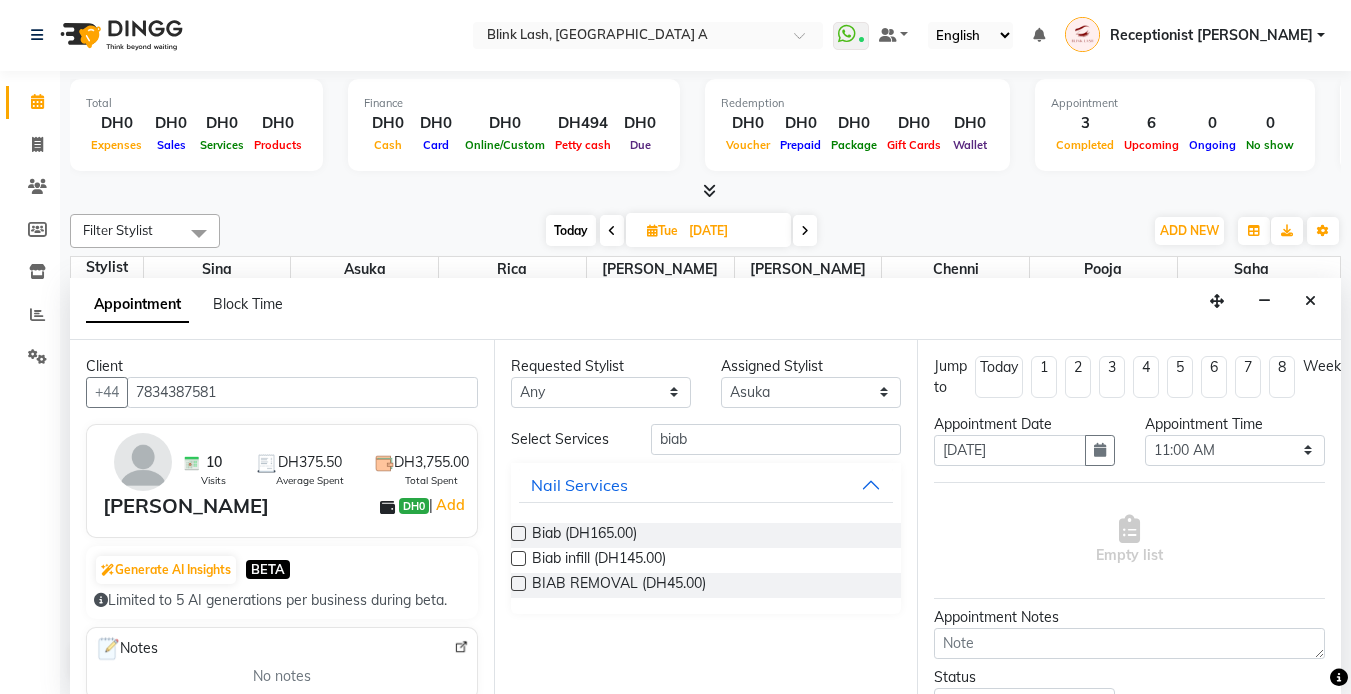 click at bounding box center [518, 558] 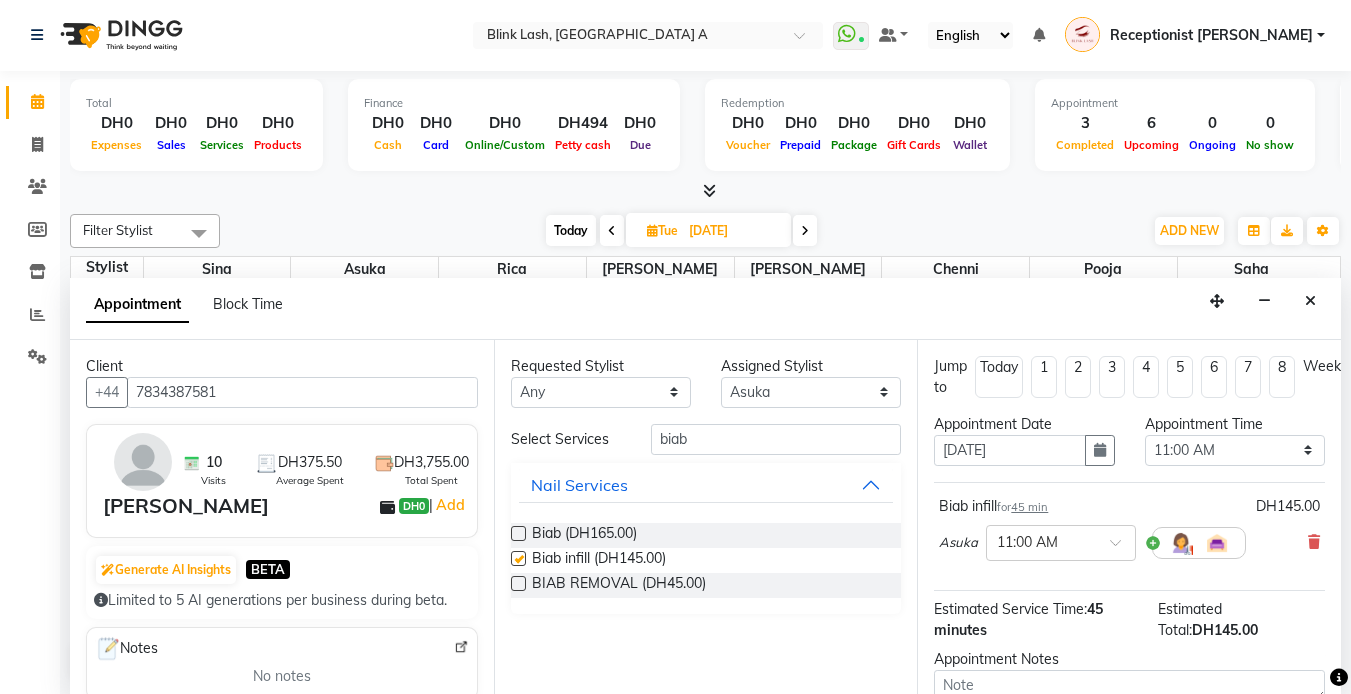 checkbox on "false" 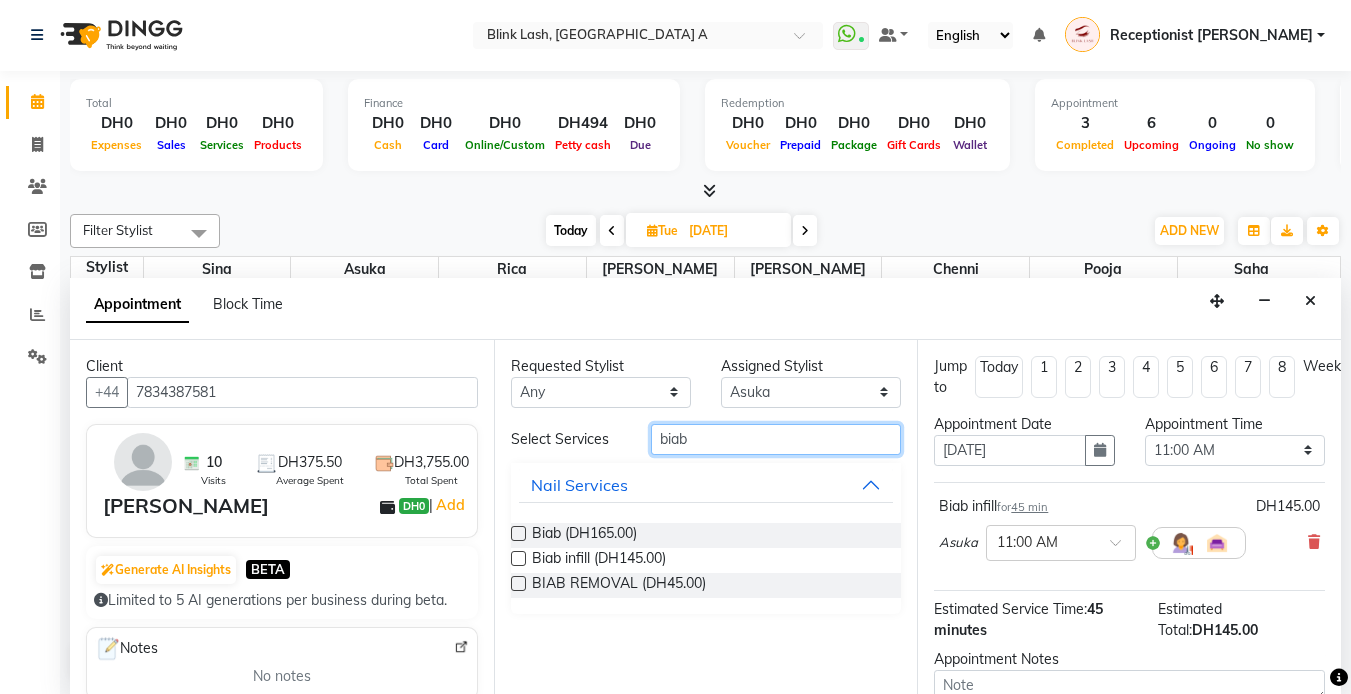 click on "biab" at bounding box center (776, 439) 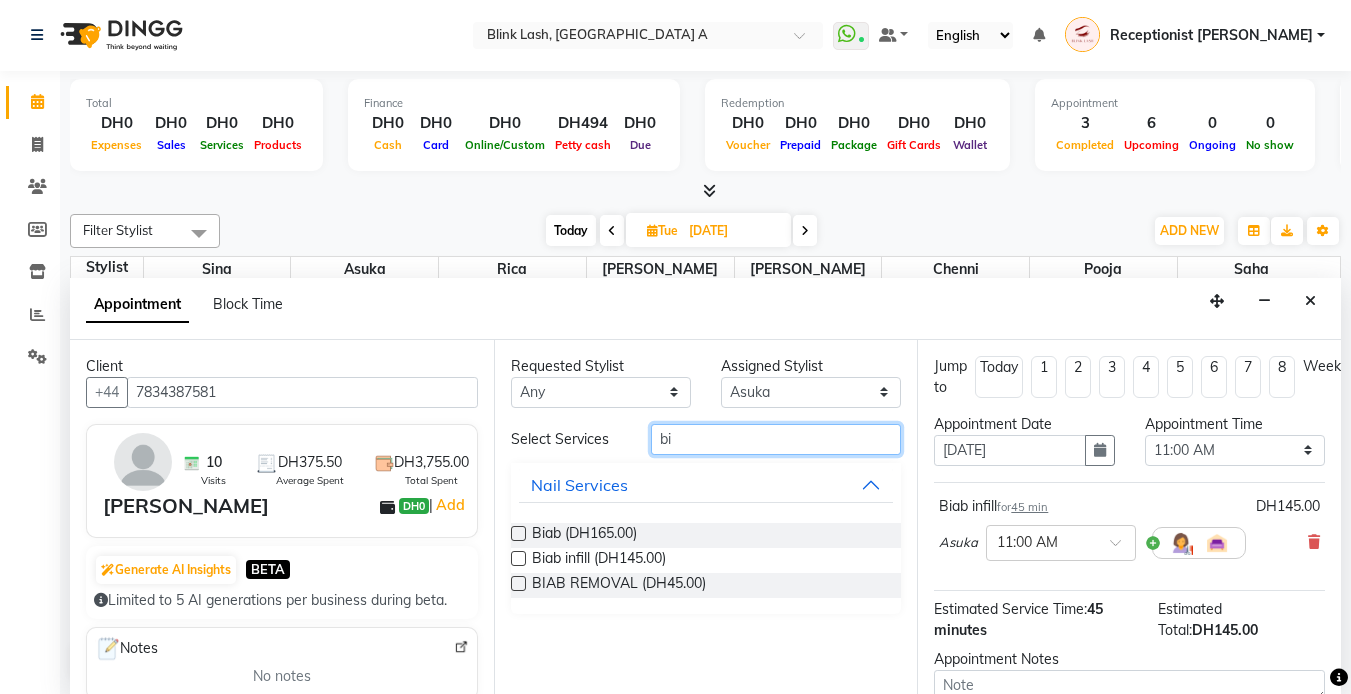 type on "b" 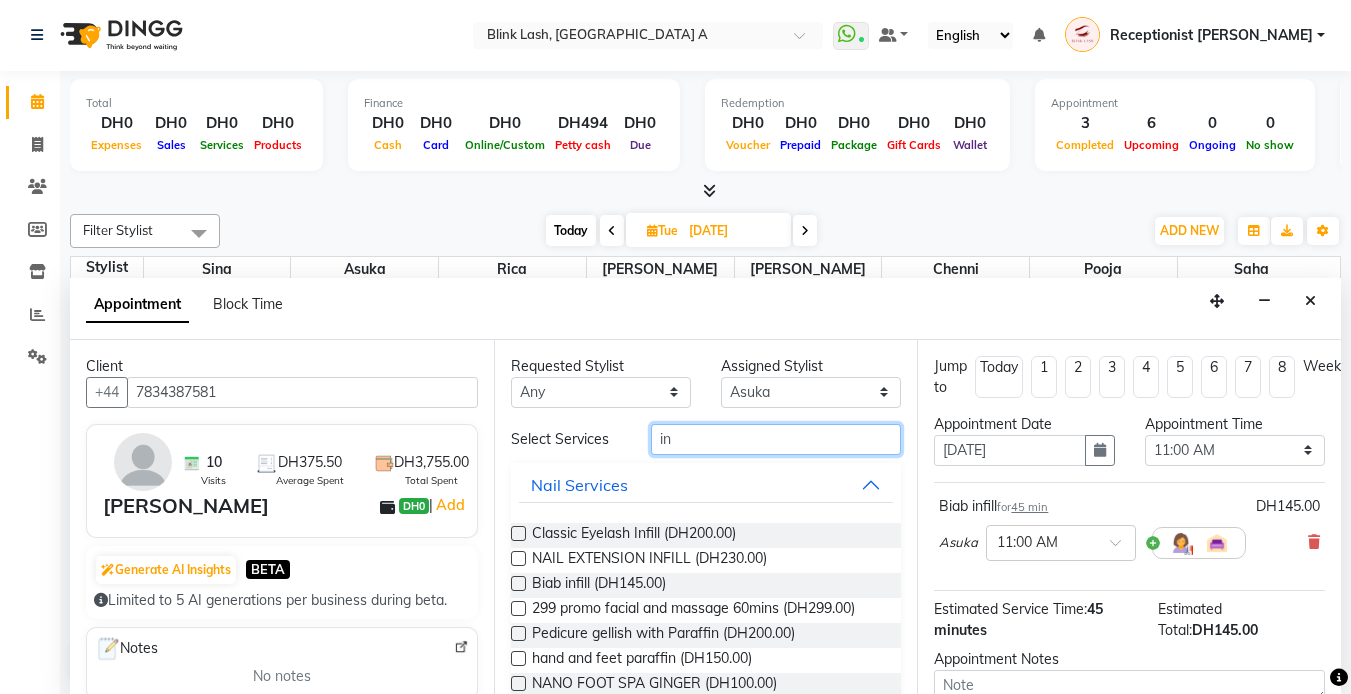 type on "i" 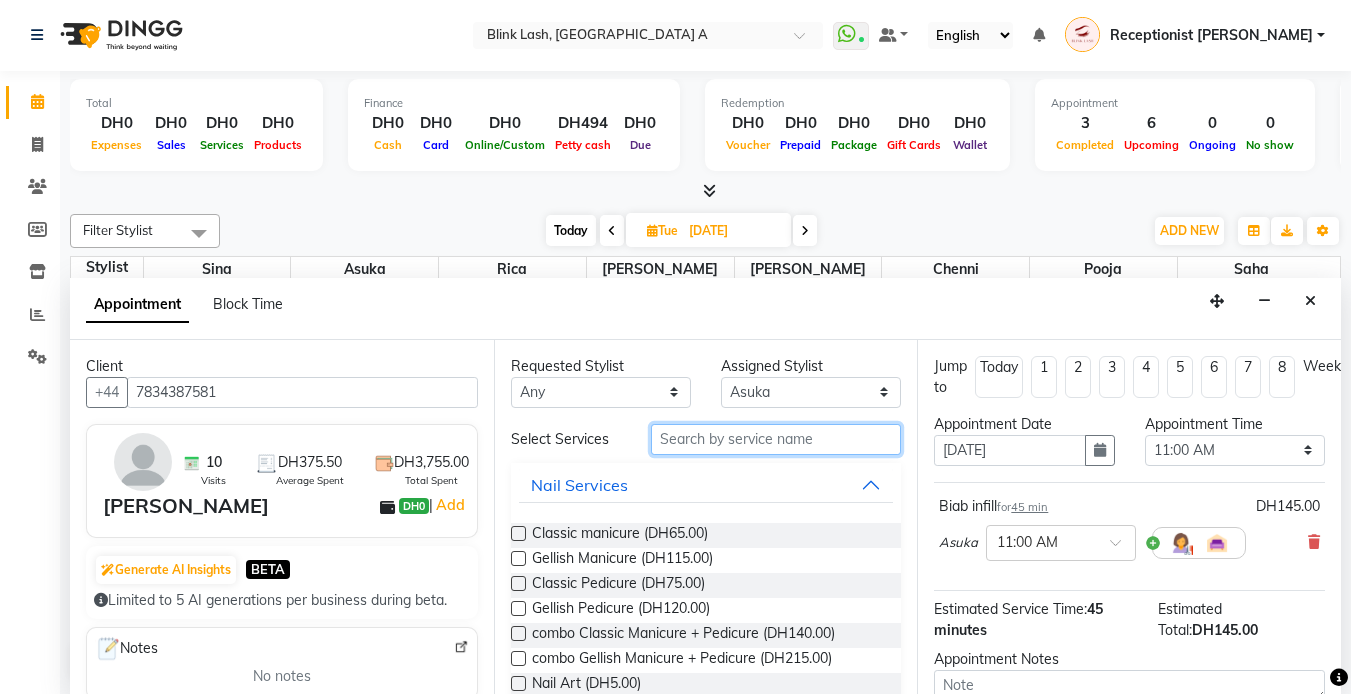 type 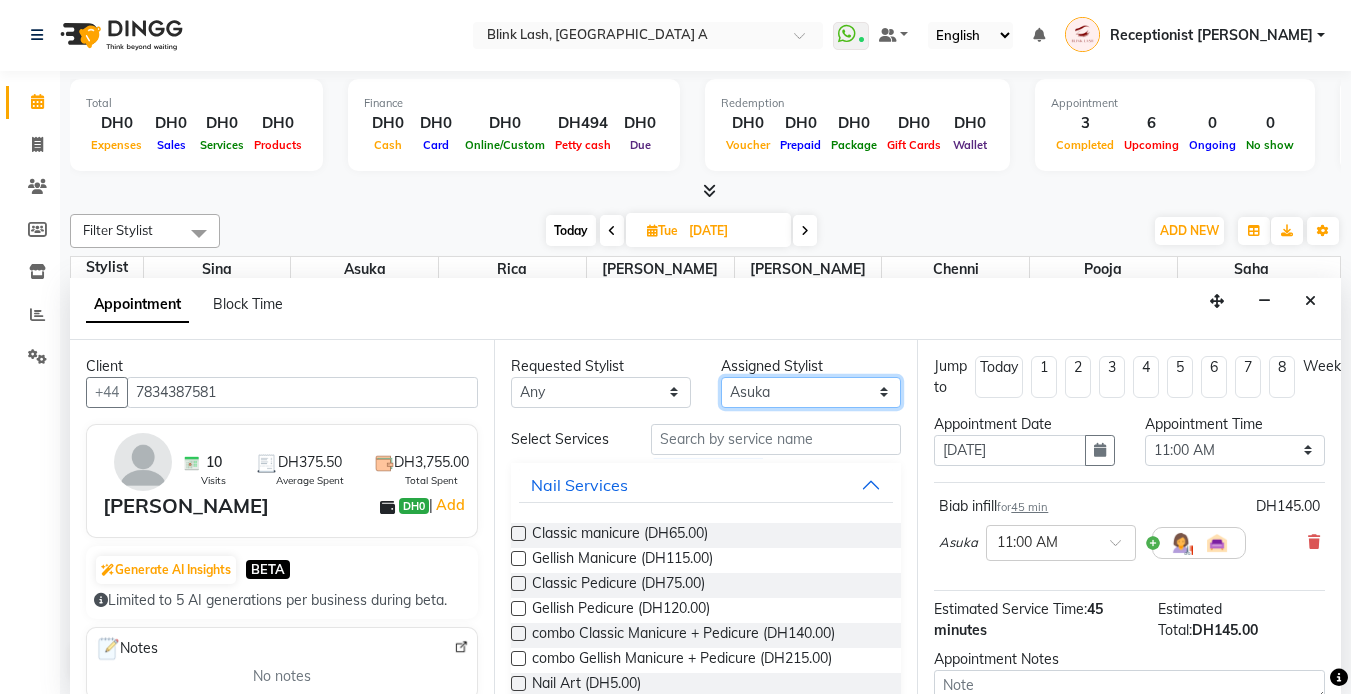 click on "Select [PERSON_NAME] [PERSON_NAME] pooja [PERSON_NAME]" at bounding box center (811, 392) 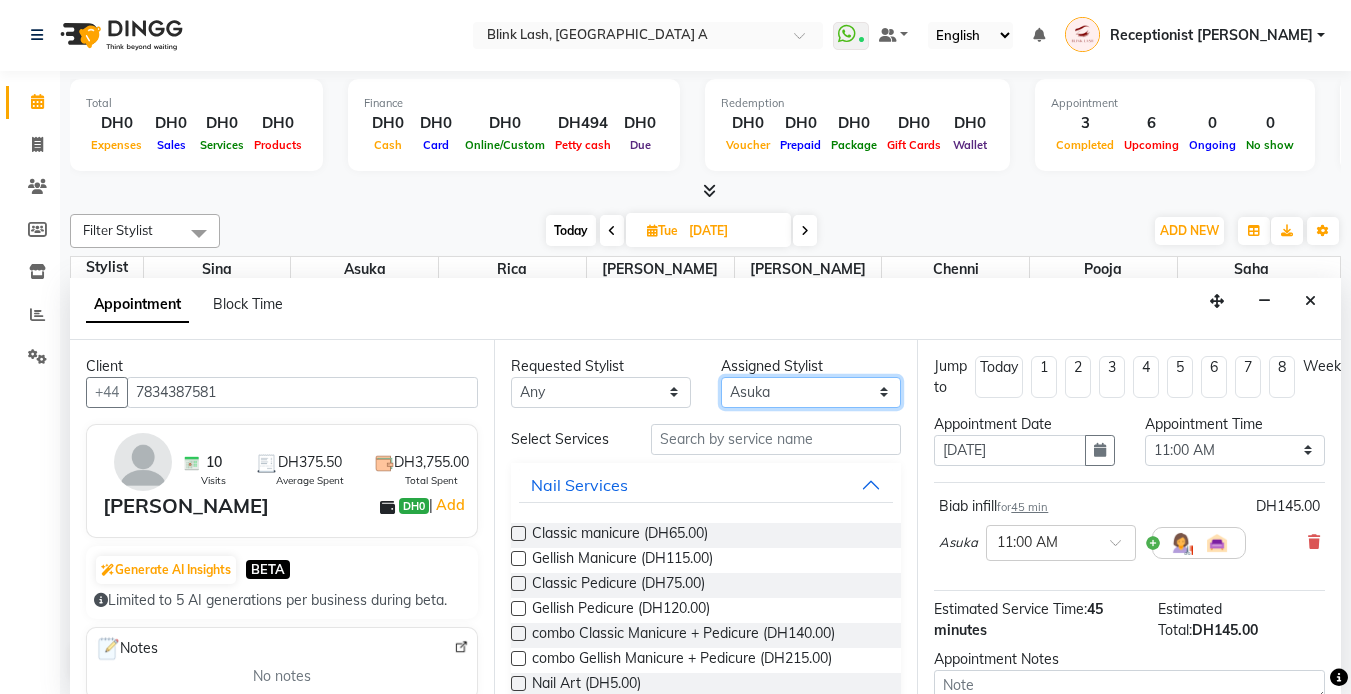 select on "46934" 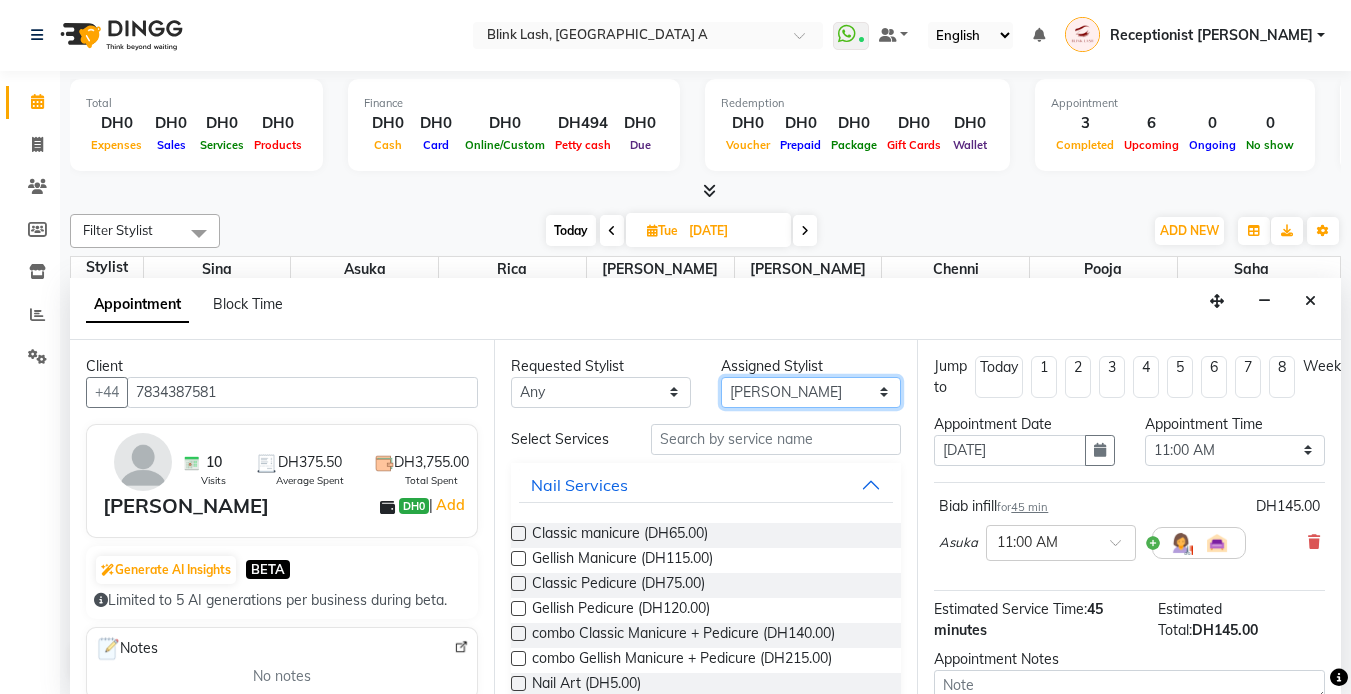 click on "Select [PERSON_NAME] [PERSON_NAME] pooja [PERSON_NAME]" at bounding box center [811, 392] 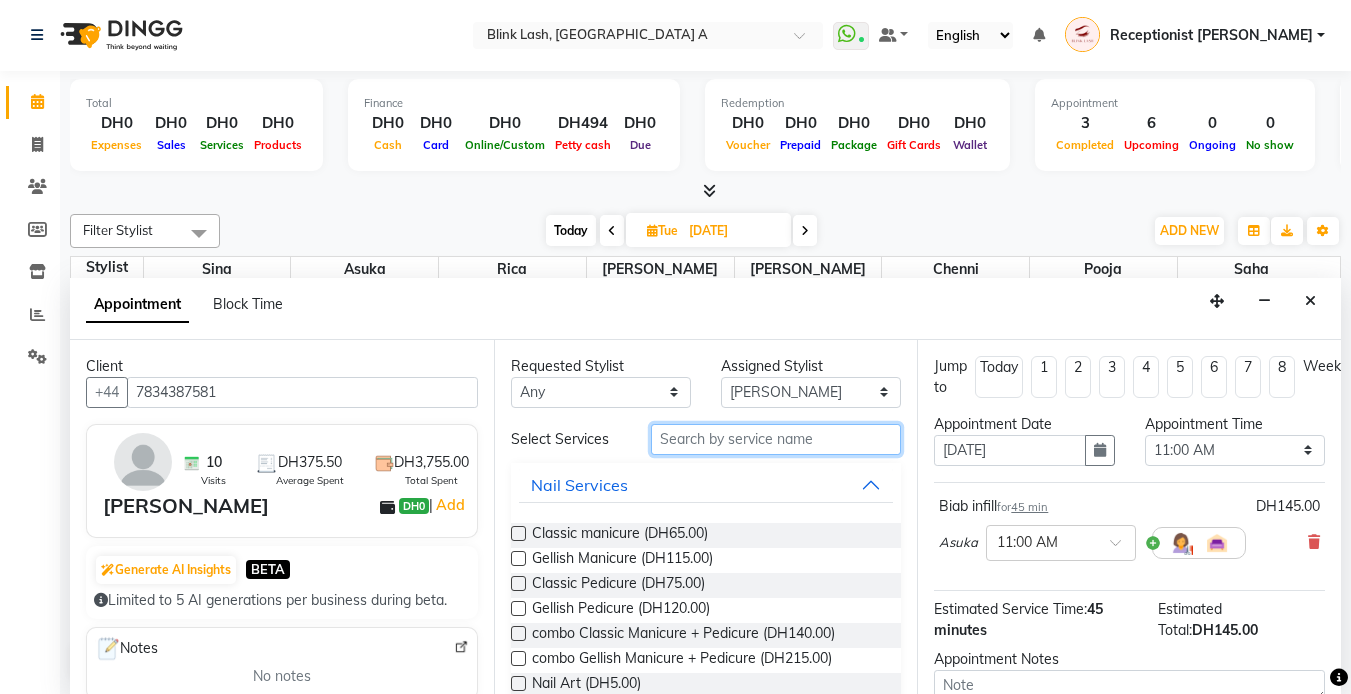 click at bounding box center (776, 439) 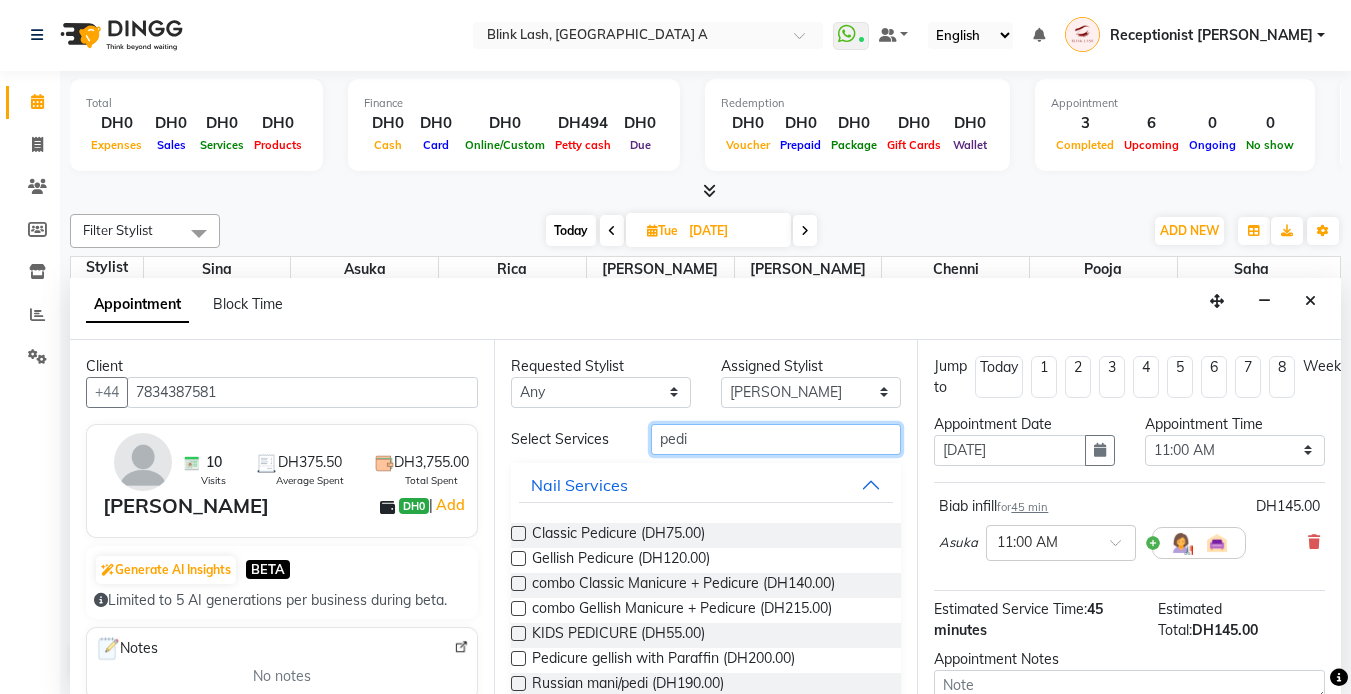 type on "pedi" 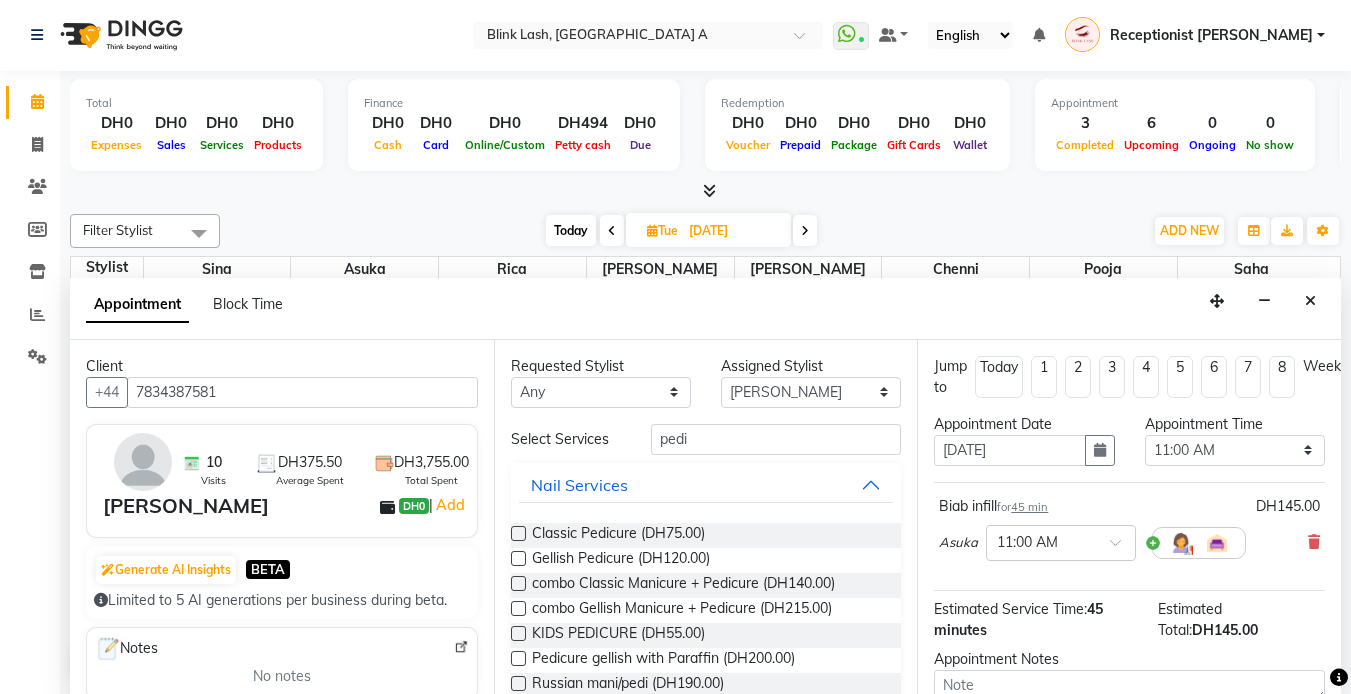 click at bounding box center [518, 558] 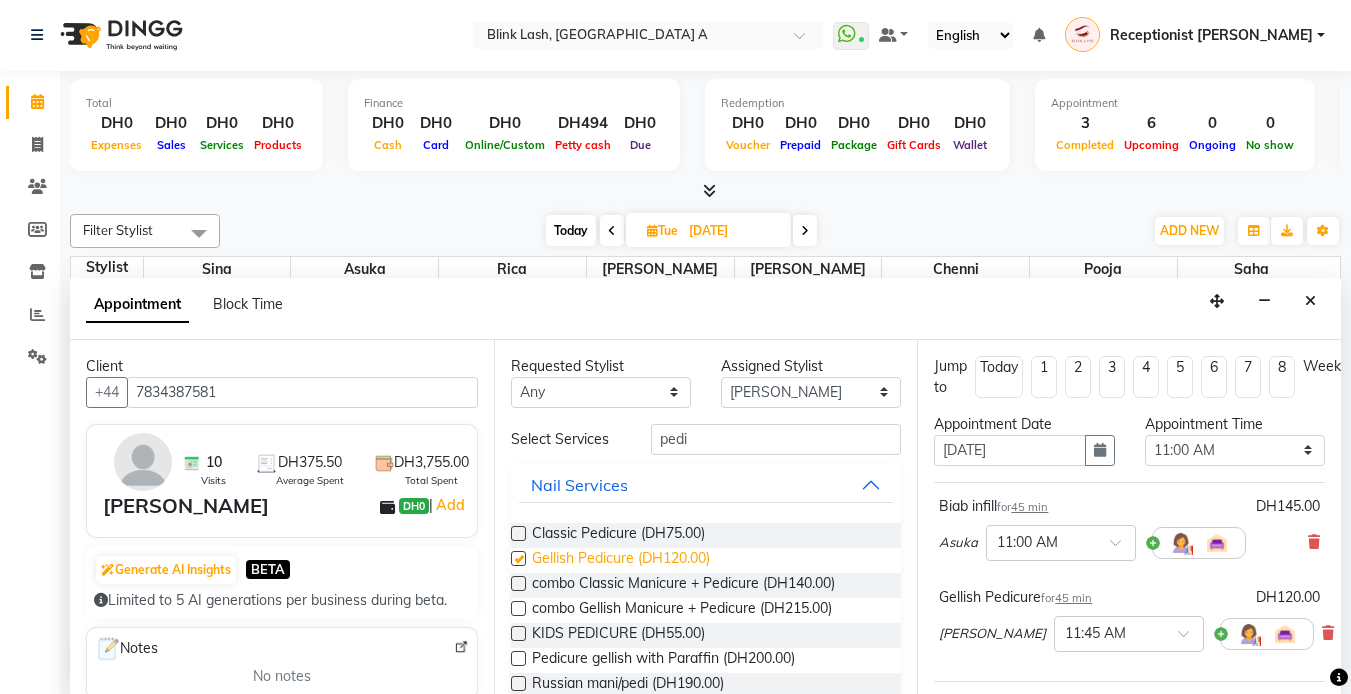 checkbox on "false" 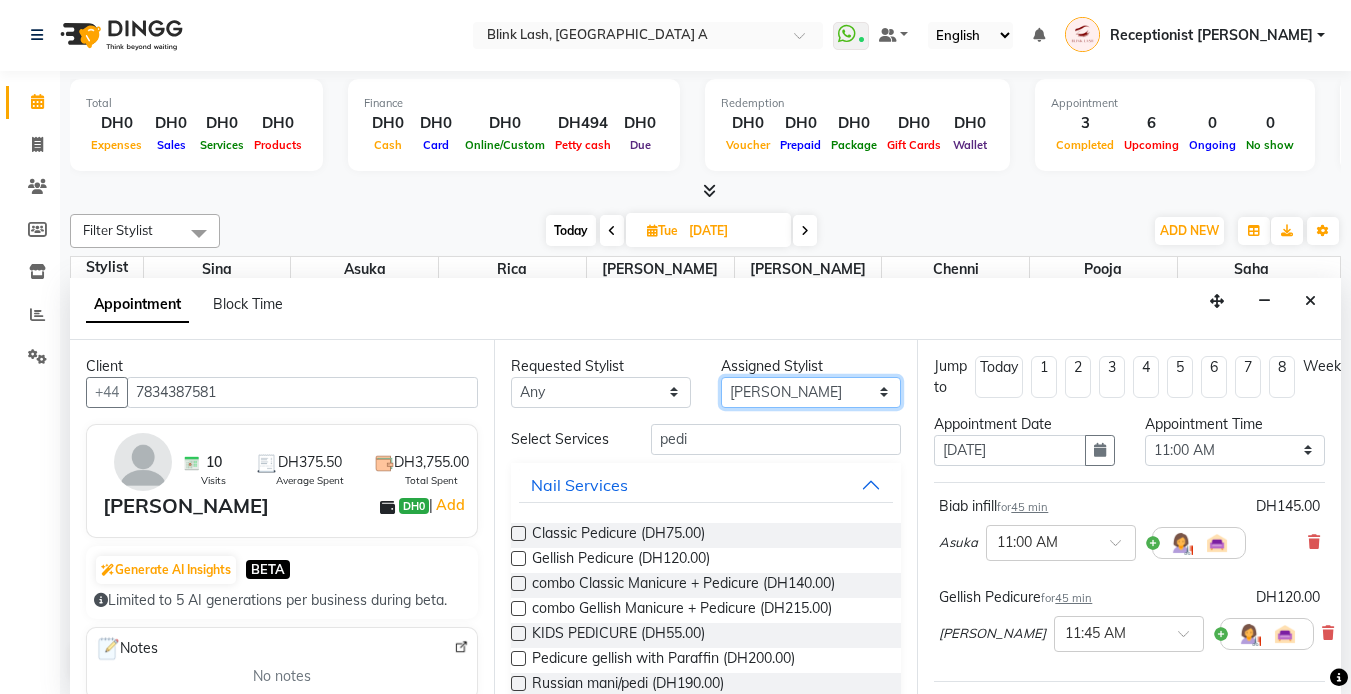 click on "Select [PERSON_NAME] [PERSON_NAME] pooja [PERSON_NAME]" at bounding box center [811, 392] 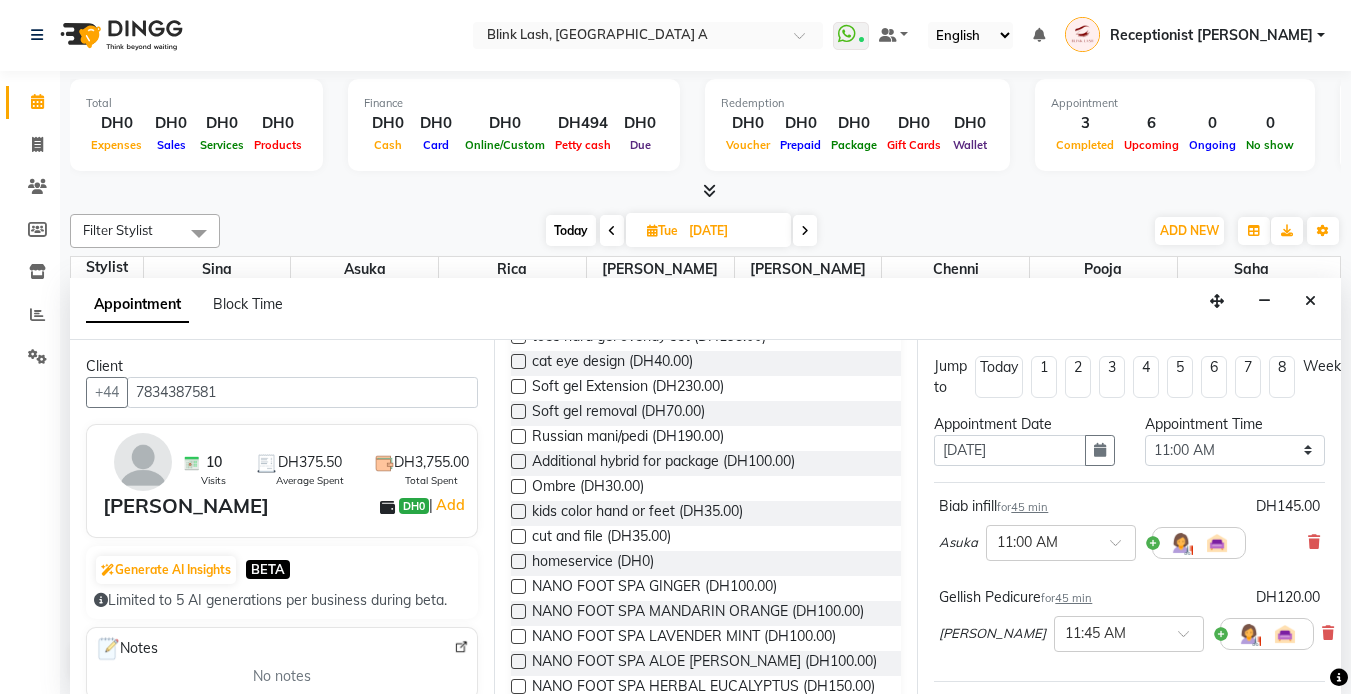 scroll, scrollTop: 1200, scrollLeft: 0, axis: vertical 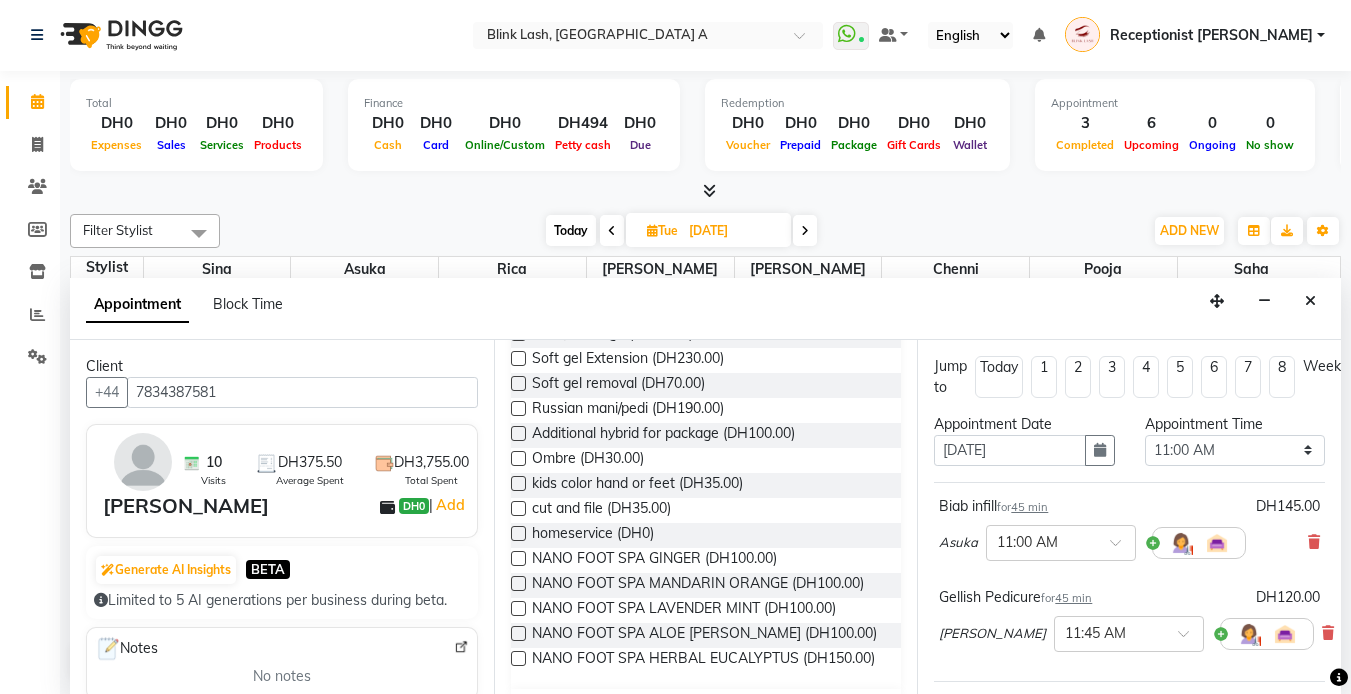 click at bounding box center [518, 583] 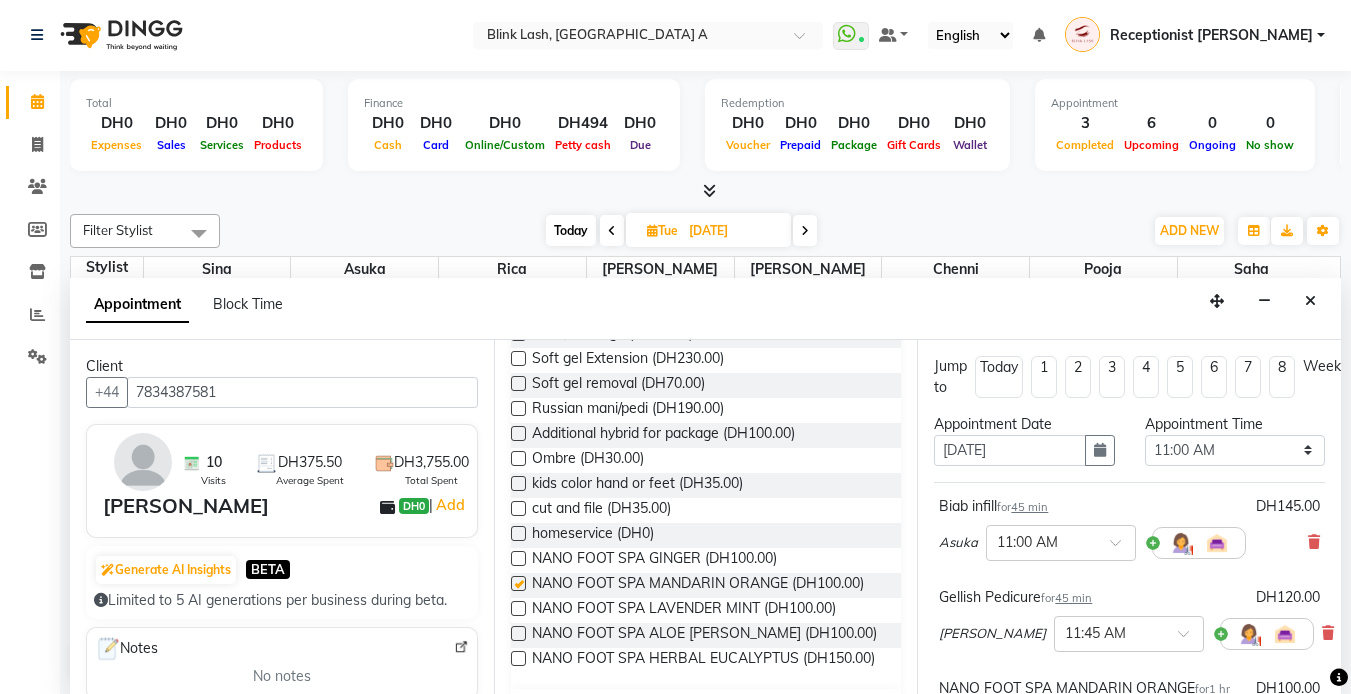 checkbox on "false" 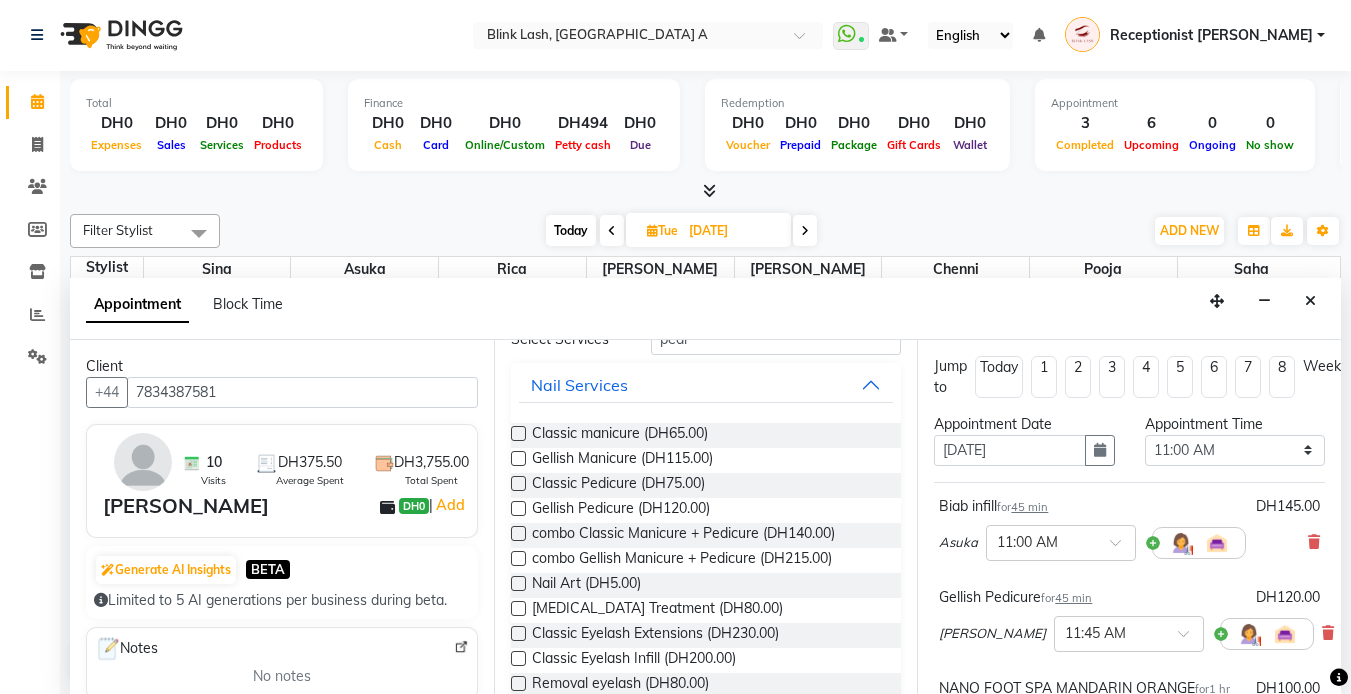 scroll, scrollTop: 0, scrollLeft: 0, axis: both 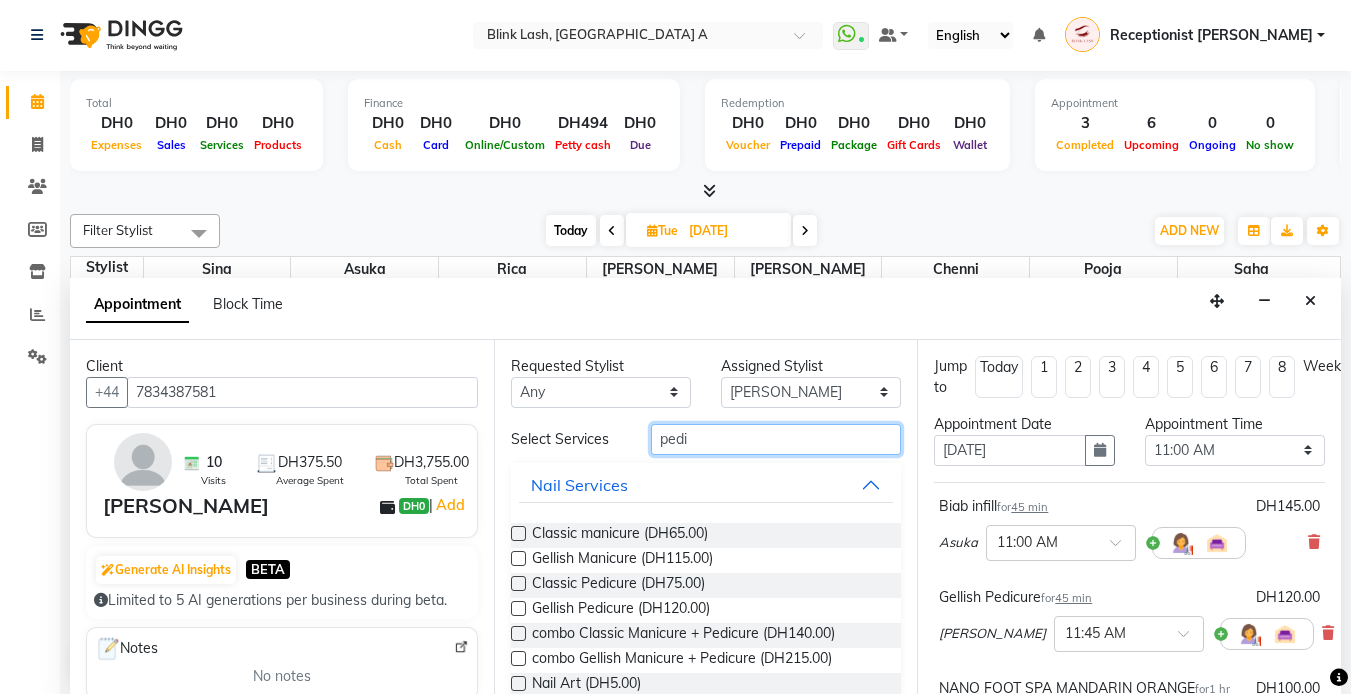 click on "pedi" at bounding box center [776, 439] 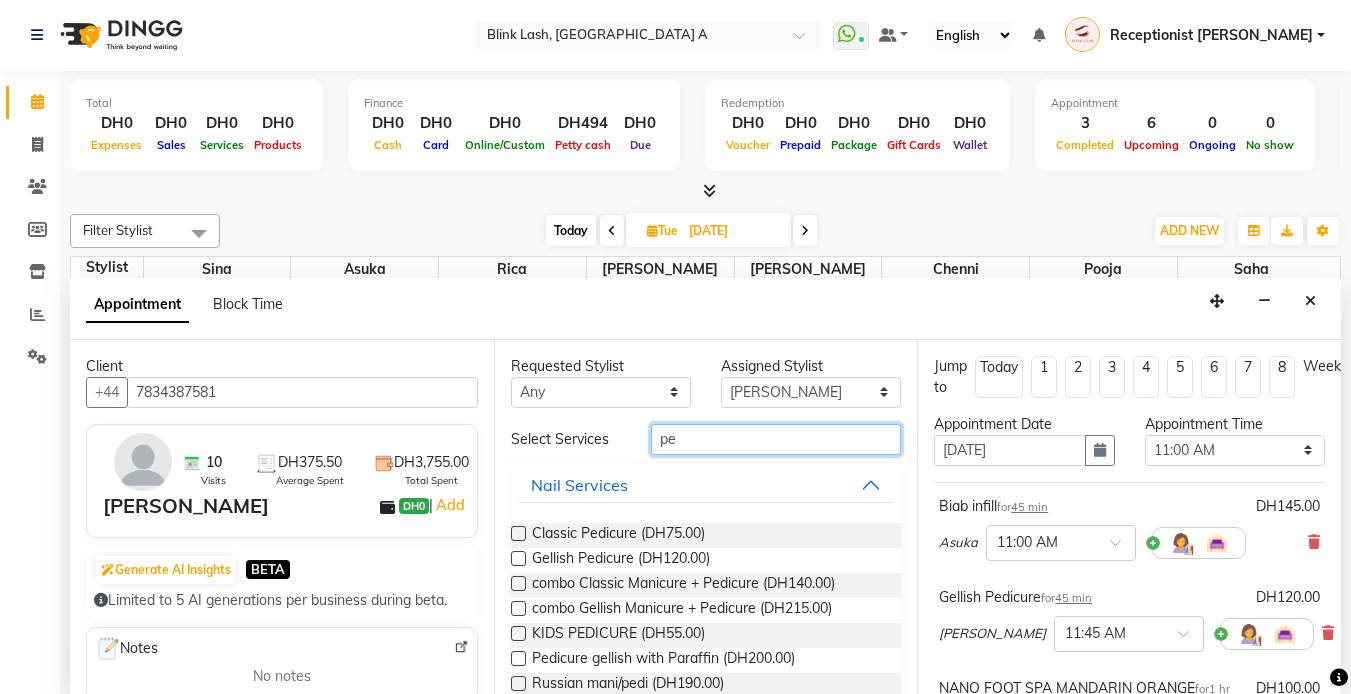 type on "p" 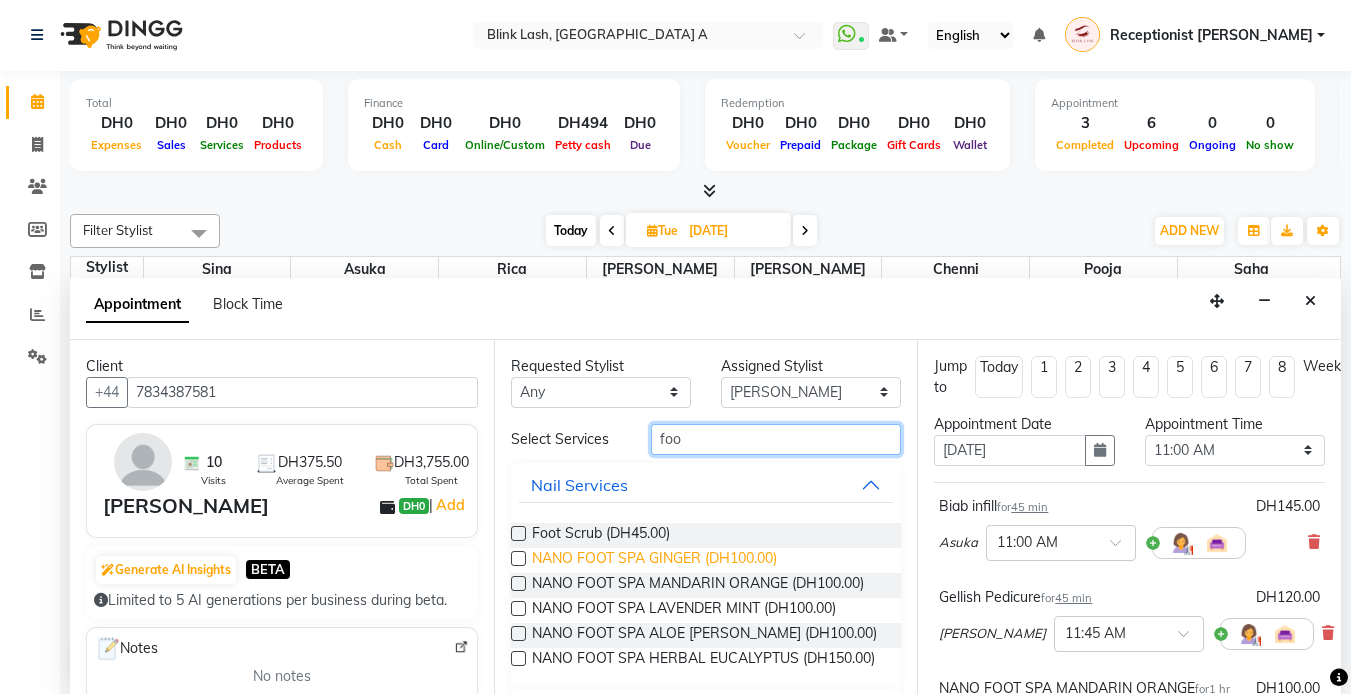 scroll, scrollTop: 72, scrollLeft: 0, axis: vertical 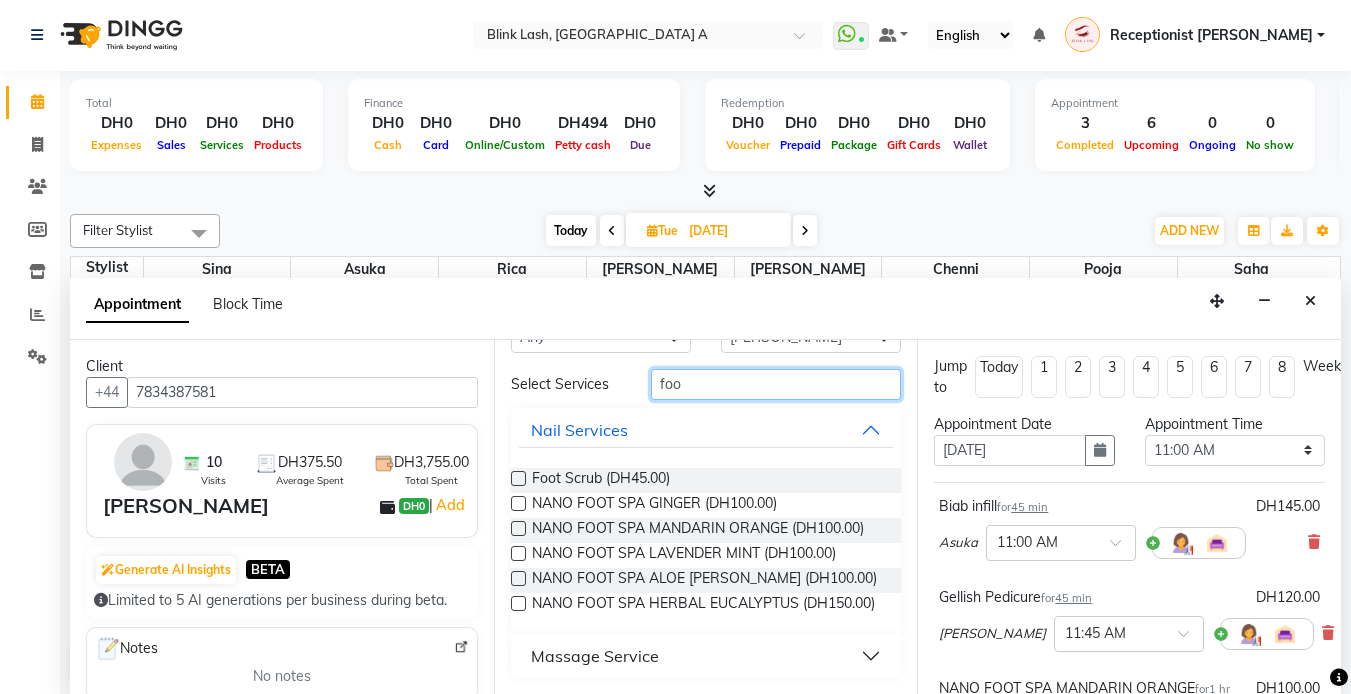 type on "foo" 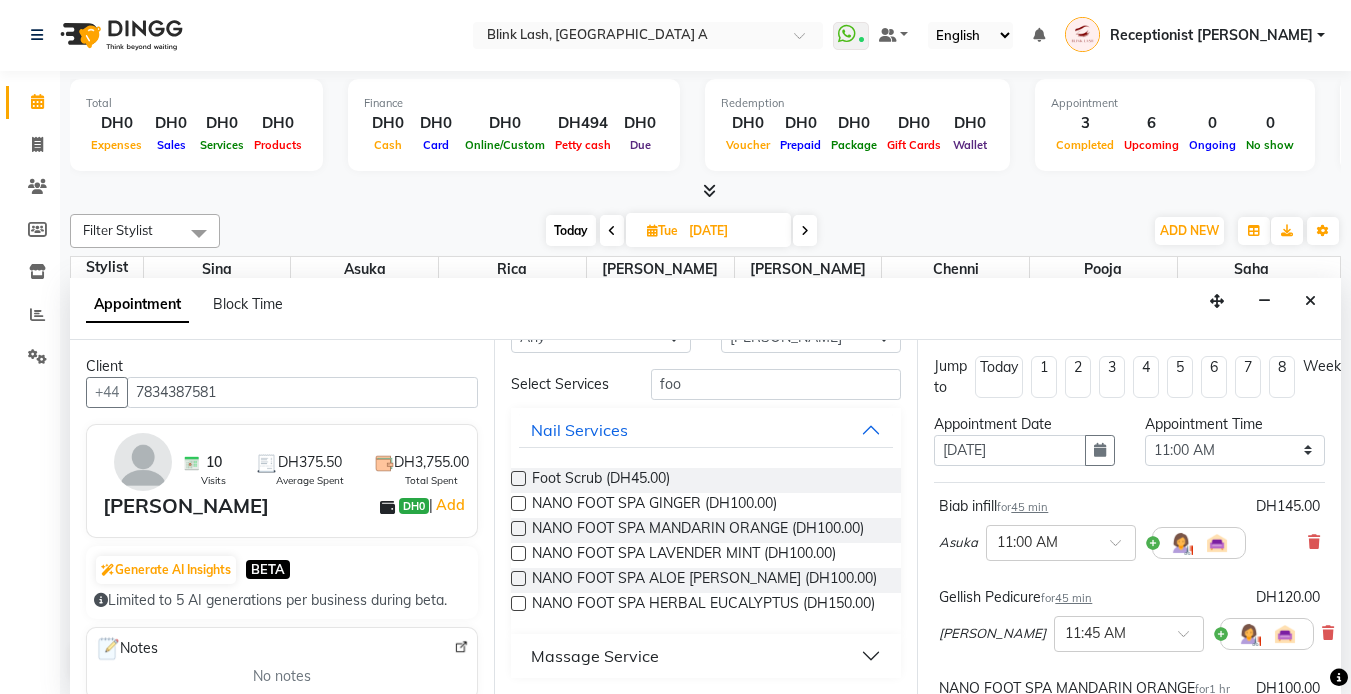 click on "Massage Service" at bounding box center [706, 656] 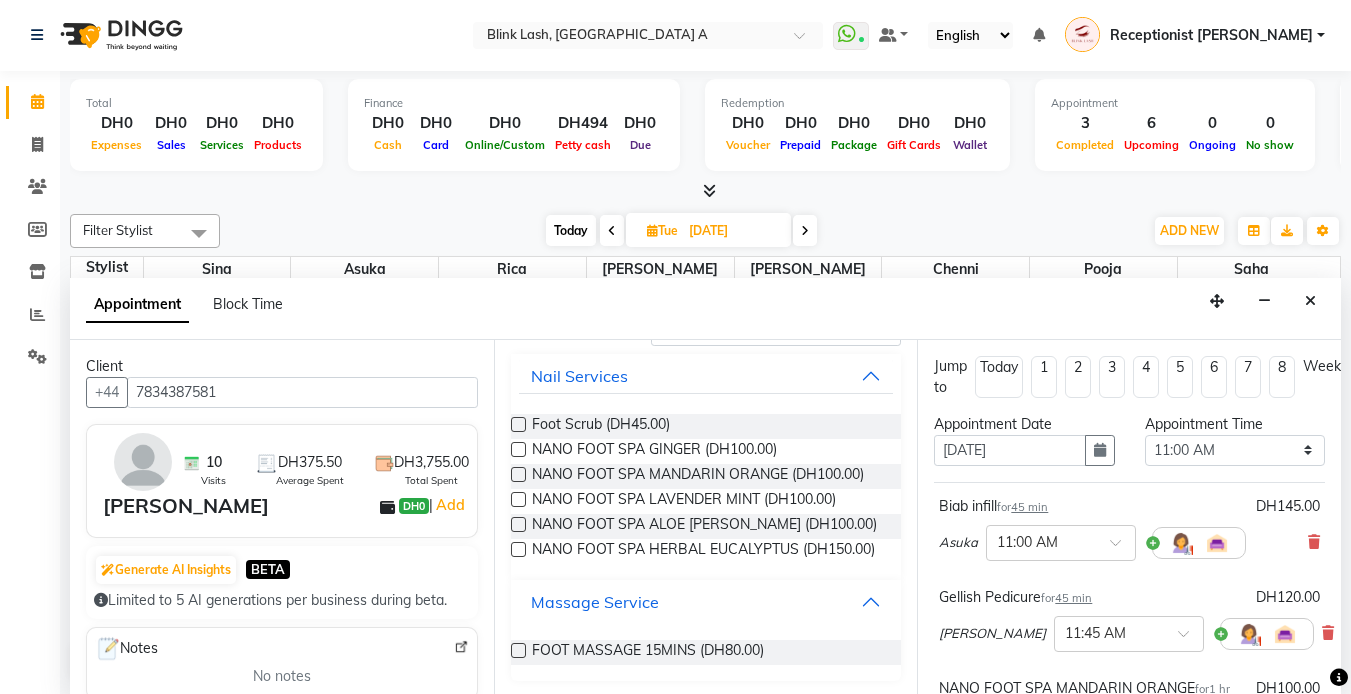 scroll, scrollTop: 129, scrollLeft: 0, axis: vertical 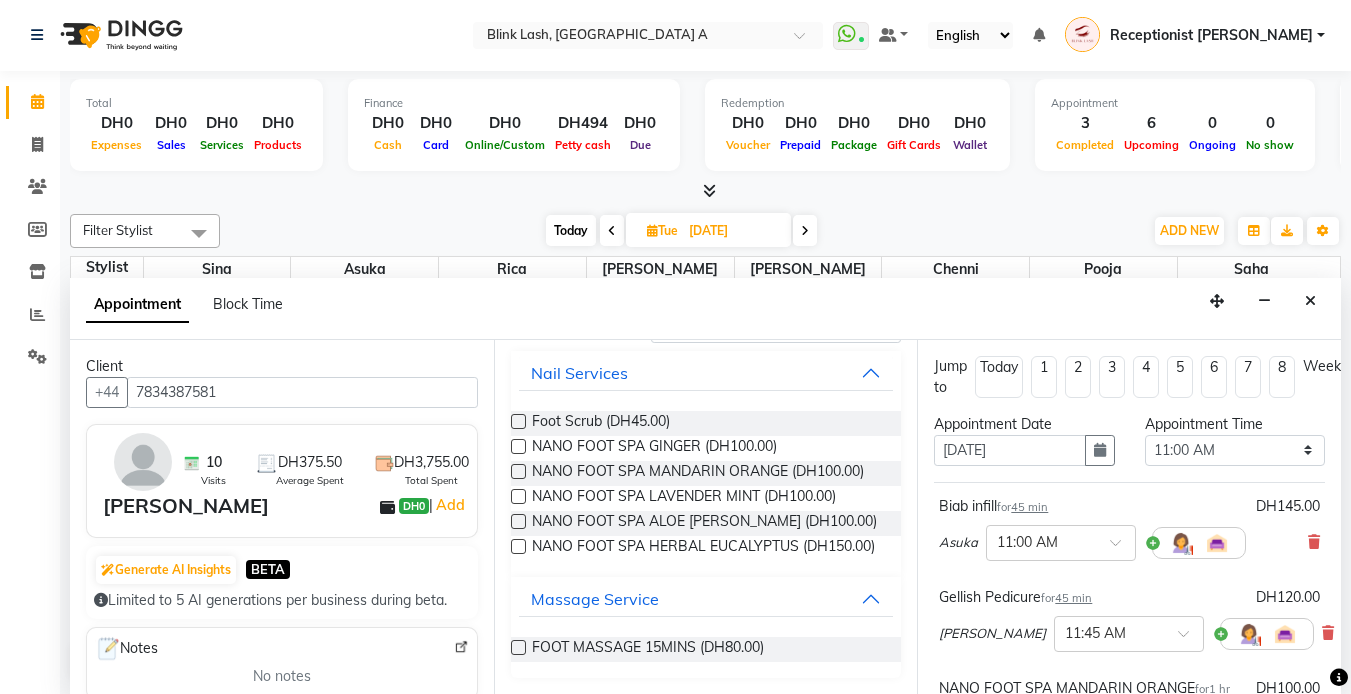 click at bounding box center (518, 647) 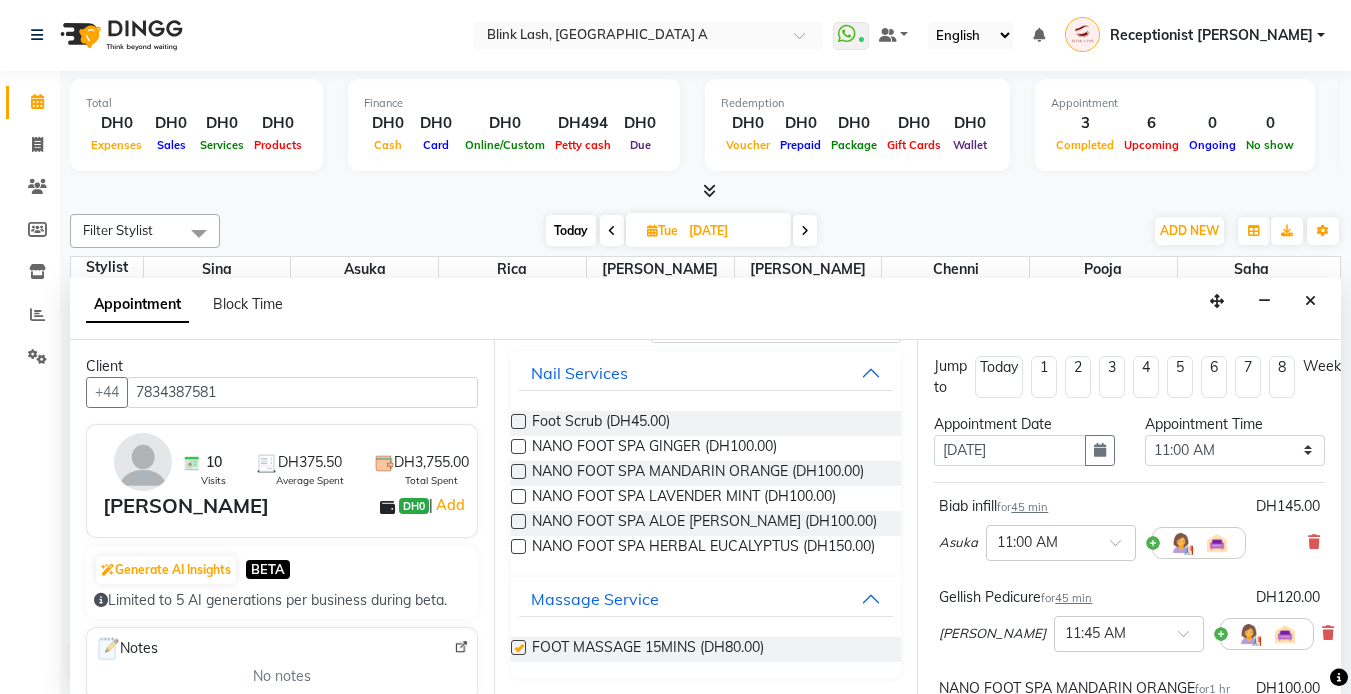 checkbox on "false" 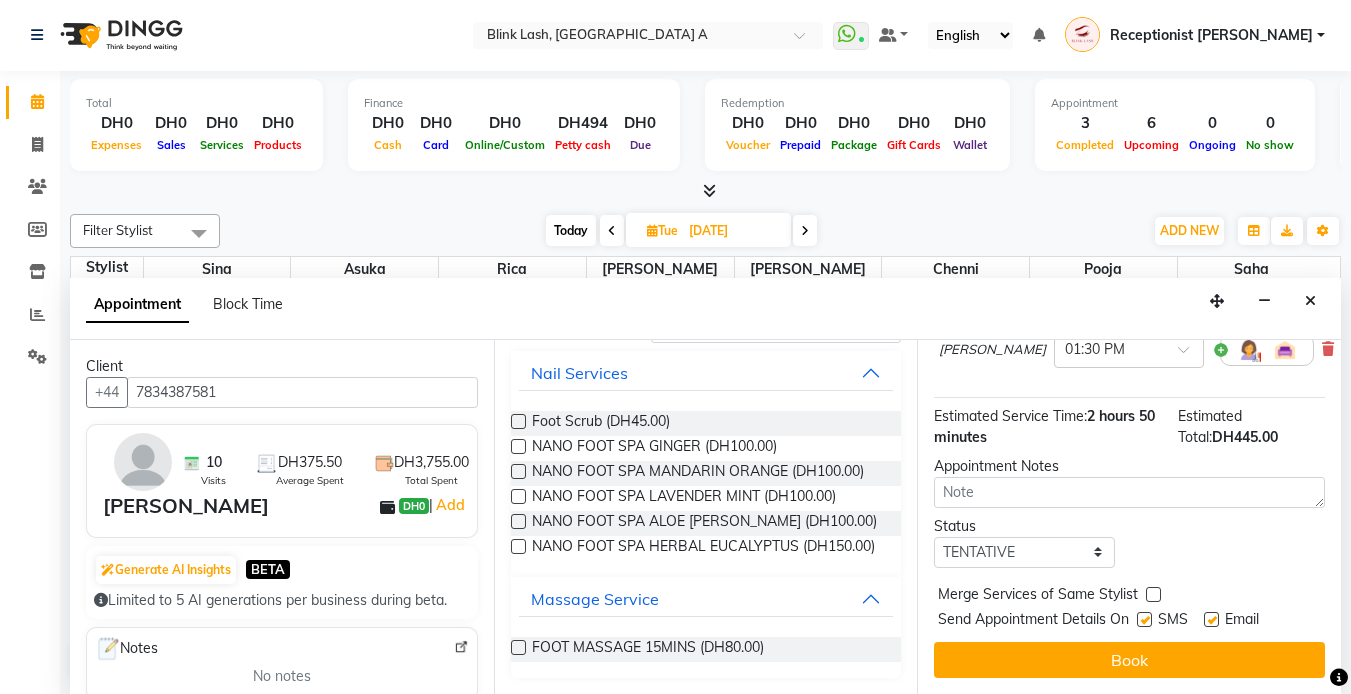 scroll, scrollTop: 502, scrollLeft: 0, axis: vertical 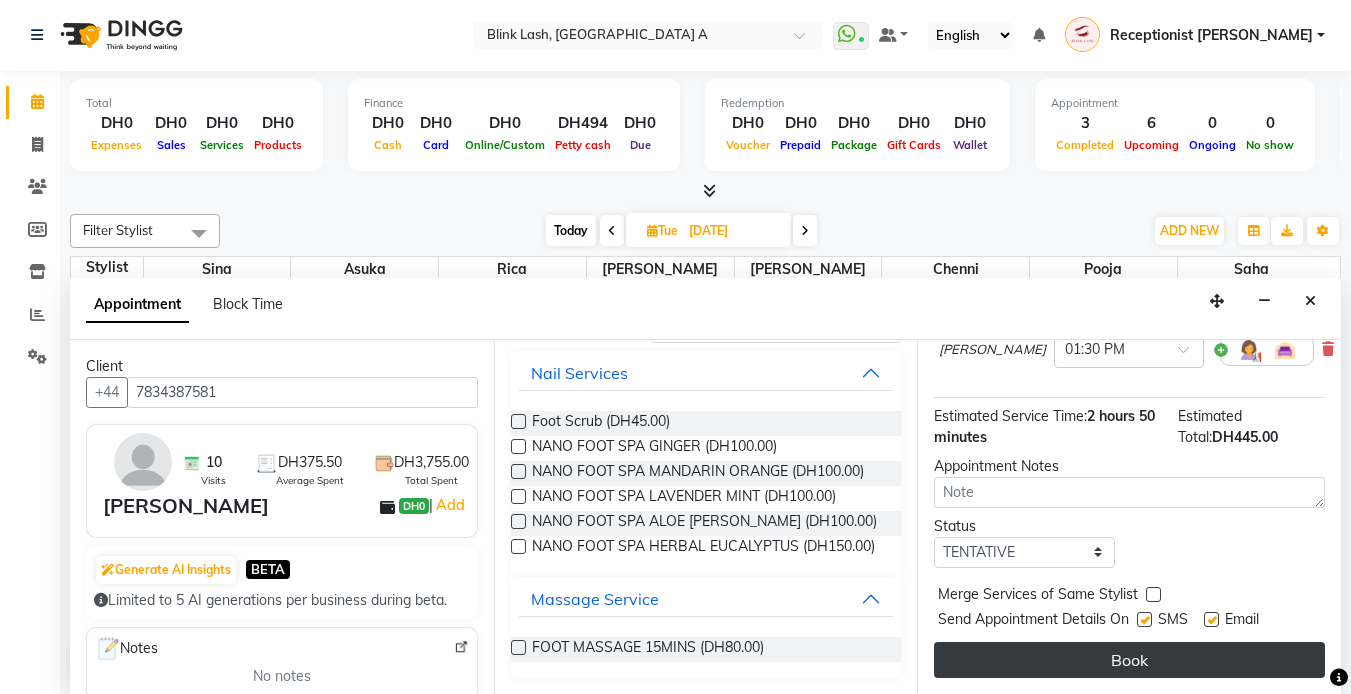 click on "Book" at bounding box center [1129, 660] 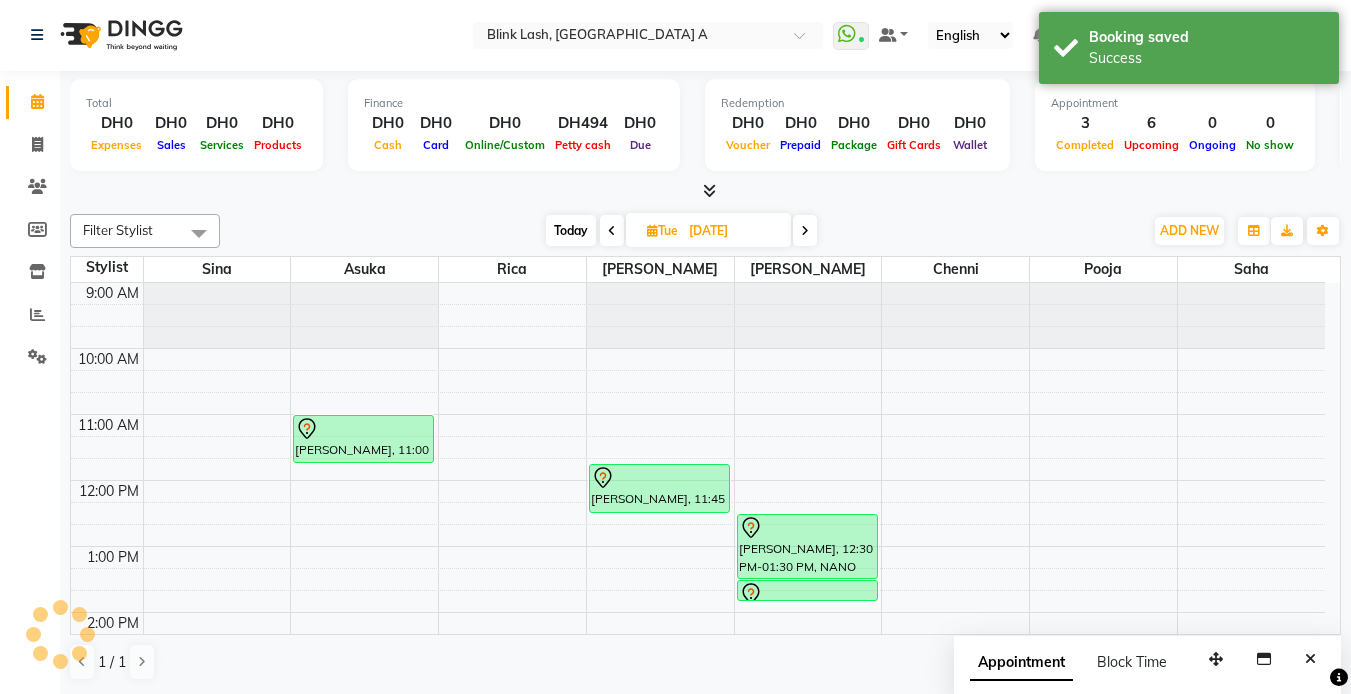 scroll, scrollTop: 0, scrollLeft: 0, axis: both 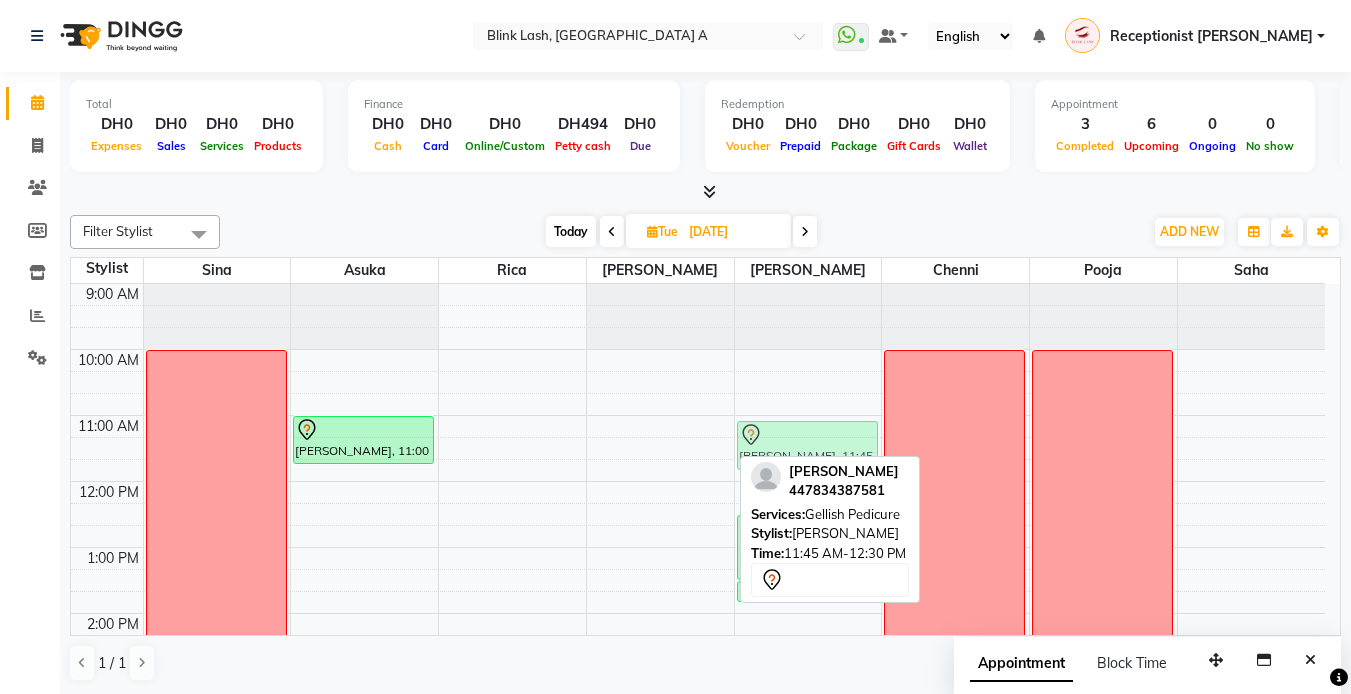 drag, startPoint x: 670, startPoint y: 484, endPoint x: 777, endPoint y: 429, distance: 120.30794 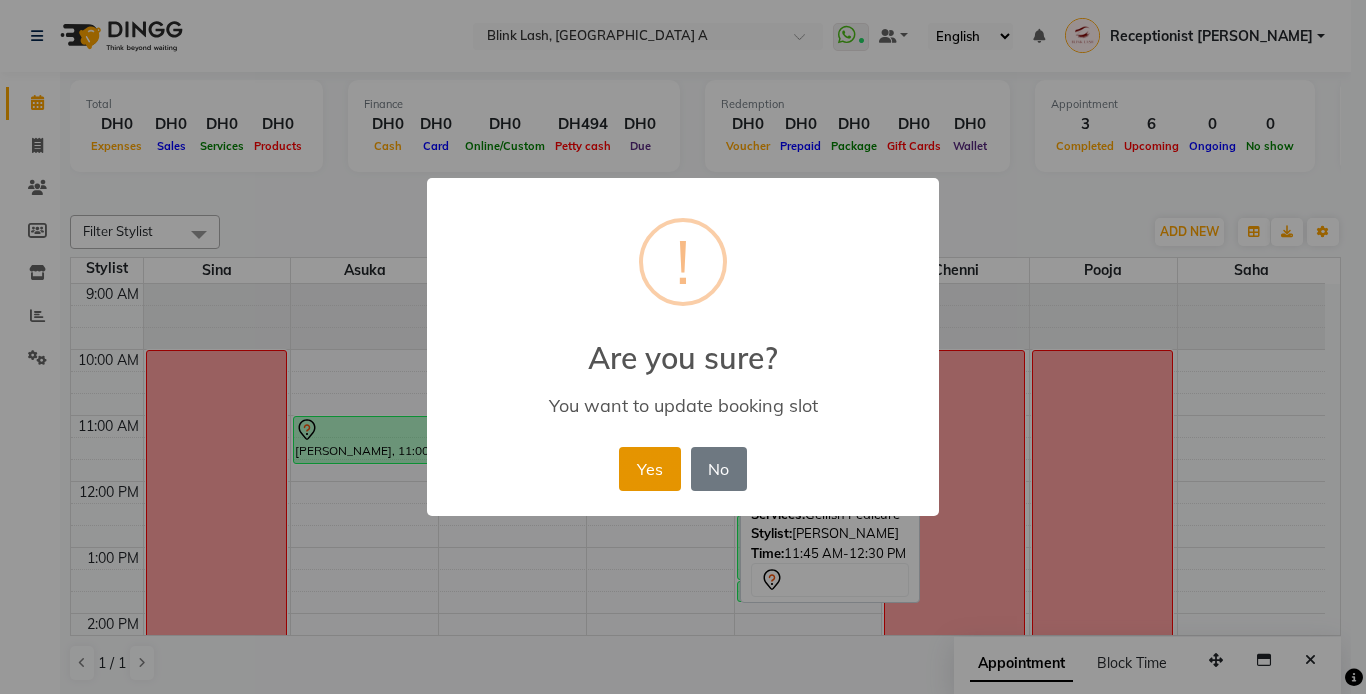 click on "Yes" at bounding box center (649, 469) 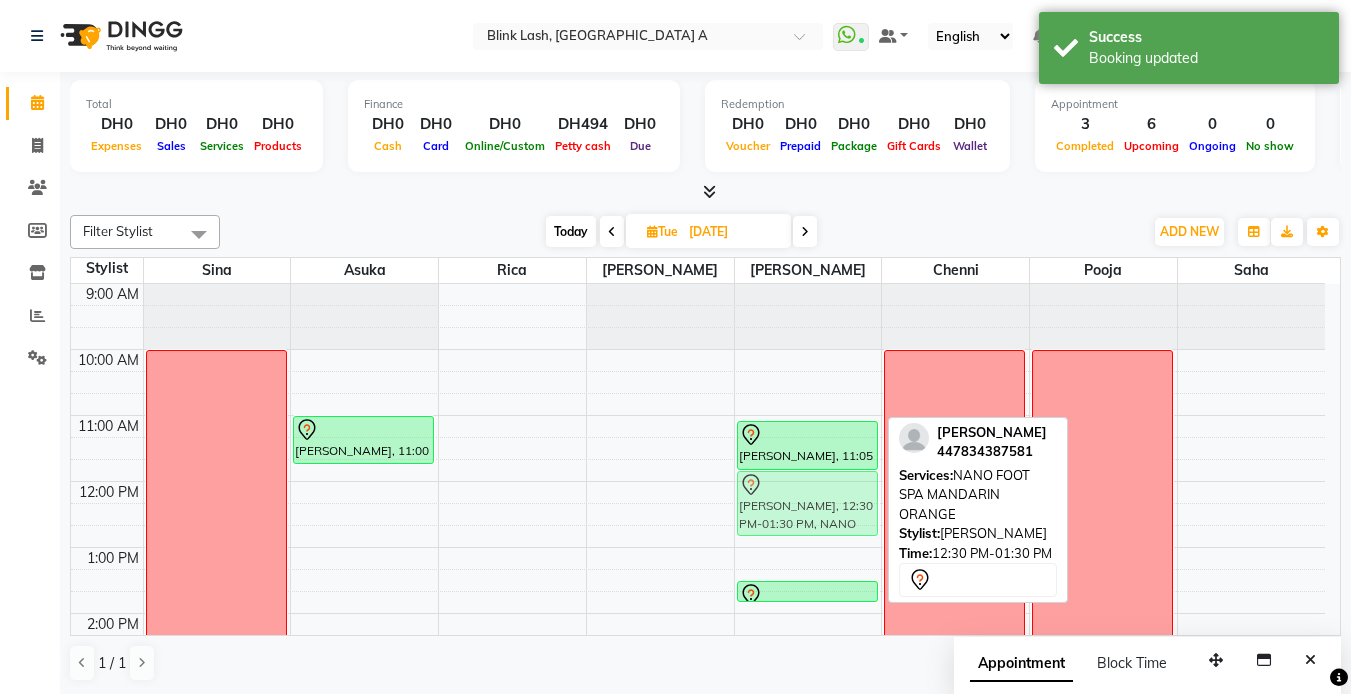 drag, startPoint x: 784, startPoint y: 547, endPoint x: 788, endPoint y: 507, distance: 40.1995 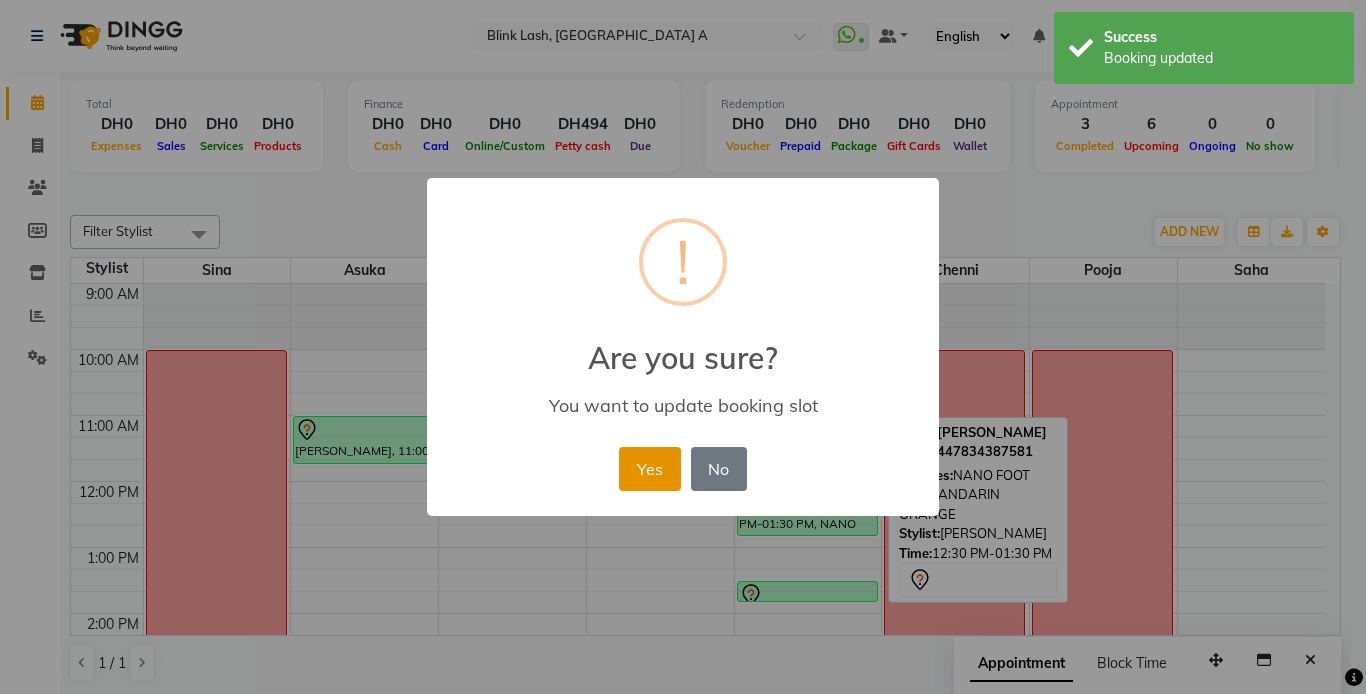 click on "Yes" at bounding box center [649, 469] 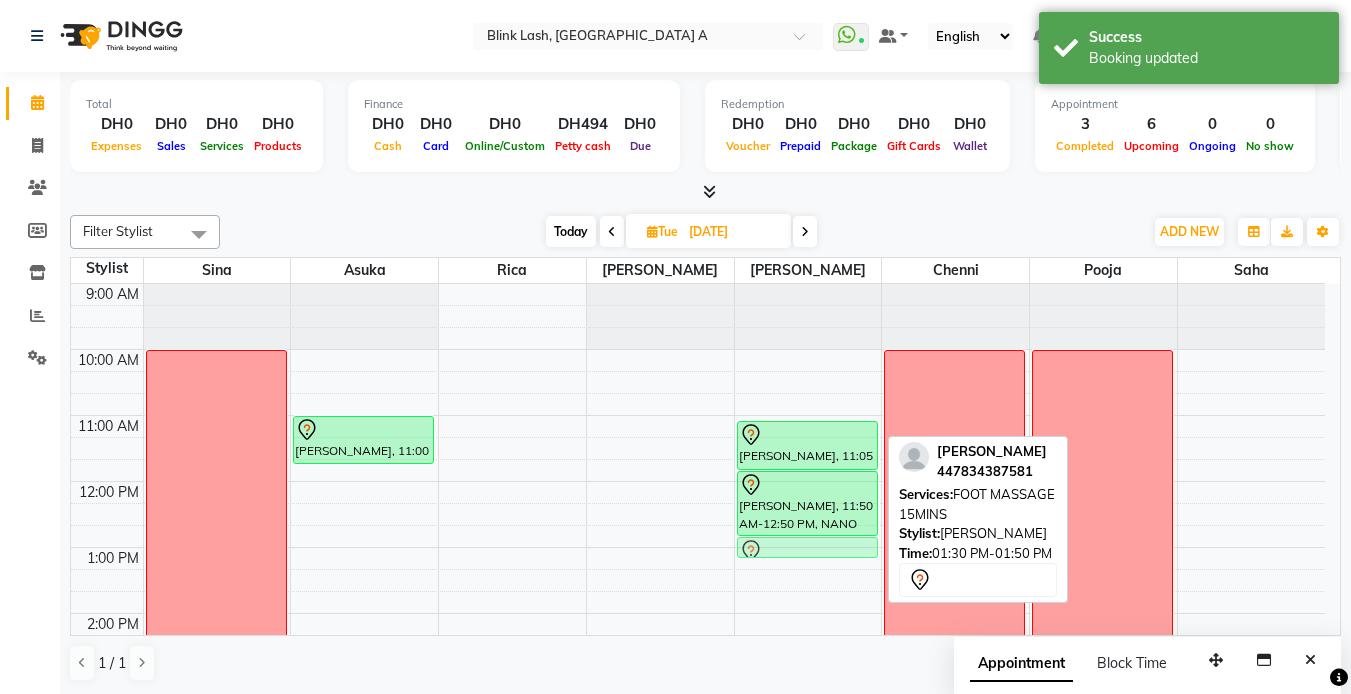 drag, startPoint x: 816, startPoint y: 587, endPoint x: 820, endPoint y: 546, distance: 41.19466 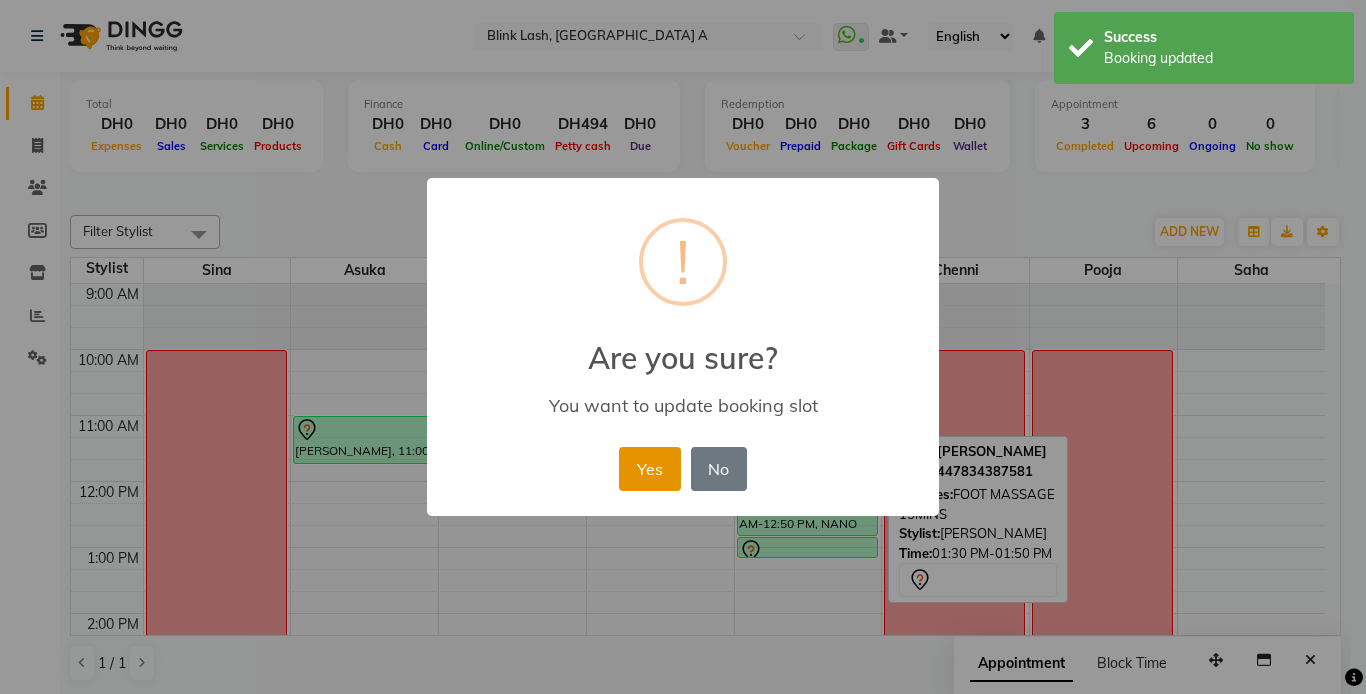 click on "Yes" at bounding box center [649, 469] 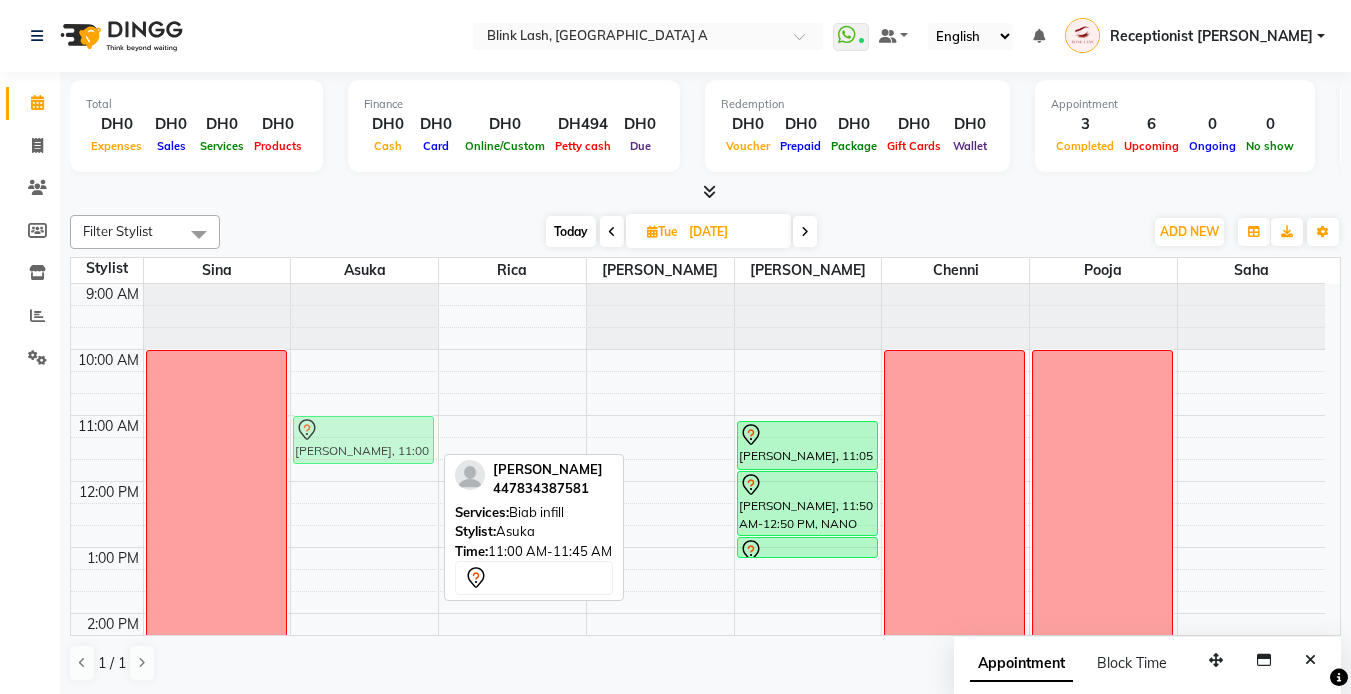 drag, startPoint x: 364, startPoint y: 433, endPoint x: 346, endPoint y: 426, distance: 19.313208 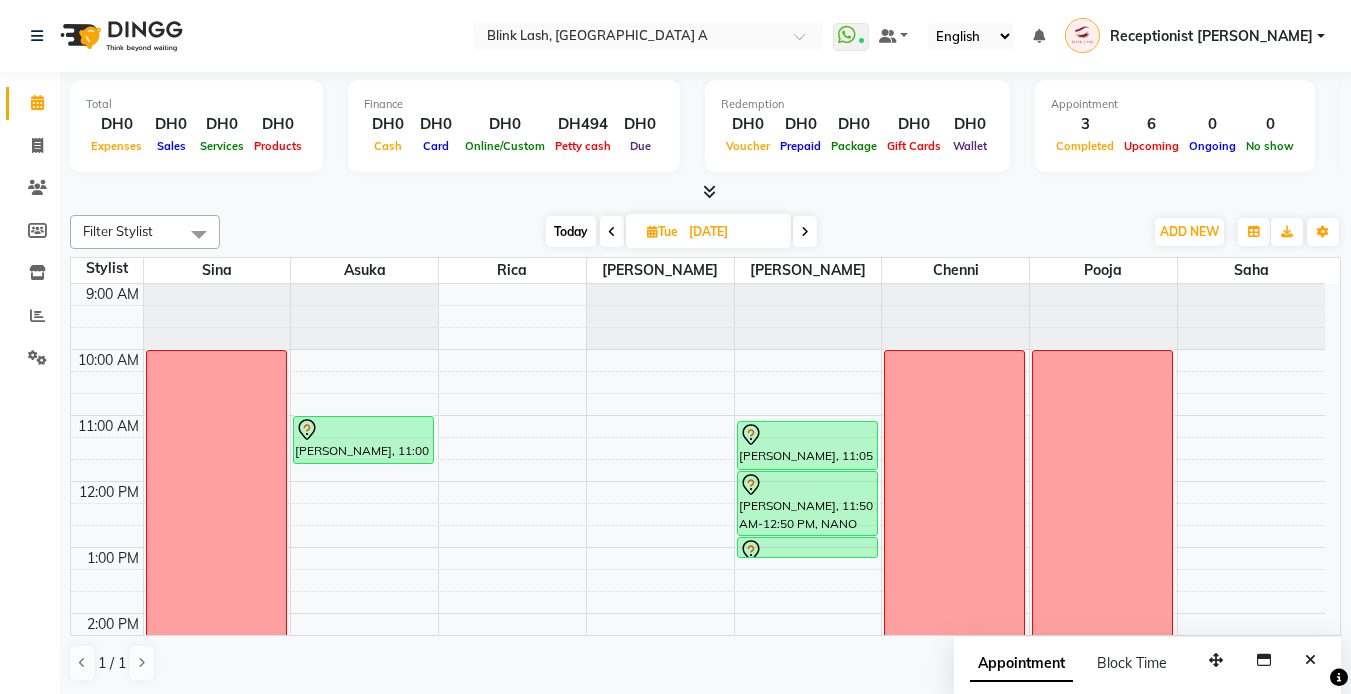 click on "Today" at bounding box center [571, 231] 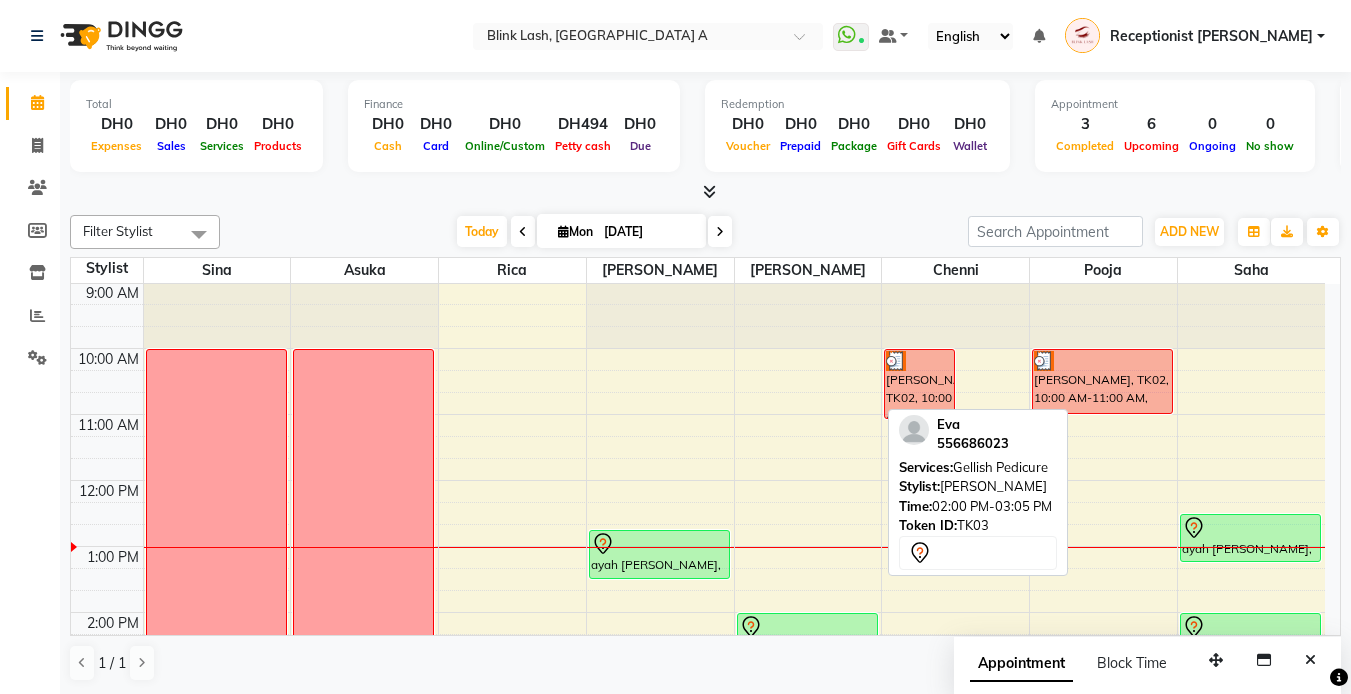 scroll, scrollTop: 0, scrollLeft: 0, axis: both 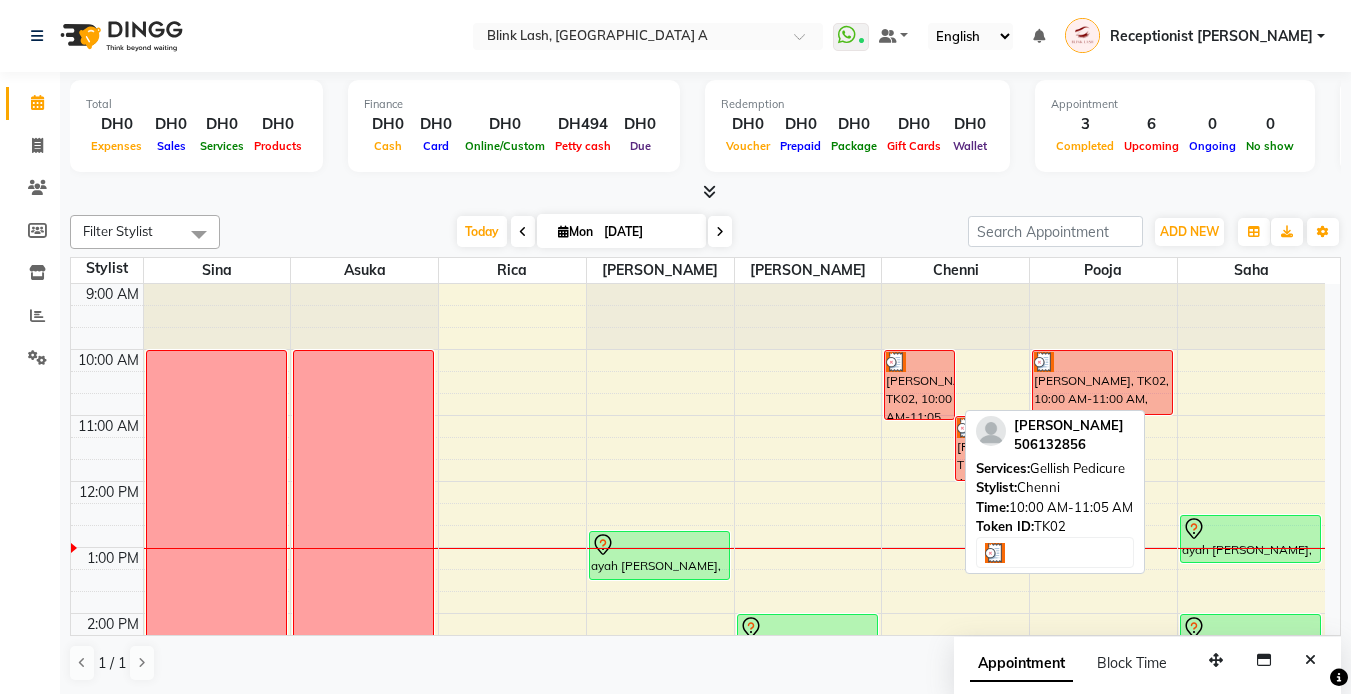 click on "[PERSON_NAME], TK02, 10:00 AM-11:05 AM, Gellish Pedicure" at bounding box center [919, 385] 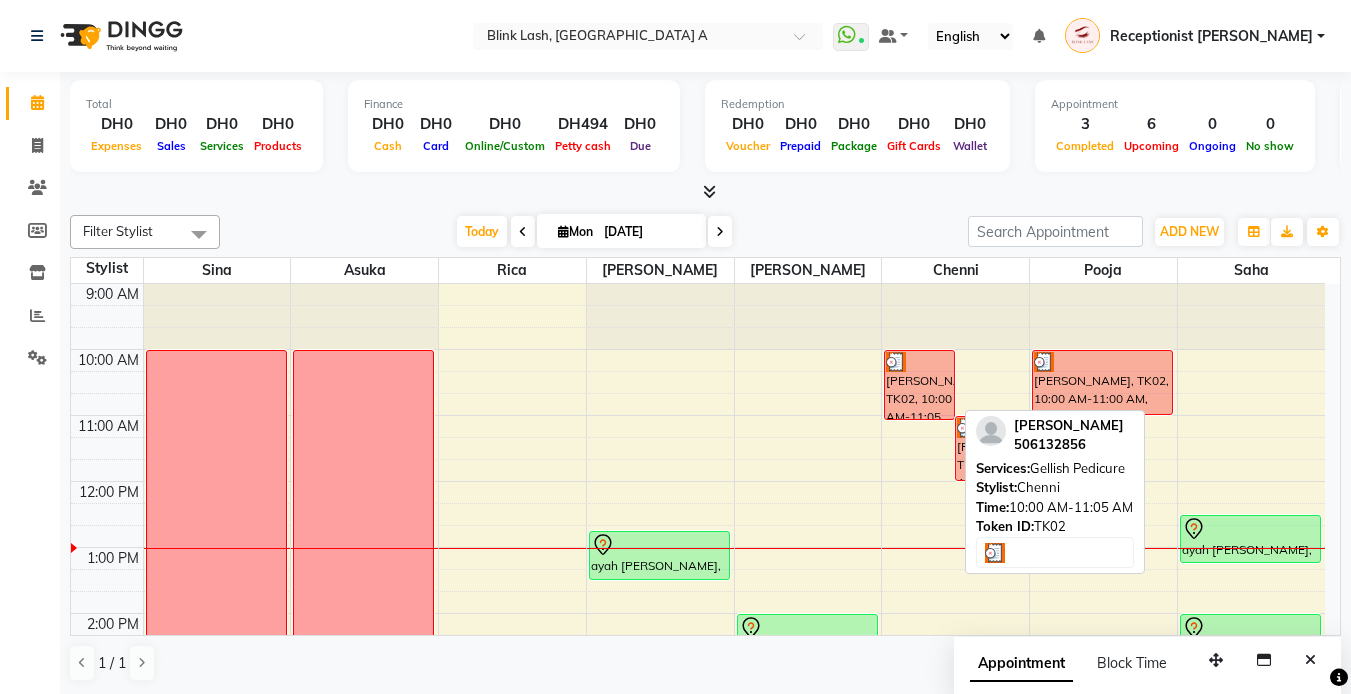 click on "[PERSON_NAME], TK02, 10:00 AM-11:05 AM, Gellish Pedicure" at bounding box center (919, 385) 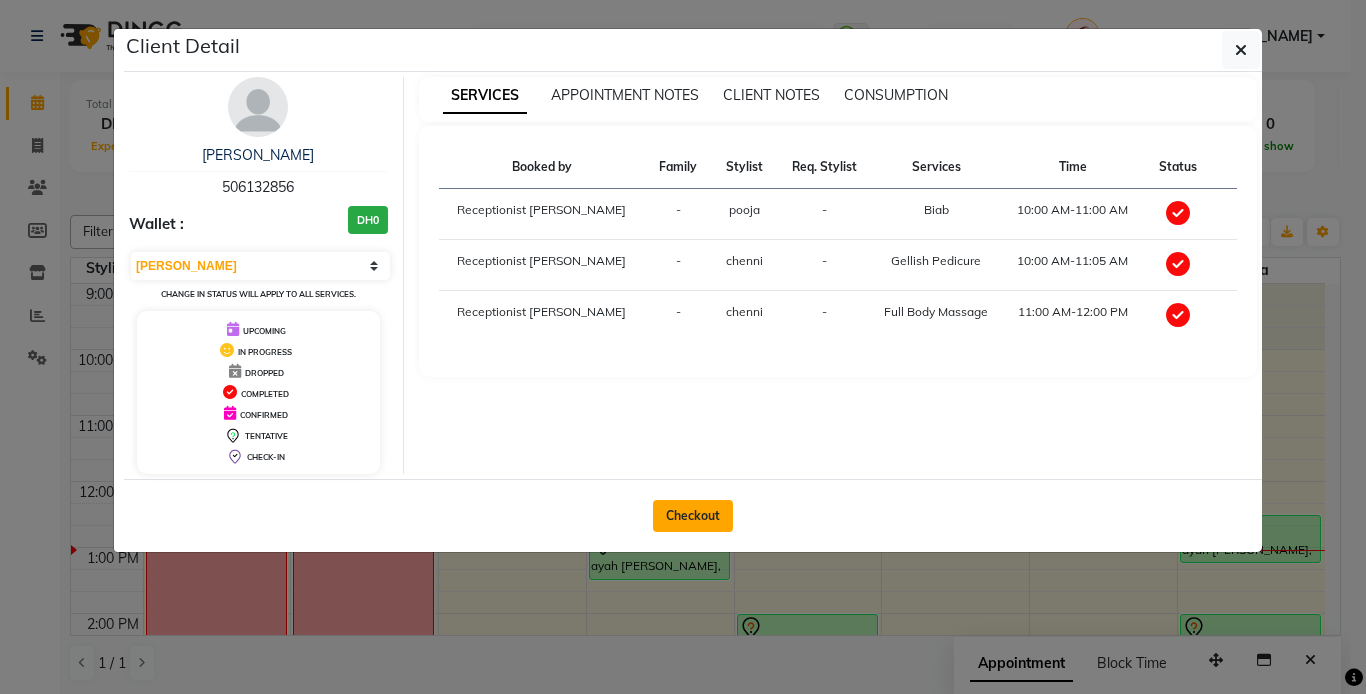click on "Checkout" 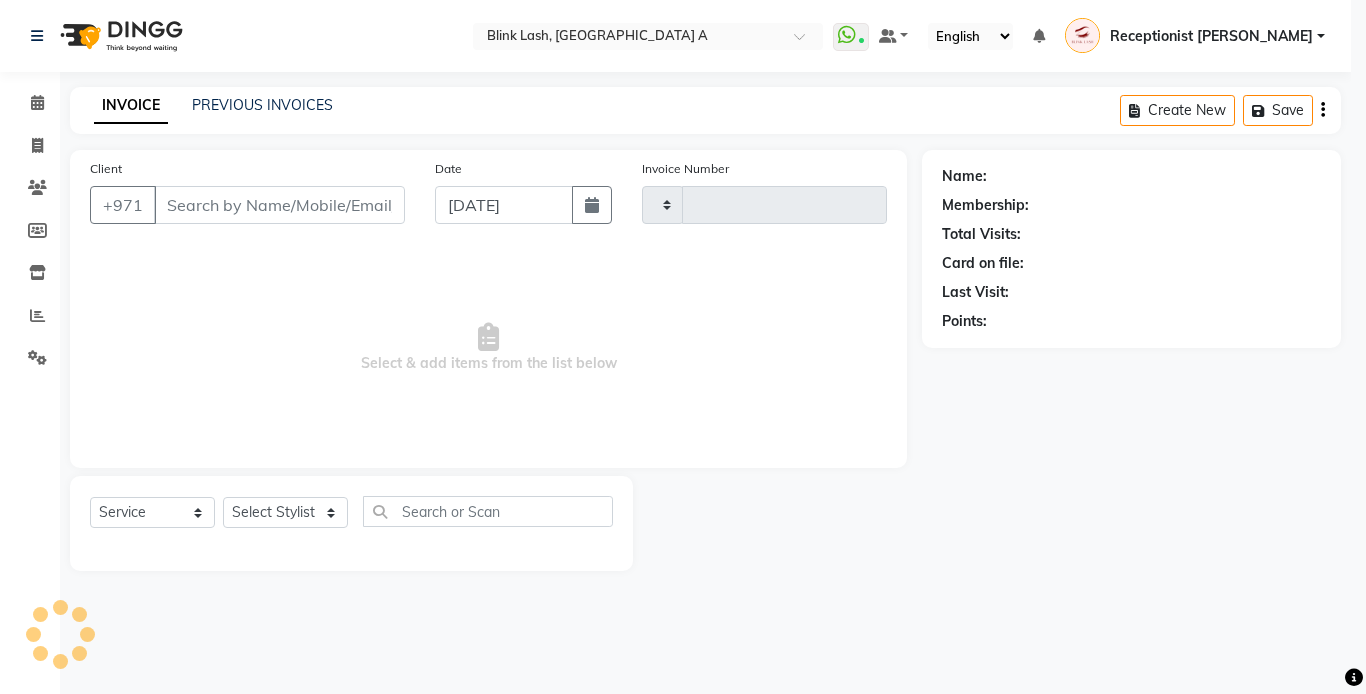type on "1070" 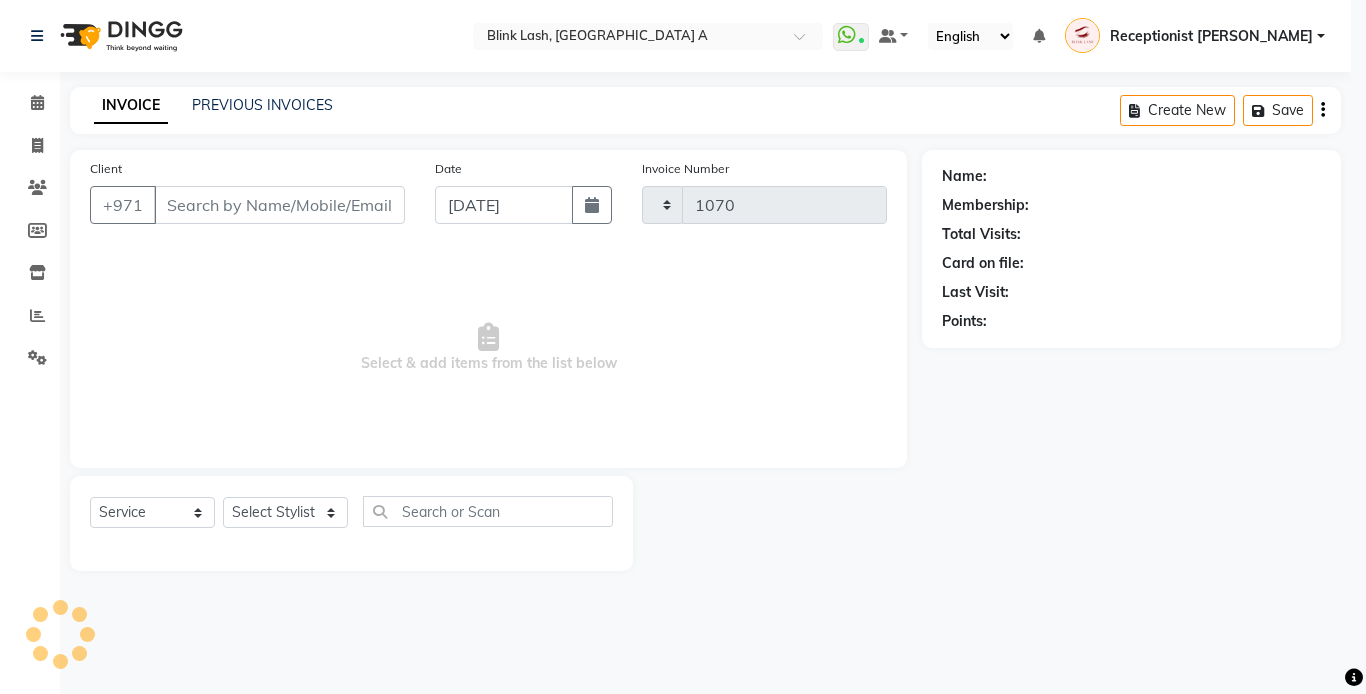 select on "5970" 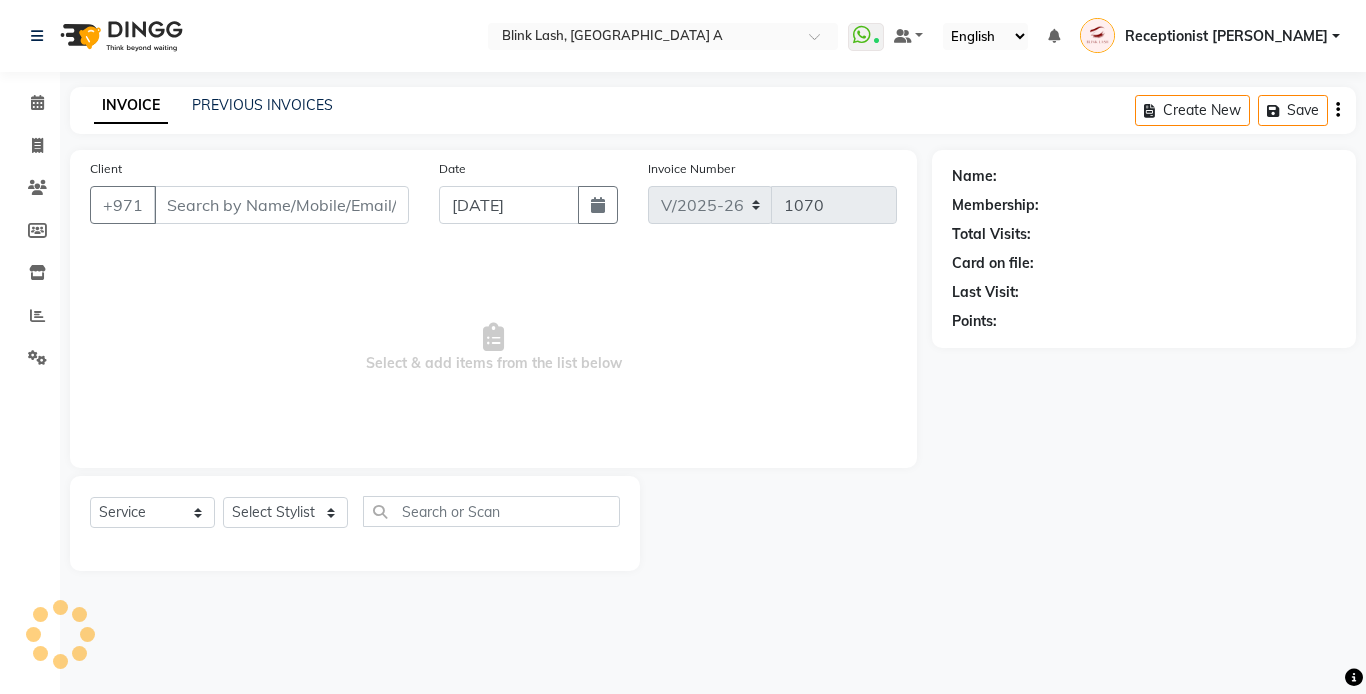 type on "506132856" 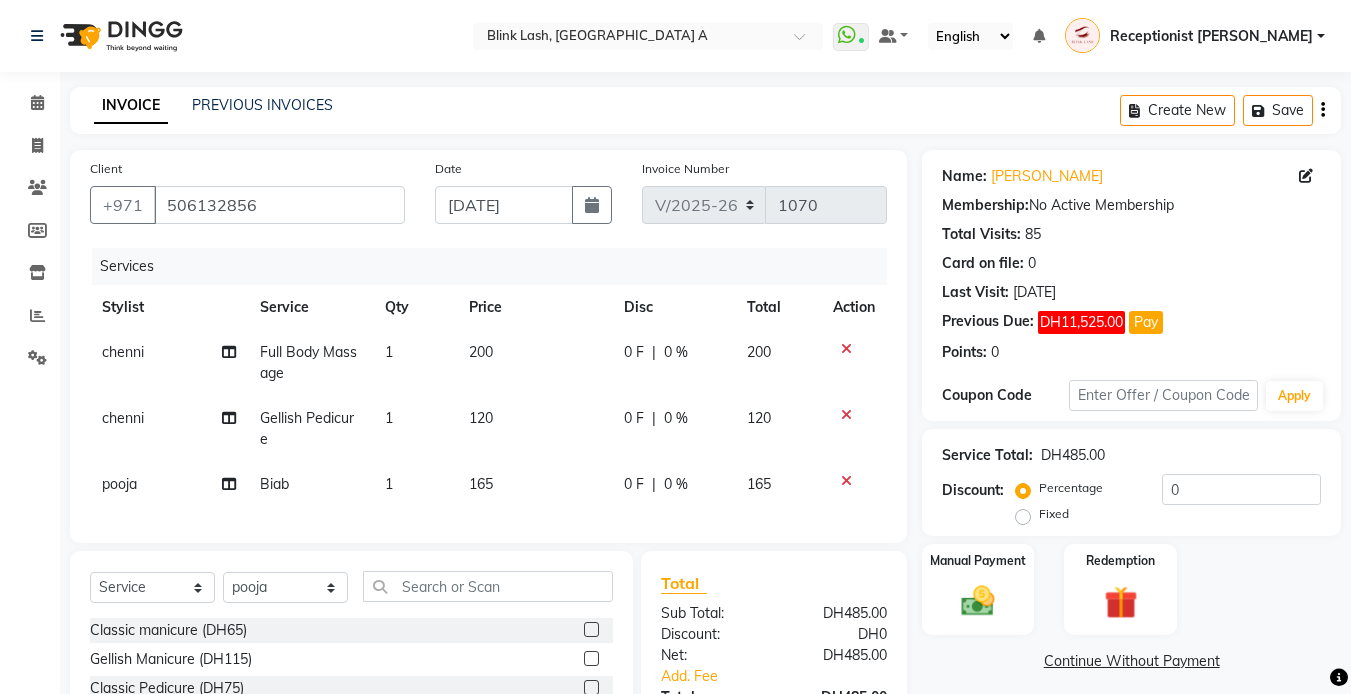 scroll, scrollTop: 197, scrollLeft: 0, axis: vertical 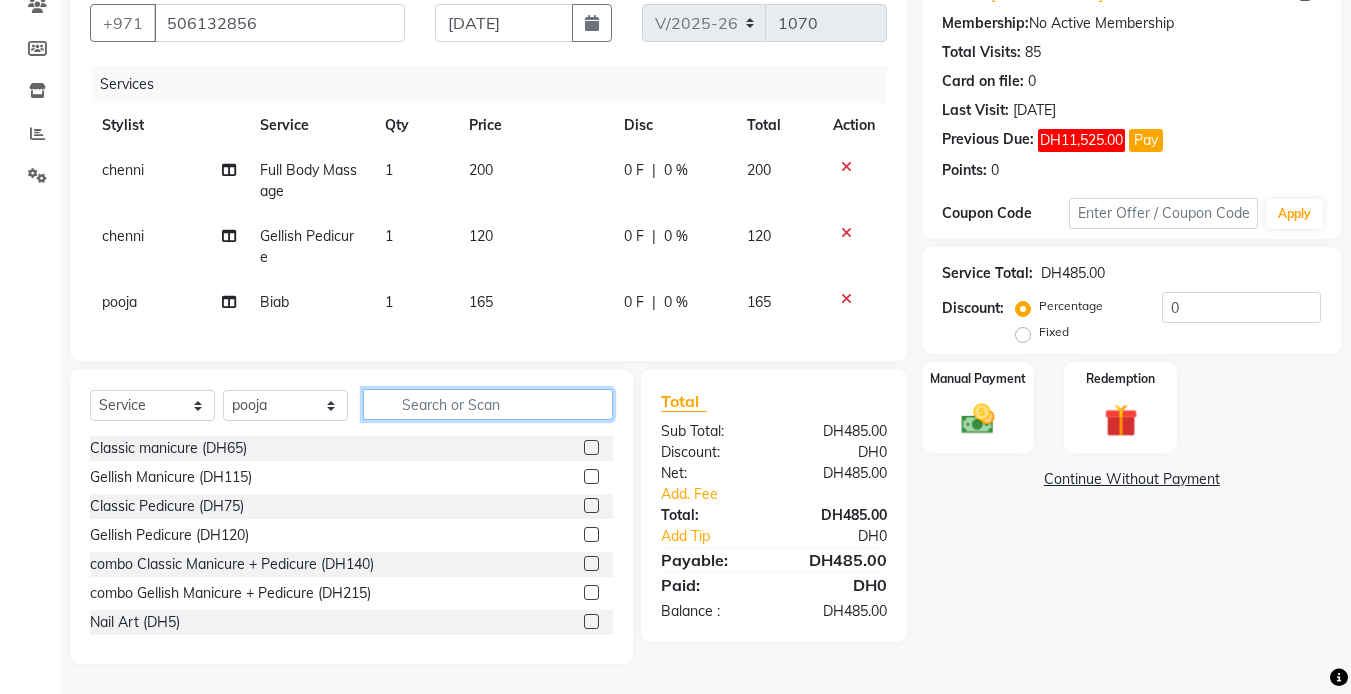 click 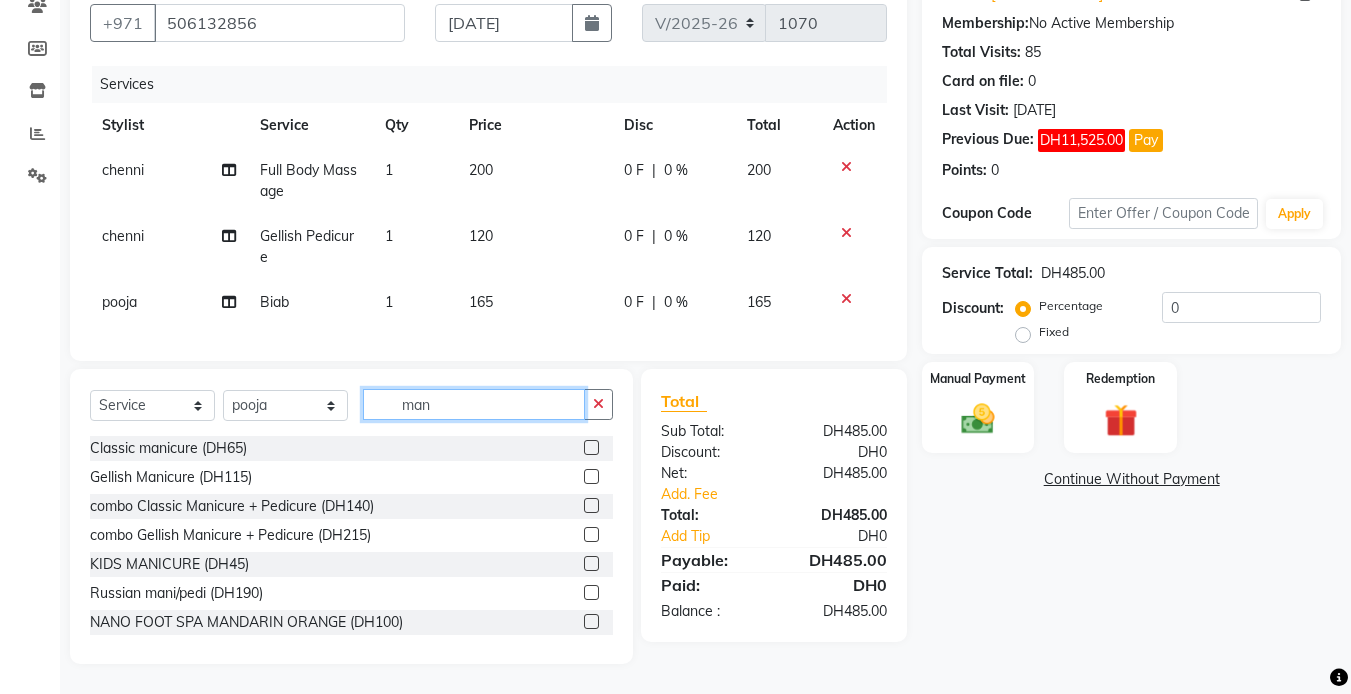 type on "man" 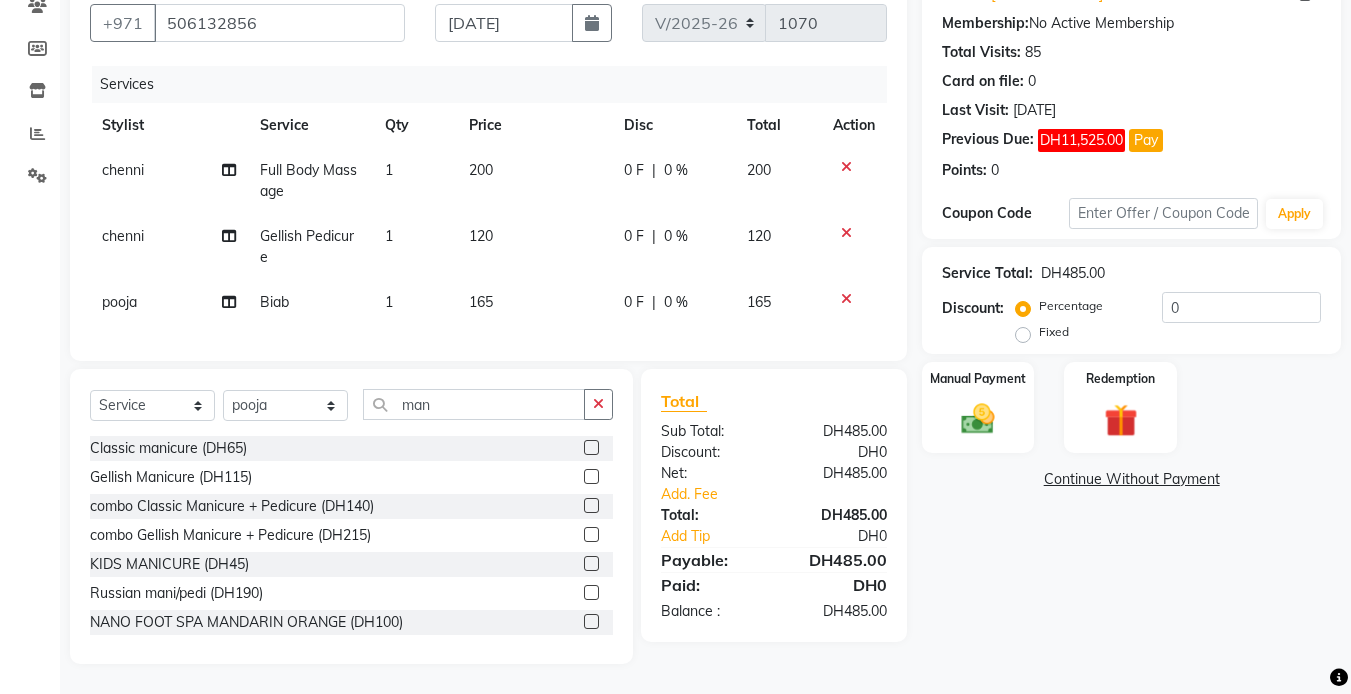 click 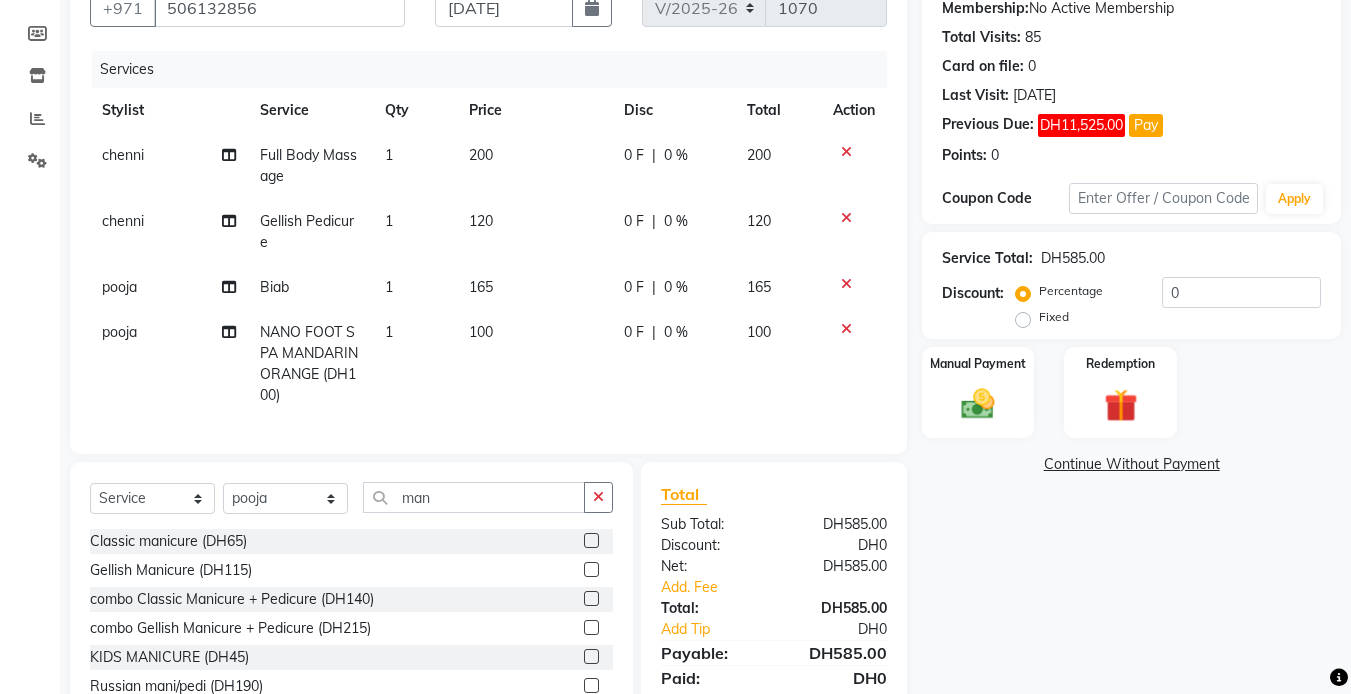 checkbox on "false" 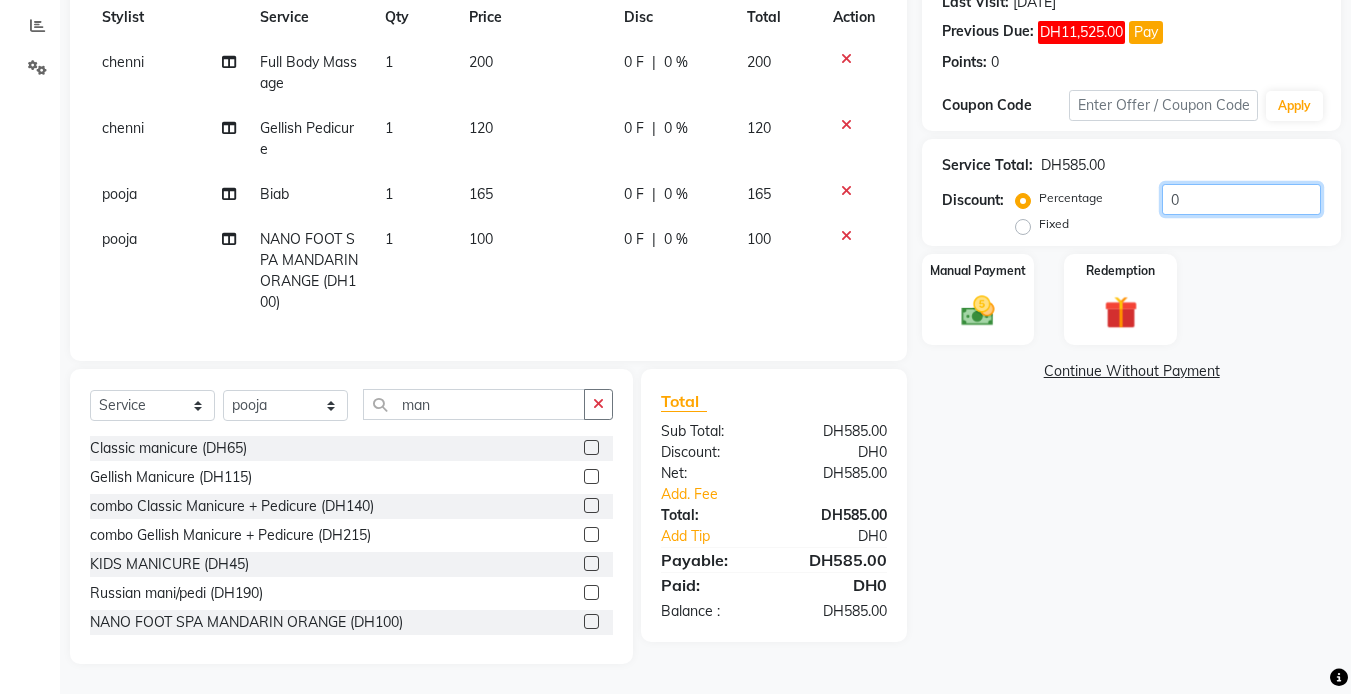 click on "0" 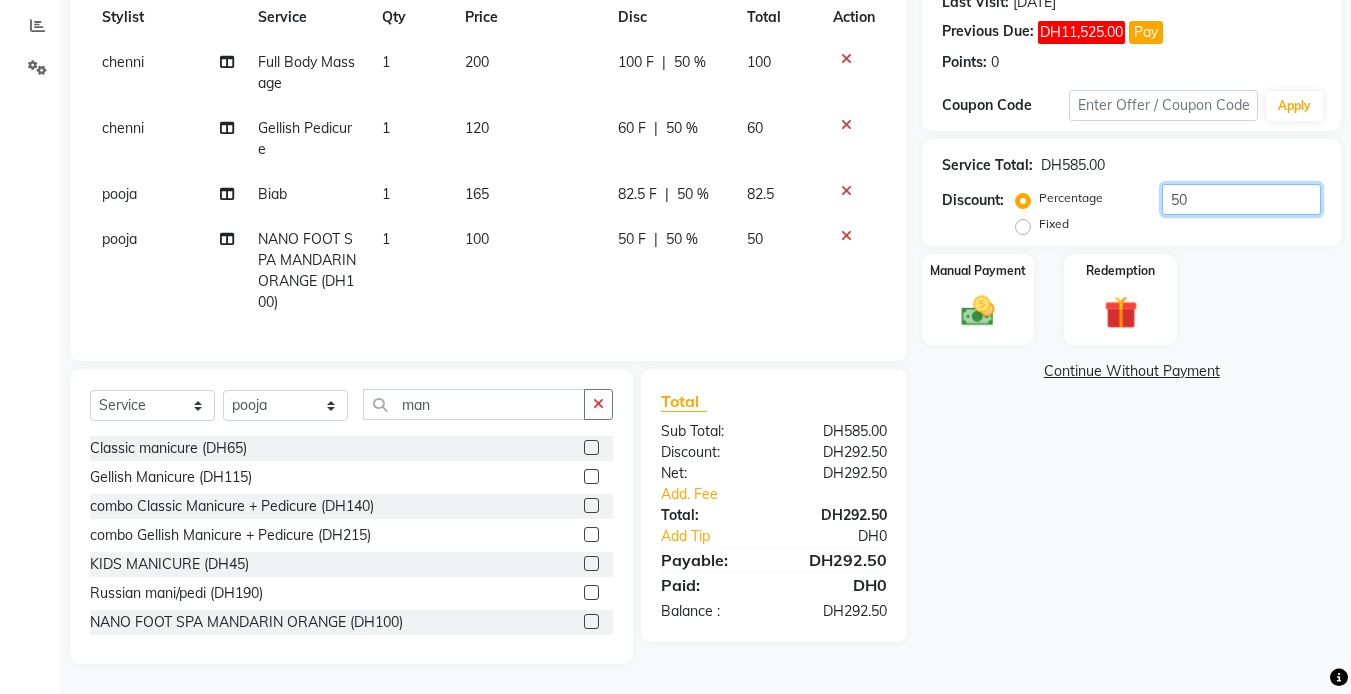 type on "50" 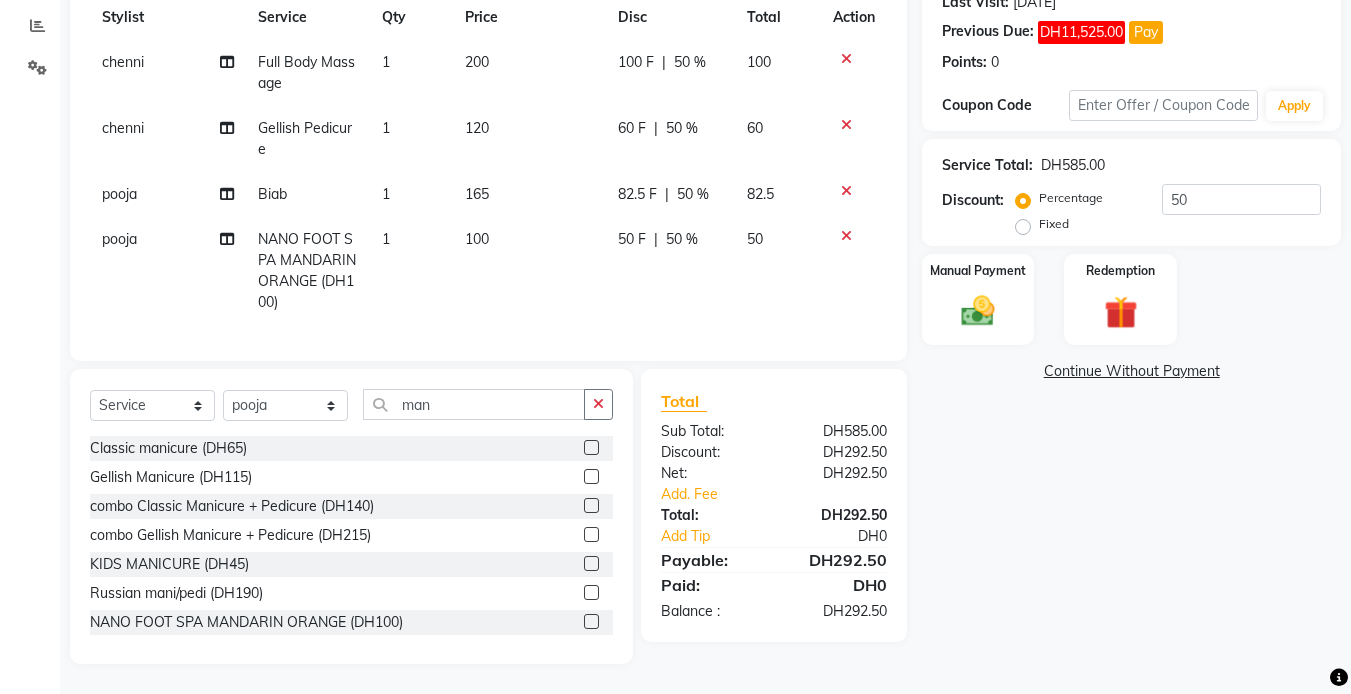 click on "Name: [PERSON_NAME] Membership:  No Active Membership  Total Visits:  85 Card on file:  0 Last Visit:   [DATE] Previous Due:  DH11,525.00 Pay Points:   0  Coupon Code Apply Service Total:  DH585.00  Discount:  Percentage   Fixed  50 Manual Payment Redemption  Continue Without Payment" 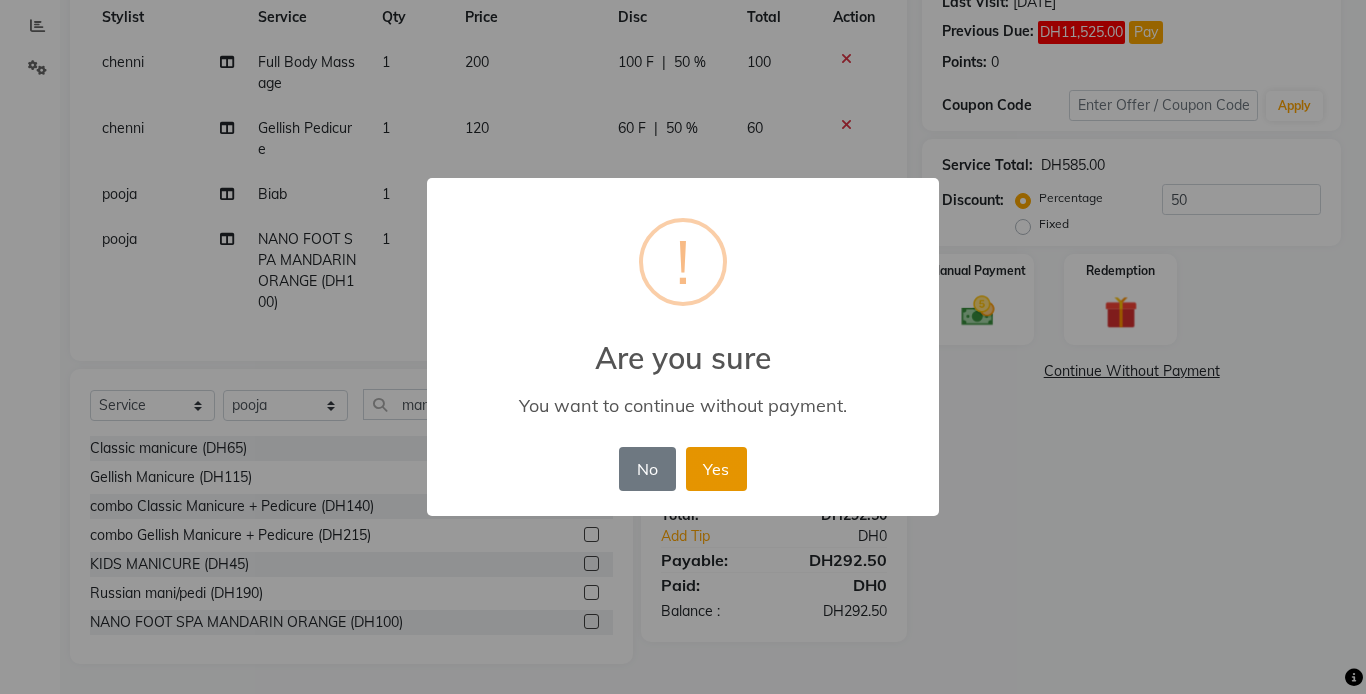 click on "Yes" at bounding box center (716, 469) 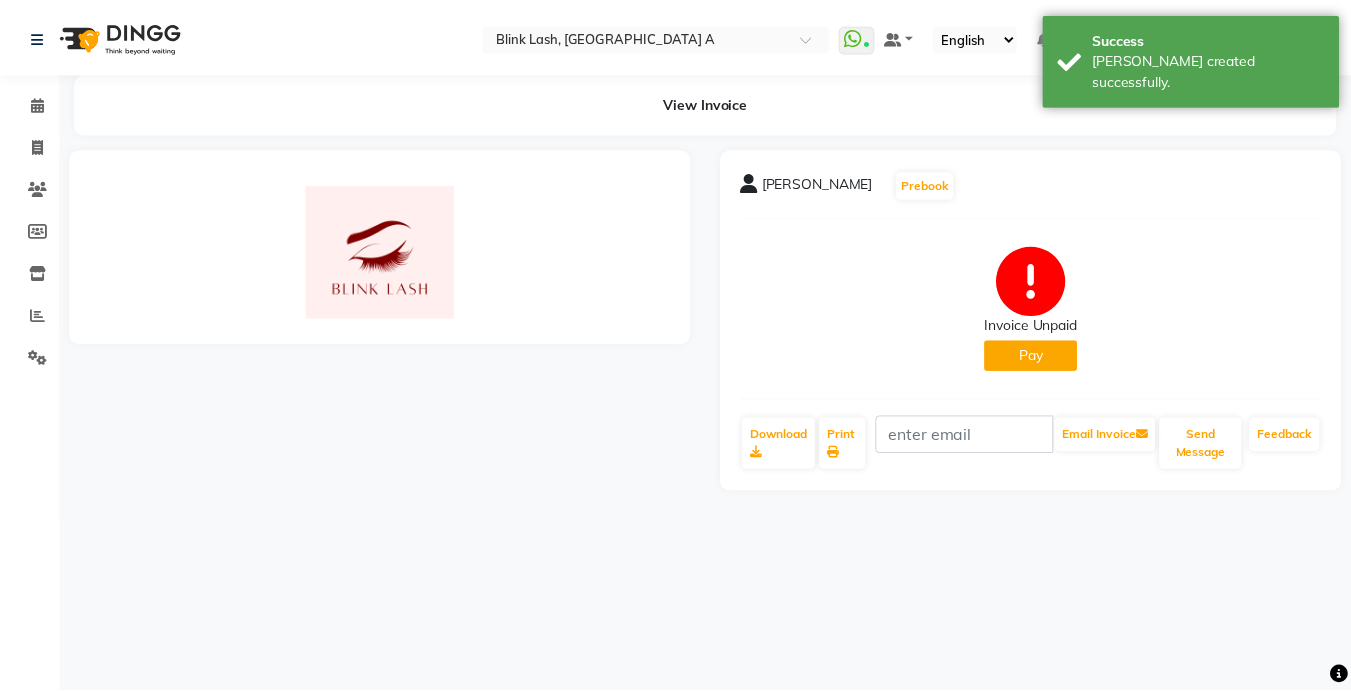 scroll, scrollTop: 0, scrollLeft: 0, axis: both 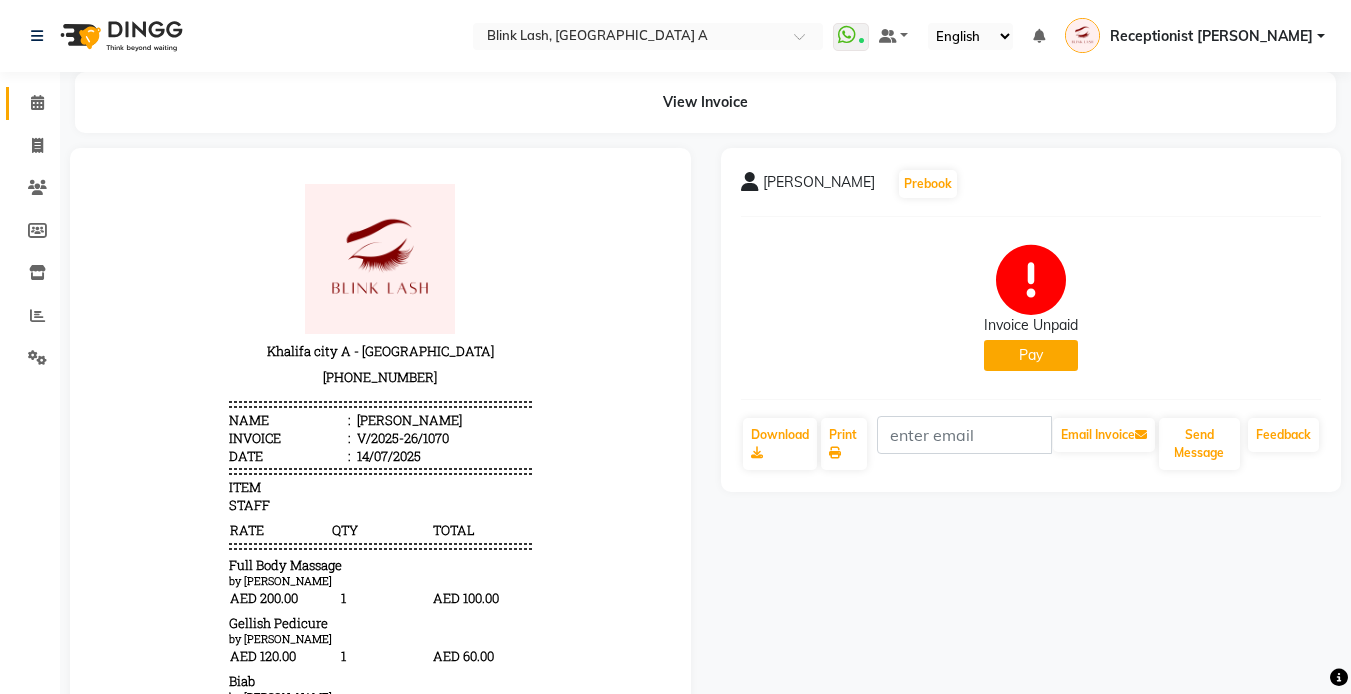 drag, startPoint x: 44, startPoint y: 123, endPoint x: 33, endPoint y: 112, distance: 15.556349 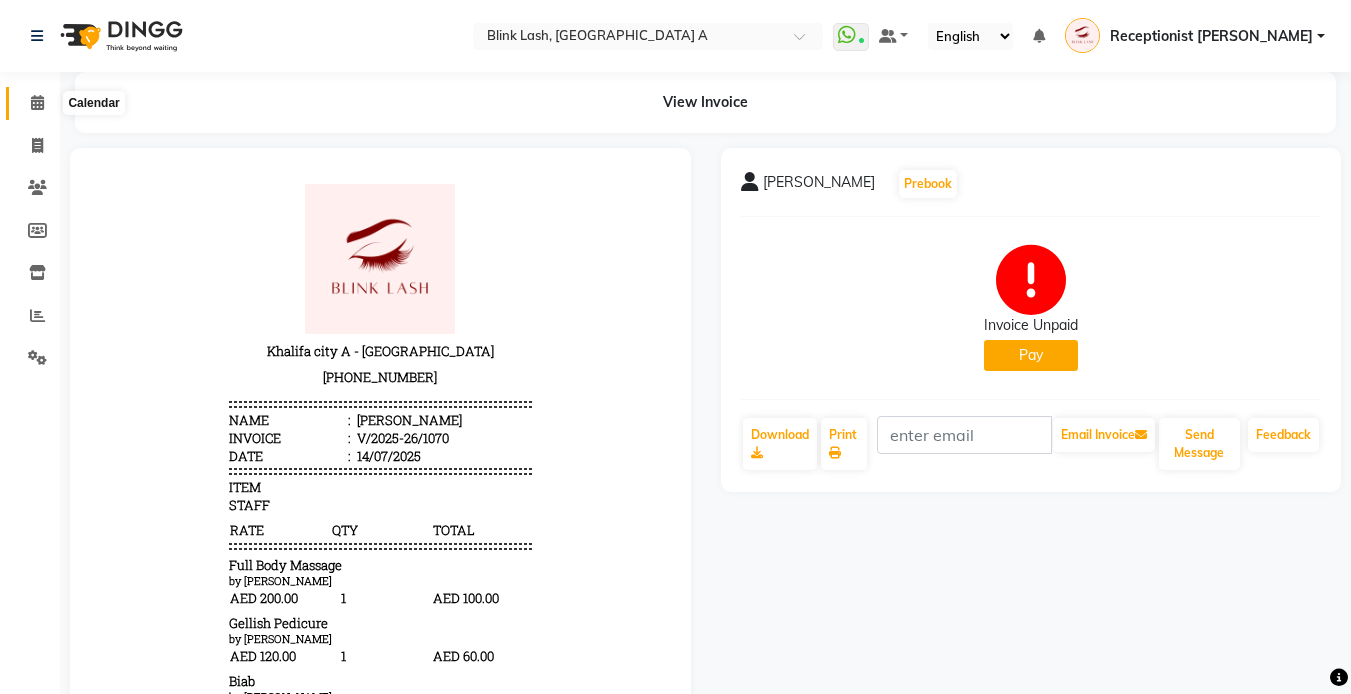 click 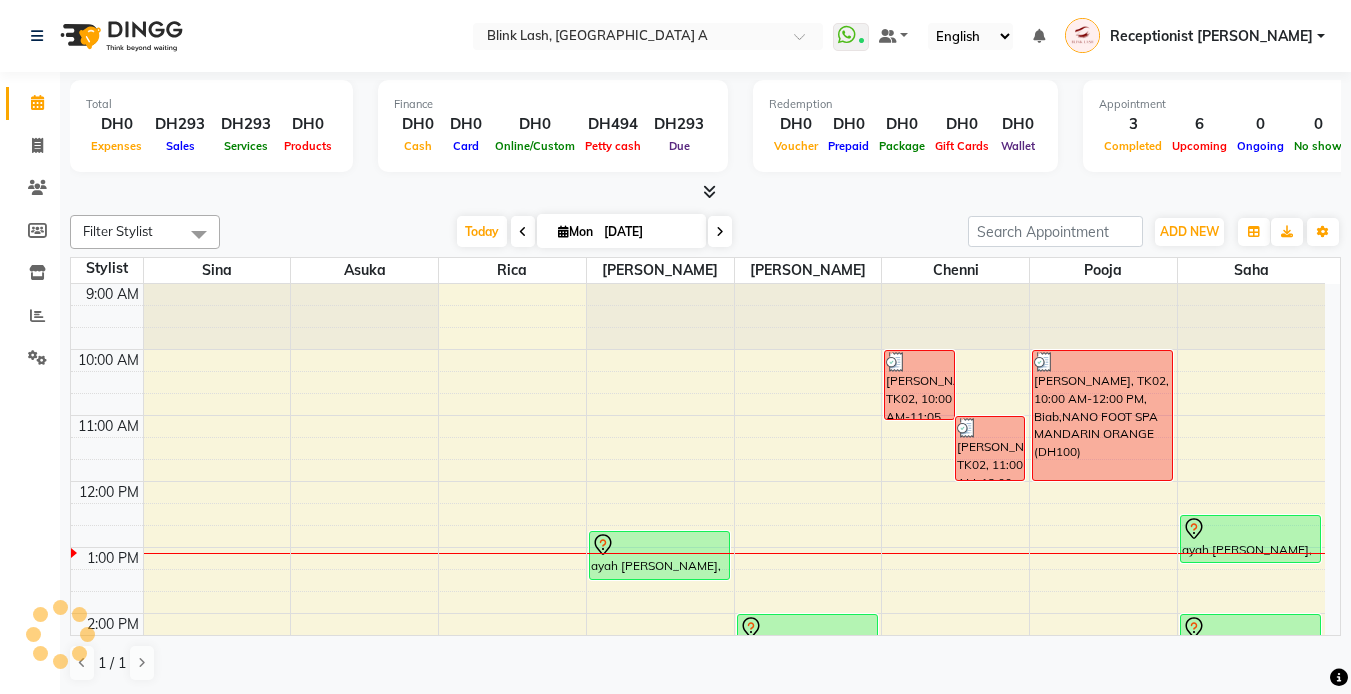 scroll, scrollTop: 0, scrollLeft: 0, axis: both 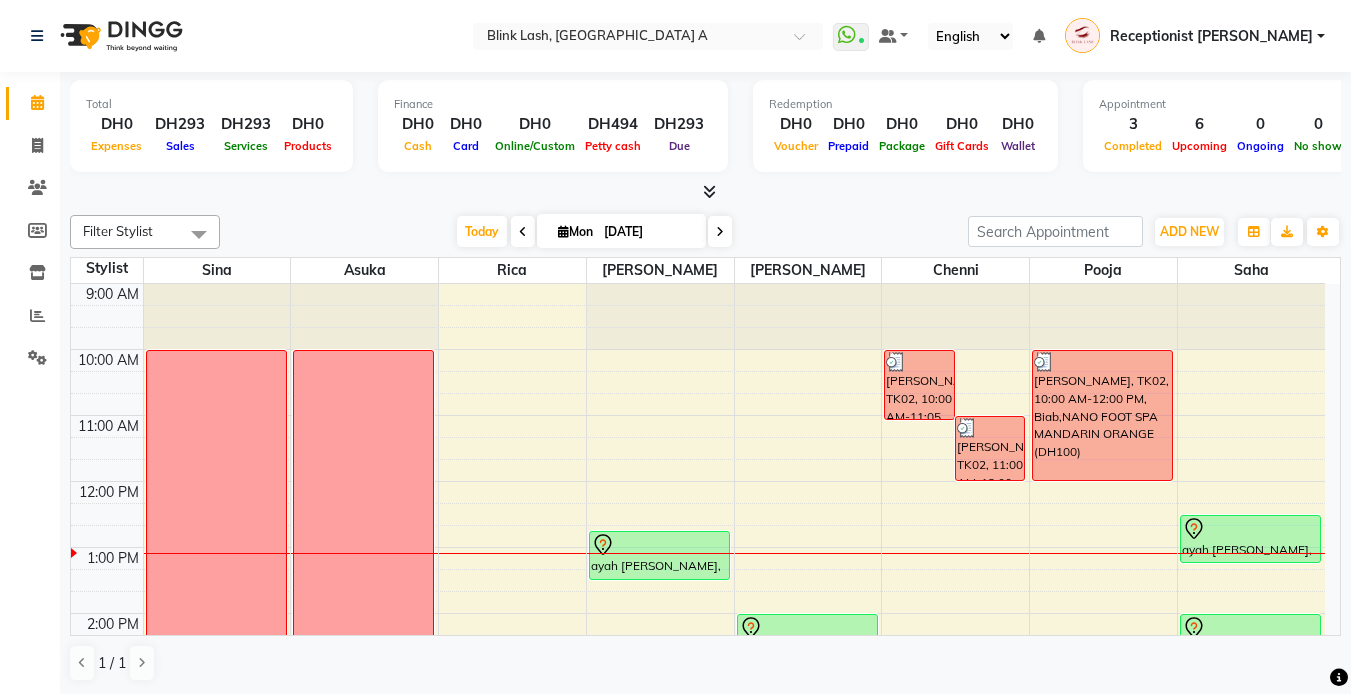 click at bounding box center (720, 231) 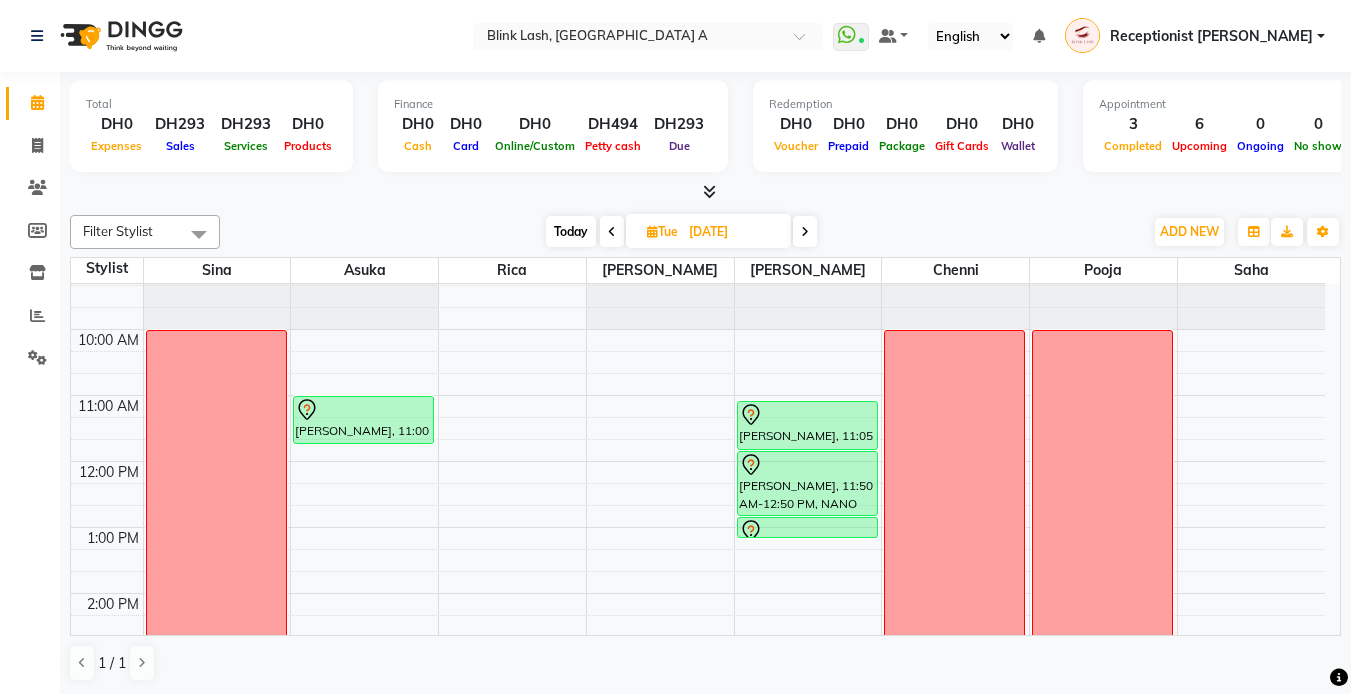 scroll, scrollTop: 0, scrollLeft: 0, axis: both 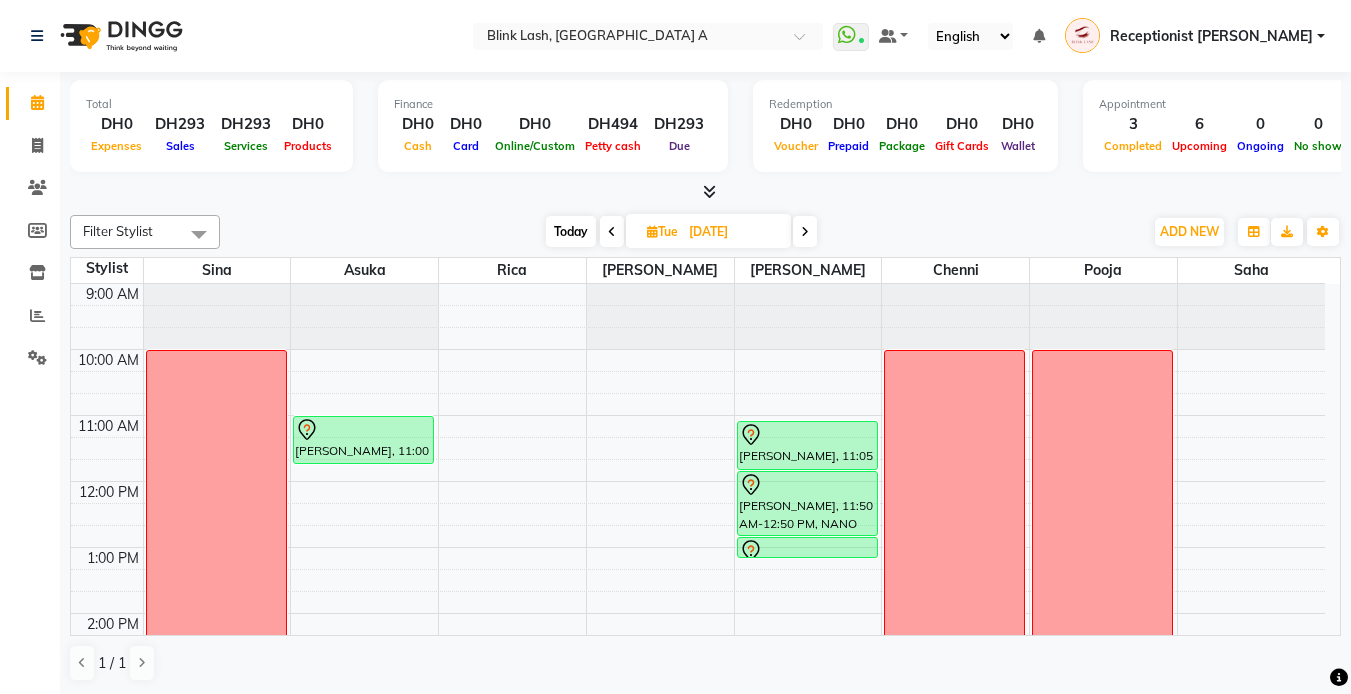 click on "Today" at bounding box center (571, 231) 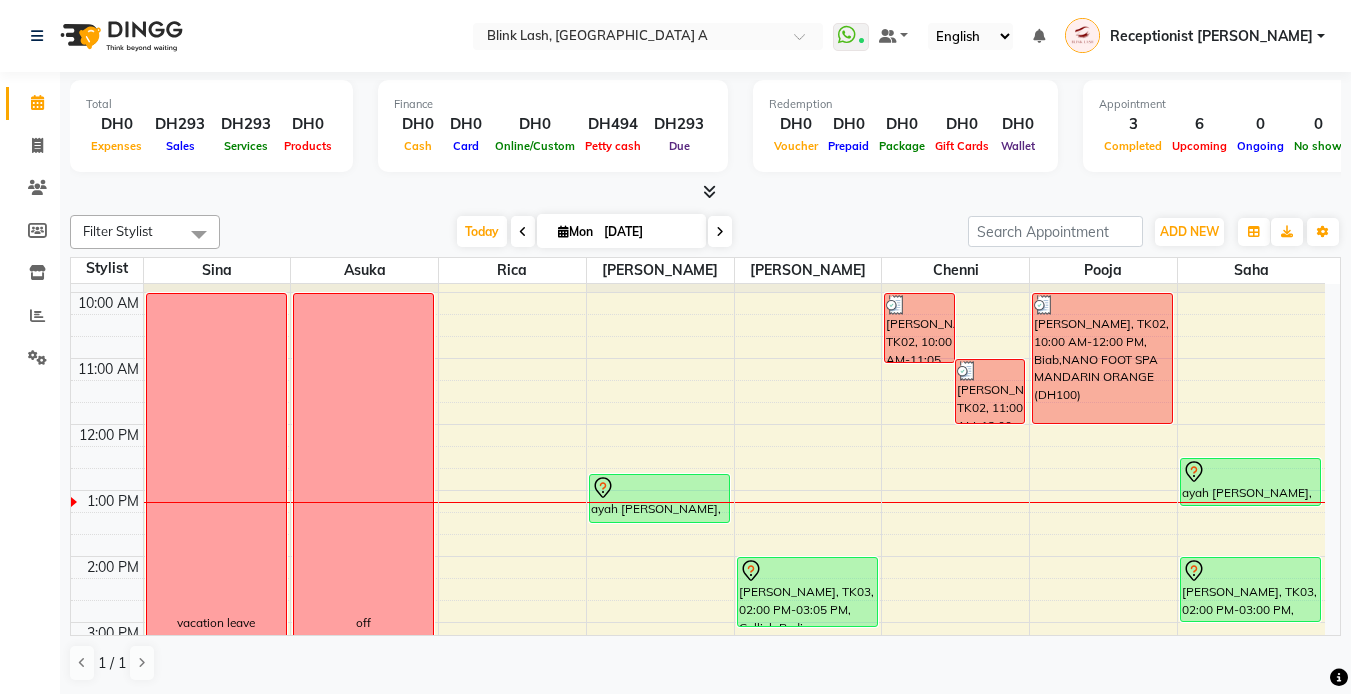 scroll, scrollTop: 0, scrollLeft: 0, axis: both 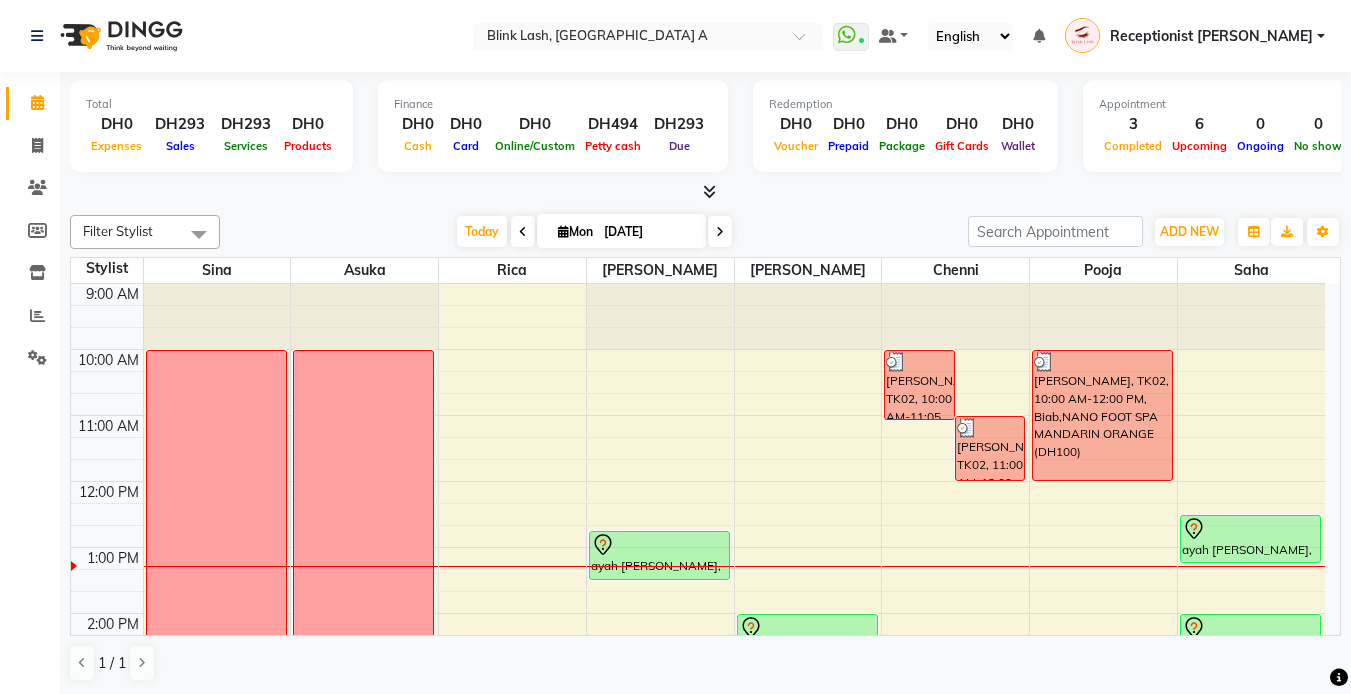 click at bounding box center [720, 232] 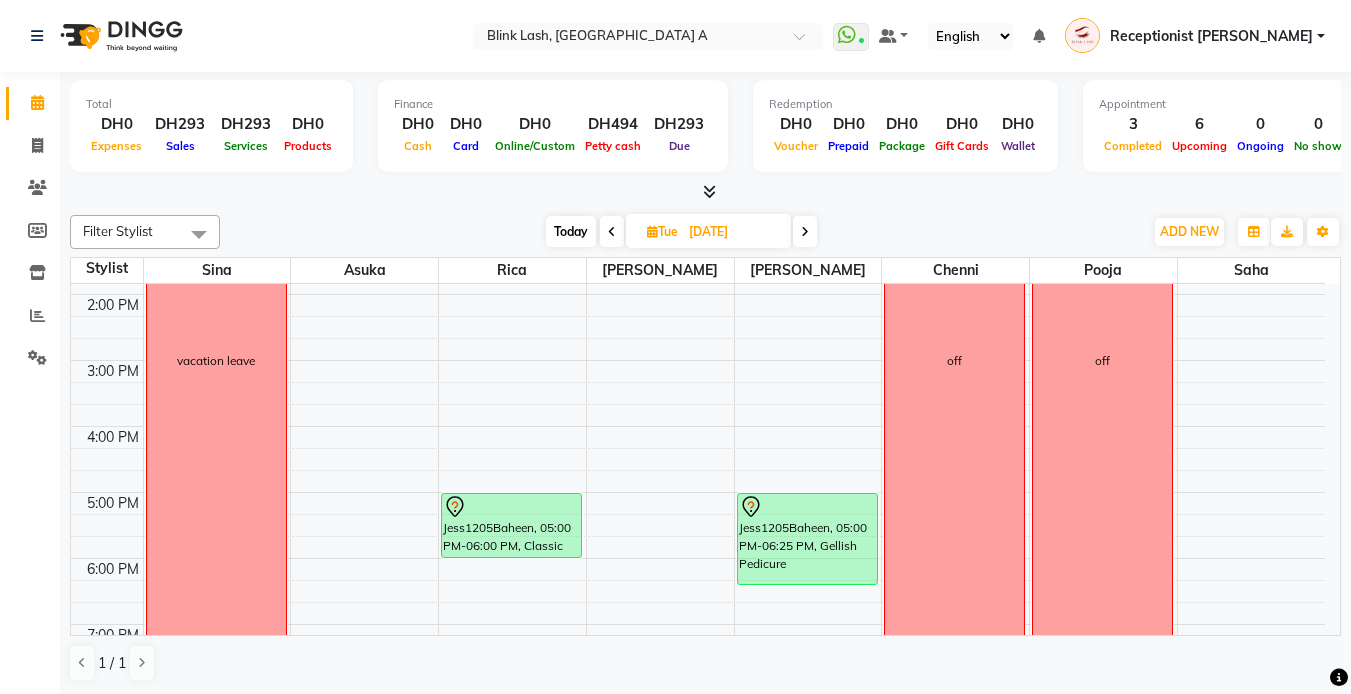 scroll, scrollTop: 365, scrollLeft: 0, axis: vertical 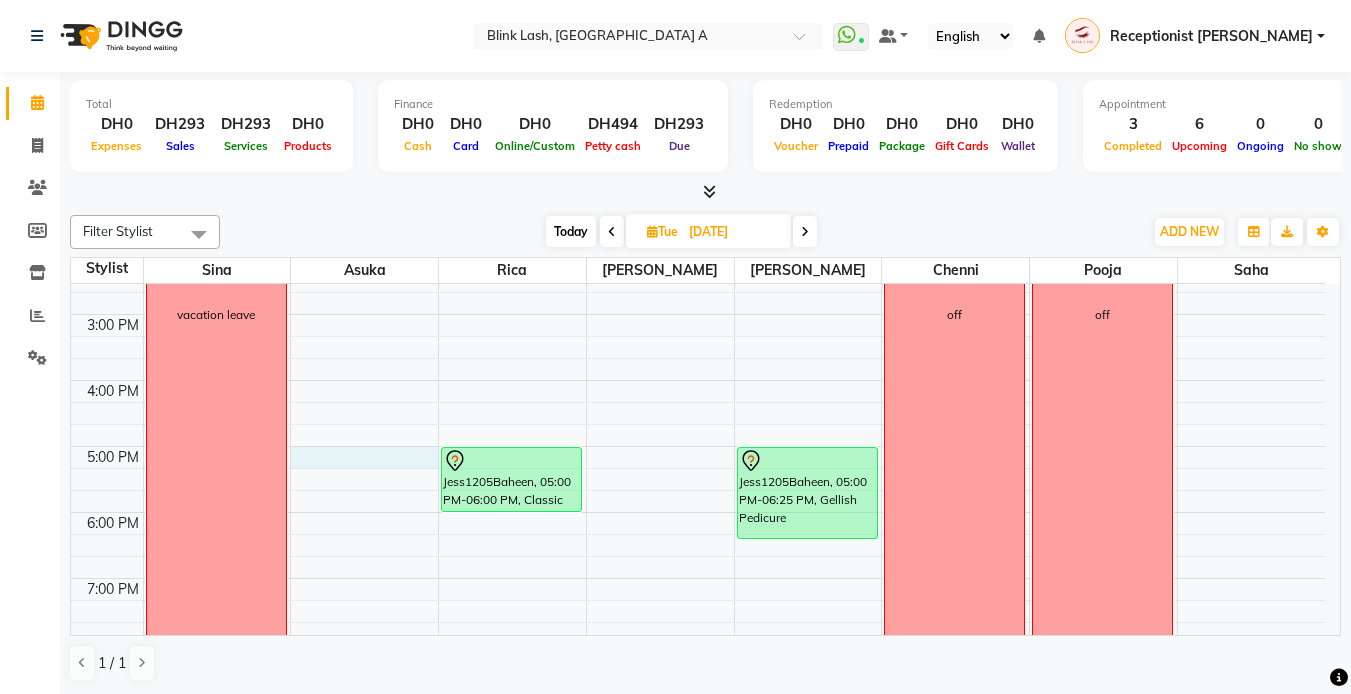 click on "9:00 AM 10:00 AM 11:00 AM 12:00 PM 1:00 PM 2:00 PM 3:00 PM 4:00 PM 5:00 PM 6:00 PM 7:00 PM 8:00 PM 9:00 PM 10:00 PM 11:00 PM  vacation leave              [GEOGRAPHIC_DATA], 11:00 AM-11:45 AM, Biab infill             Jess1205Baheen, 05:00 PM-06:00 PM, Classic Eyelash Infill             [PERSON_NAME], 11:05 AM-11:50 AM, Gellish Pedicure             [PERSON_NAME], 11:50 AM-12:50 PM, NANO FOOT SPA MANDARIN ORANGE             [PERSON_NAME], 12:50 PM-01:10 PM, FOOT MASSAGE 15MINS             Jess1205Baheen, 05:00 PM-06:25 PM, Gellish Pedicure  off   off" at bounding box center (698, 413) 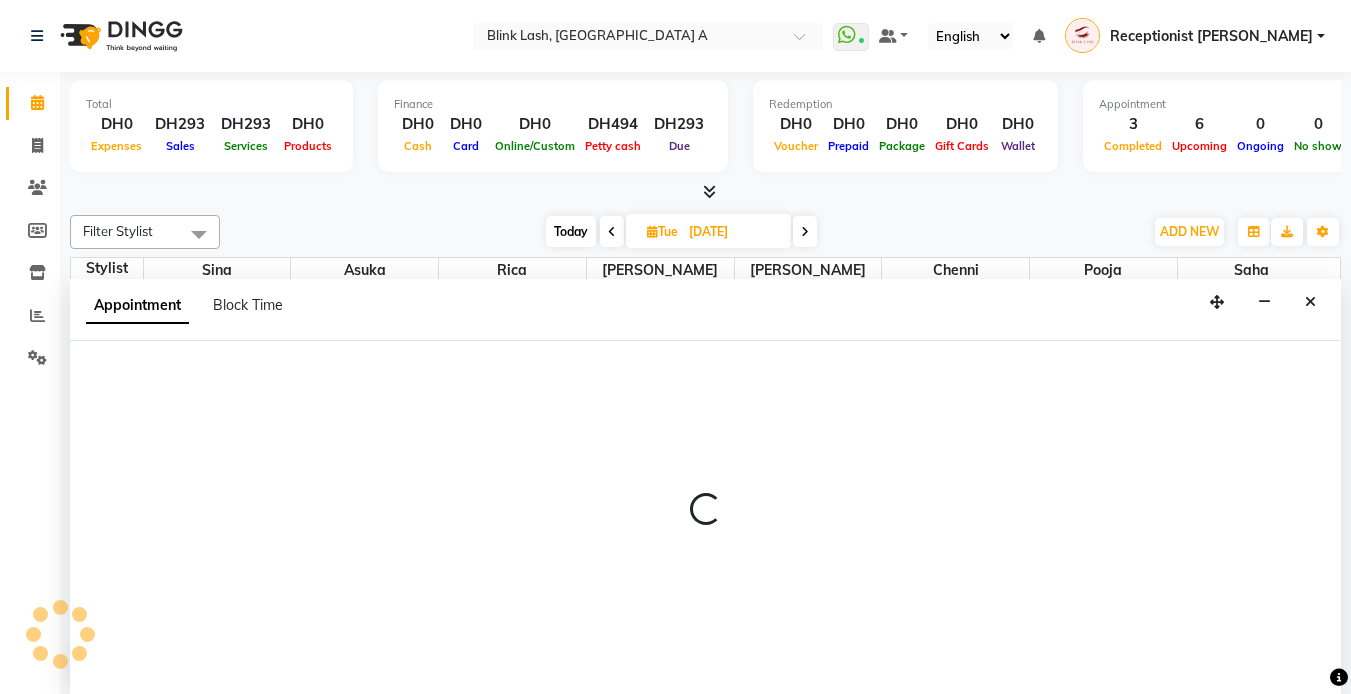 scroll, scrollTop: 1, scrollLeft: 0, axis: vertical 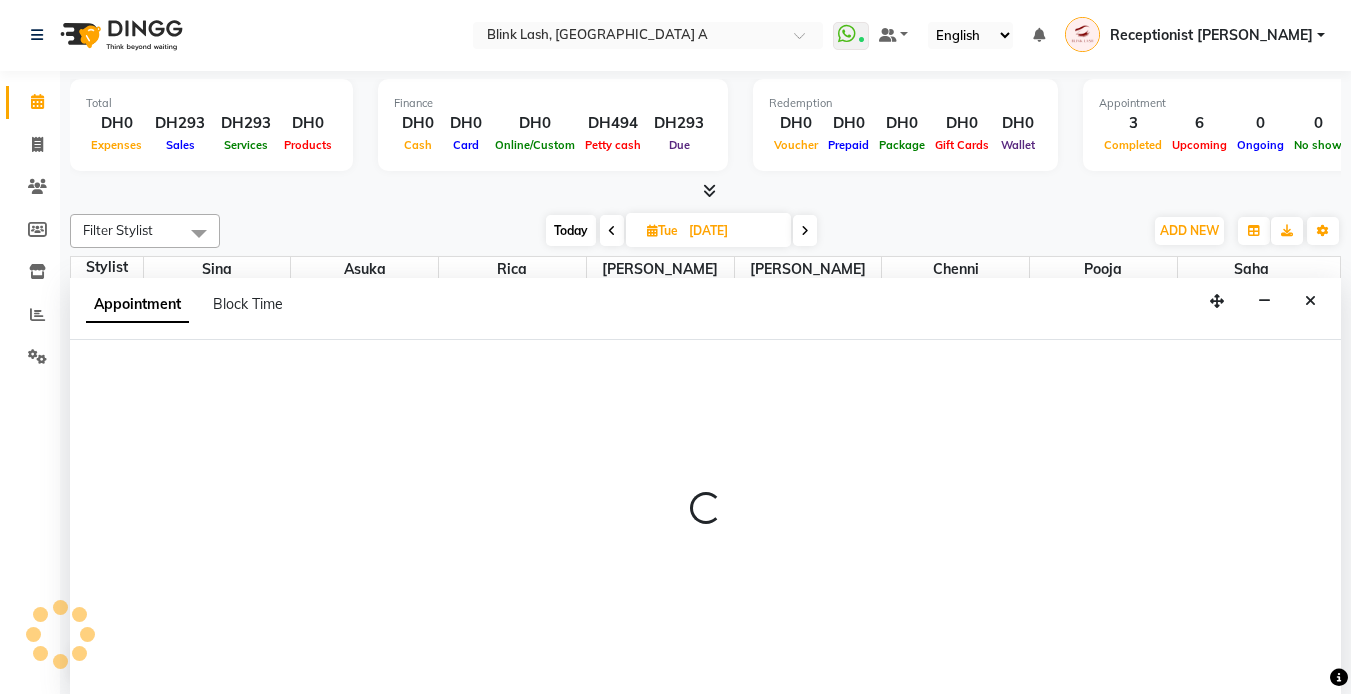 select on "42462" 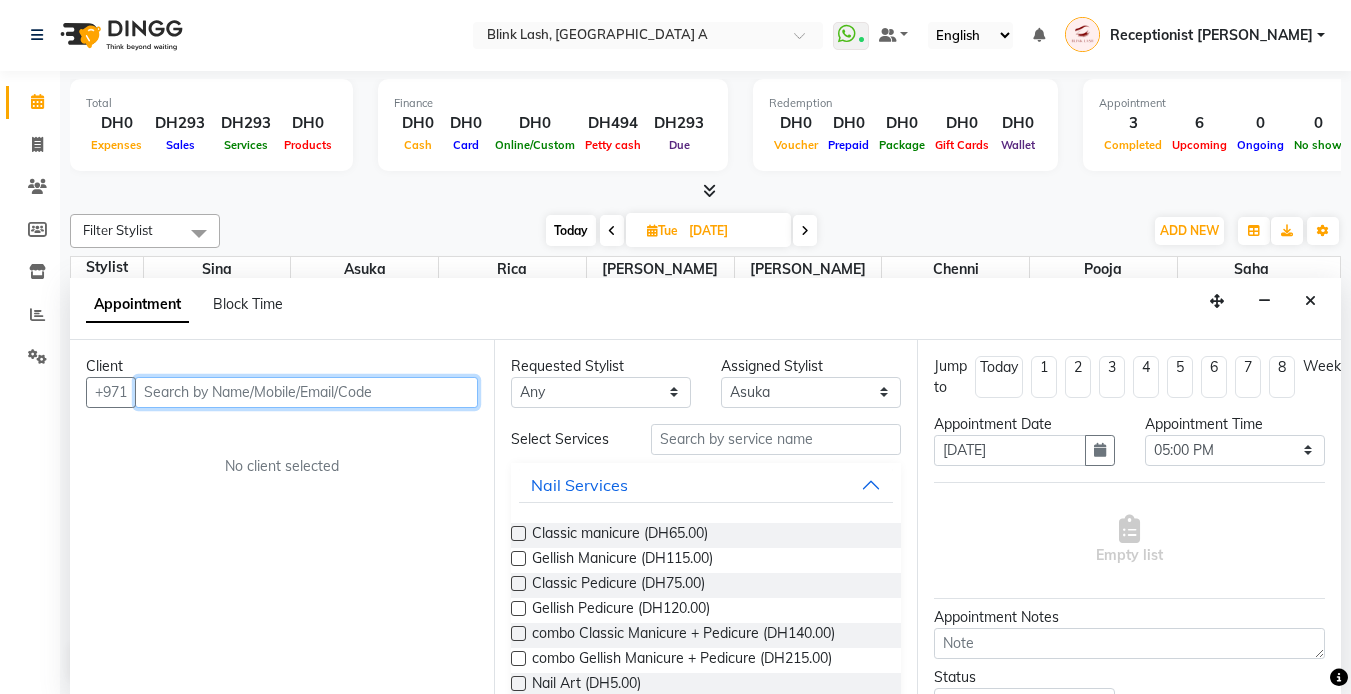 click at bounding box center [306, 392] 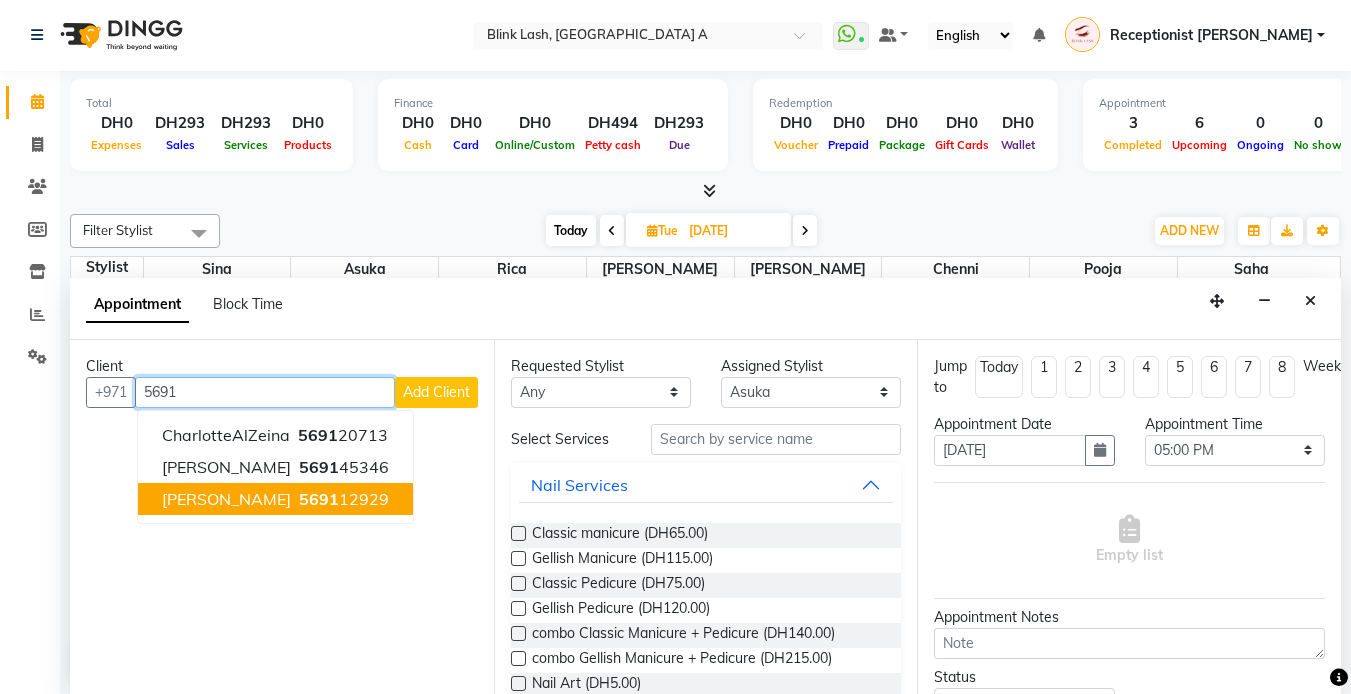 click on "5691 12929" at bounding box center (342, 499) 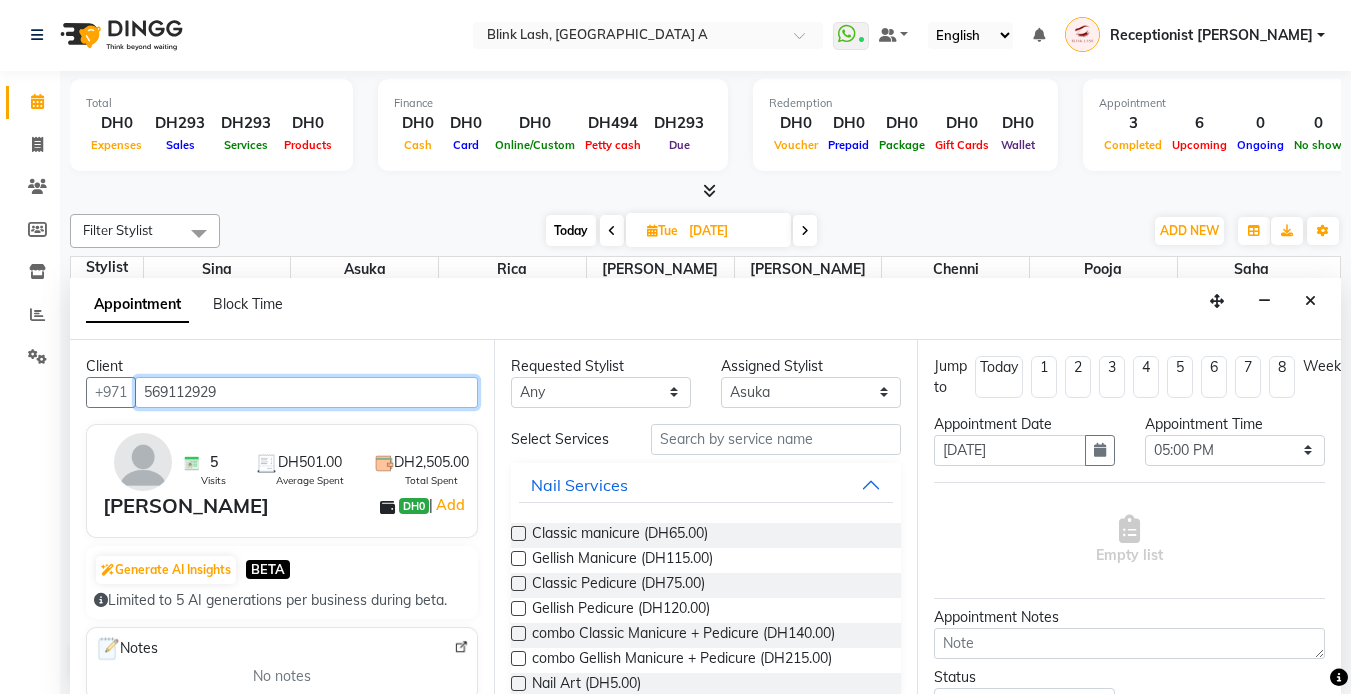 type on "569112929" 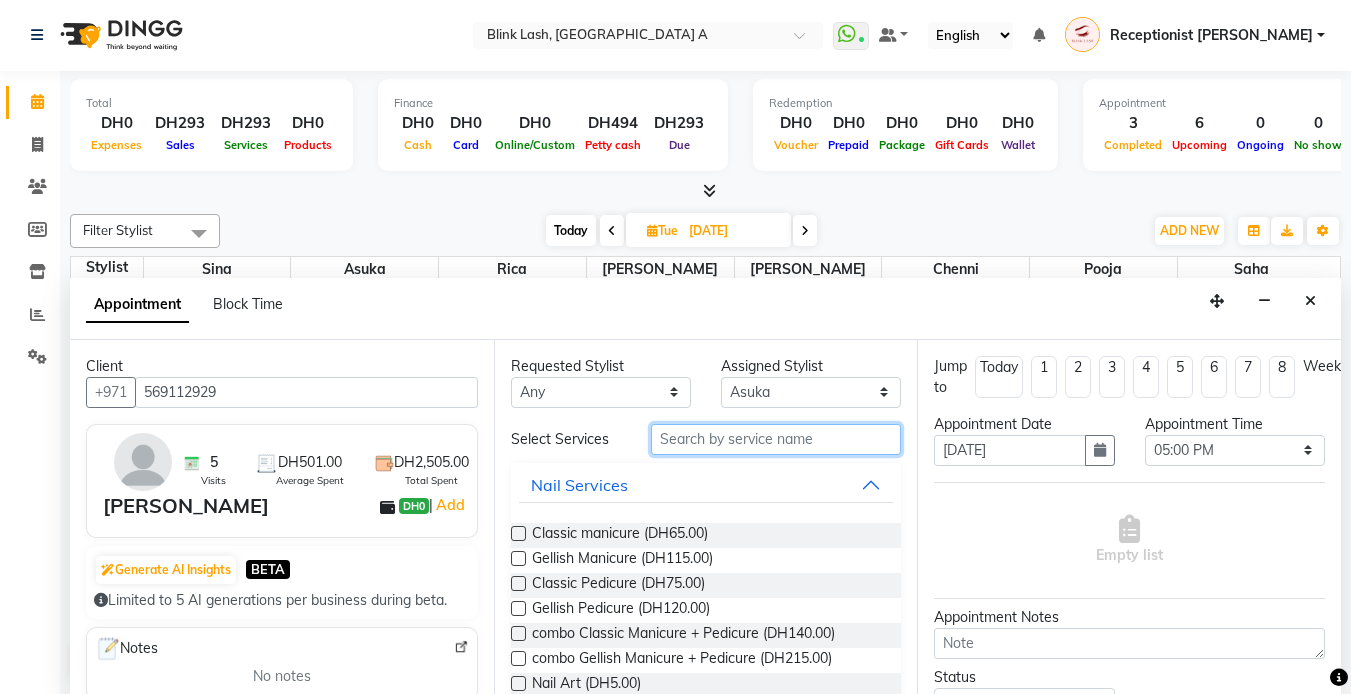 click at bounding box center [776, 439] 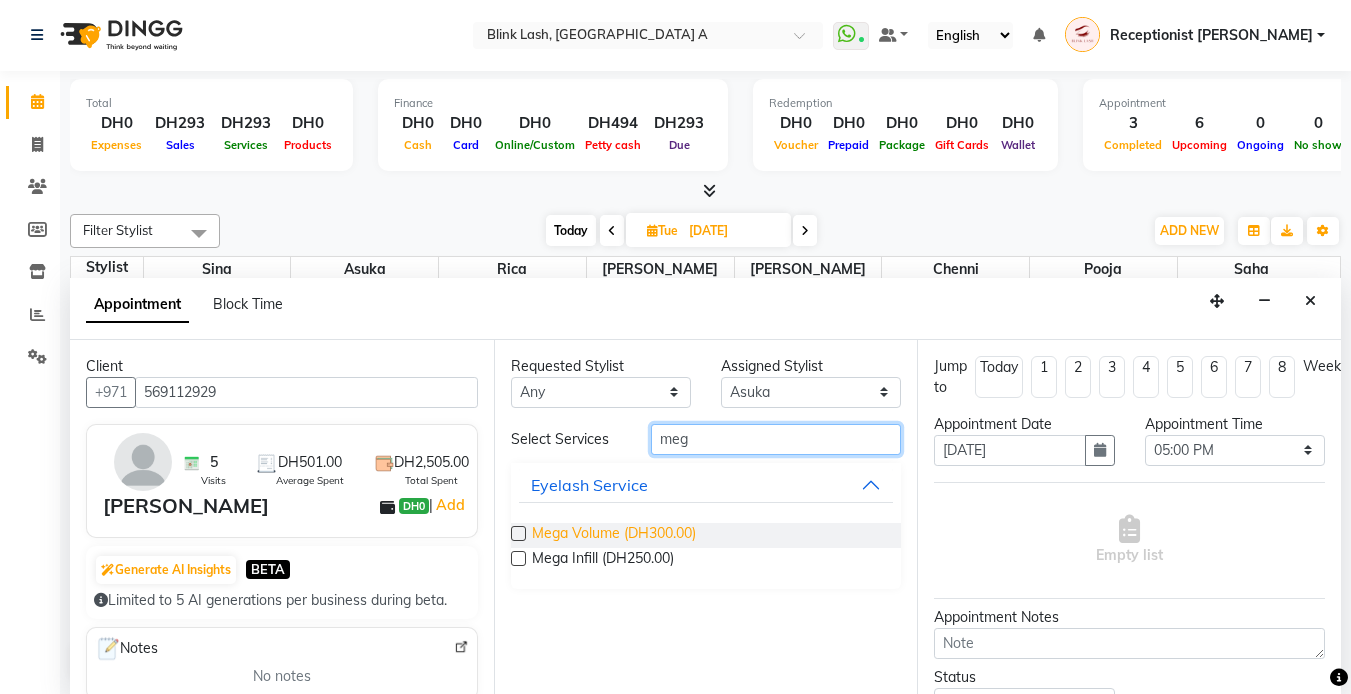 type on "meg" 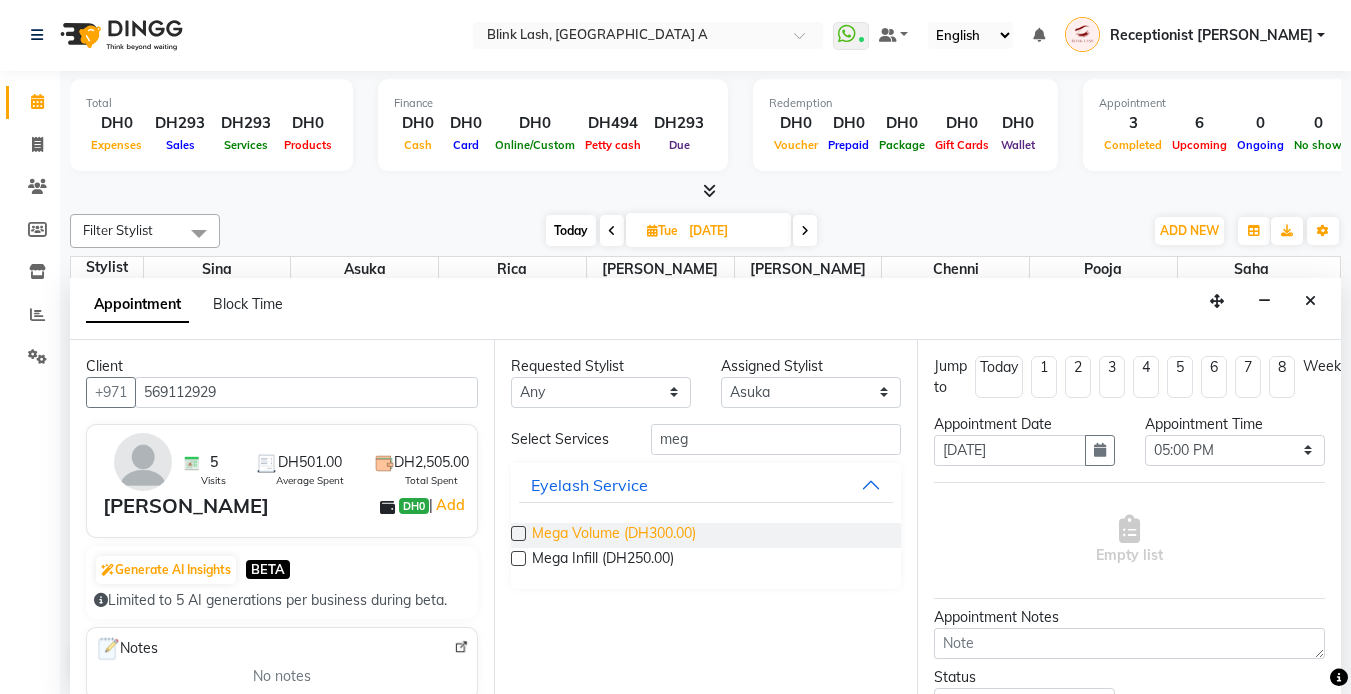 click on "Mega Volume (DH300.00)" at bounding box center (614, 535) 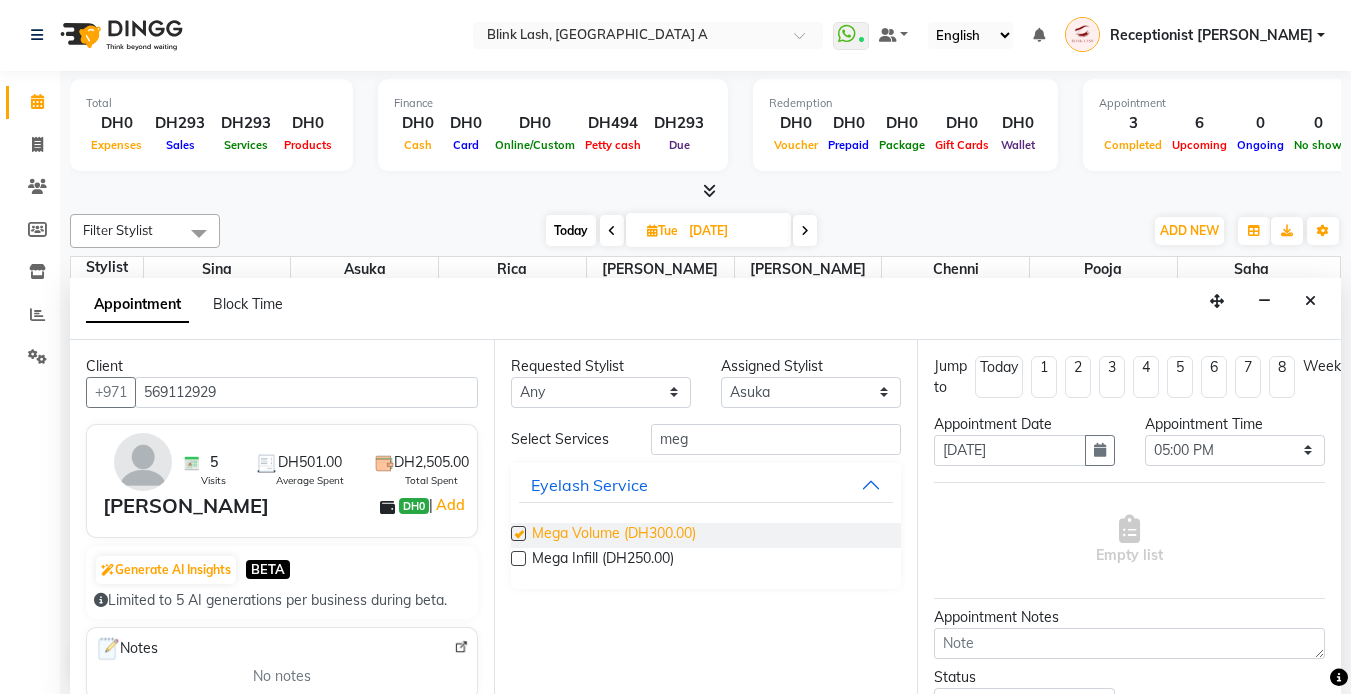 checkbox on "false" 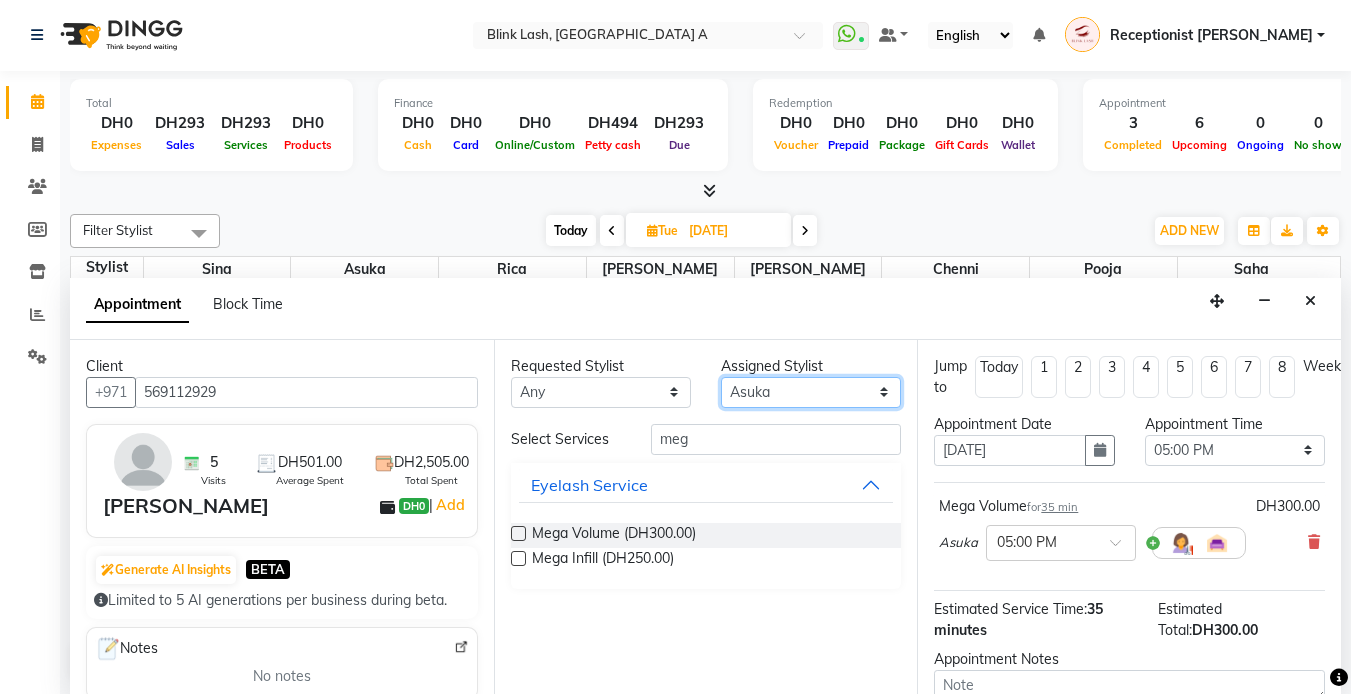 click on "Select [PERSON_NAME] [PERSON_NAME] pooja [PERSON_NAME]" at bounding box center [811, 392] 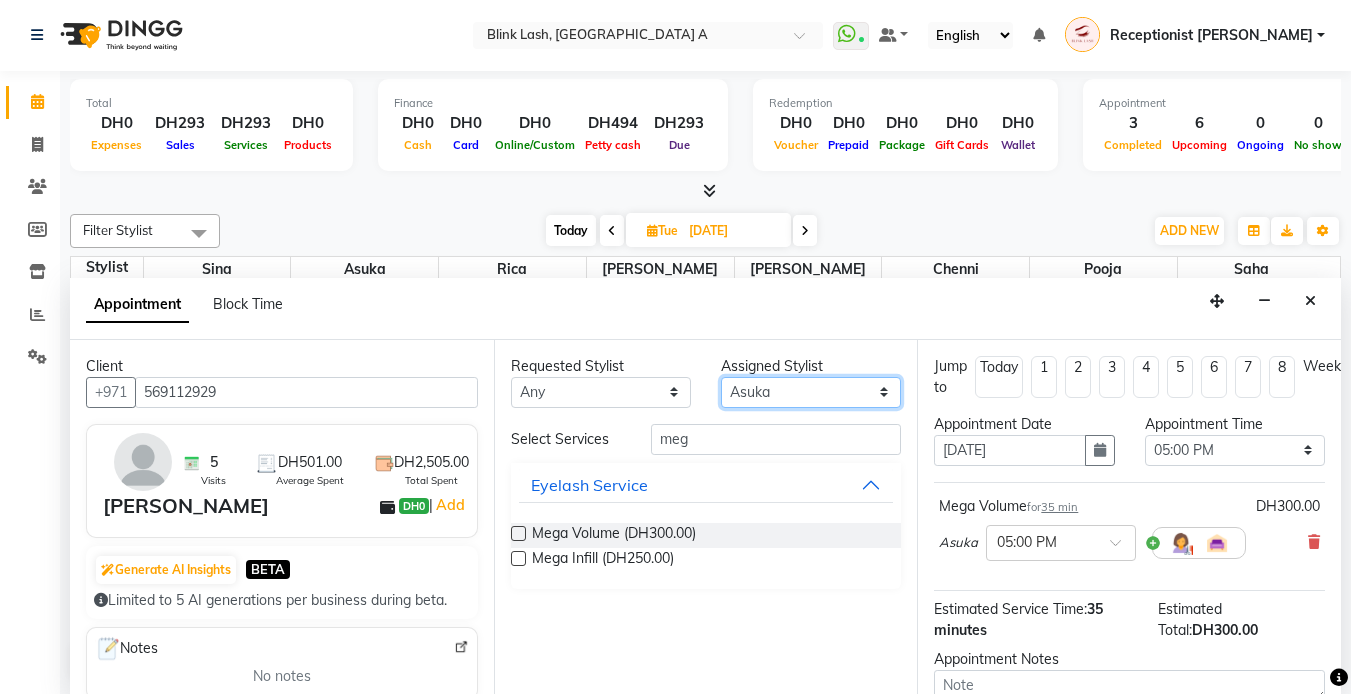 select on "63341" 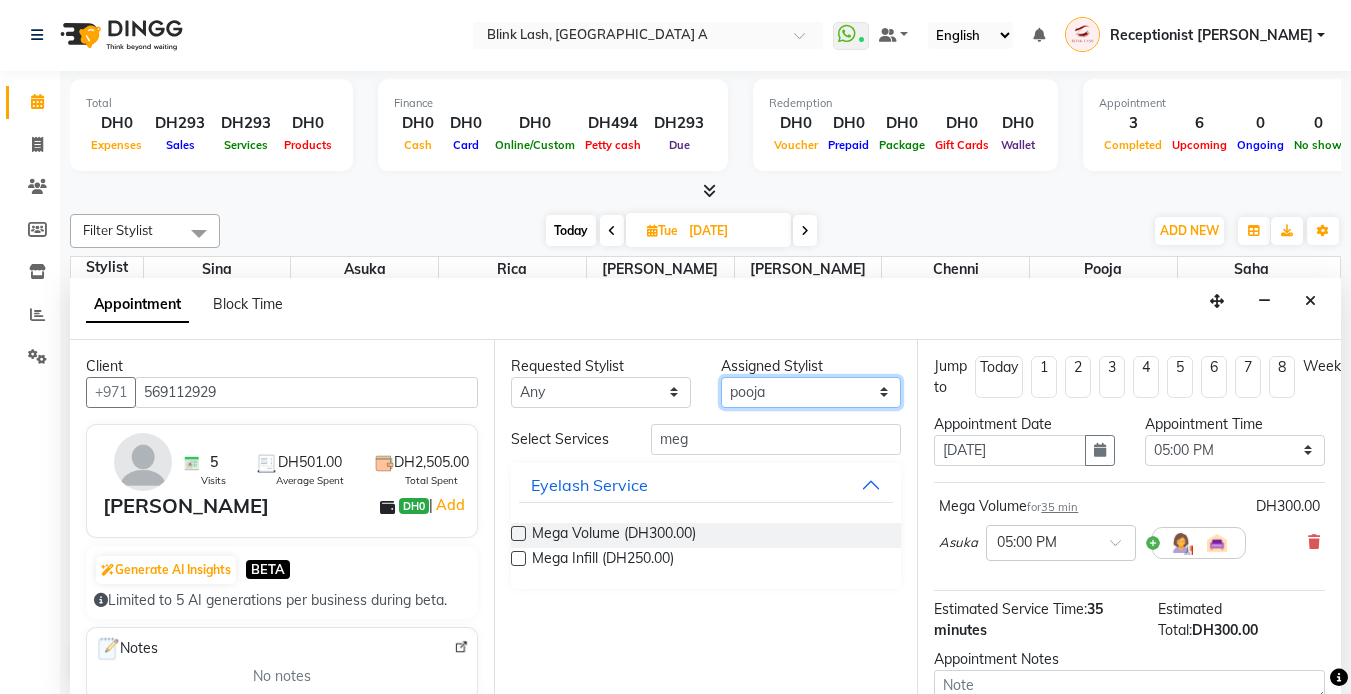 click on "Select [PERSON_NAME] [PERSON_NAME] pooja [PERSON_NAME]" at bounding box center [811, 392] 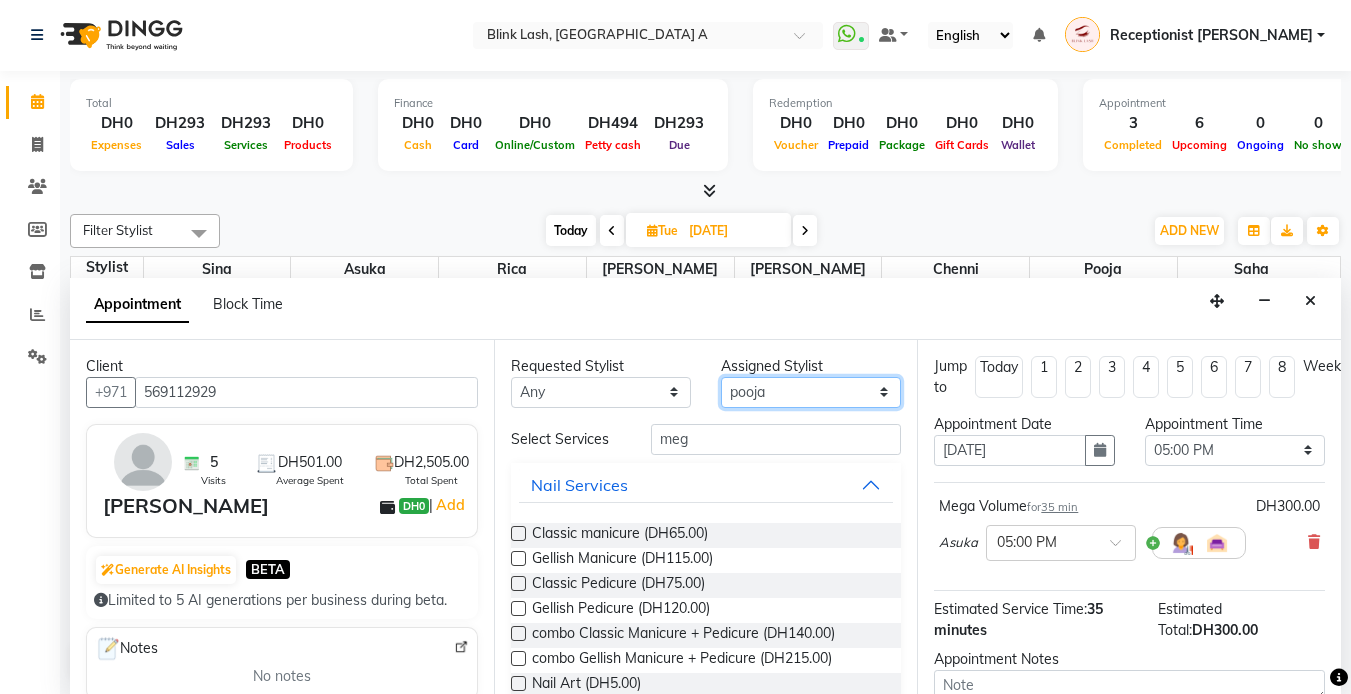 scroll, scrollTop: 100, scrollLeft: 0, axis: vertical 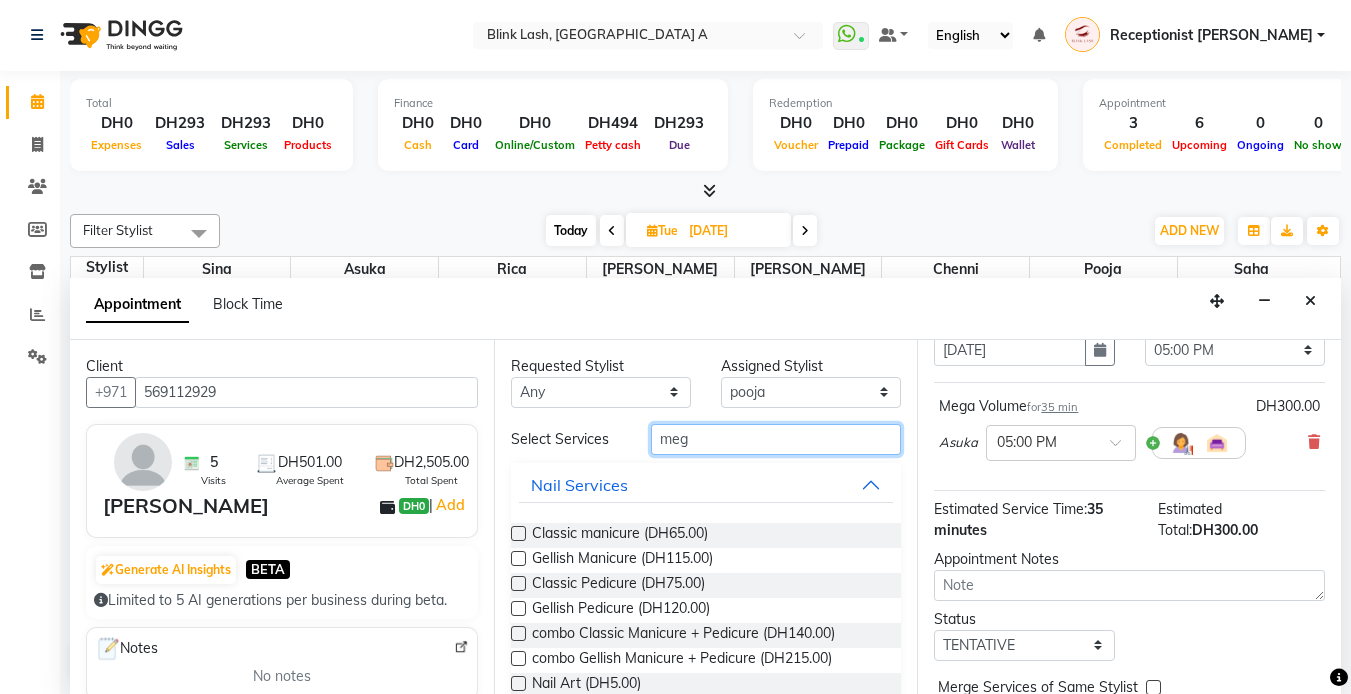 click on "meg" at bounding box center [776, 439] 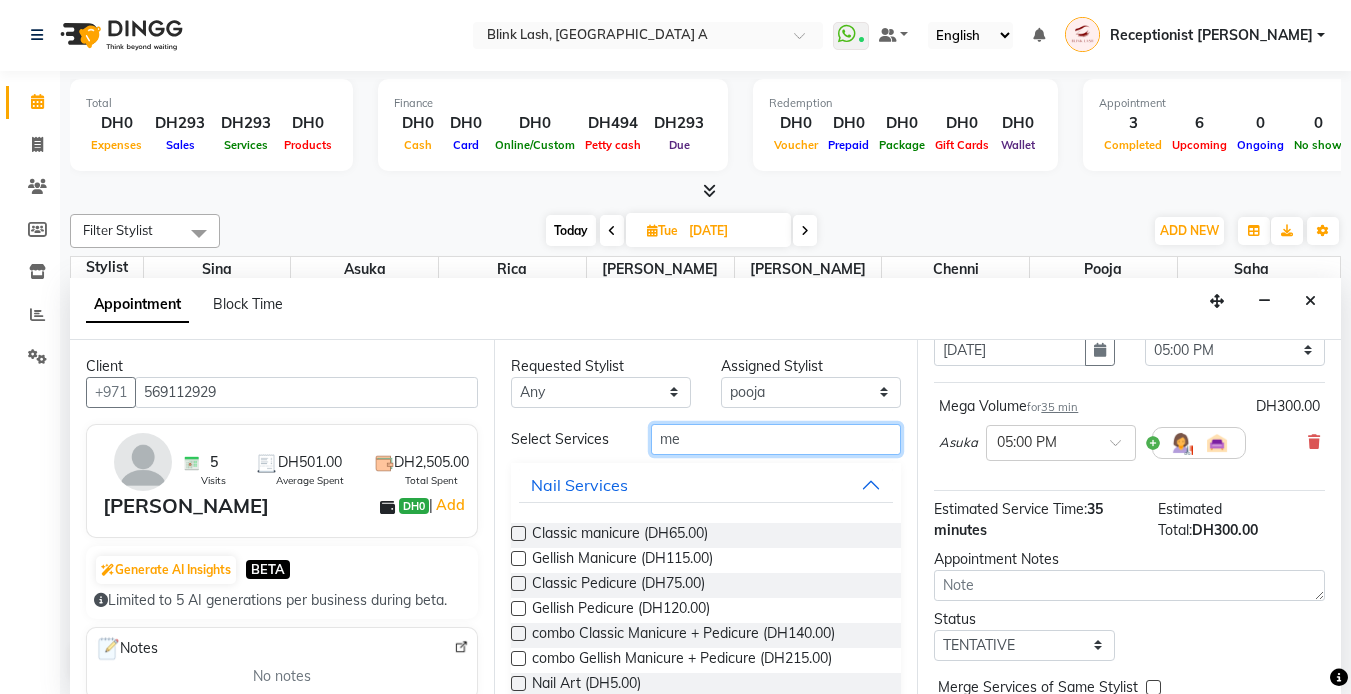 type on "m" 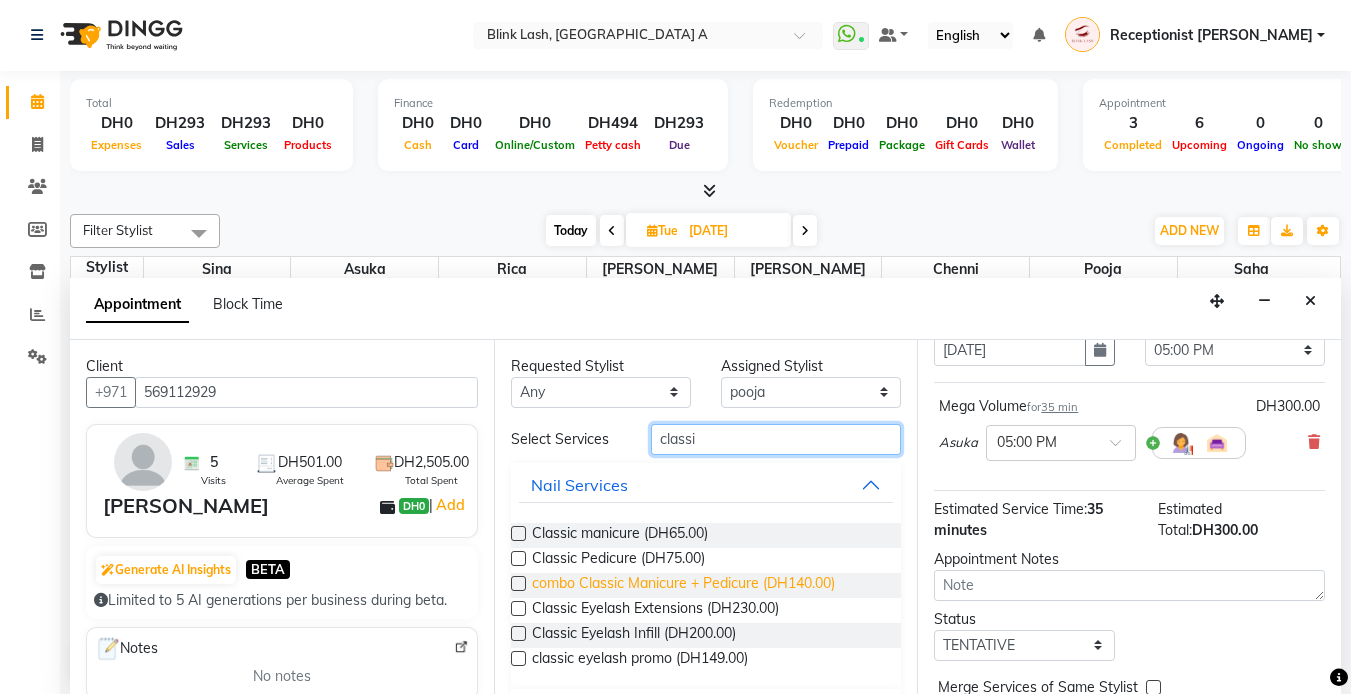 type on "classi" 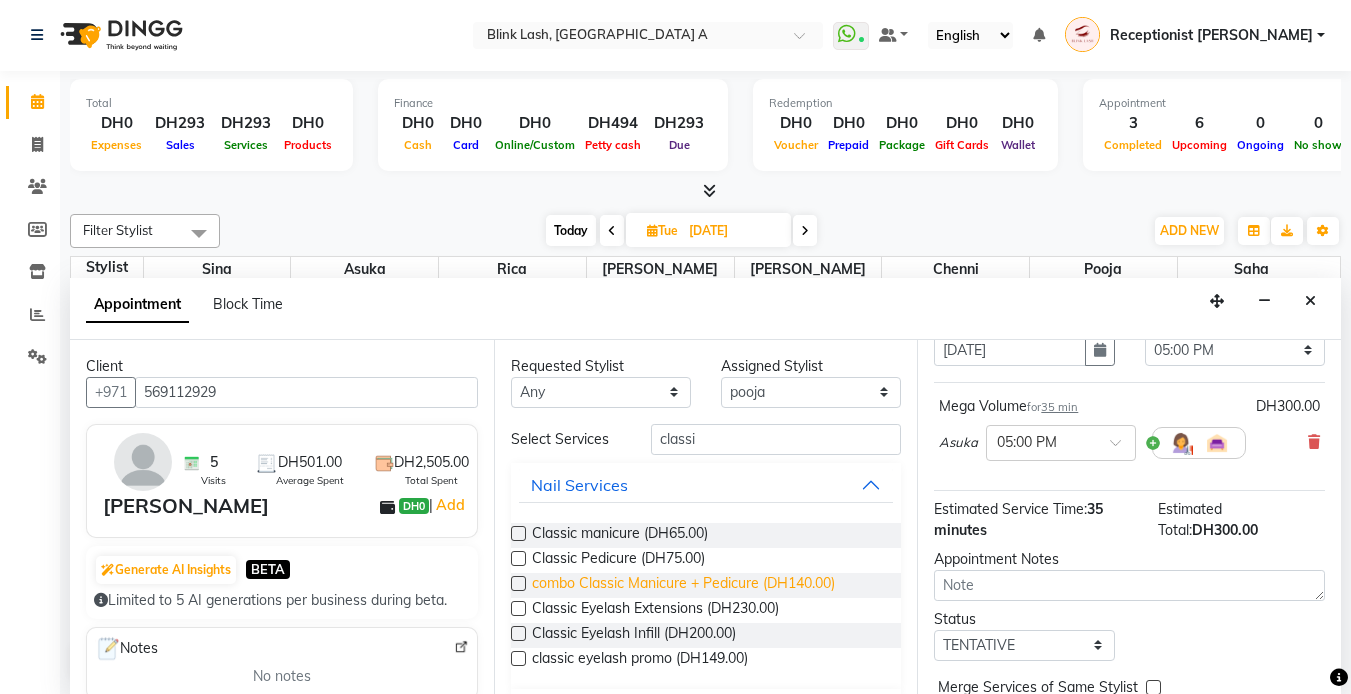 click on "combo Classic Manicure + Pedicure (DH140.00)" at bounding box center (683, 585) 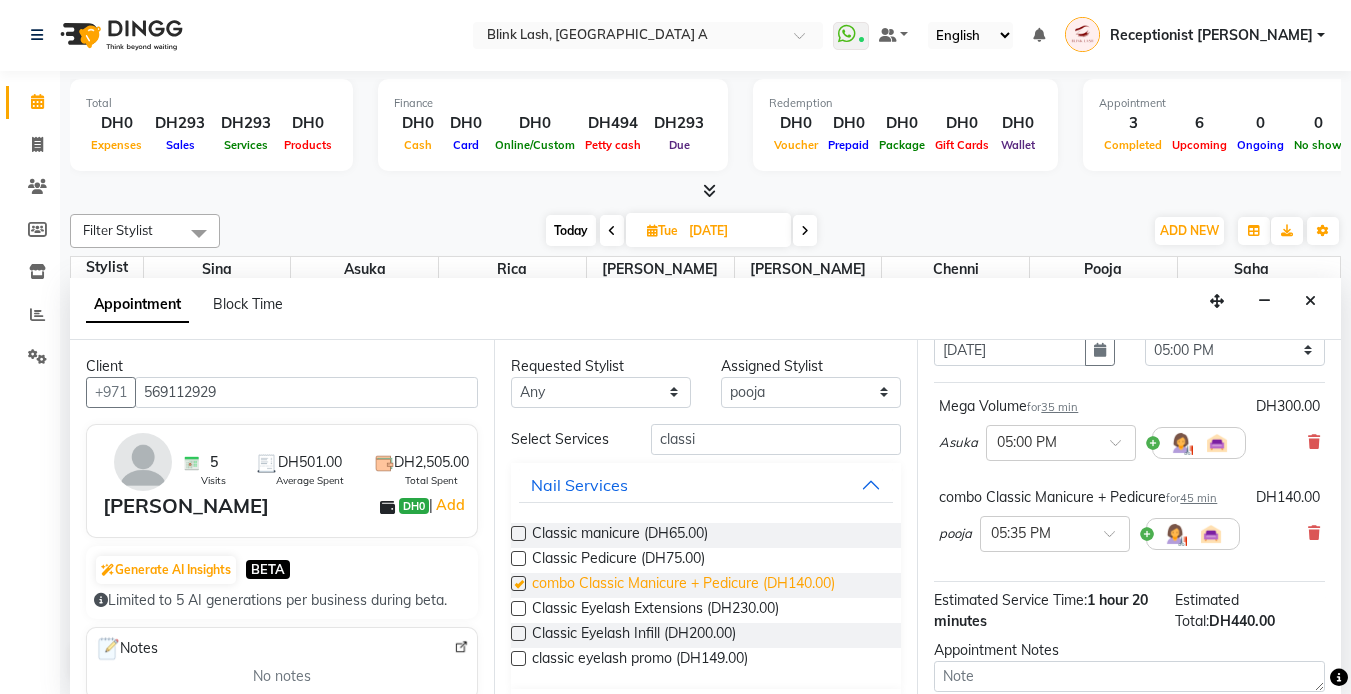 checkbox on "false" 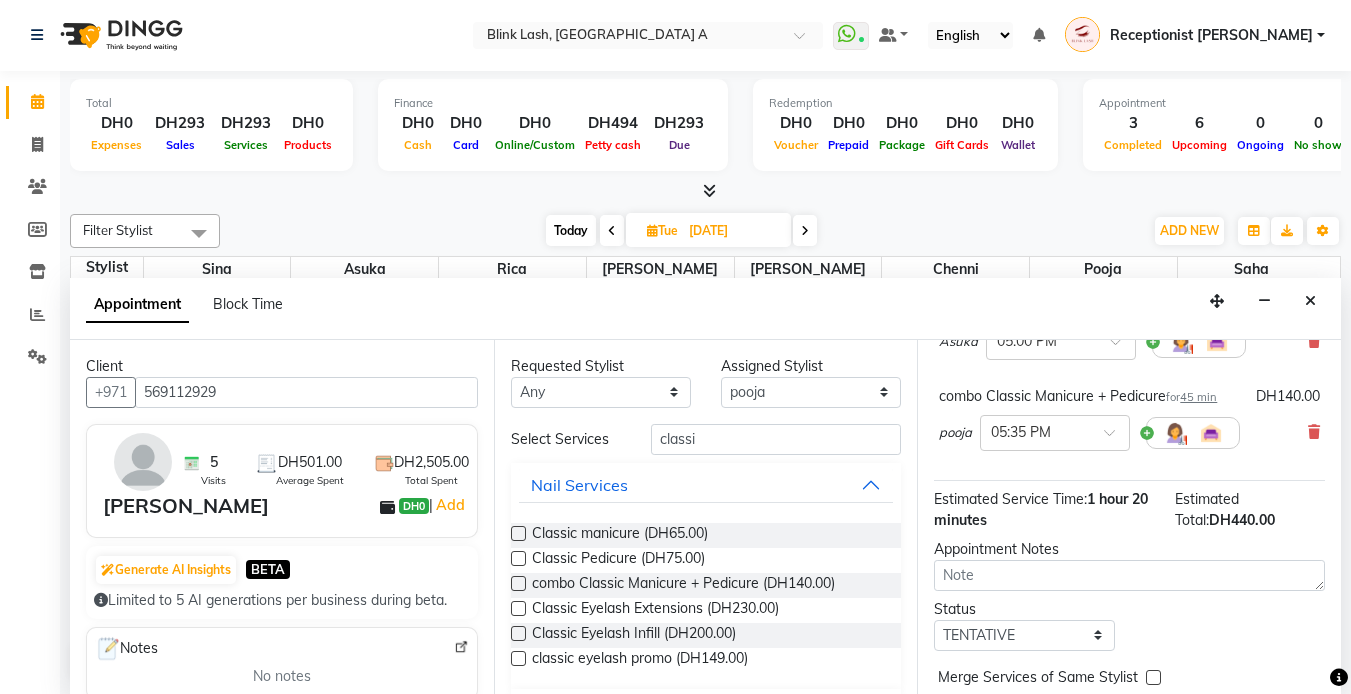 scroll, scrollTop: 299, scrollLeft: 0, axis: vertical 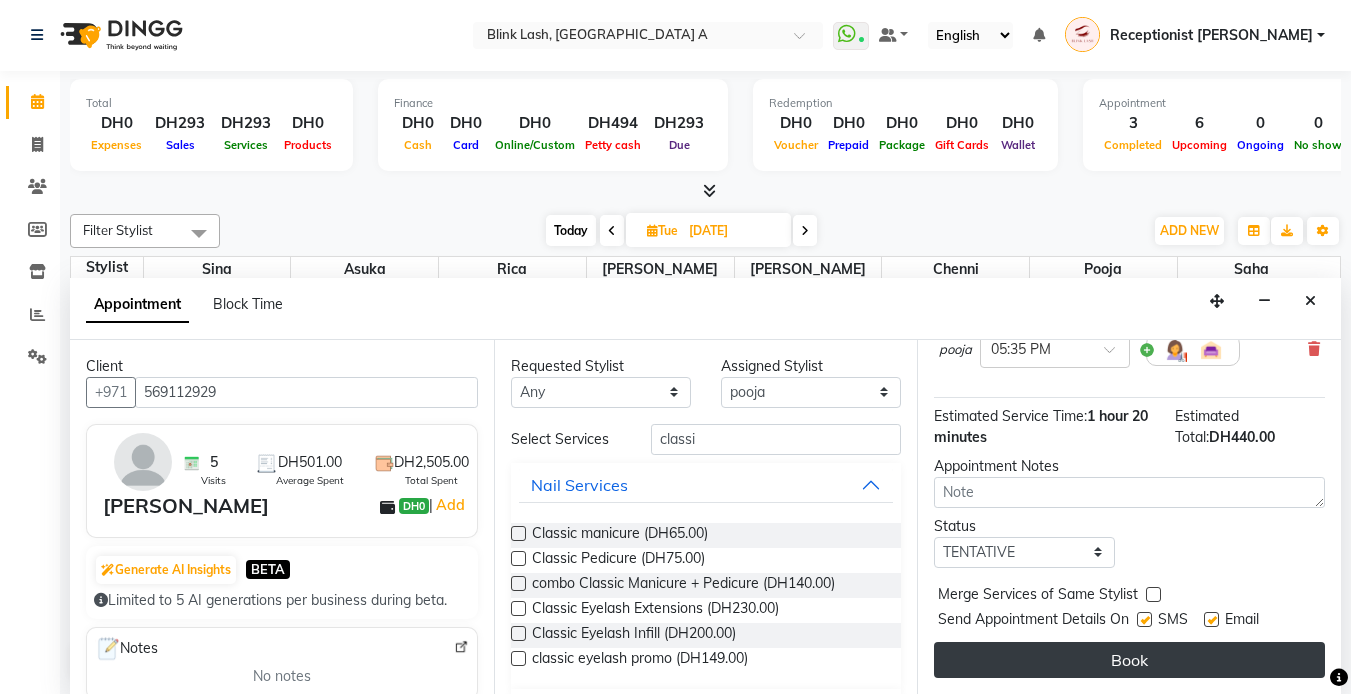 click on "Book" at bounding box center (1129, 660) 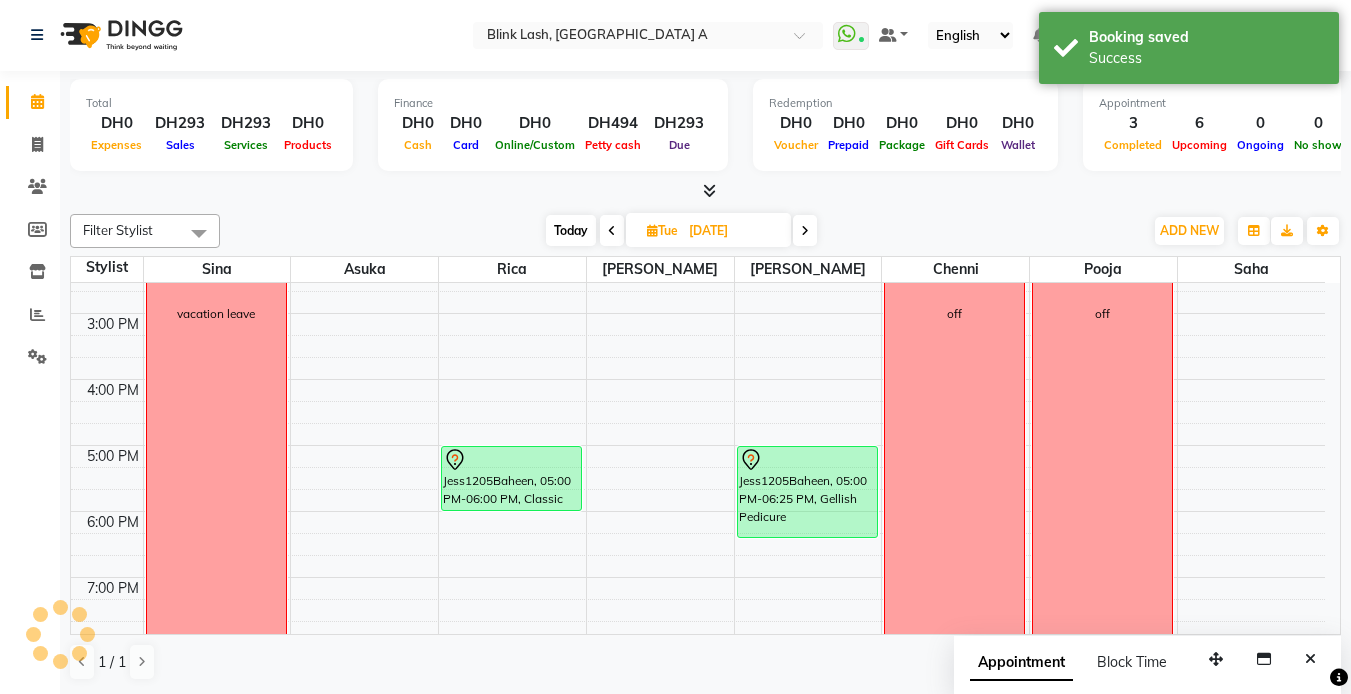 scroll, scrollTop: 0, scrollLeft: 0, axis: both 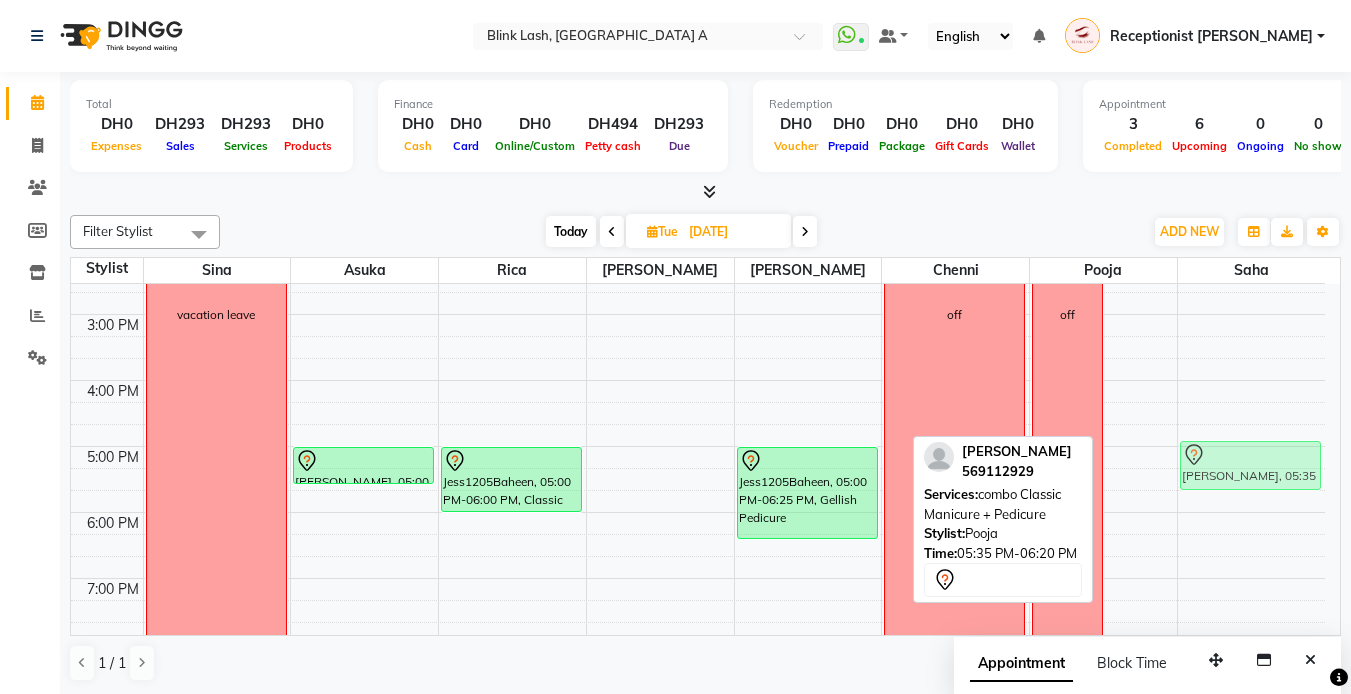 drag, startPoint x: 1143, startPoint y: 511, endPoint x: 1272, endPoint y: 471, distance: 135.05925 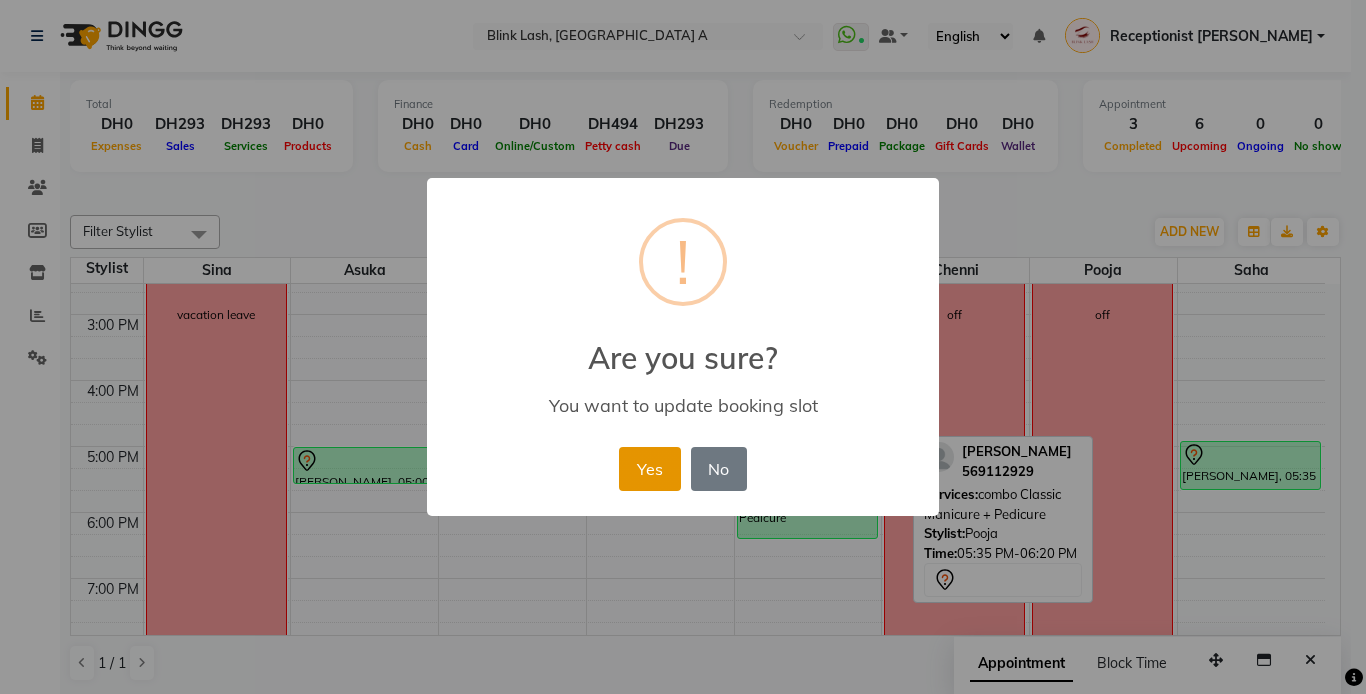 click on "Yes" at bounding box center [649, 469] 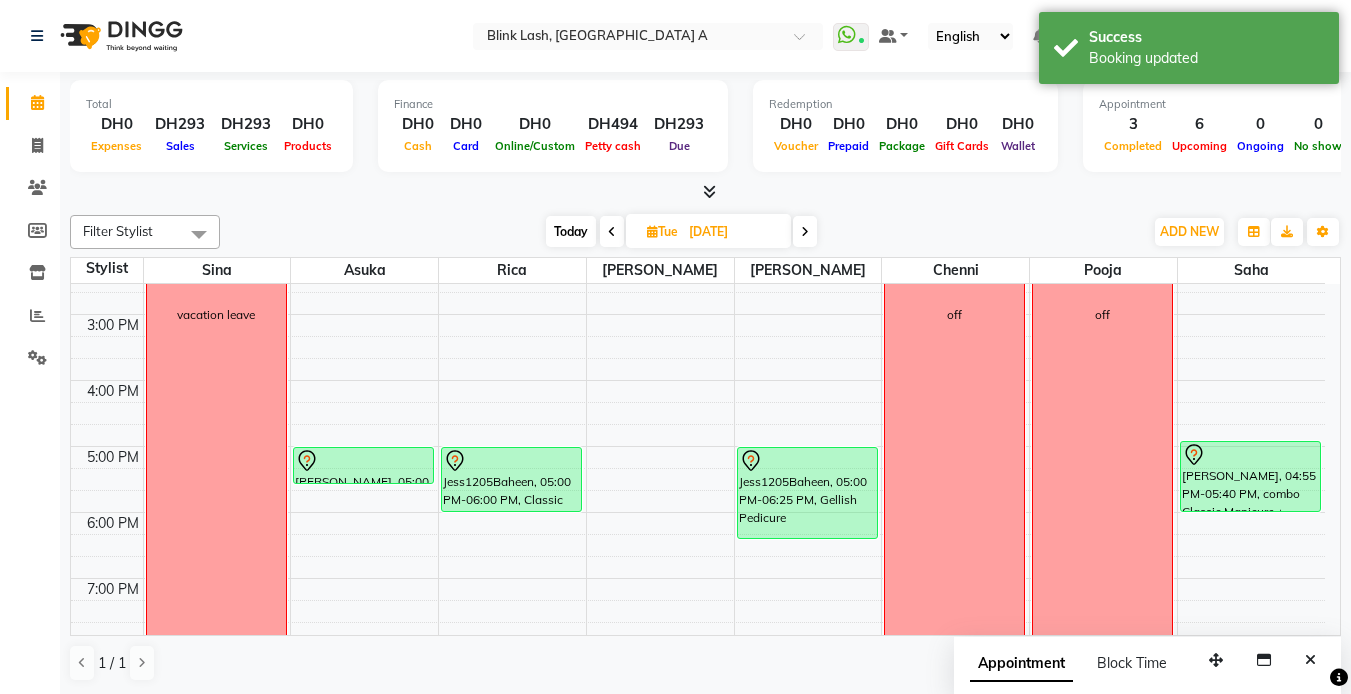 drag, startPoint x: 1270, startPoint y: 488, endPoint x: 1270, endPoint y: 508, distance: 20 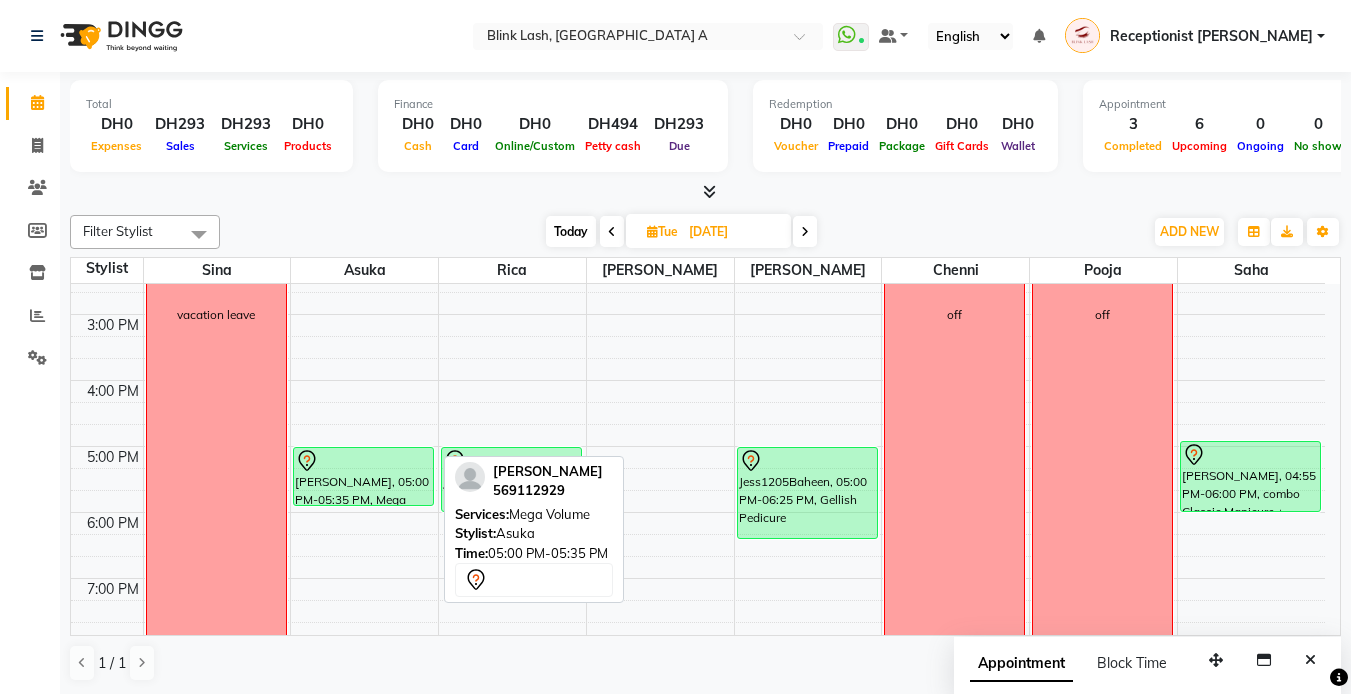 drag, startPoint x: 419, startPoint y: 478, endPoint x: 420, endPoint y: 491, distance: 13.038404 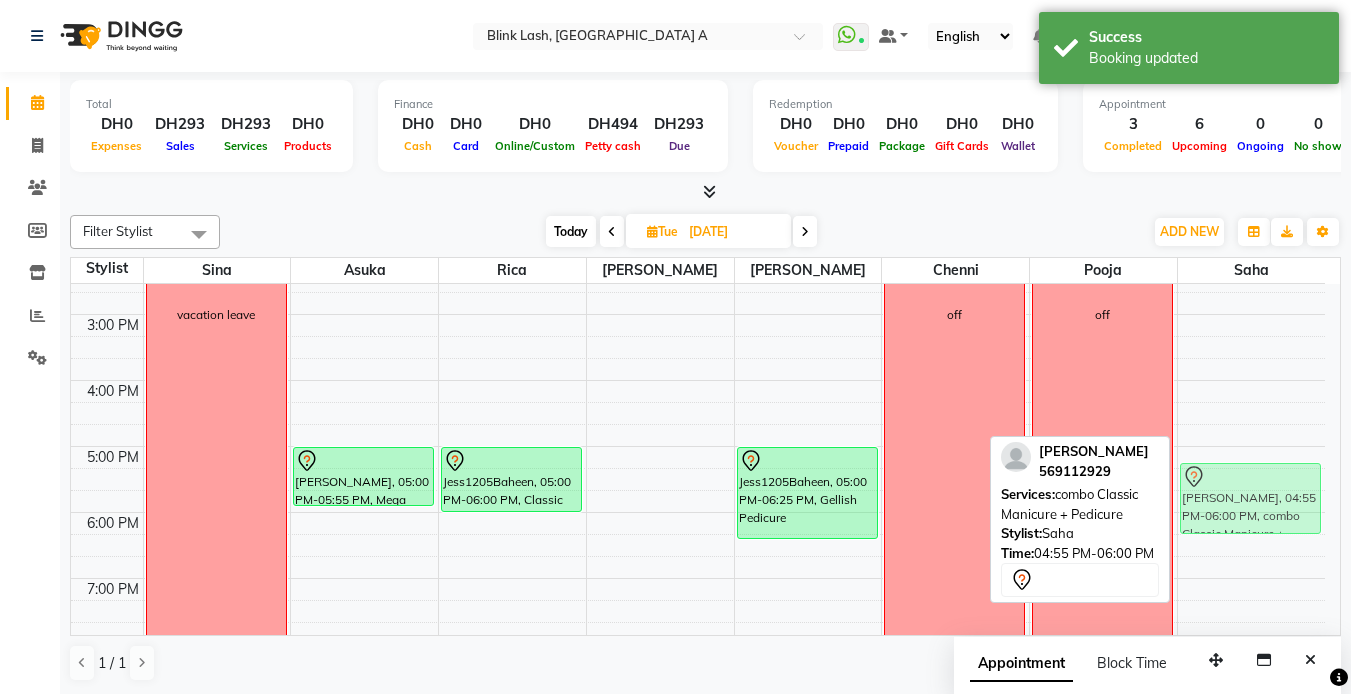 drag, startPoint x: 1262, startPoint y: 488, endPoint x: 1260, endPoint y: 499, distance: 11.18034 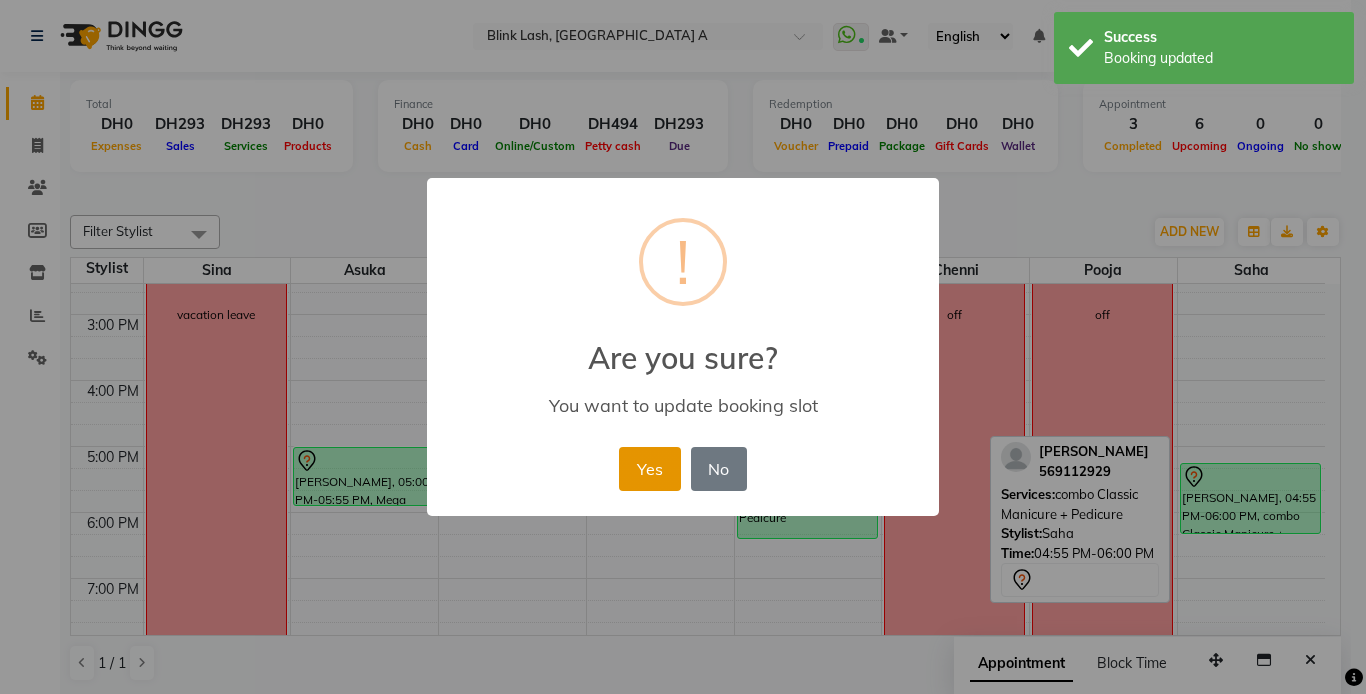 click on "Yes" at bounding box center (649, 469) 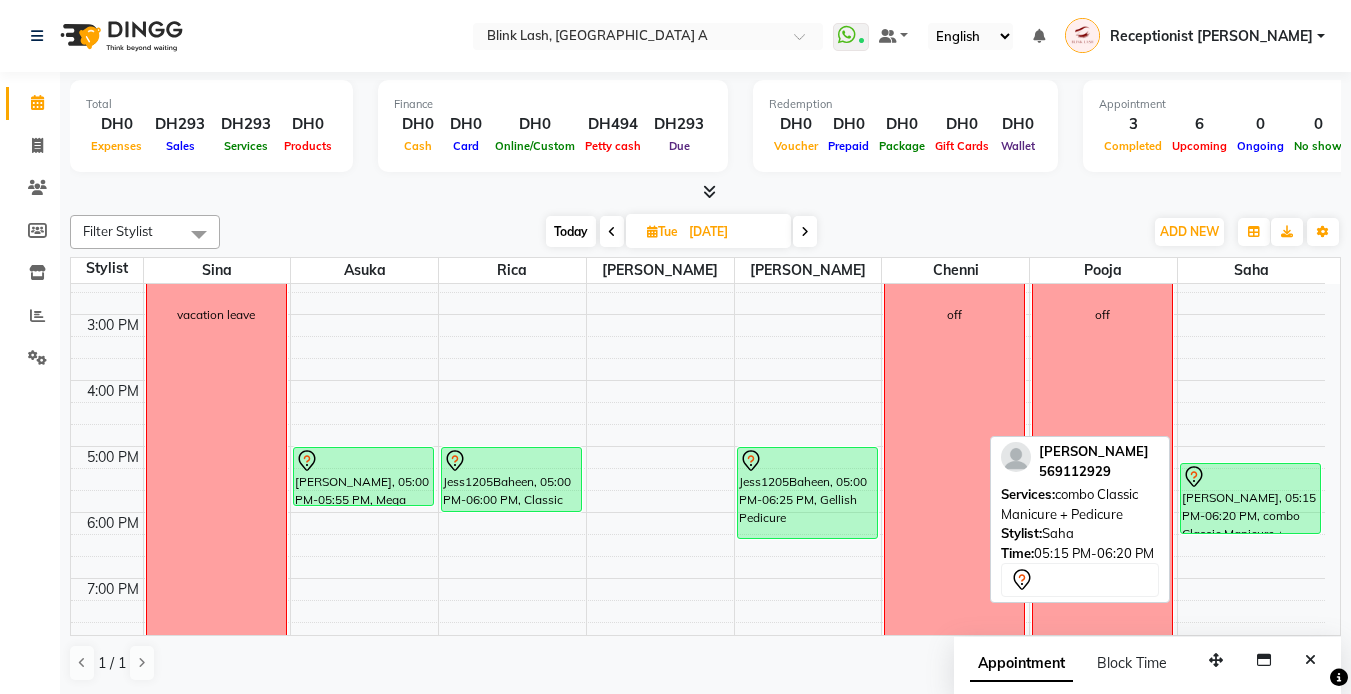 click on "[PERSON_NAME], 05:15 PM-06:20 PM, combo Classic Manicure + Pedicure" at bounding box center (1251, 498) 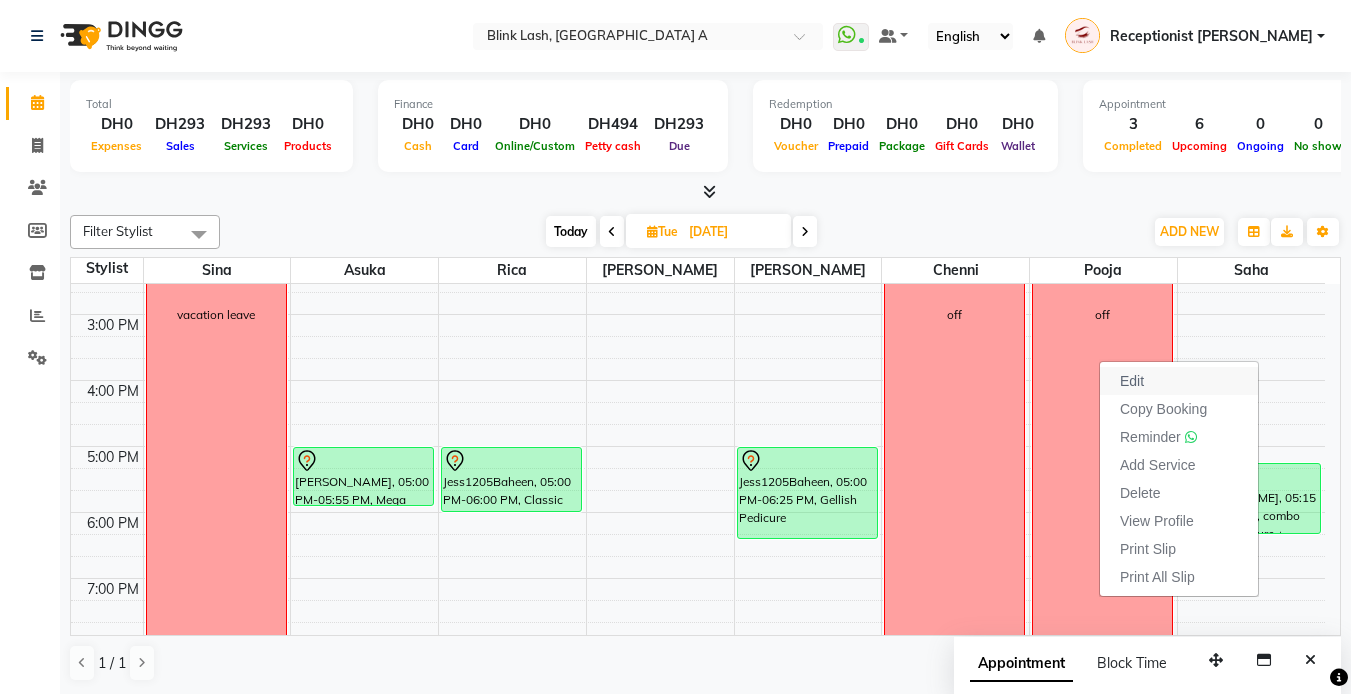 click on "Edit" at bounding box center (1132, 381) 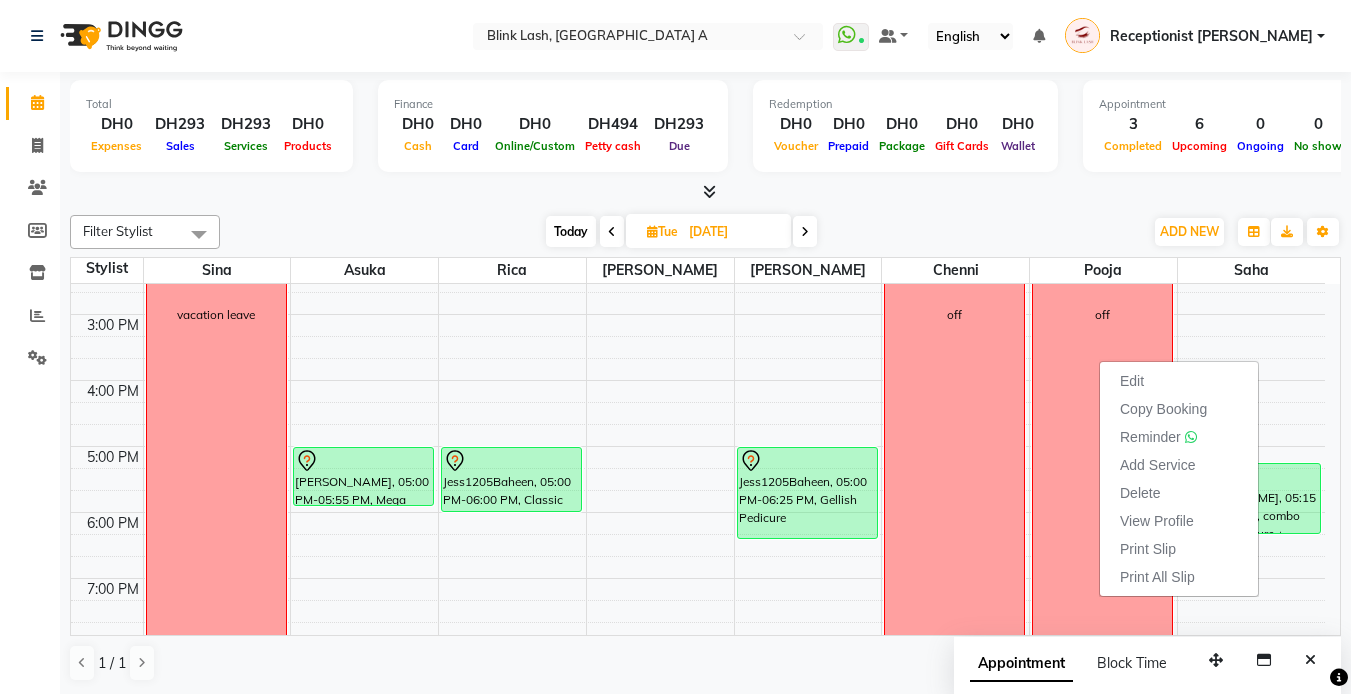 select on "tentative" 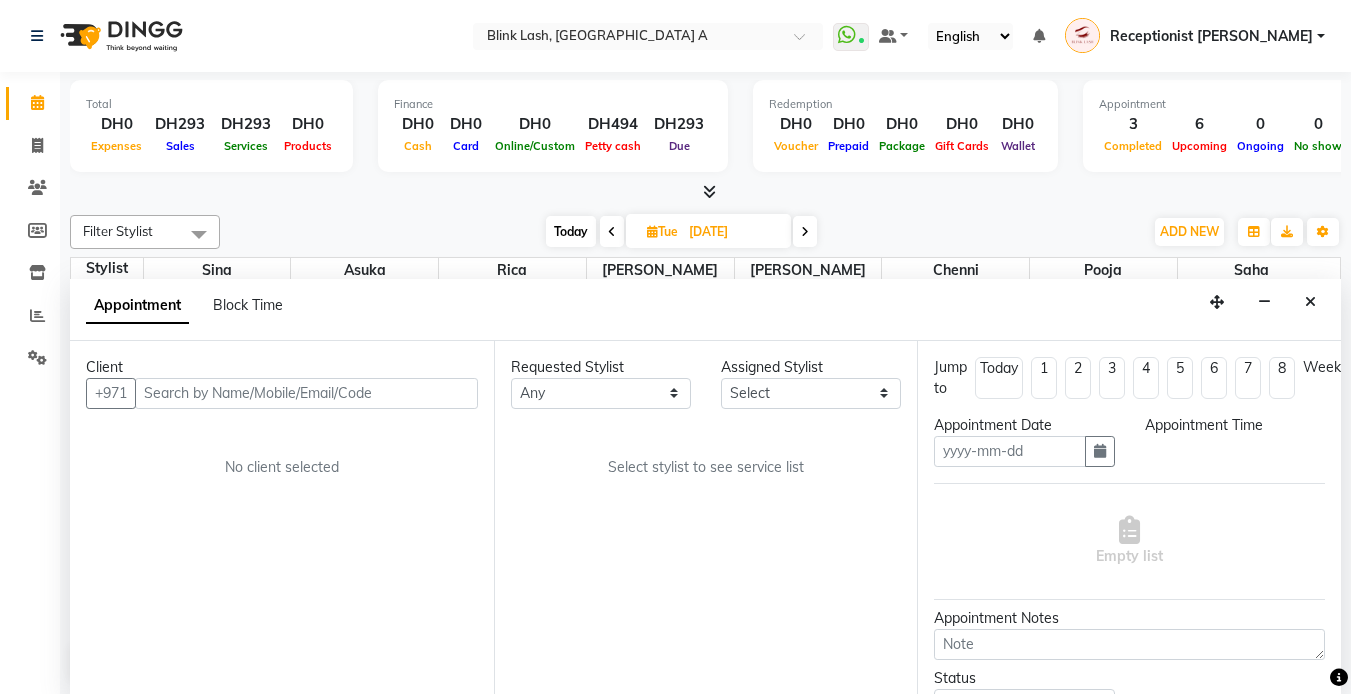 scroll, scrollTop: 1, scrollLeft: 0, axis: vertical 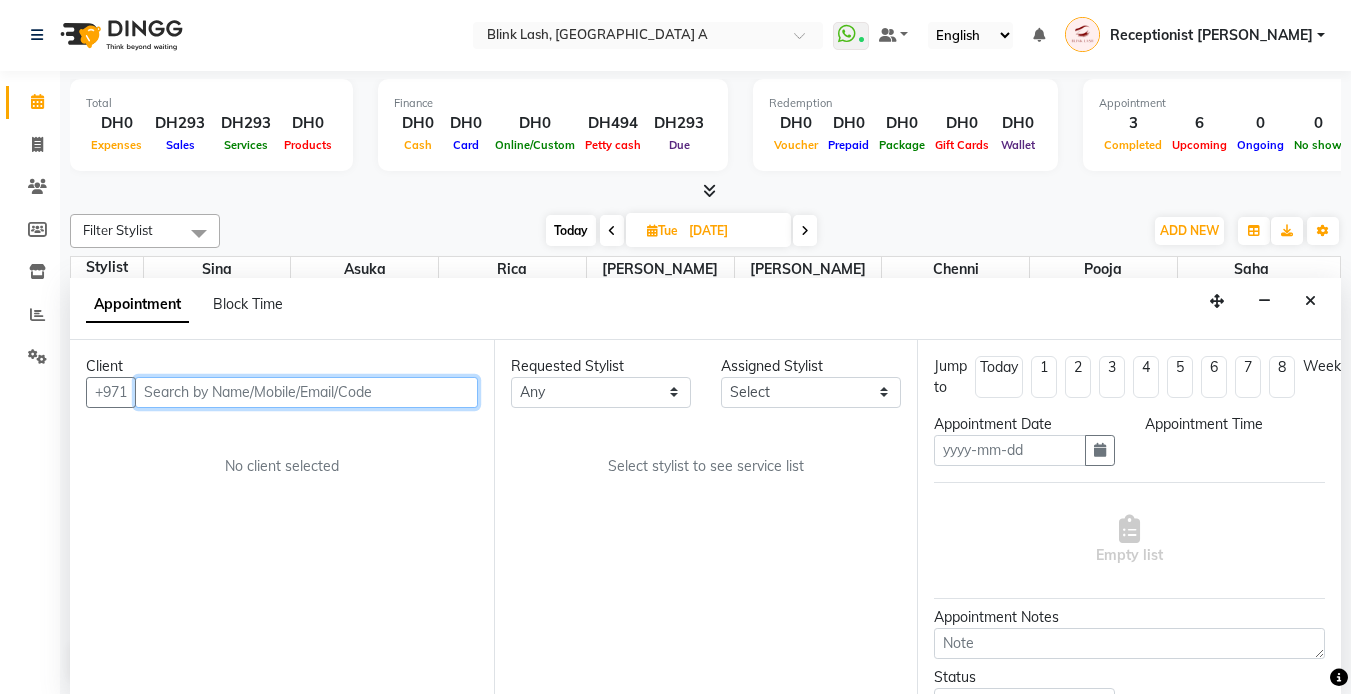 type on "[DATE]" 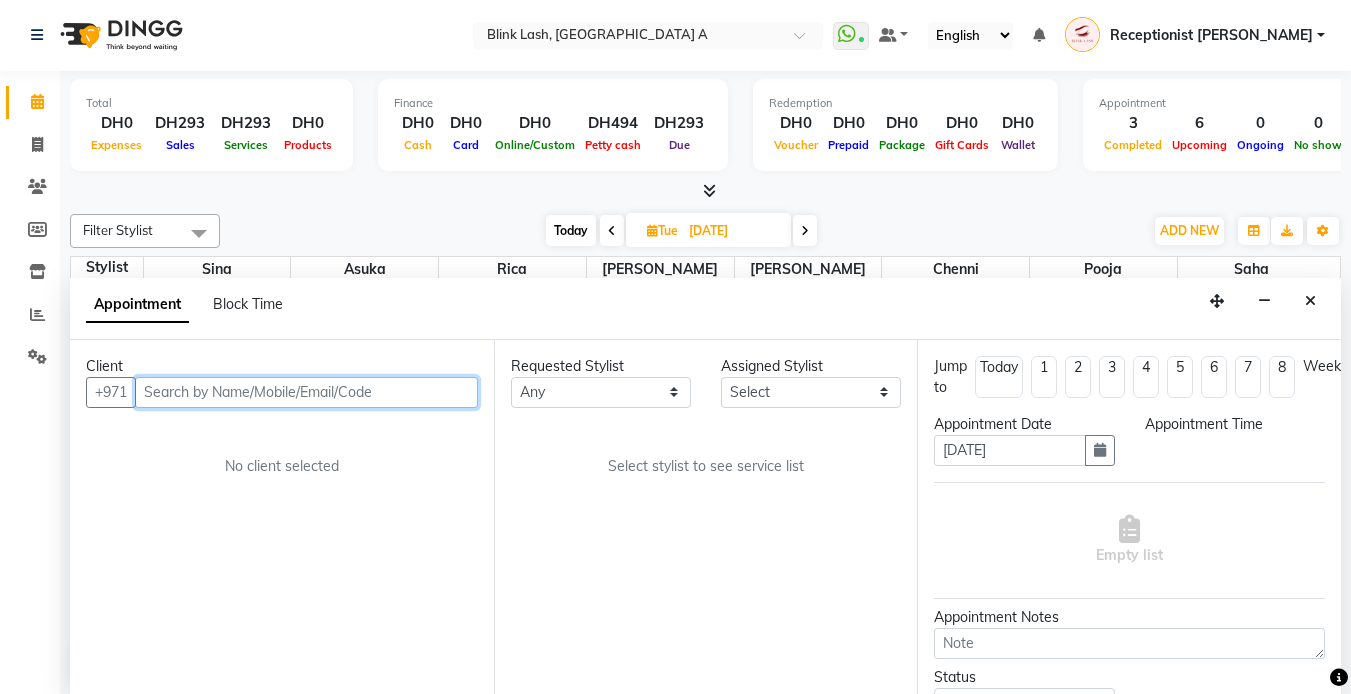 select on "1020" 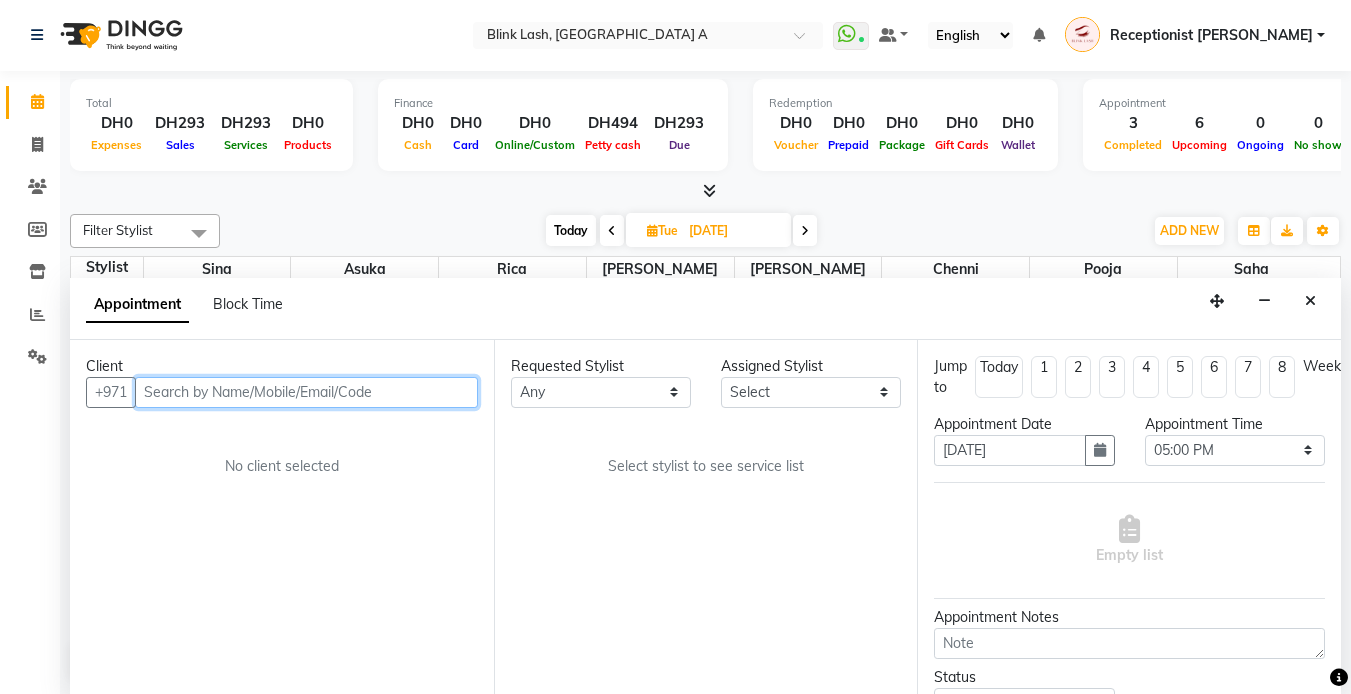 scroll, scrollTop: 0, scrollLeft: 0, axis: both 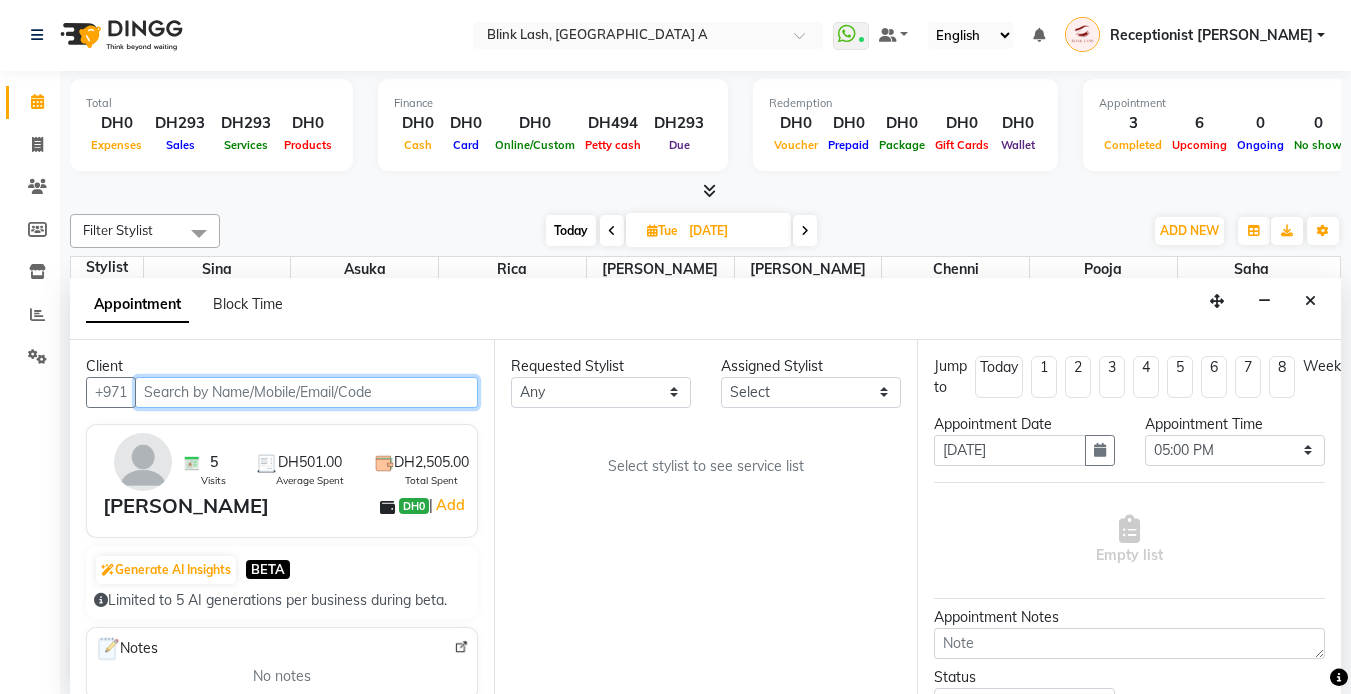 select on "71786" 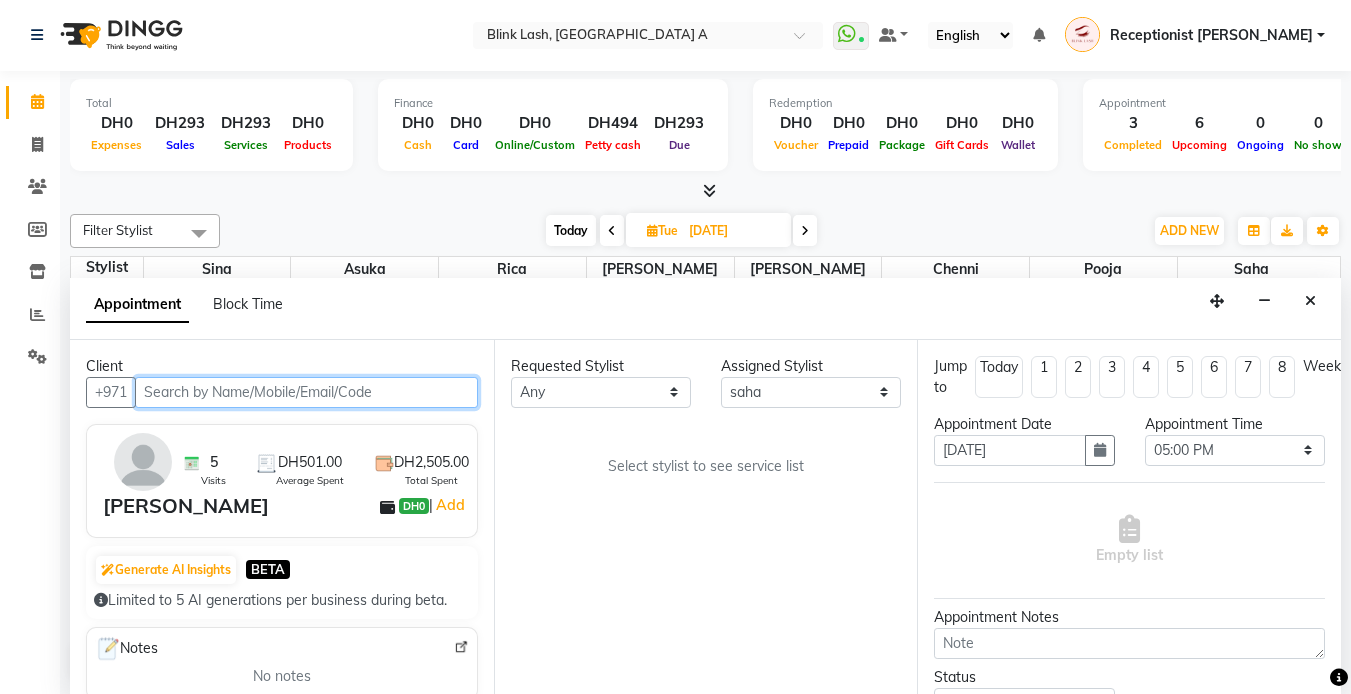 scroll, scrollTop: 265, scrollLeft: 0, axis: vertical 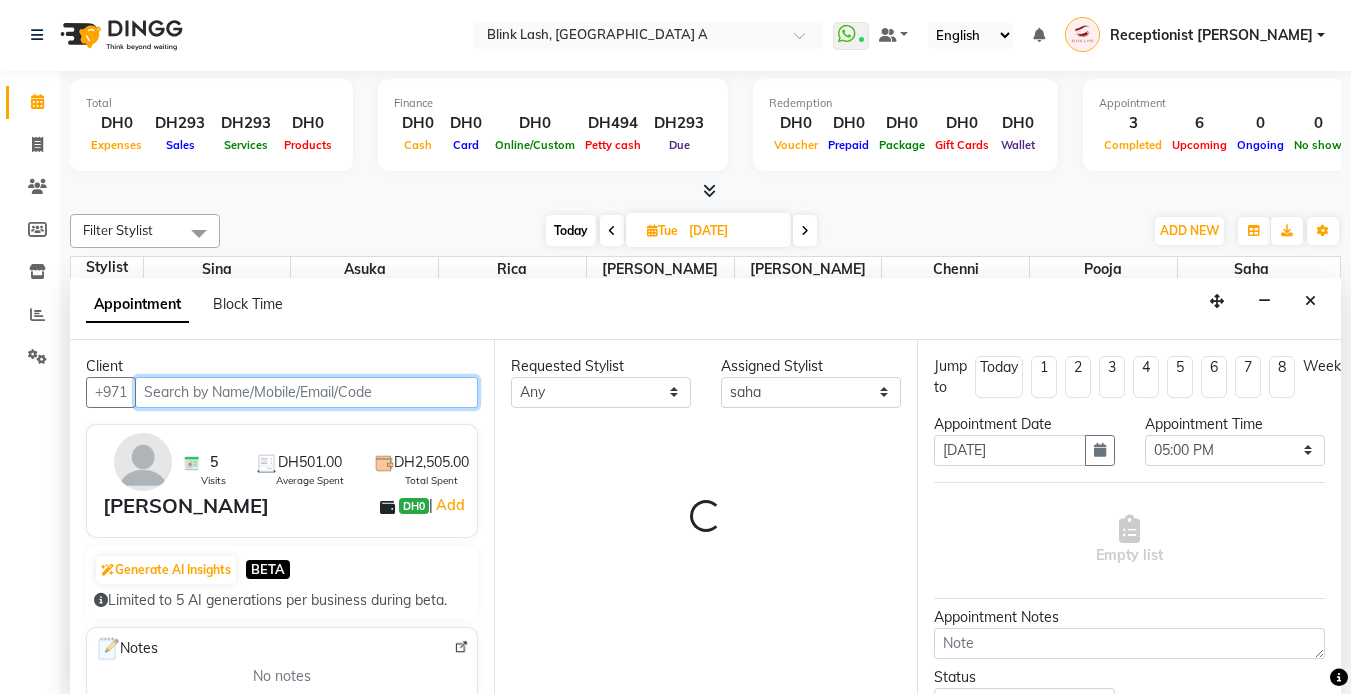select on "2892" 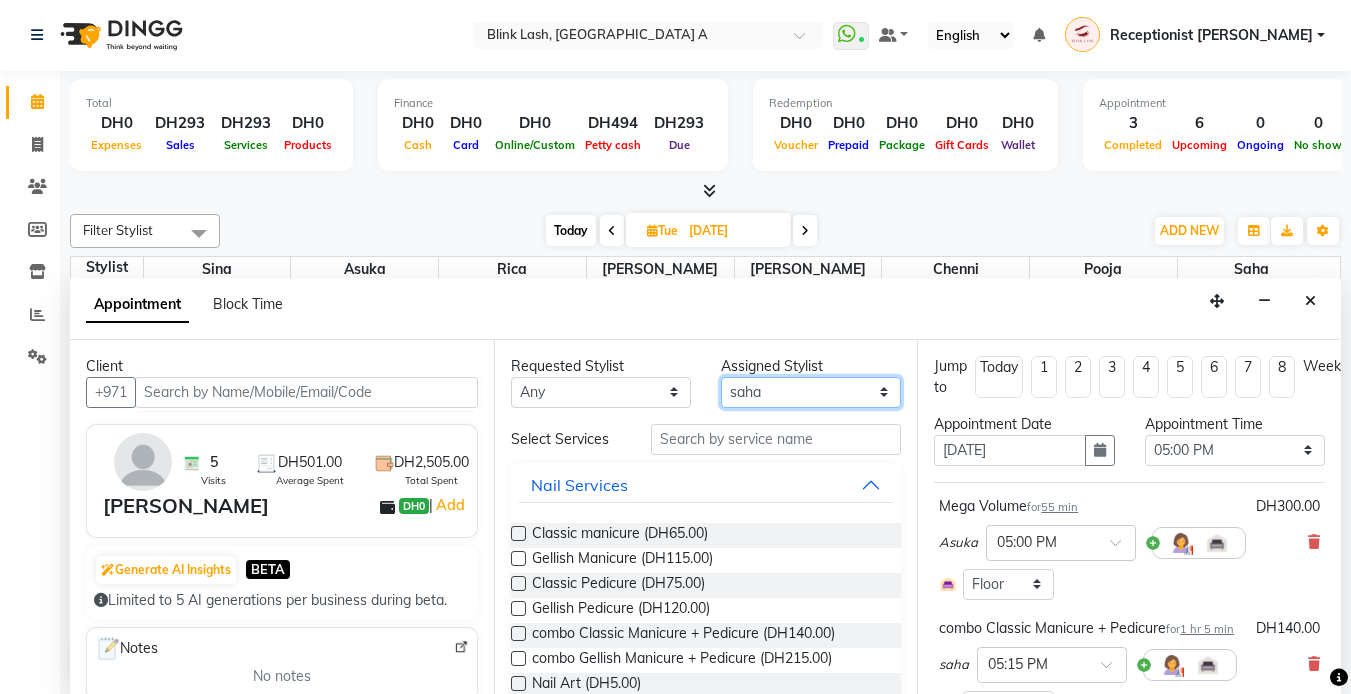 click on "Select [PERSON_NAME] [PERSON_NAME] pooja [PERSON_NAME]" at bounding box center [811, 392] 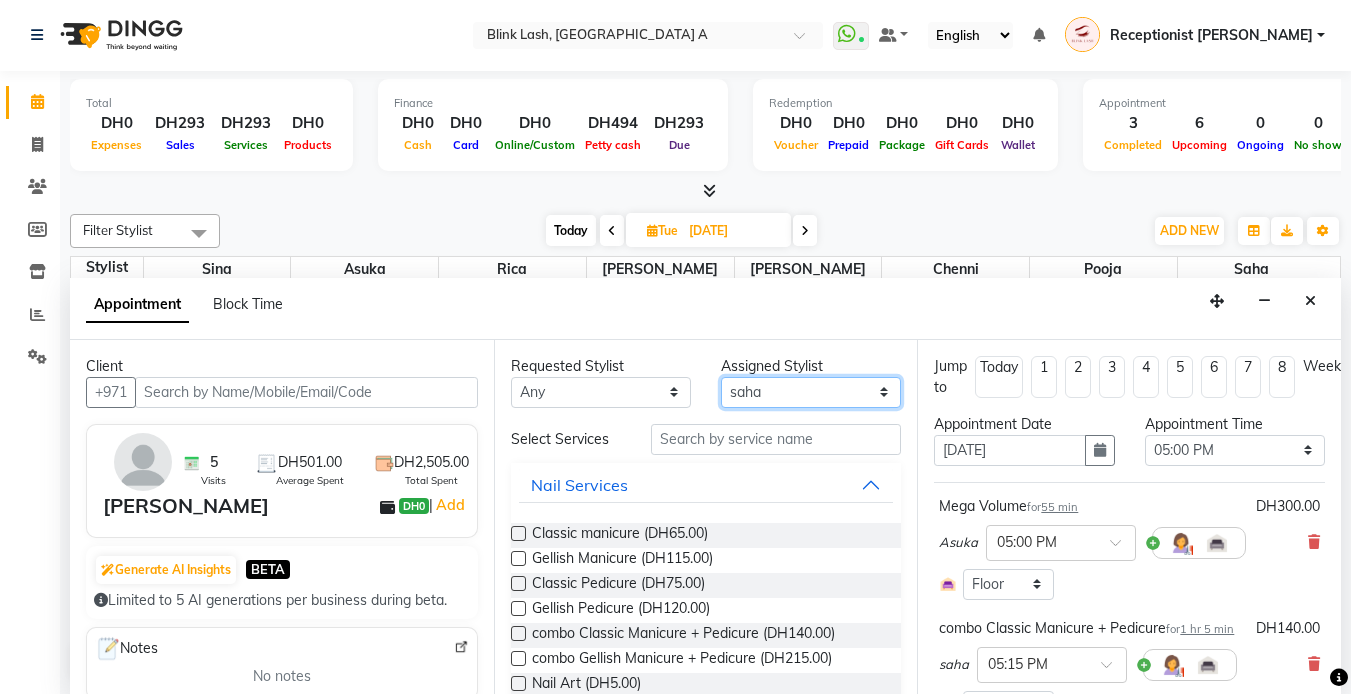 select on "42464" 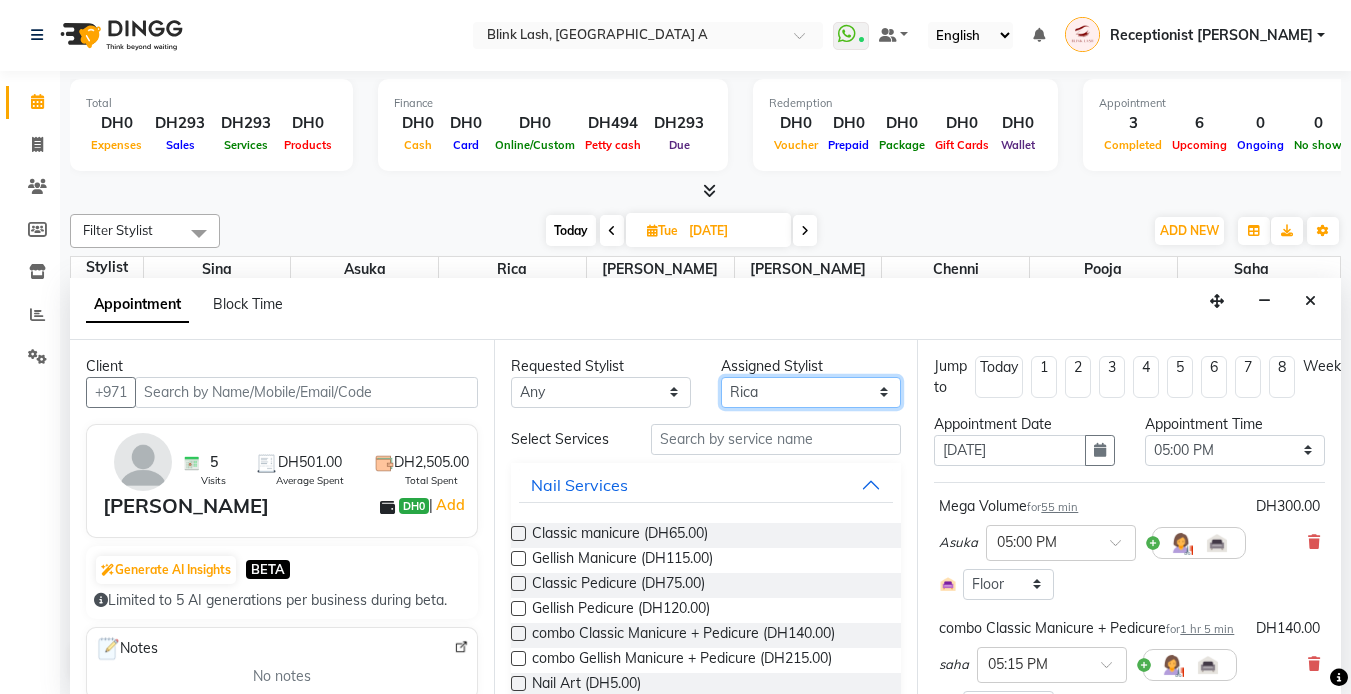 click on "Select [PERSON_NAME] [PERSON_NAME] pooja [PERSON_NAME]" at bounding box center [811, 392] 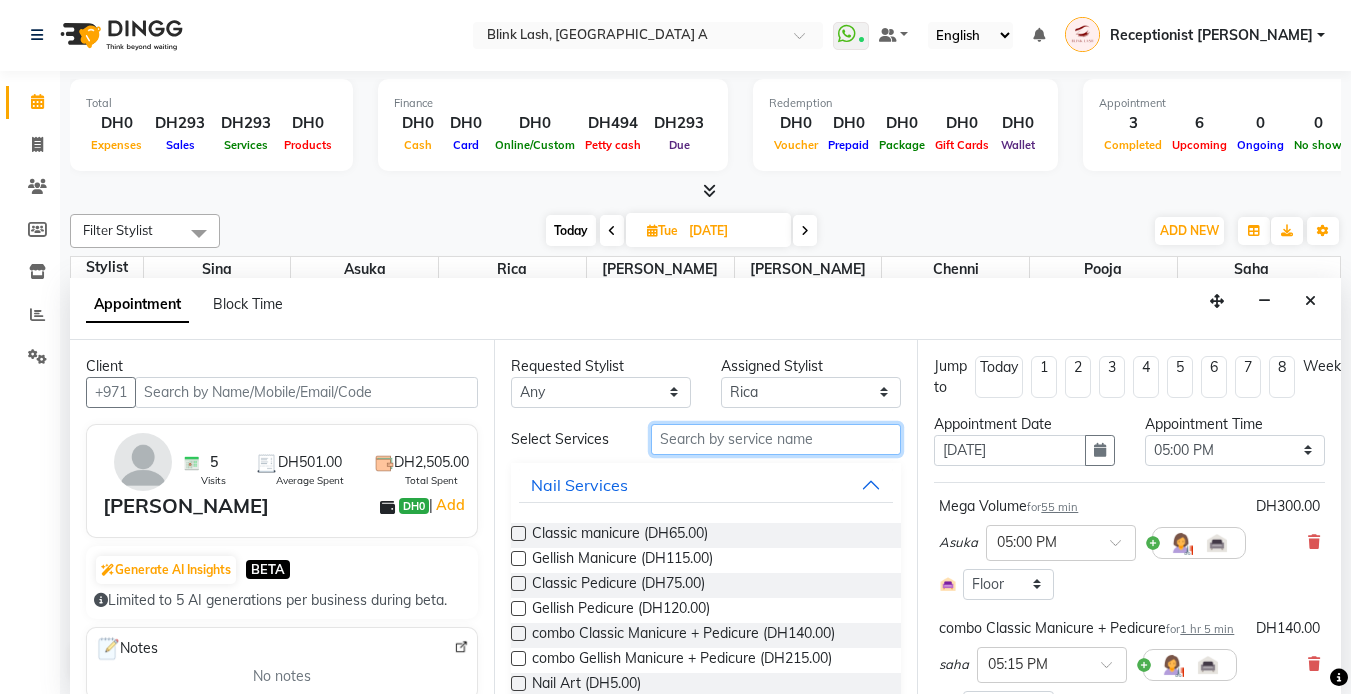 click at bounding box center [776, 439] 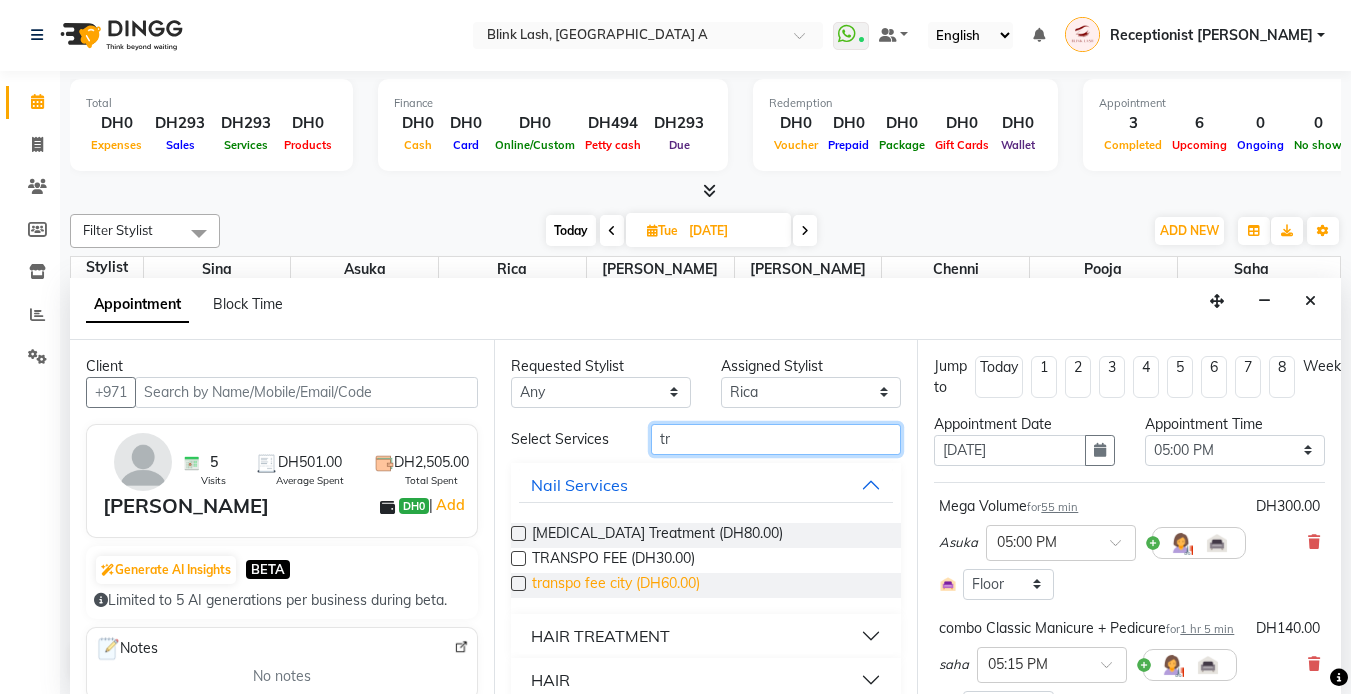 type on "tr" 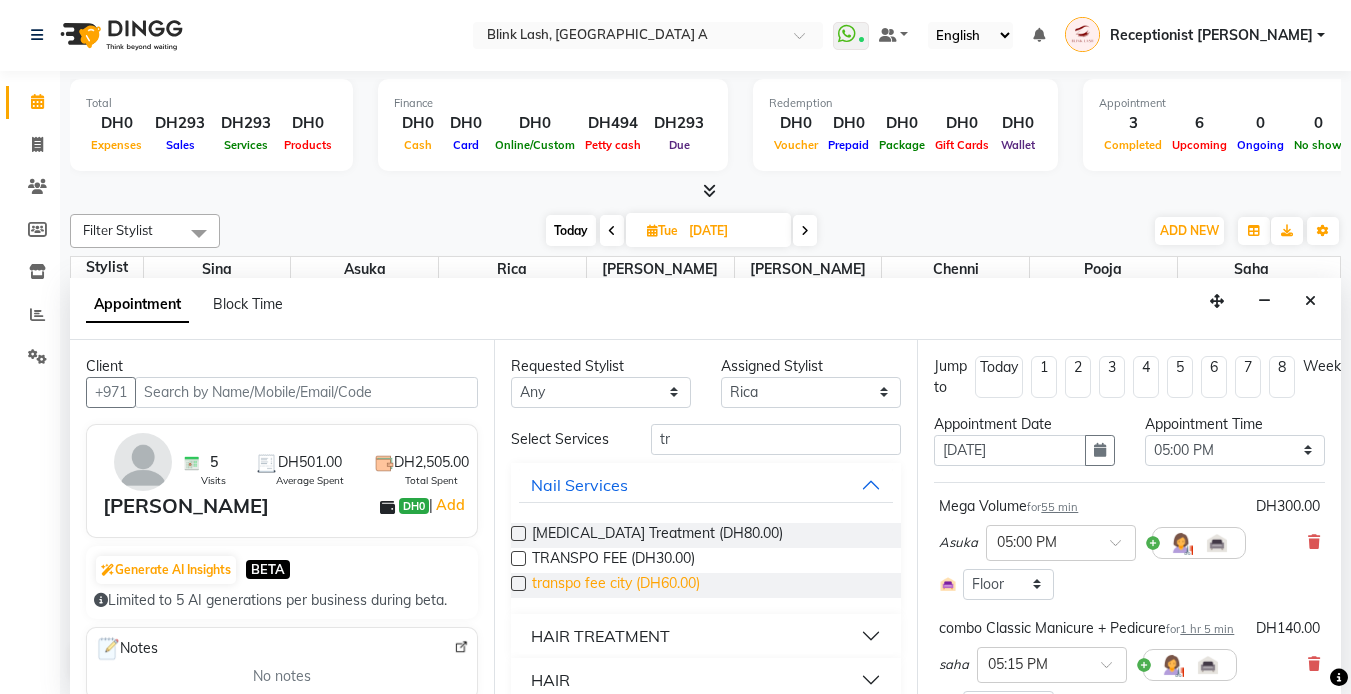 click on "transpo fee city (DH60.00)" at bounding box center (616, 585) 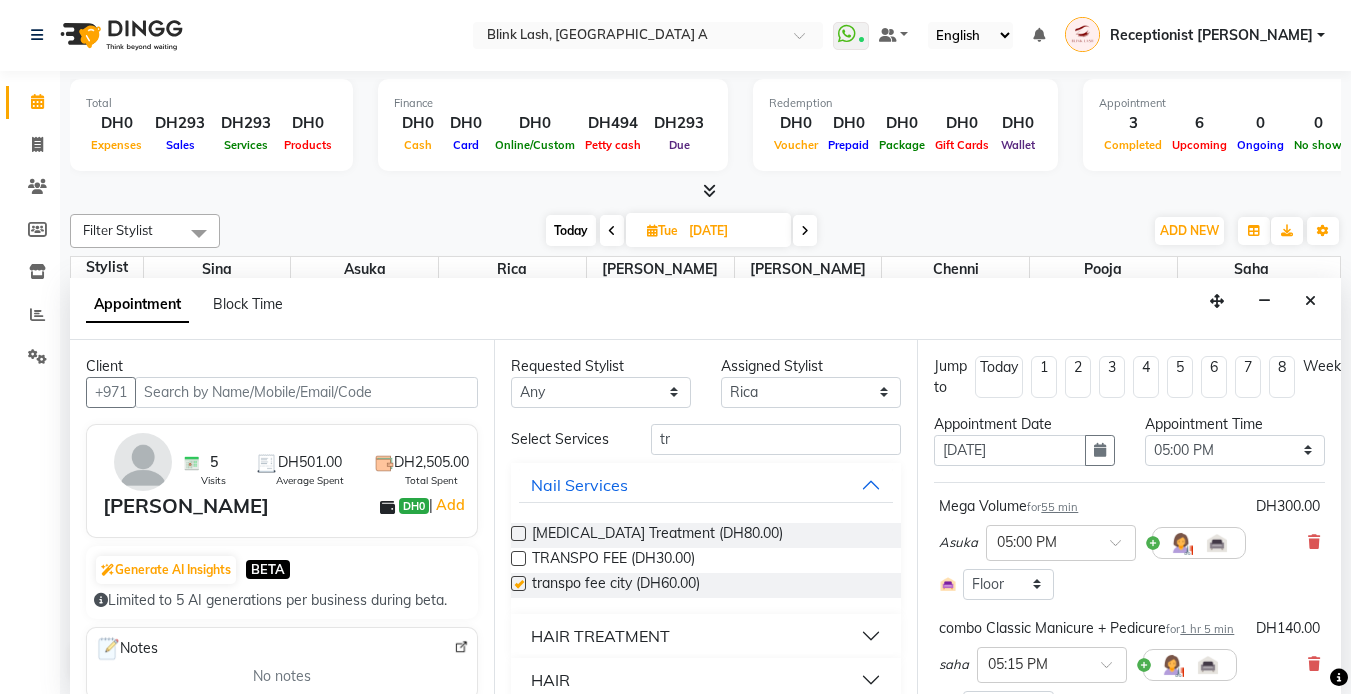 checkbox on "false" 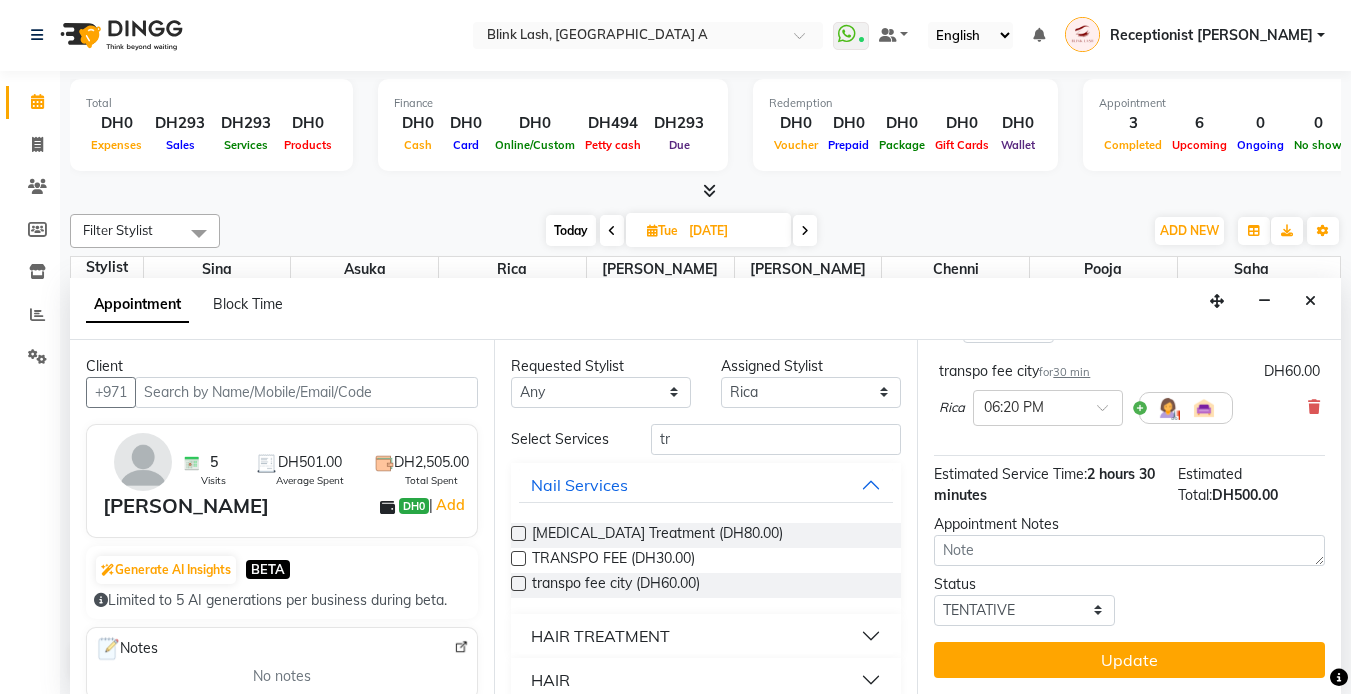 scroll, scrollTop: 400, scrollLeft: 0, axis: vertical 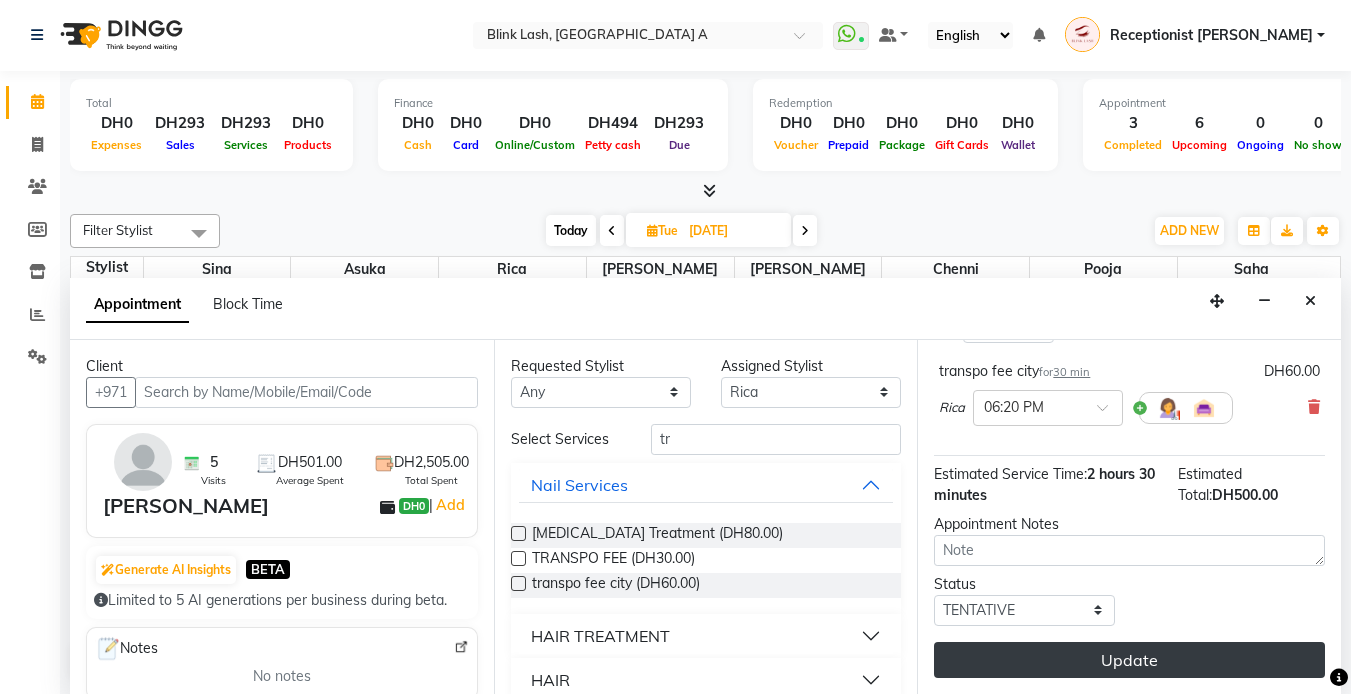 click on "Update" at bounding box center (1129, 660) 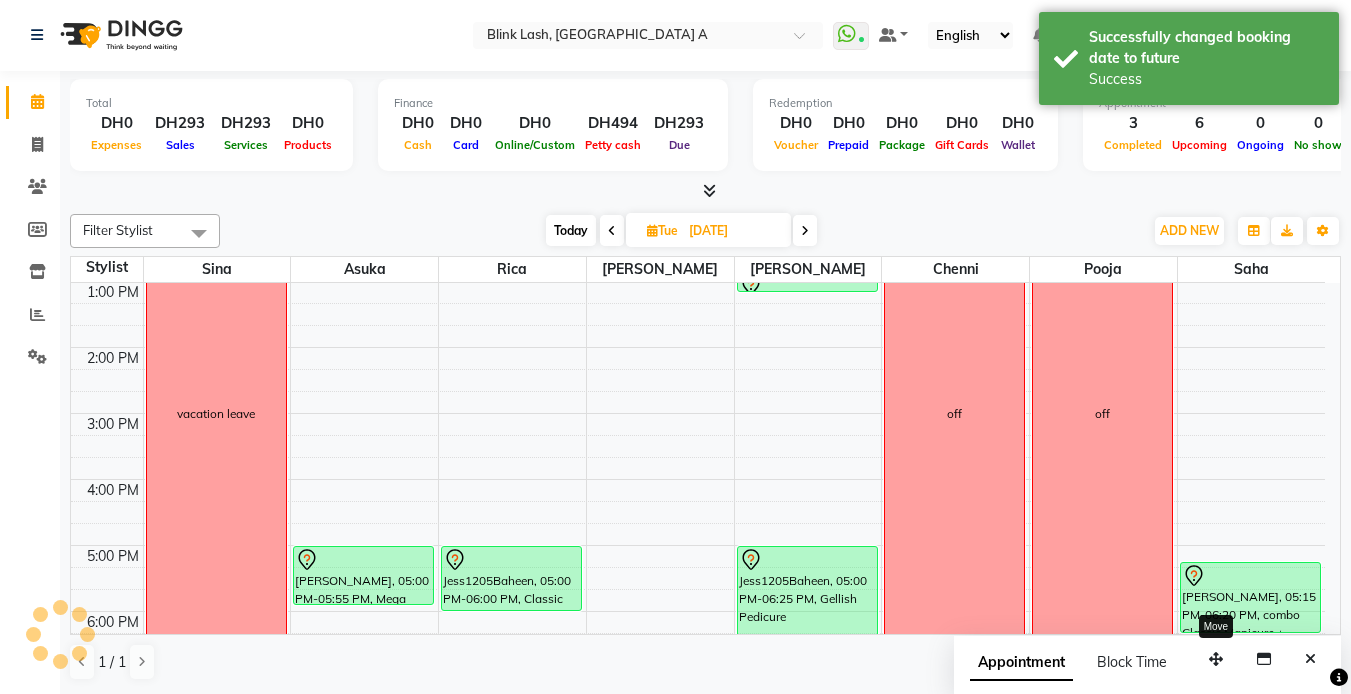 scroll, scrollTop: 0, scrollLeft: 0, axis: both 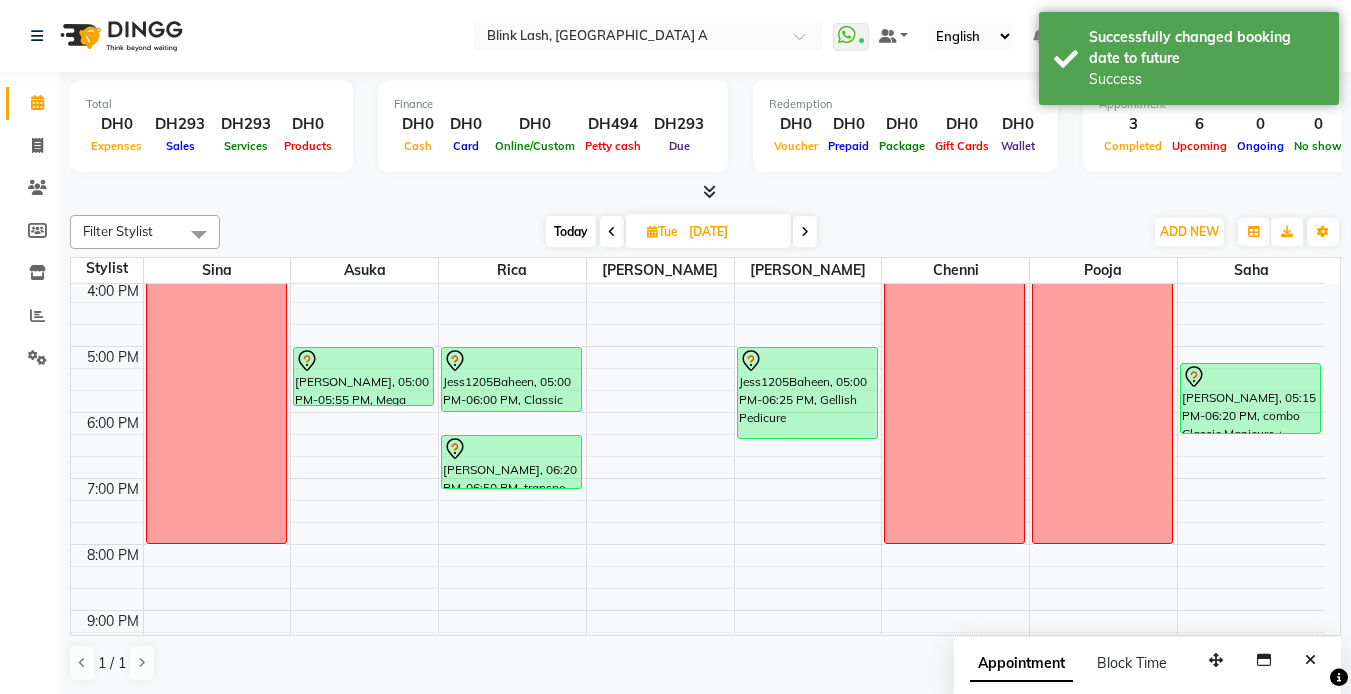 drag, startPoint x: 530, startPoint y: 466, endPoint x: 525, endPoint y: 479, distance: 13.928389 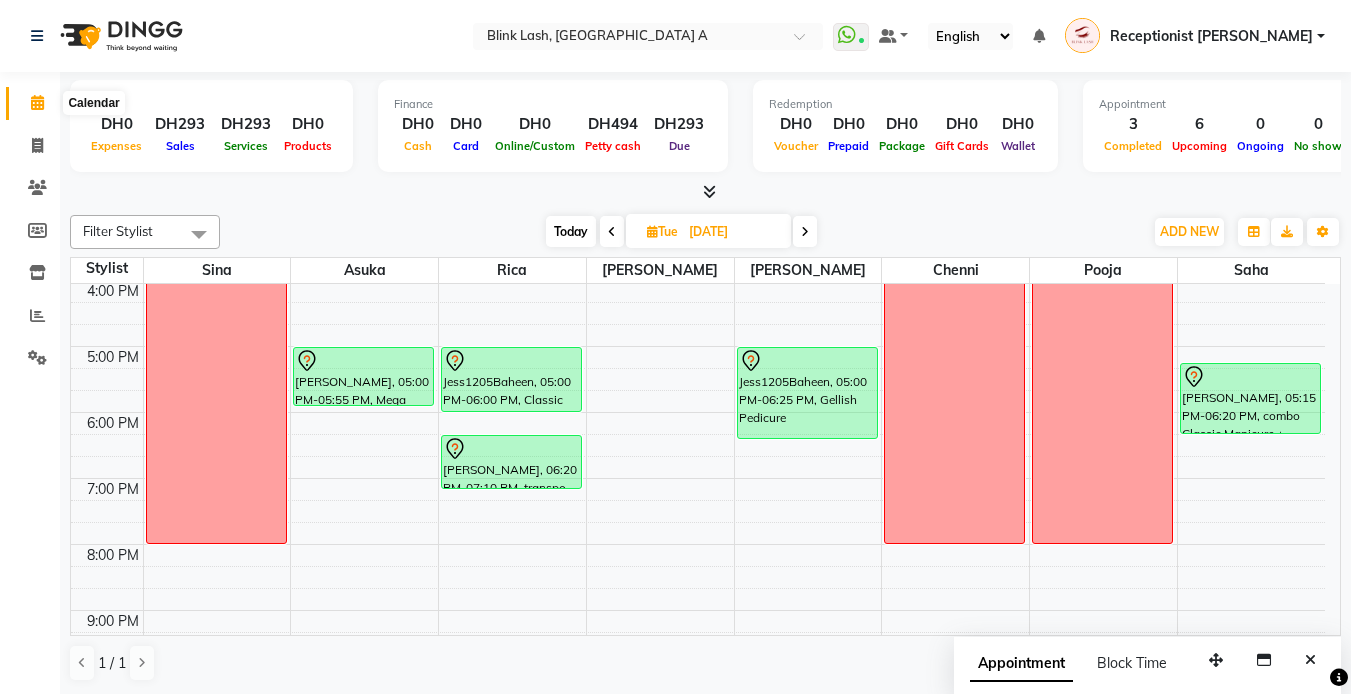 click 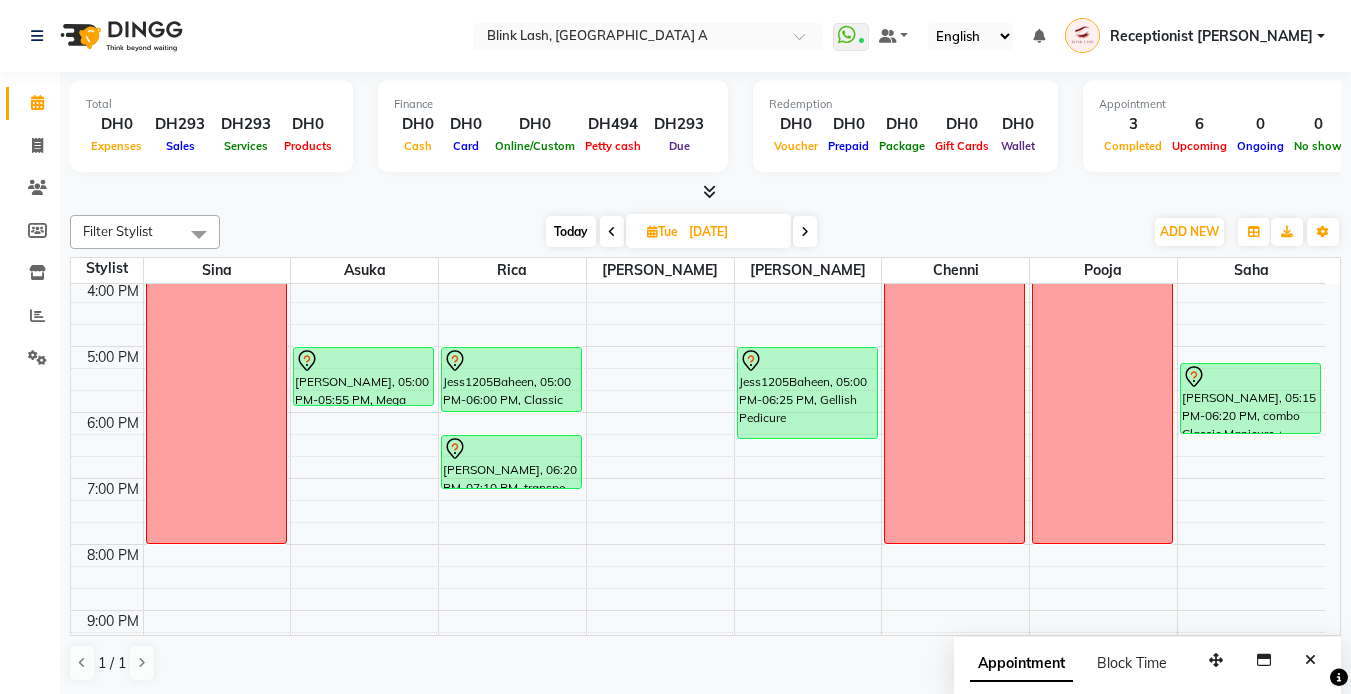 click on "Today" at bounding box center [571, 231] 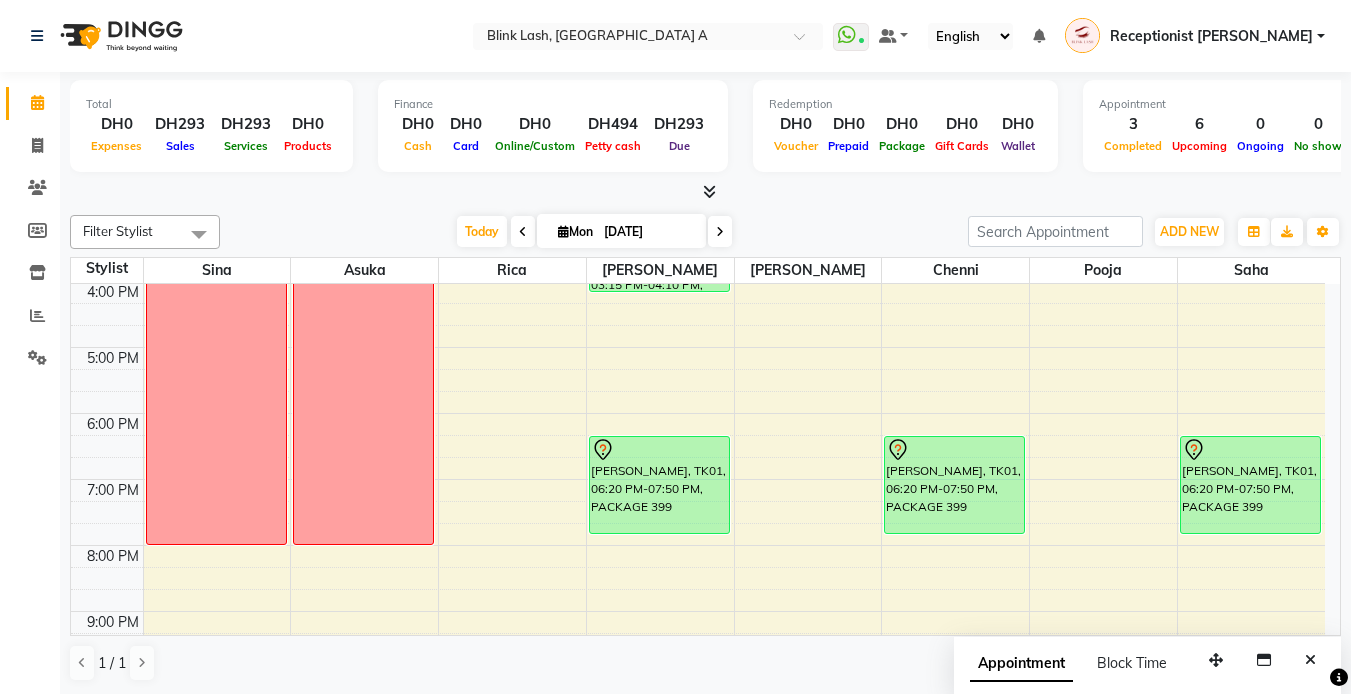 scroll, scrollTop: 465, scrollLeft: 0, axis: vertical 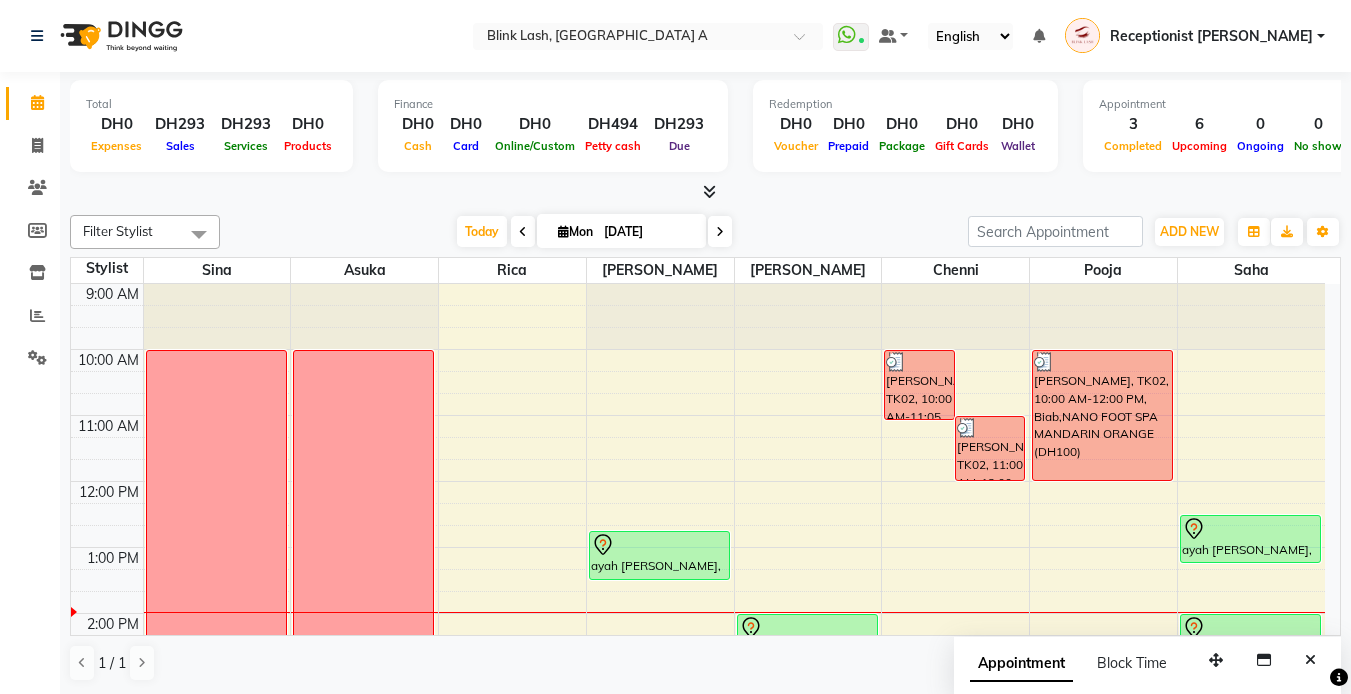 drag, startPoint x: 1344, startPoint y: 397, endPoint x: 1365, endPoint y: 595, distance: 199.11052 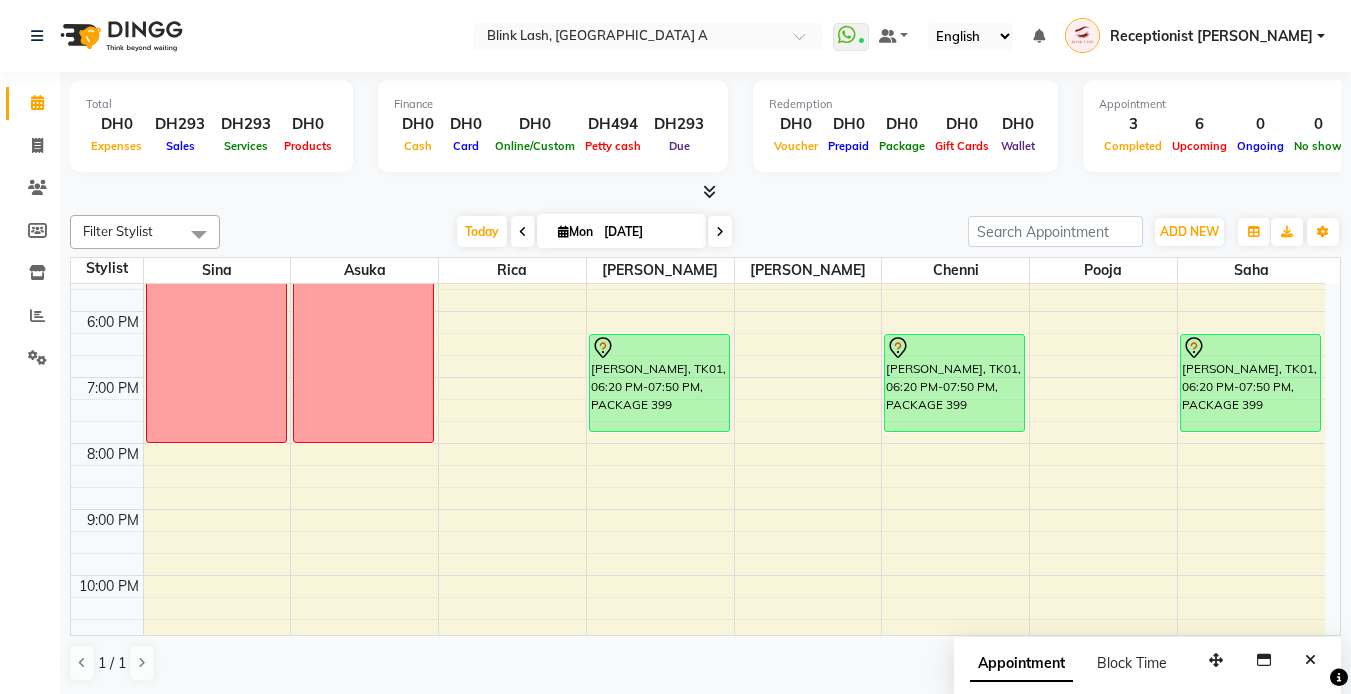 scroll, scrollTop: 638, scrollLeft: 0, axis: vertical 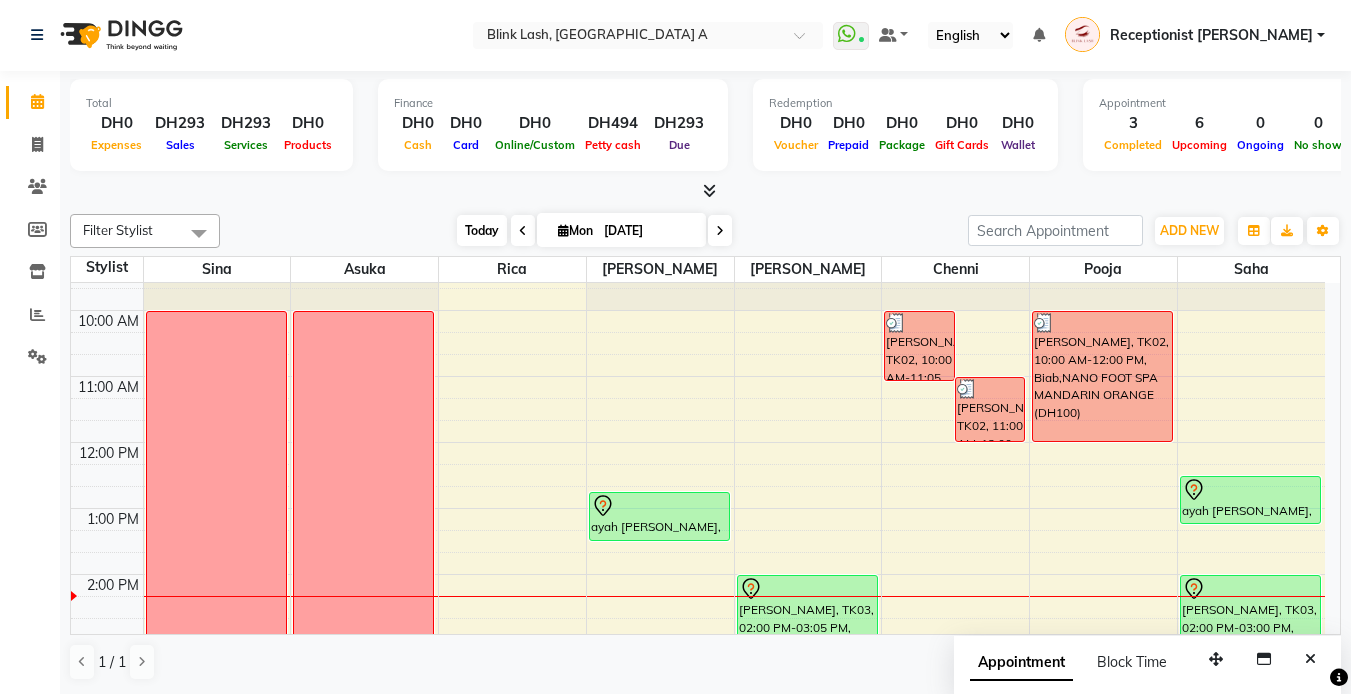 click on "Today" at bounding box center [482, 230] 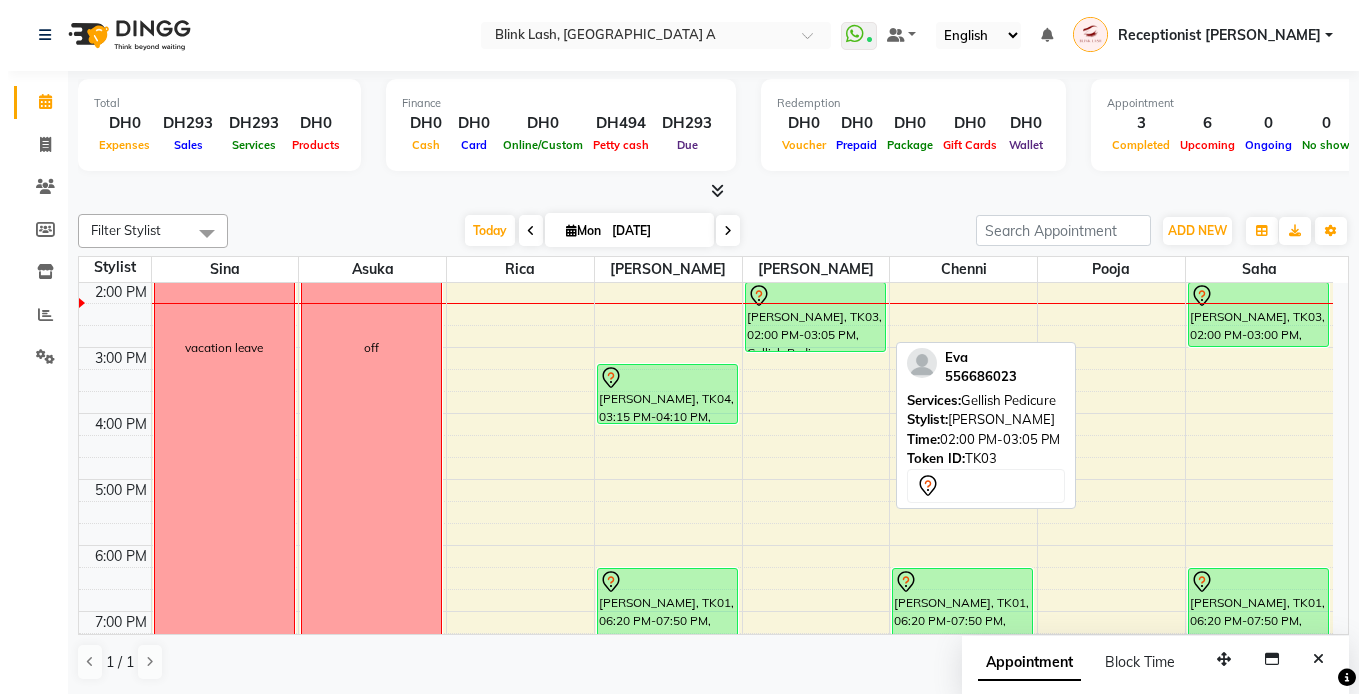 scroll, scrollTop: 231, scrollLeft: 0, axis: vertical 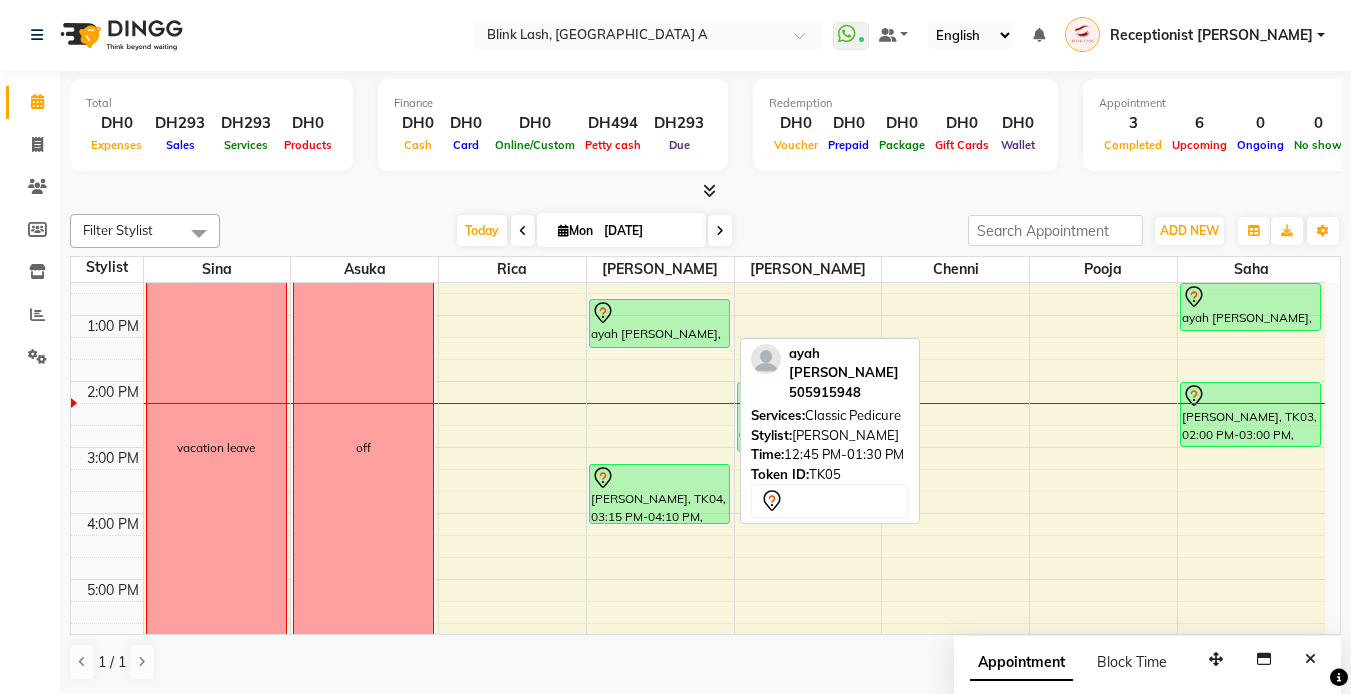 click at bounding box center (659, 313) 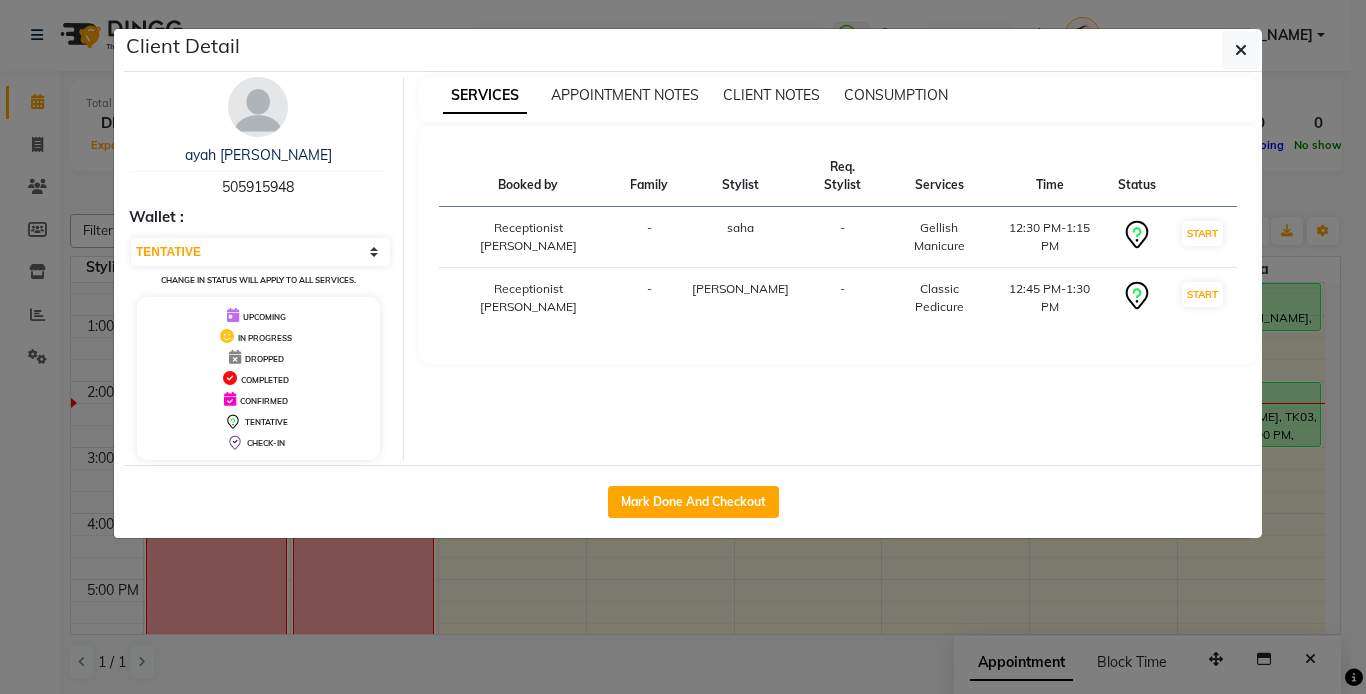 drag, startPoint x: 750, startPoint y: 511, endPoint x: 792, endPoint y: 410, distance: 109.38464 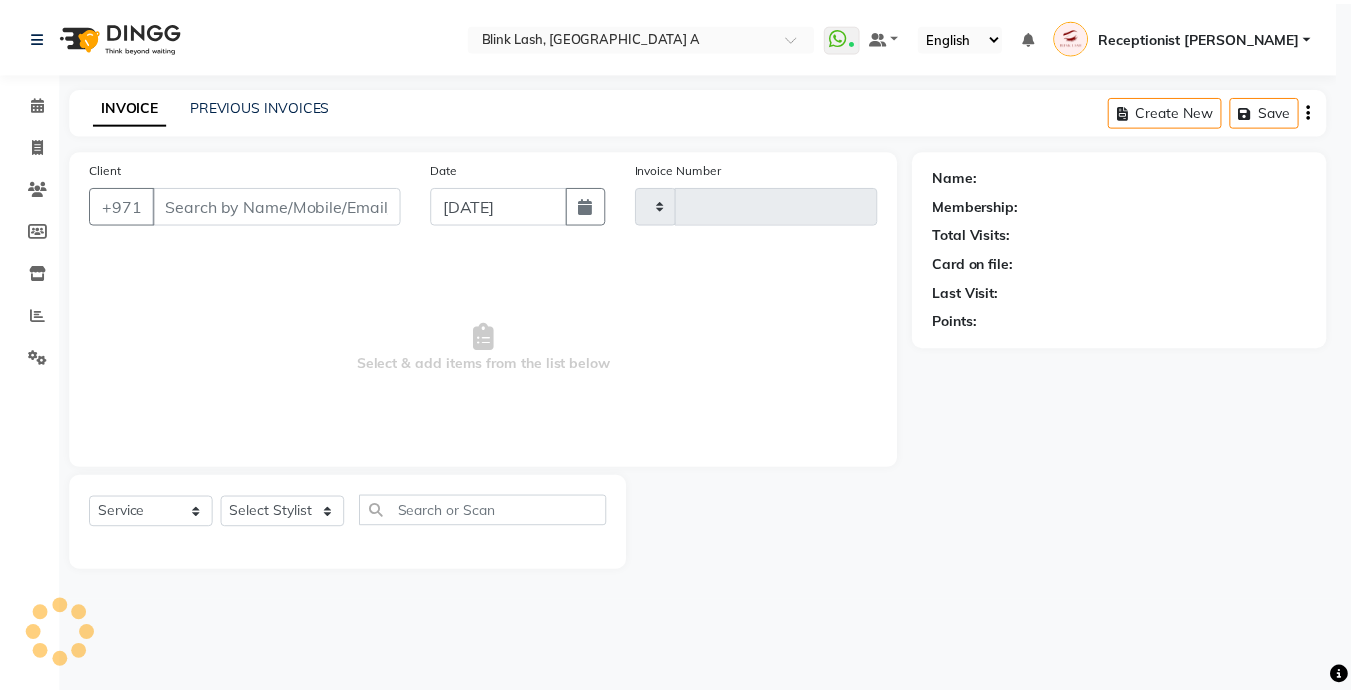 scroll, scrollTop: 0, scrollLeft: 0, axis: both 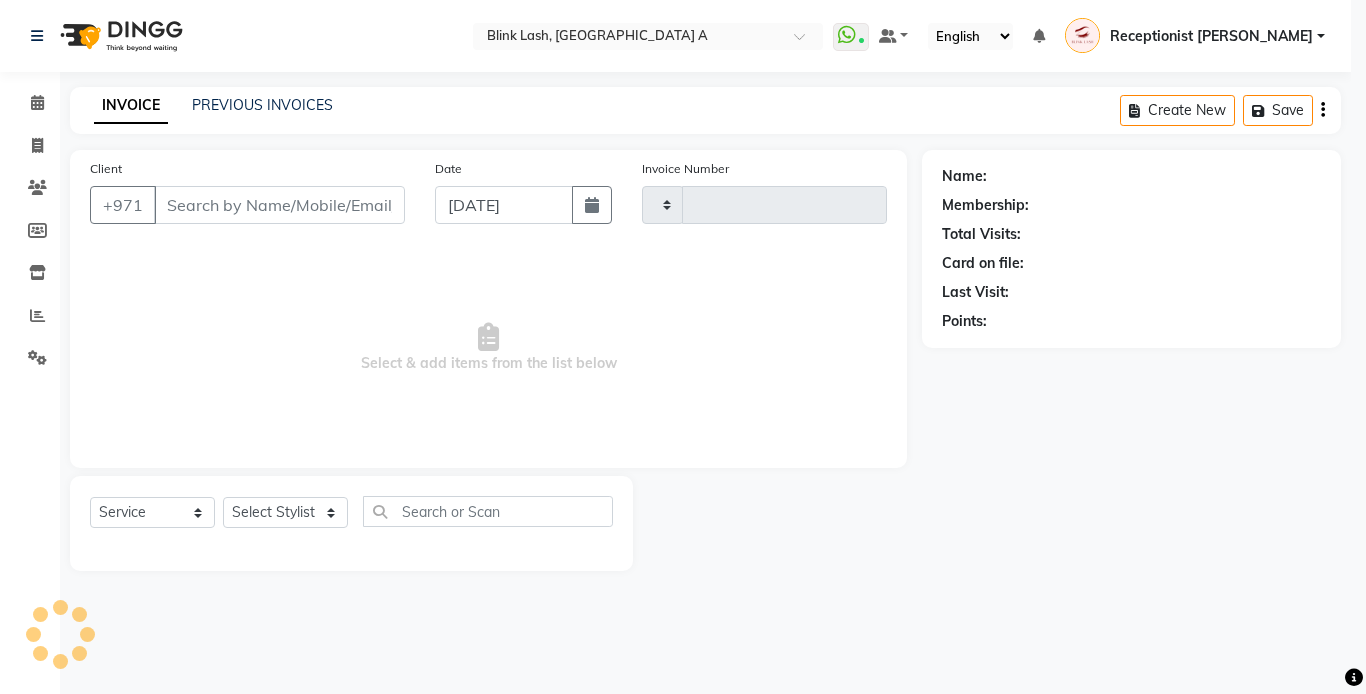 type on "1071" 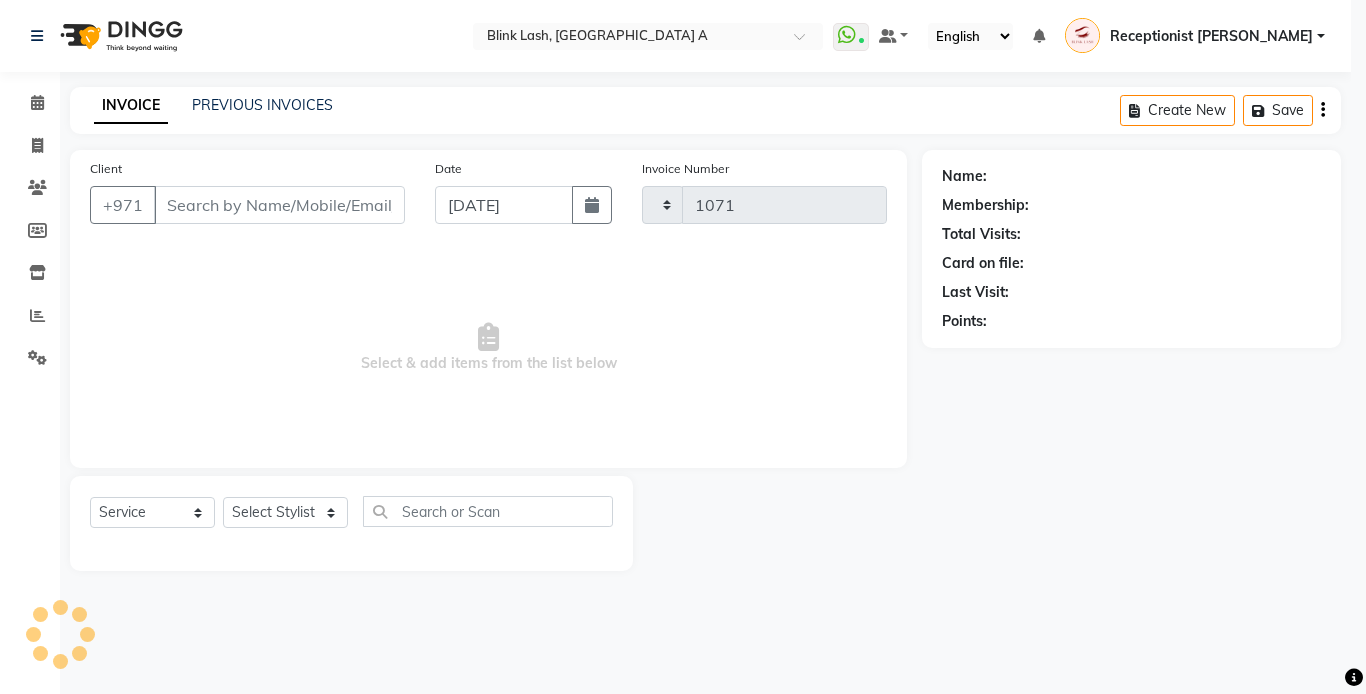 select on "5970" 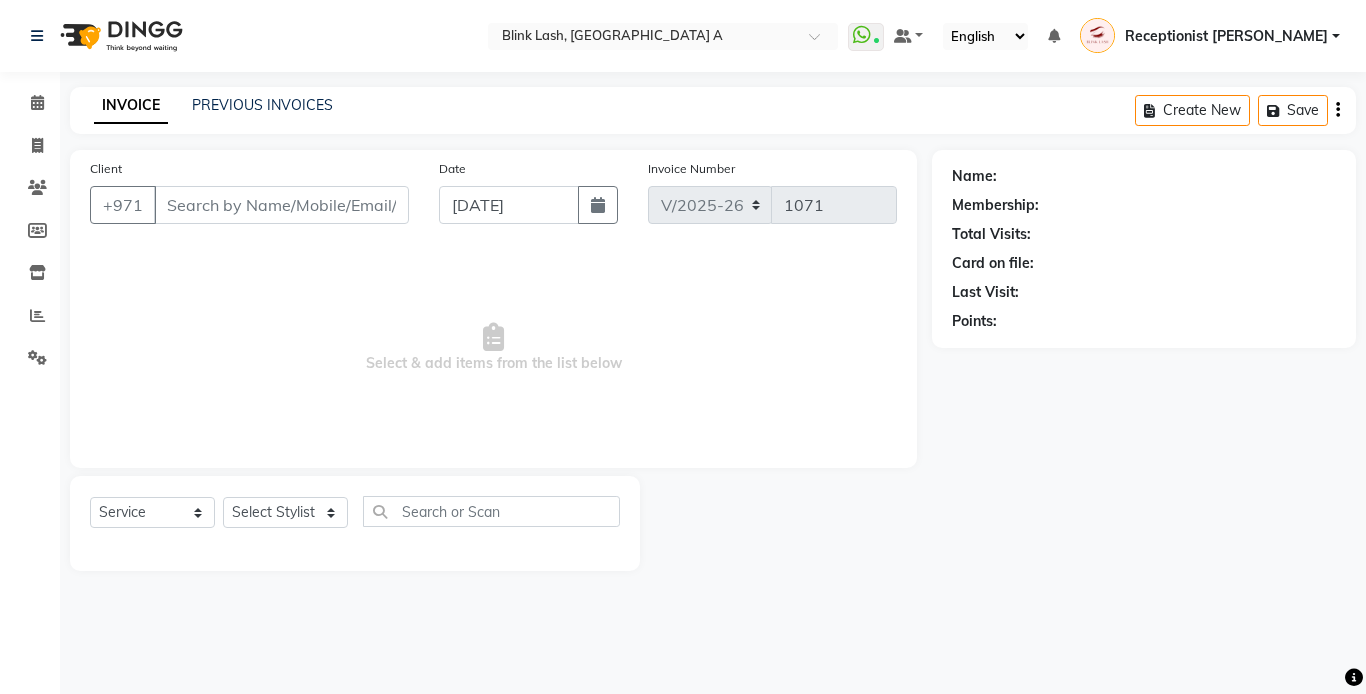 type on "505915948" 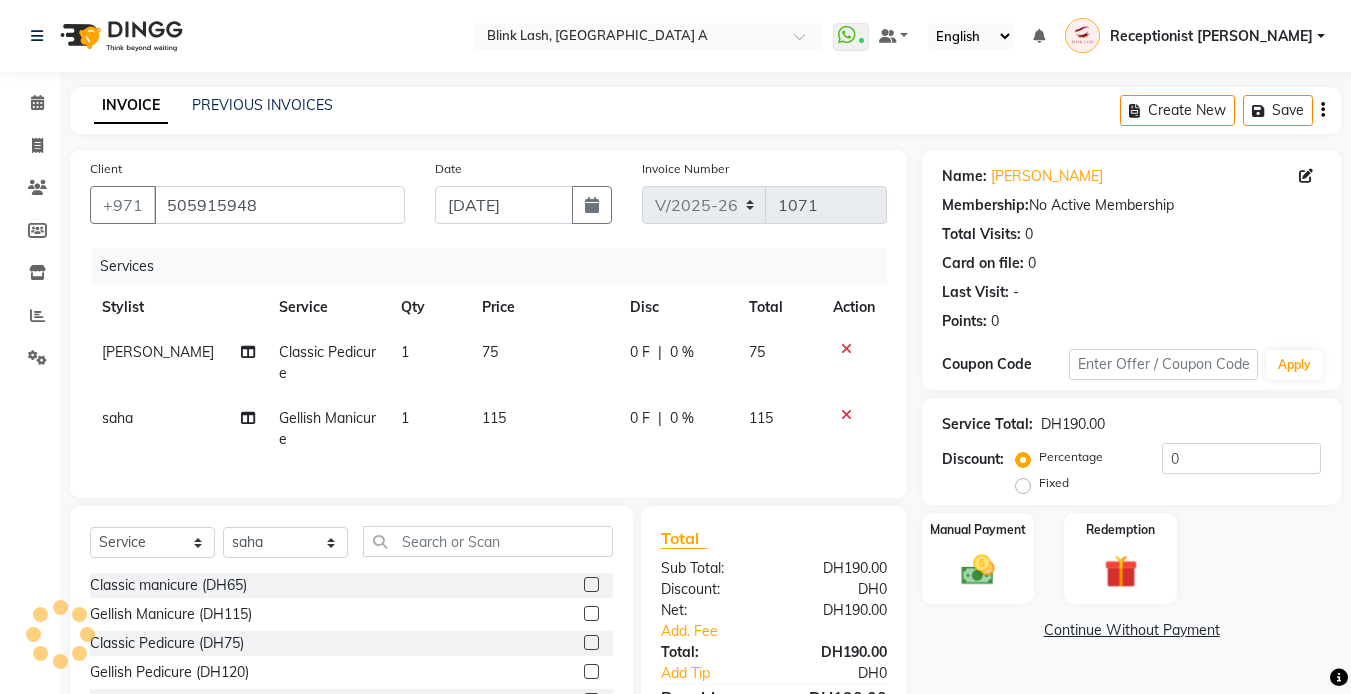 click on "75" 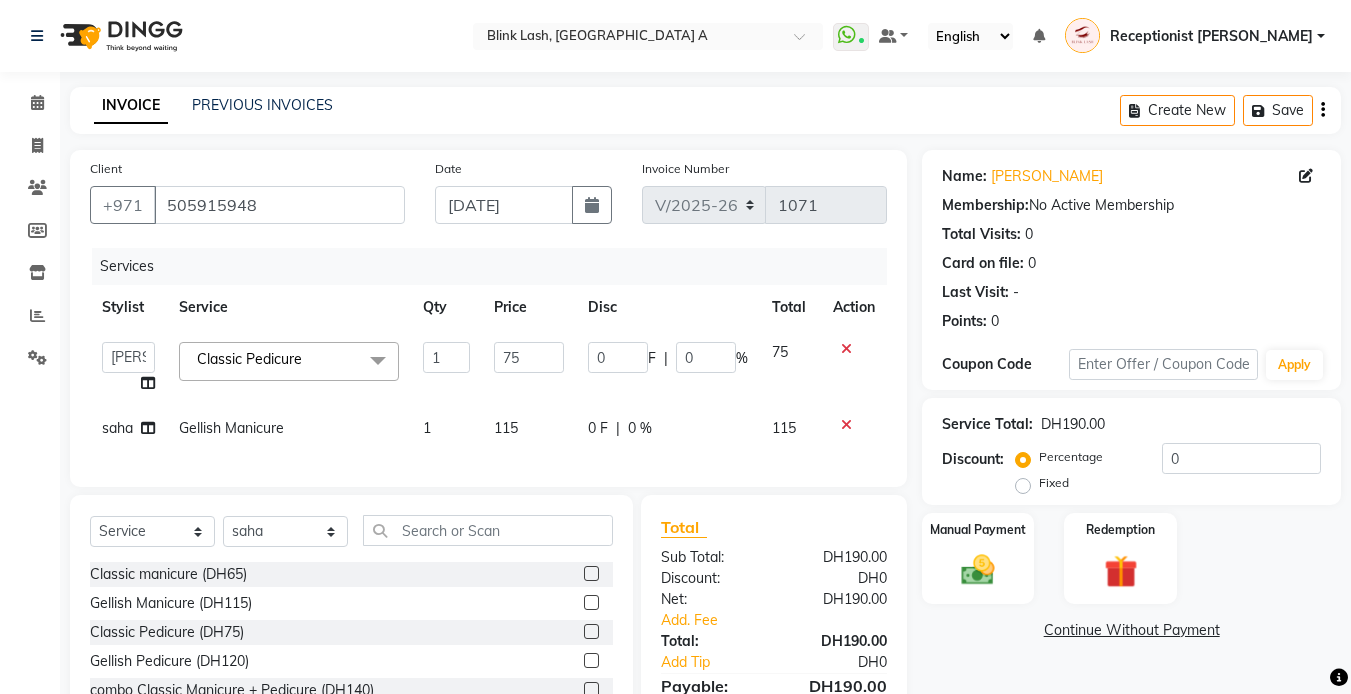 click on "Classic Pedicure  x" 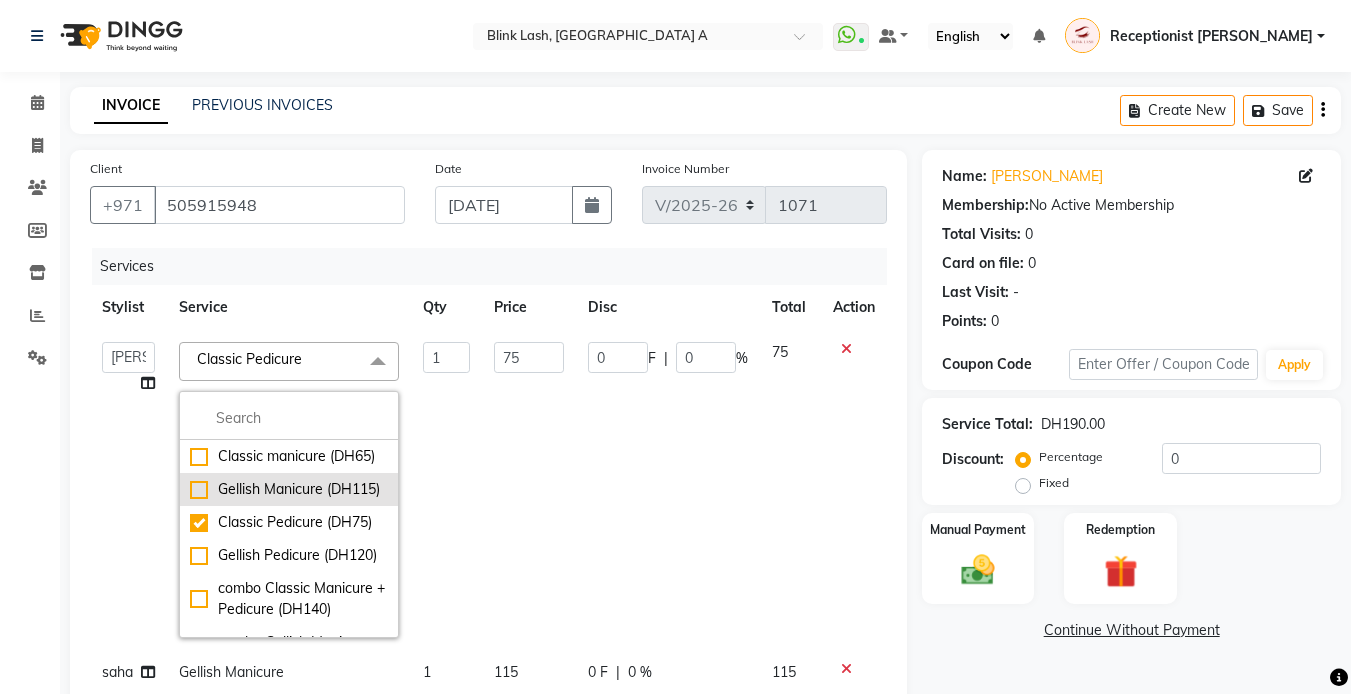 click on "Gellish Manicure (DH115)" 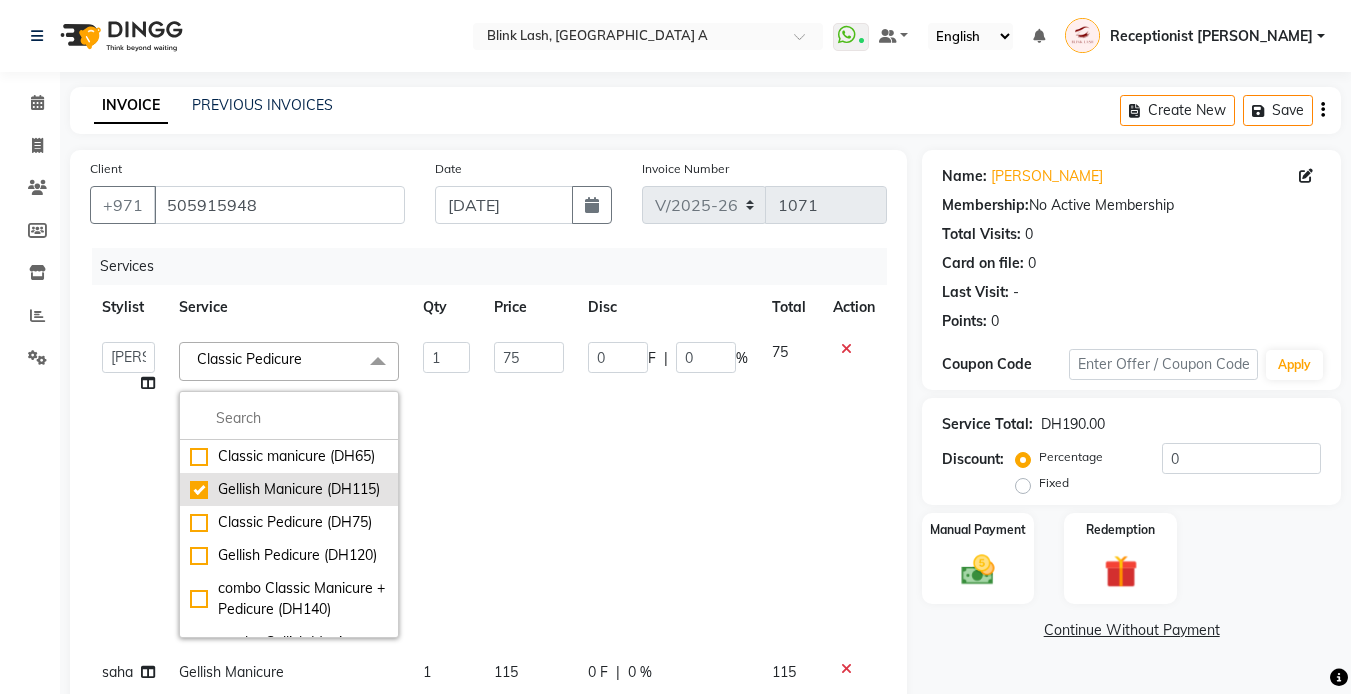 checkbox on "true" 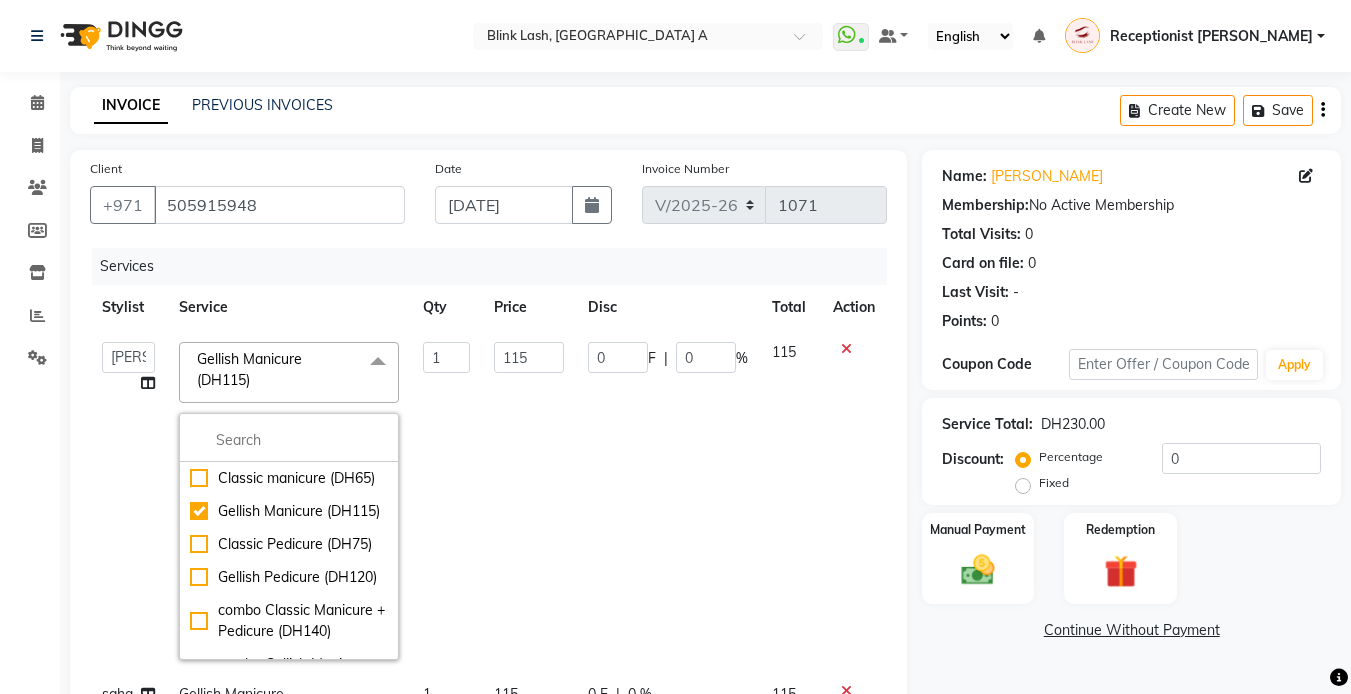 click on "Client [PHONE_NUMBER] Date [DATE] Invoice Number V/2025 V/[PHONE_NUMBER] Services Stylist Service Qty Price Disc Total Action  Accounts   Asuka   [PERSON_NAME]   [PERSON_NAME]   pooja   Receptionist [PERSON_NAME]   Rica   saha   [PERSON_NAME] Manicure (DH115)  x Classic manicure (DH65) Gellish Manicure (DH115) Classic Pedicure (DH75) Gellish Pedicure (DH120) combo Classic Manicure + Pedicure (DH140)  combo Gellish Manicure + Pedicure (DH215) Nail Art (DH5) [MEDICAL_DATA] Treatment (DH80) Classic Eyelash Extensions (DH230) Classic Eyelash Infill (DH200) Removal eyelash (DH80) Hard Gel (DH280) NAIL EXTENSION INFILL (DH230) Biab (DH165) nail ext removal (DH100) Change Color Gel Full (DH55) Biab infill (DH145) 349 PROMOTIONS (DH349) TRANSPO FEE (DH30) transpo fee city (DH60) GELLISH REMOVAL  (DH30) FRENCH ADD ON (DH30) NAIL EXTENSION REFRESH (DH120) ACRYLIC NAIL EXT (DH280) KIDS MANICURE (DH45) KIDS PEDICURE (DH55) NAIL REPAIR (DH30) 249 PROMO (DH249) 299 promo facial and massage 60mins (DH299) classic eyelash promo (DH149) 1 115 0" 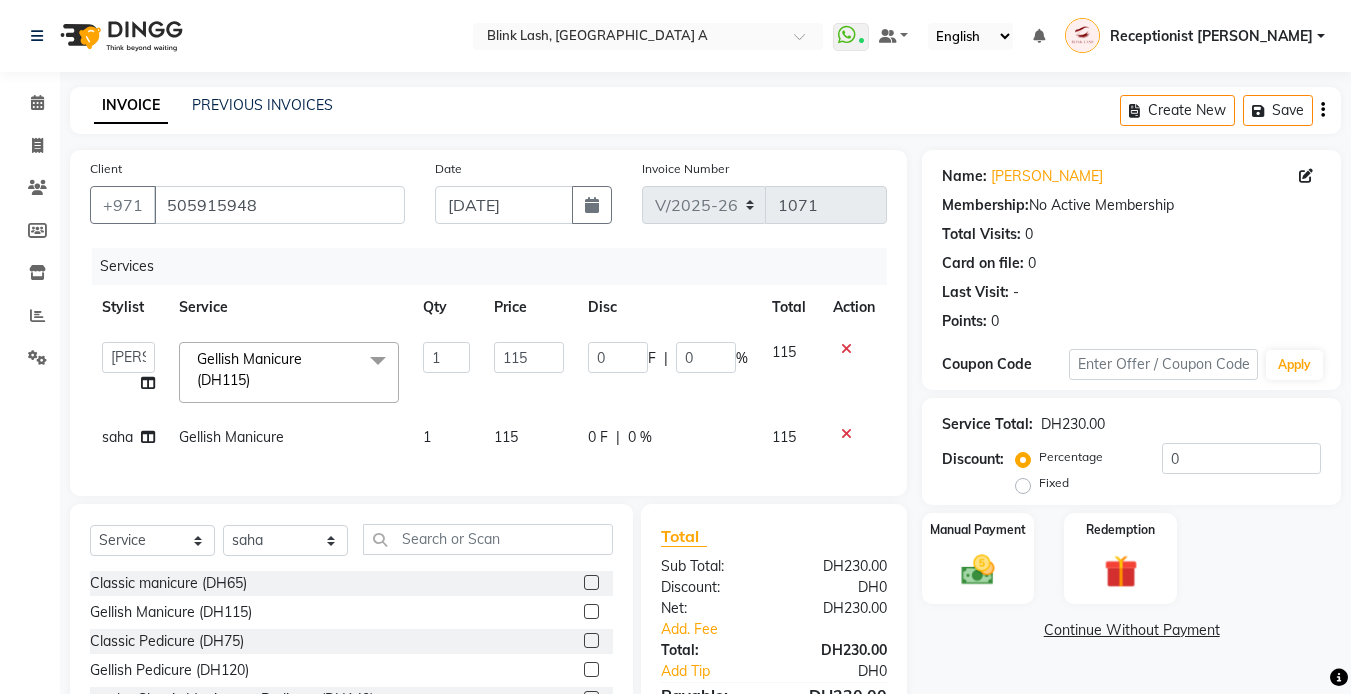 click on "Gellish Manicure" 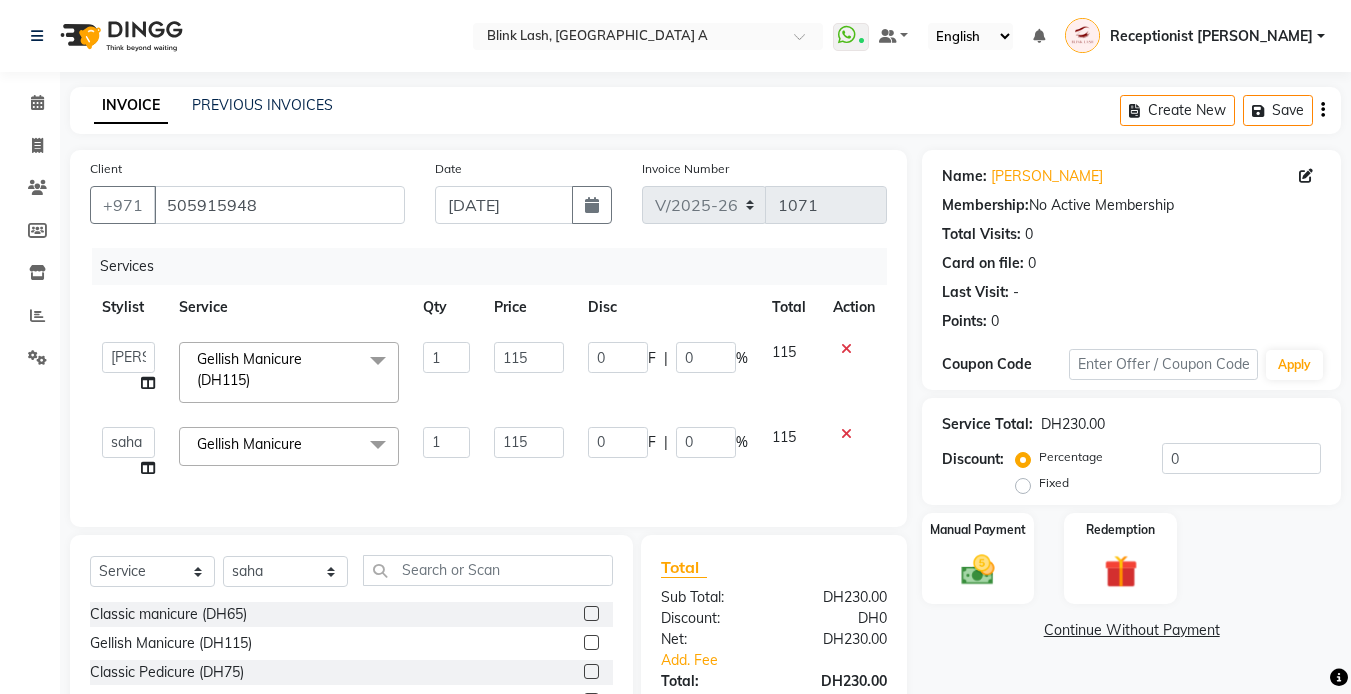 click on "Gellish Manicure  x" 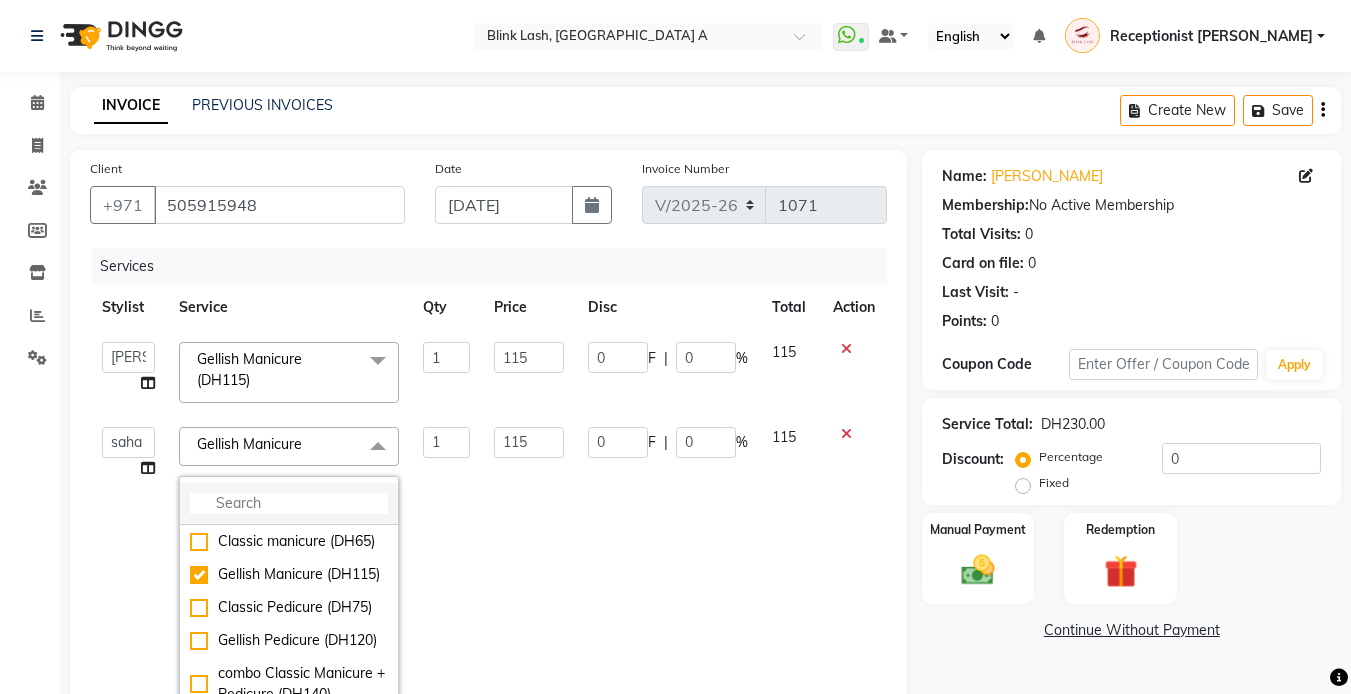 click 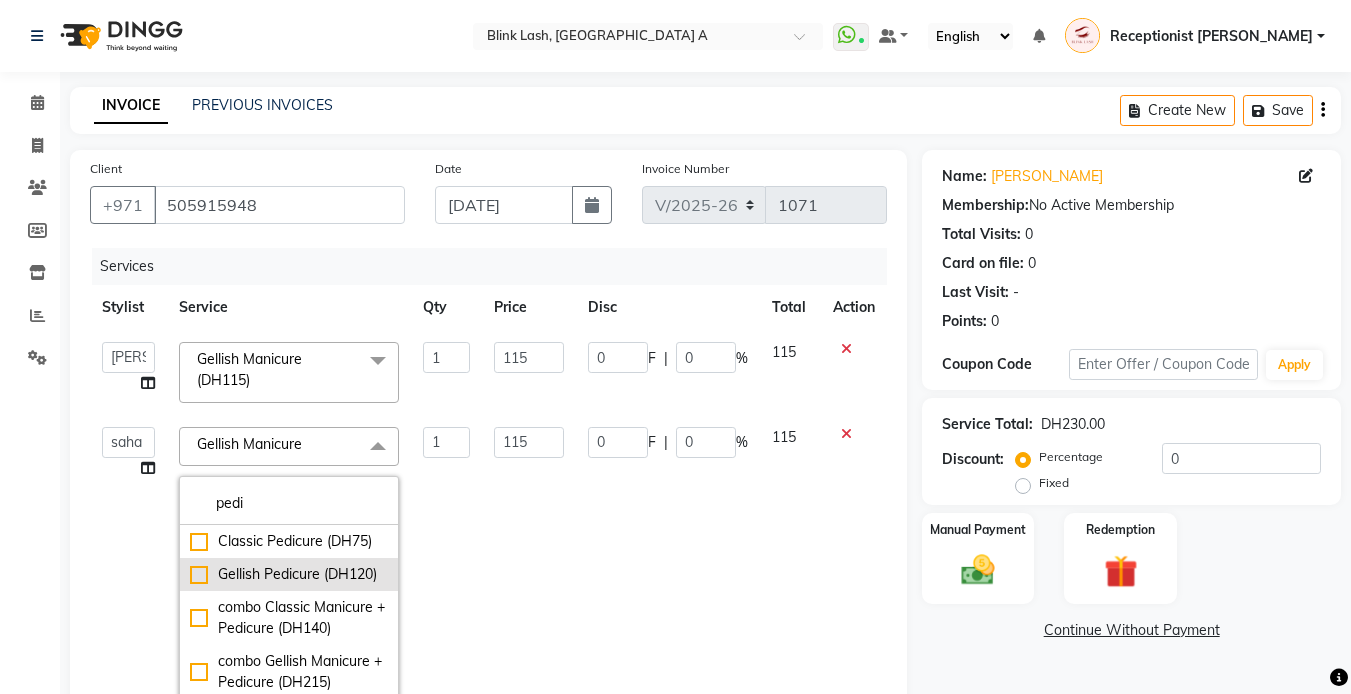 type on "pedi" 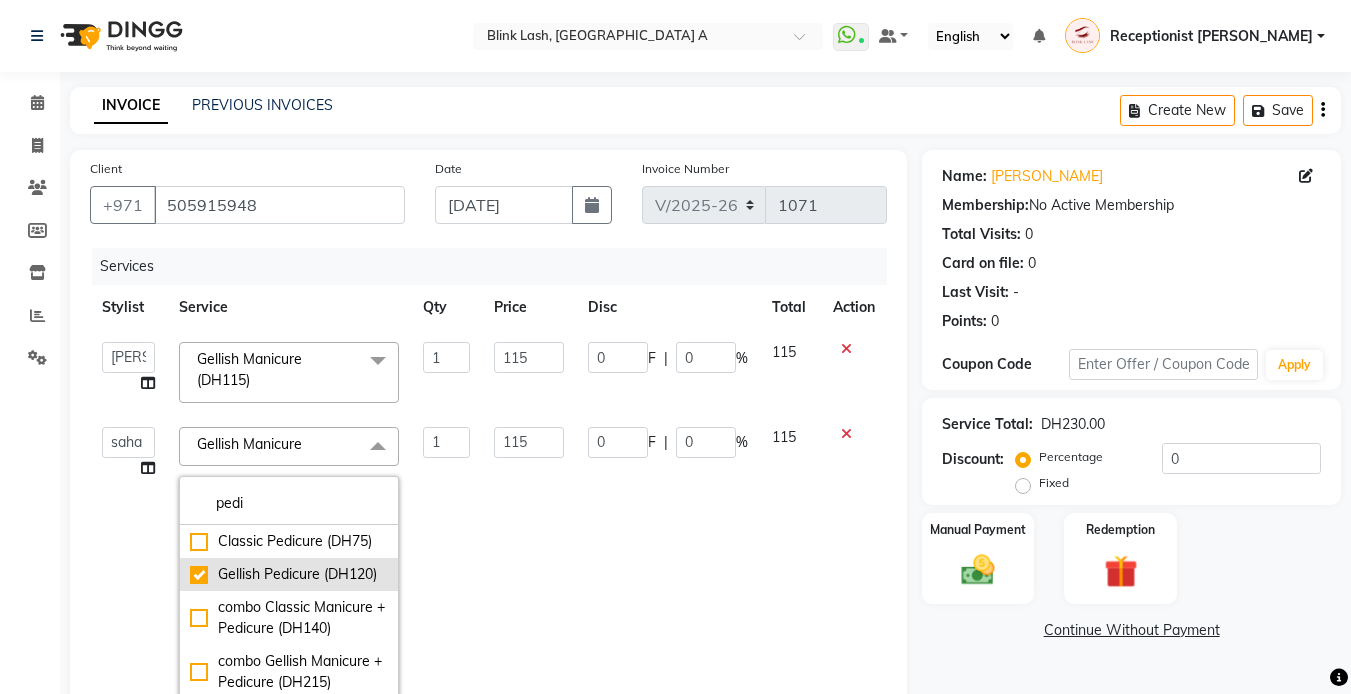 checkbox on "true" 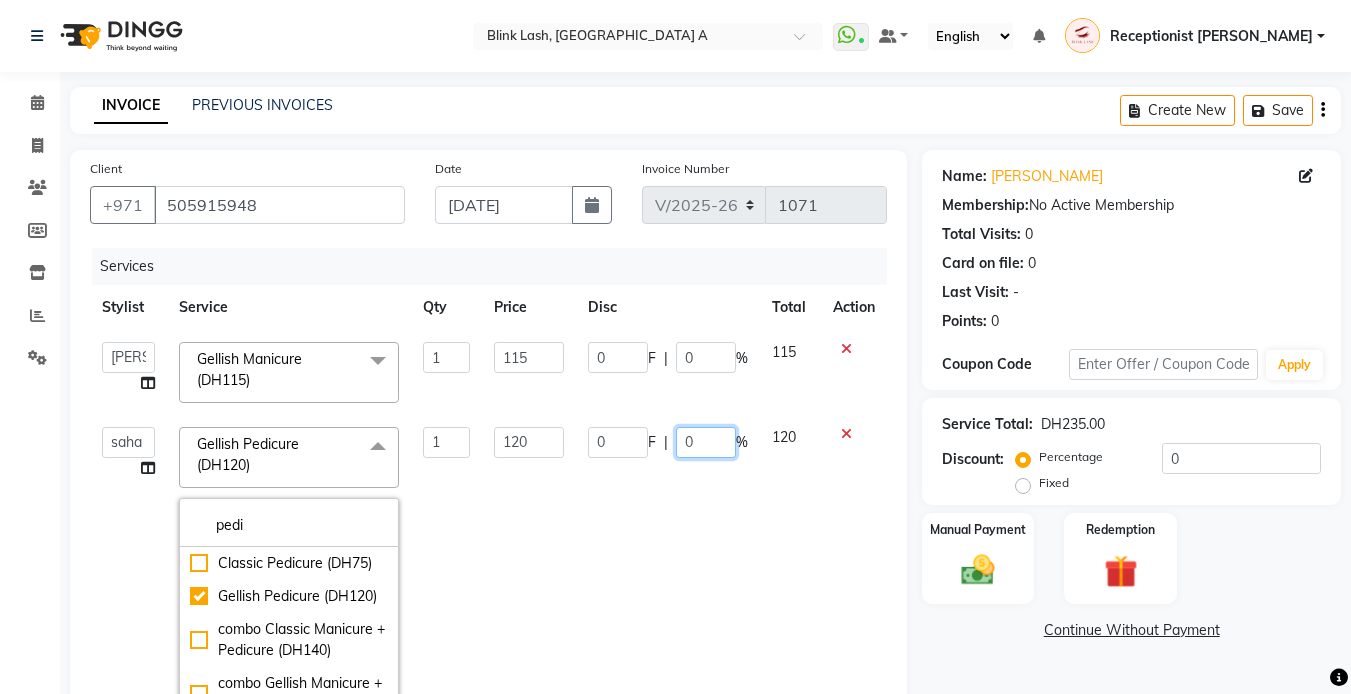 click on "0 F | 0 %" 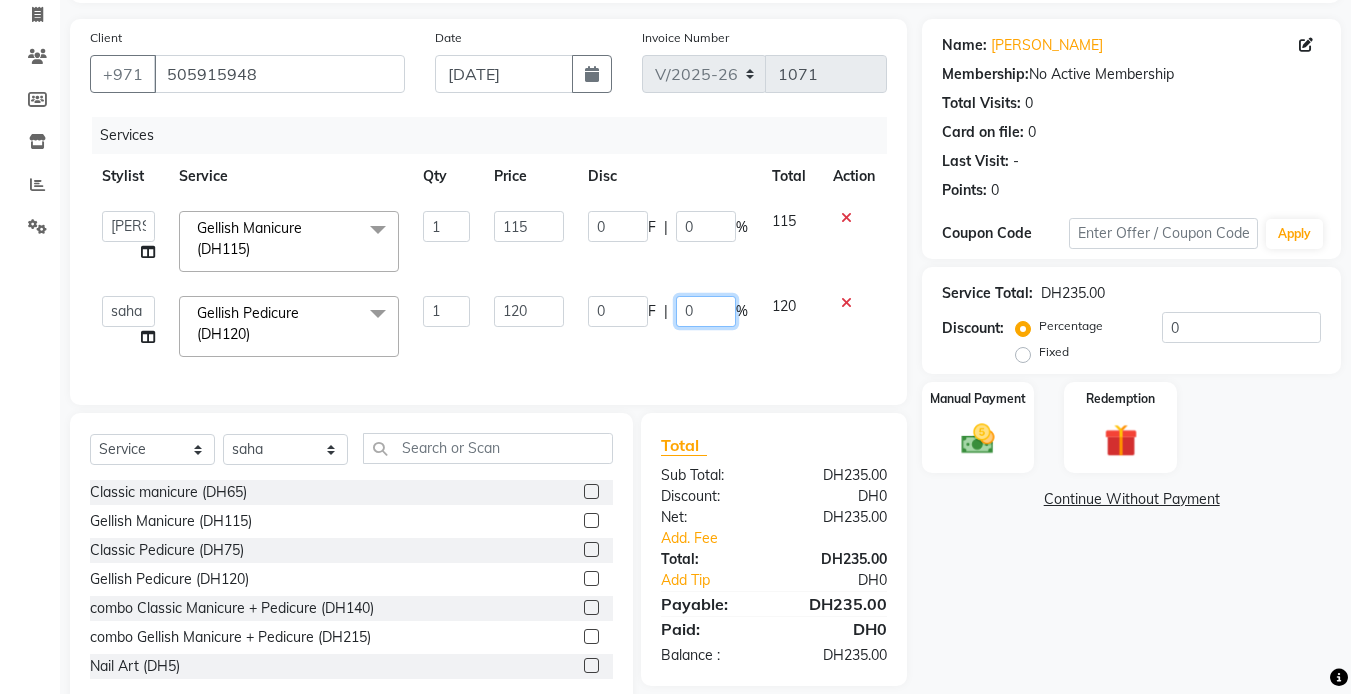 scroll, scrollTop: 190, scrollLeft: 0, axis: vertical 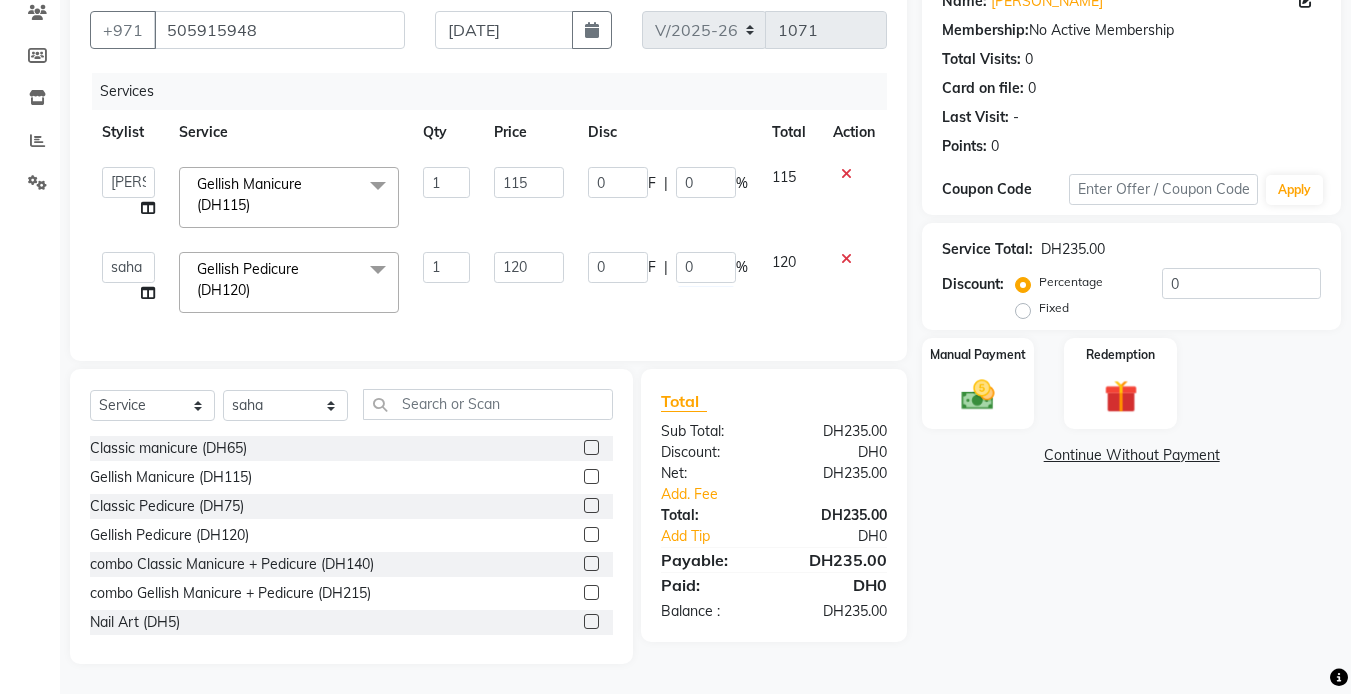 click on "Name: [PERSON_NAME] Membership:  No Active Membership  Total Visits:  0 Card on file:  0 Last Visit:   - Points:   0  Coupon Code Apply Service Total:  DH235.00  Discount:  Percentage   Fixed  0 Manual Payment Redemption  Continue Without Payment" 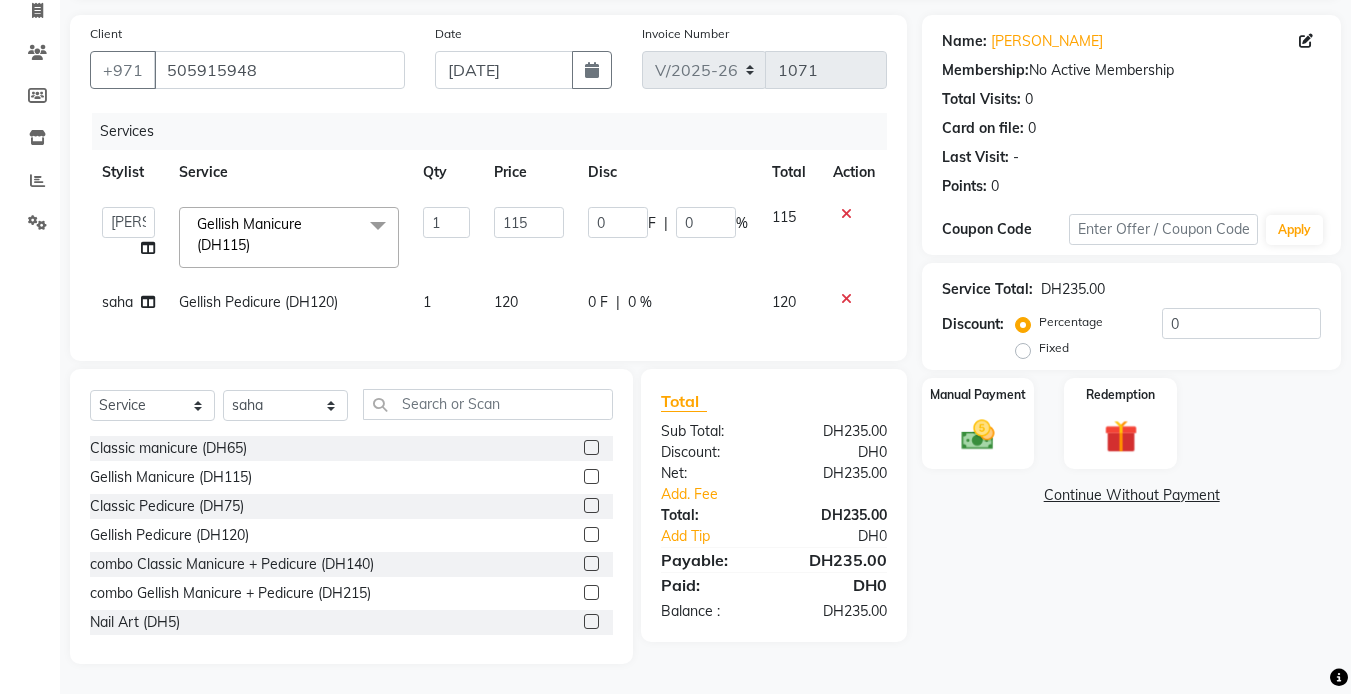 scroll, scrollTop: 150, scrollLeft: 0, axis: vertical 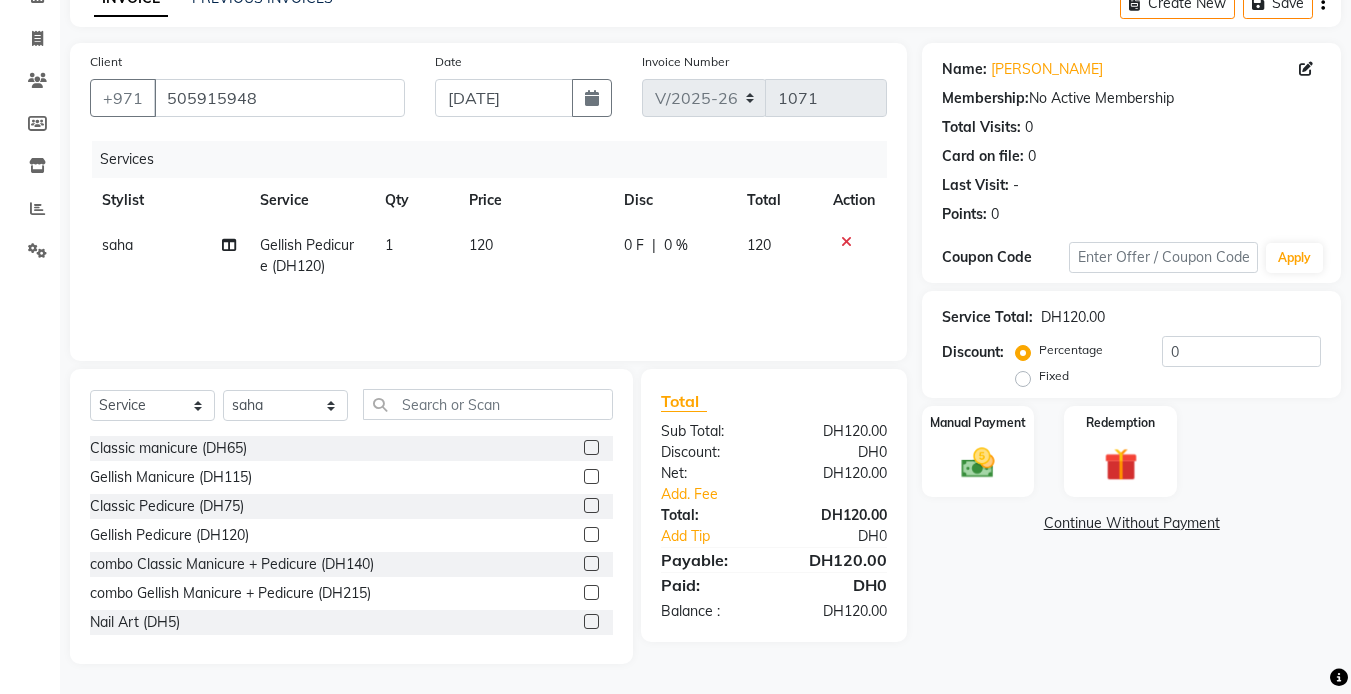 click 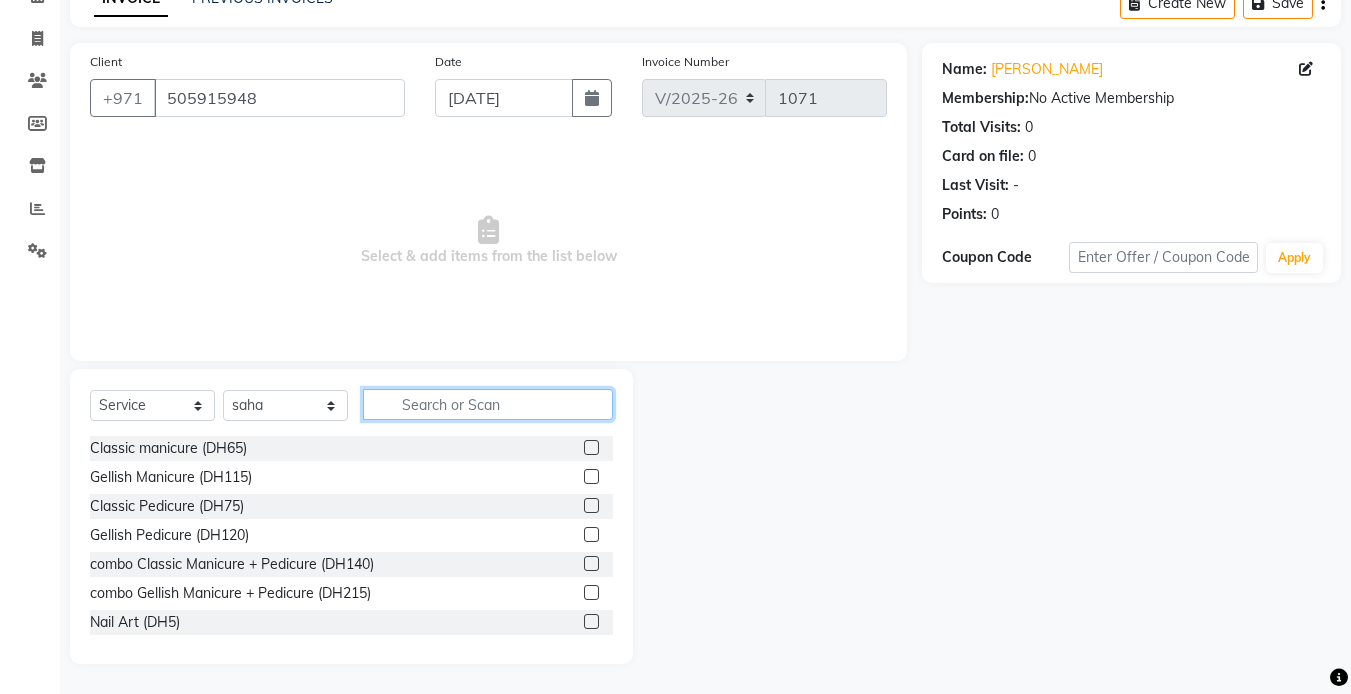 click 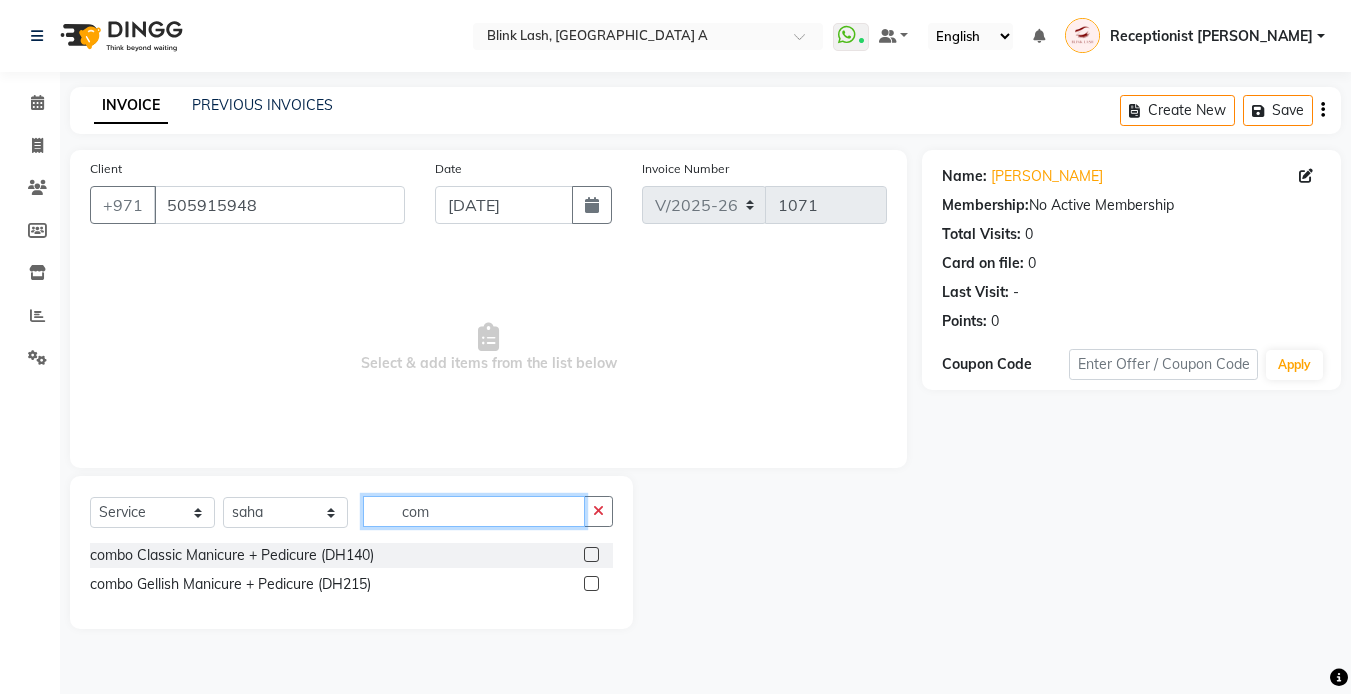 scroll, scrollTop: 0, scrollLeft: 0, axis: both 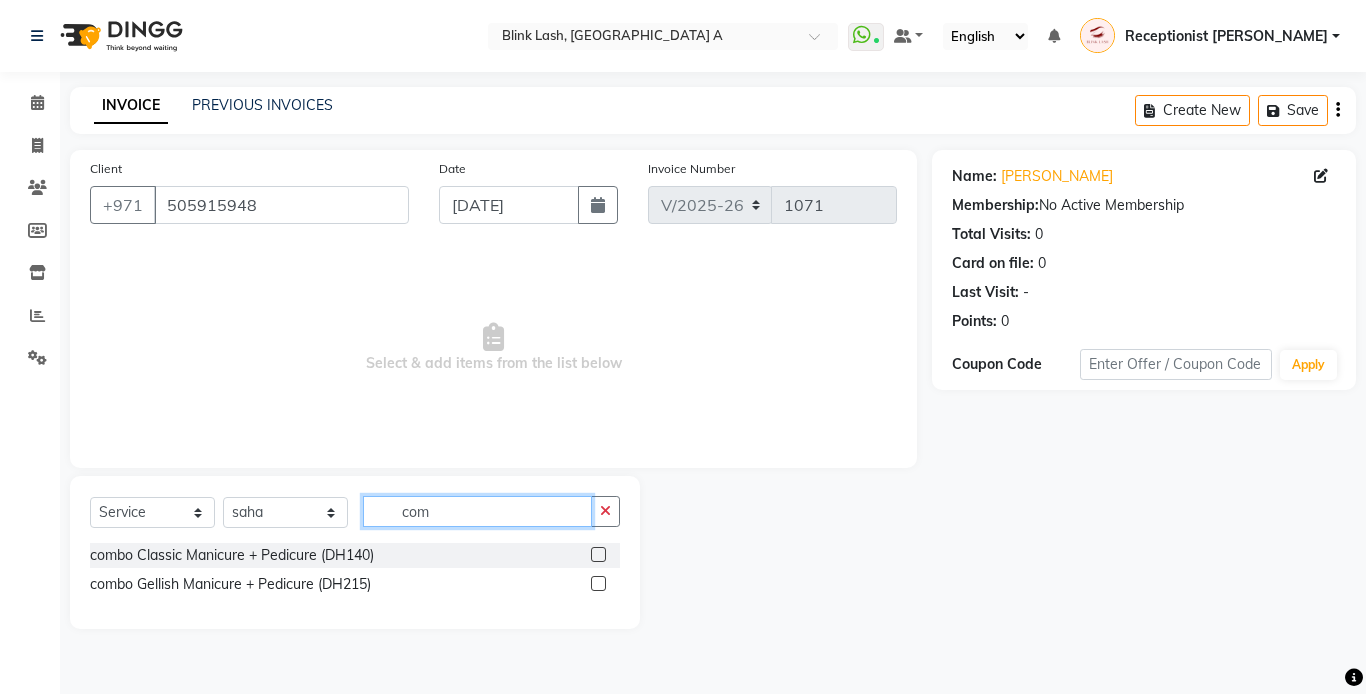 type on "com" 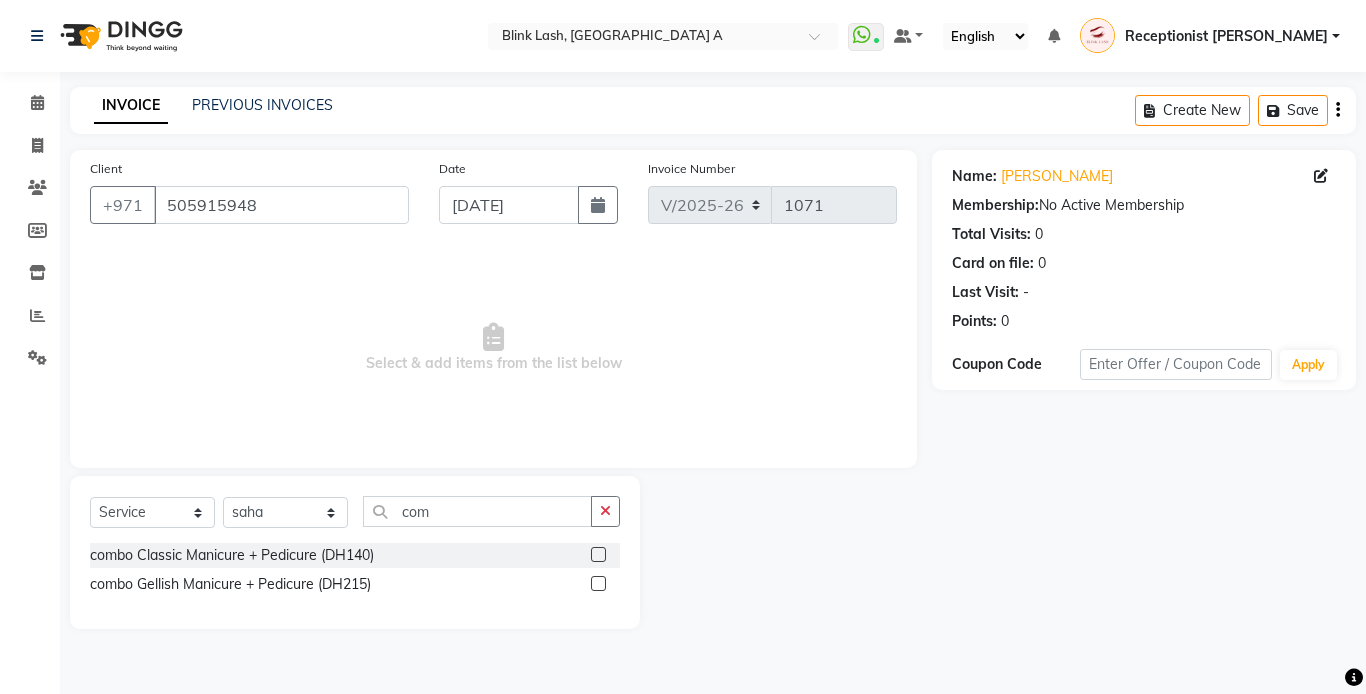 click 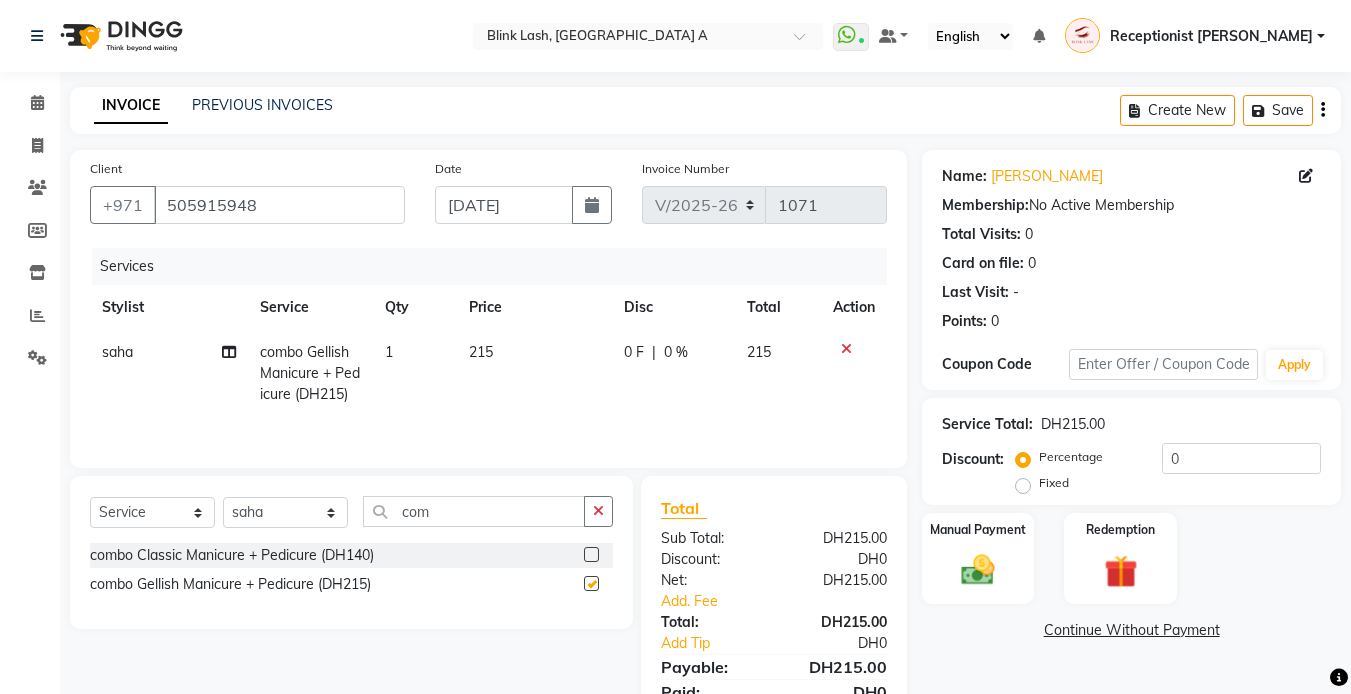 checkbox on "false" 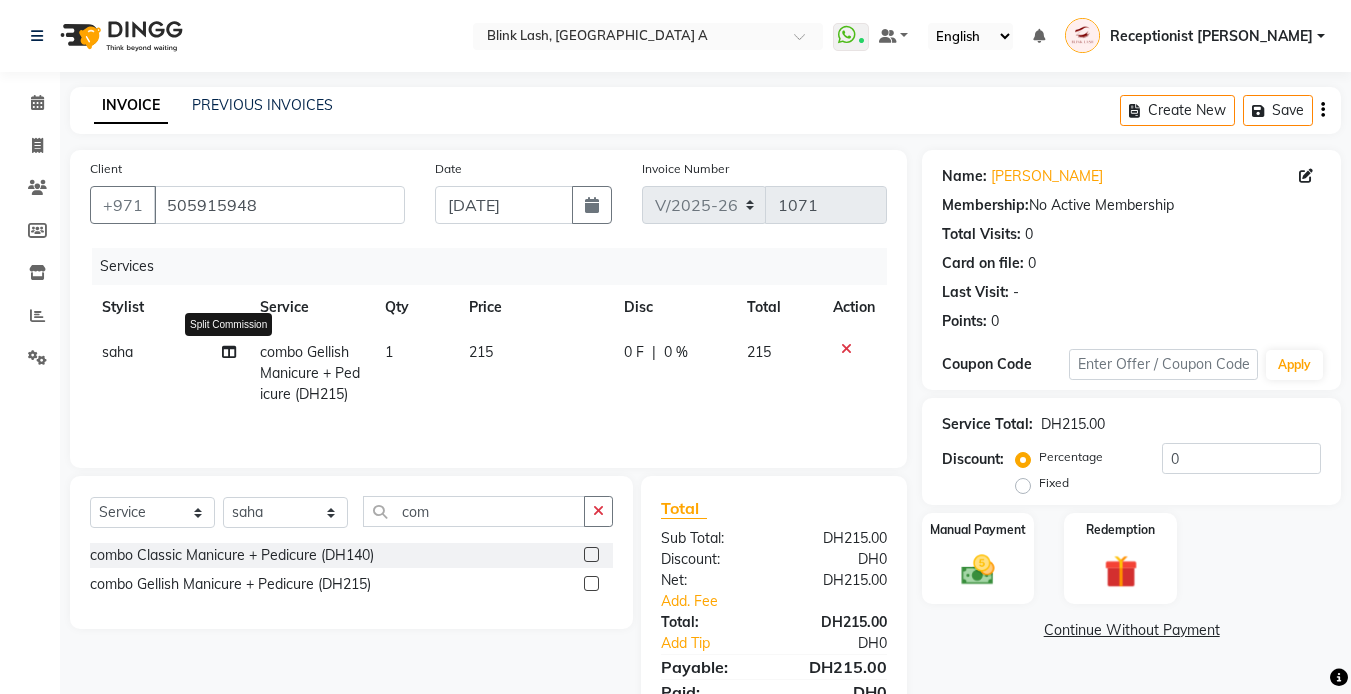 click 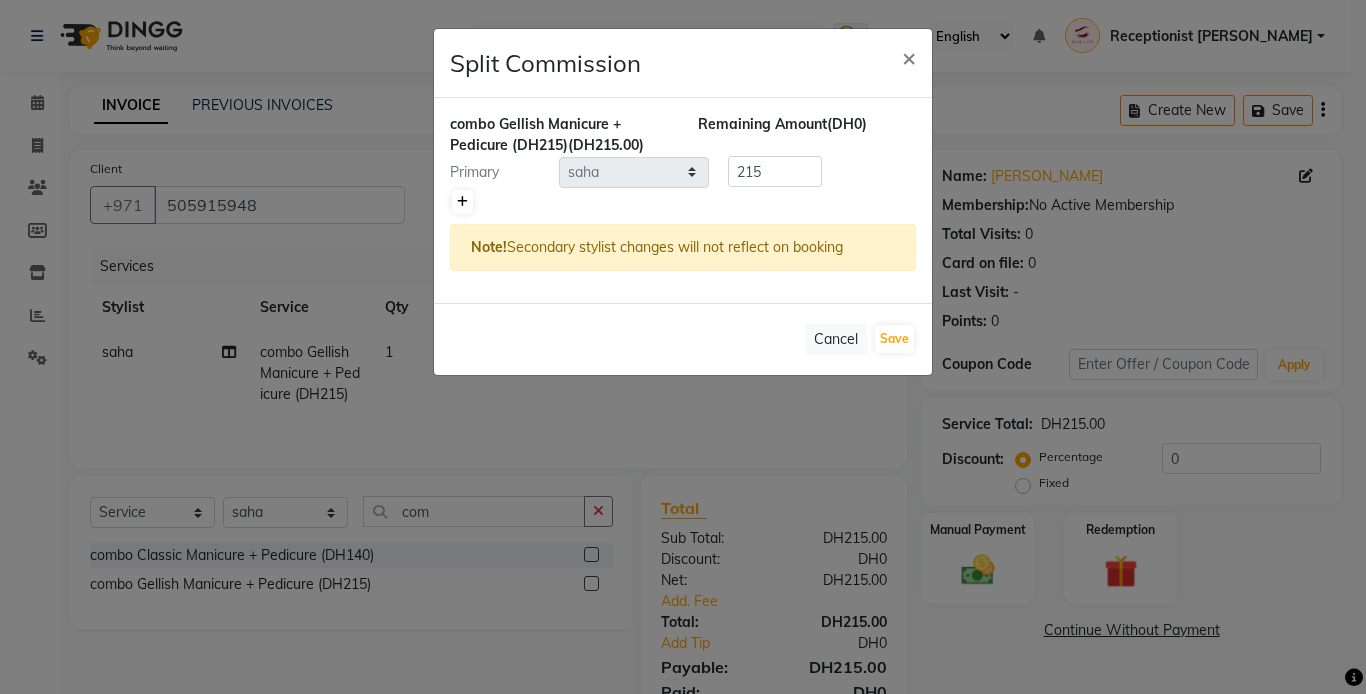 click 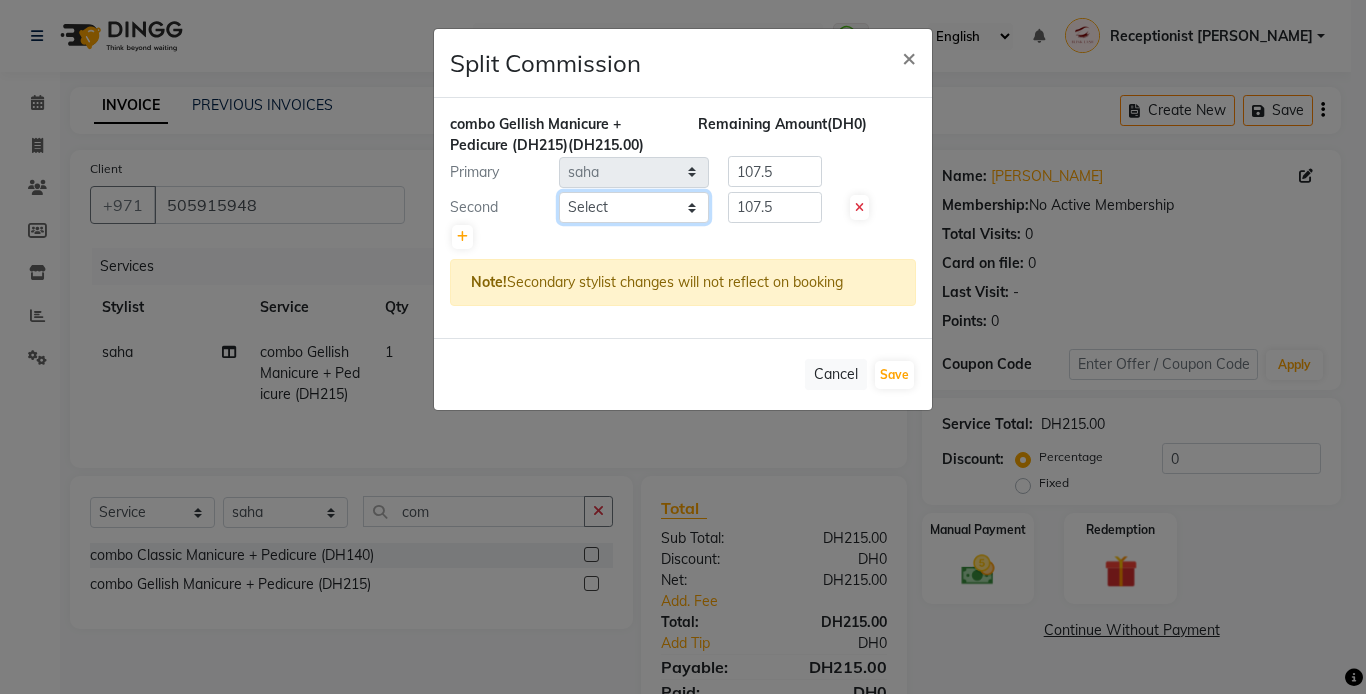 click on "Select  Accounts   [PERSON_NAME]   [PERSON_NAME]   pooja   Receptionist [PERSON_NAME]   Rica   [PERSON_NAME]" 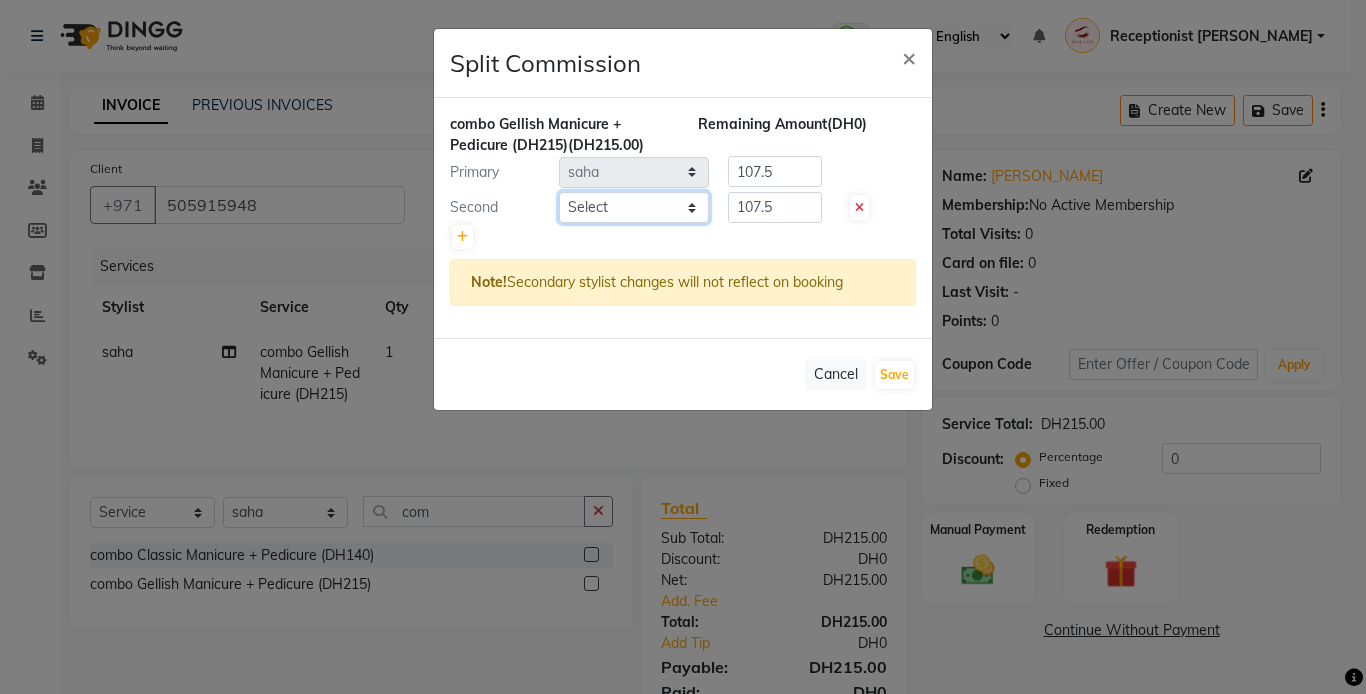 select on "57849" 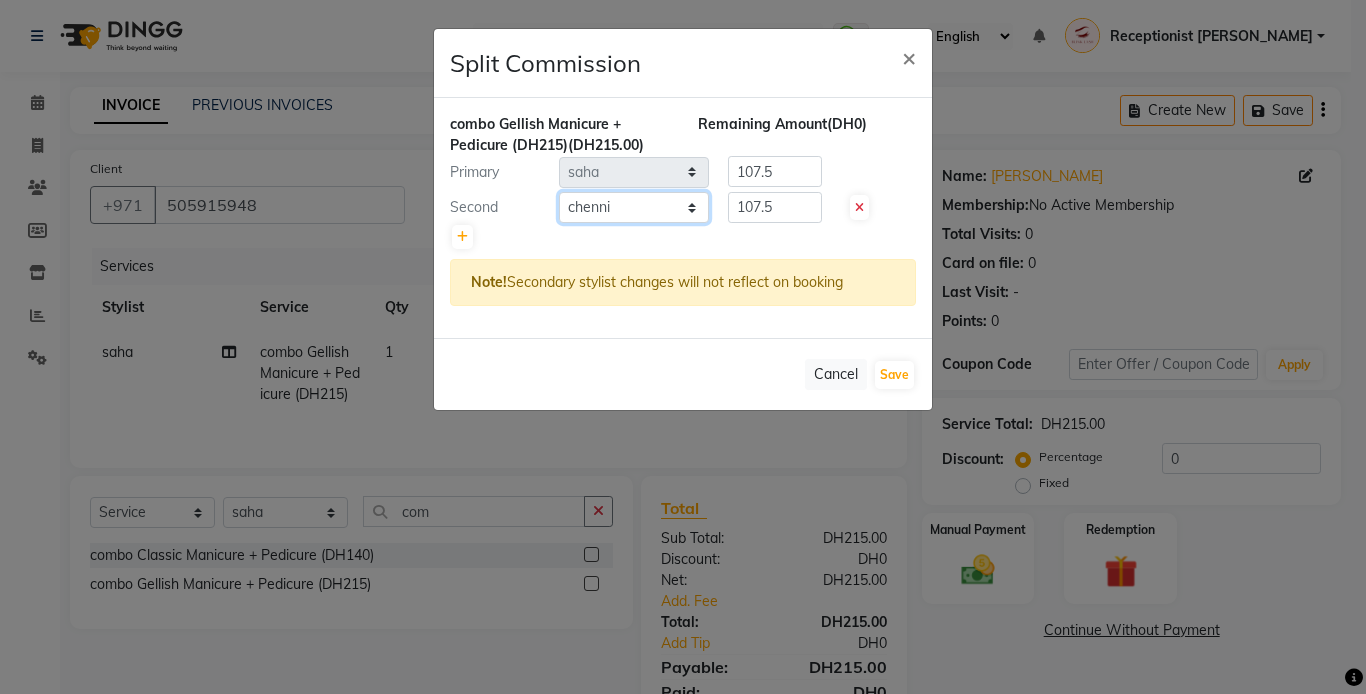 click on "Select  Accounts   [PERSON_NAME]   [PERSON_NAME]   pooja   Receptionist [PERSON_NAME]   Rica   [PERSON_NAME]" 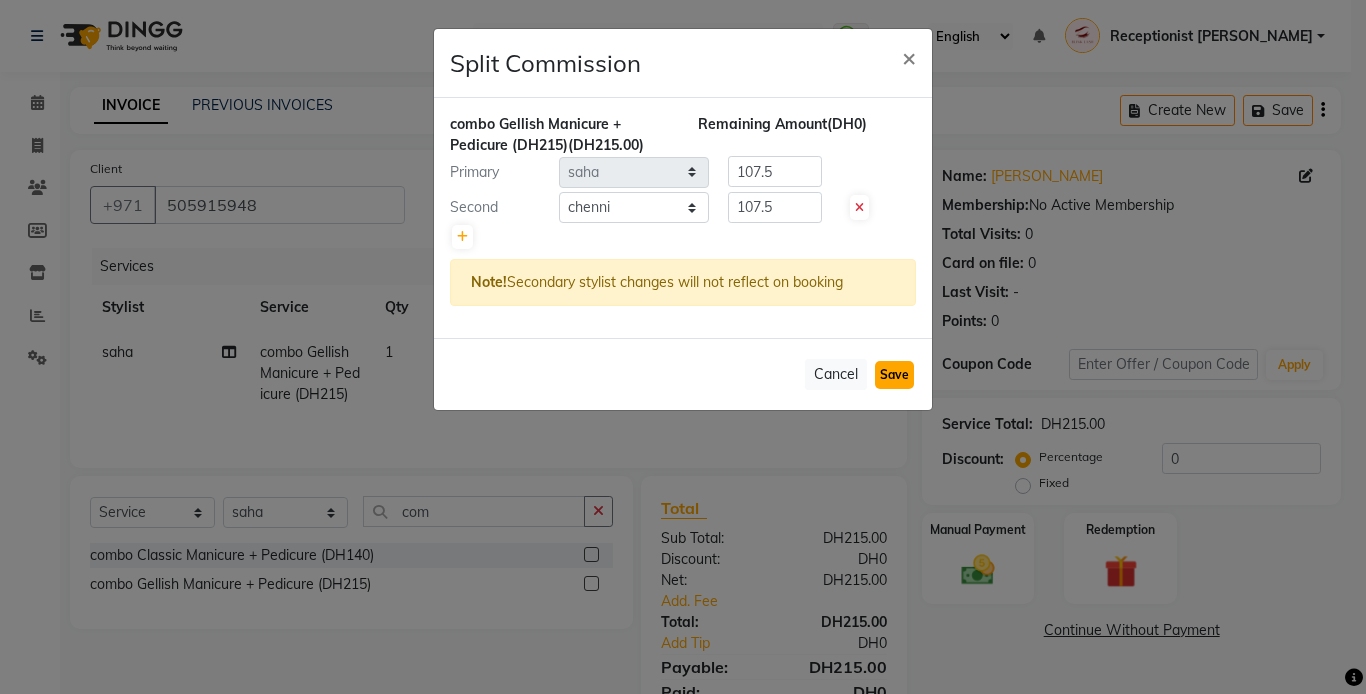 click on "Save" 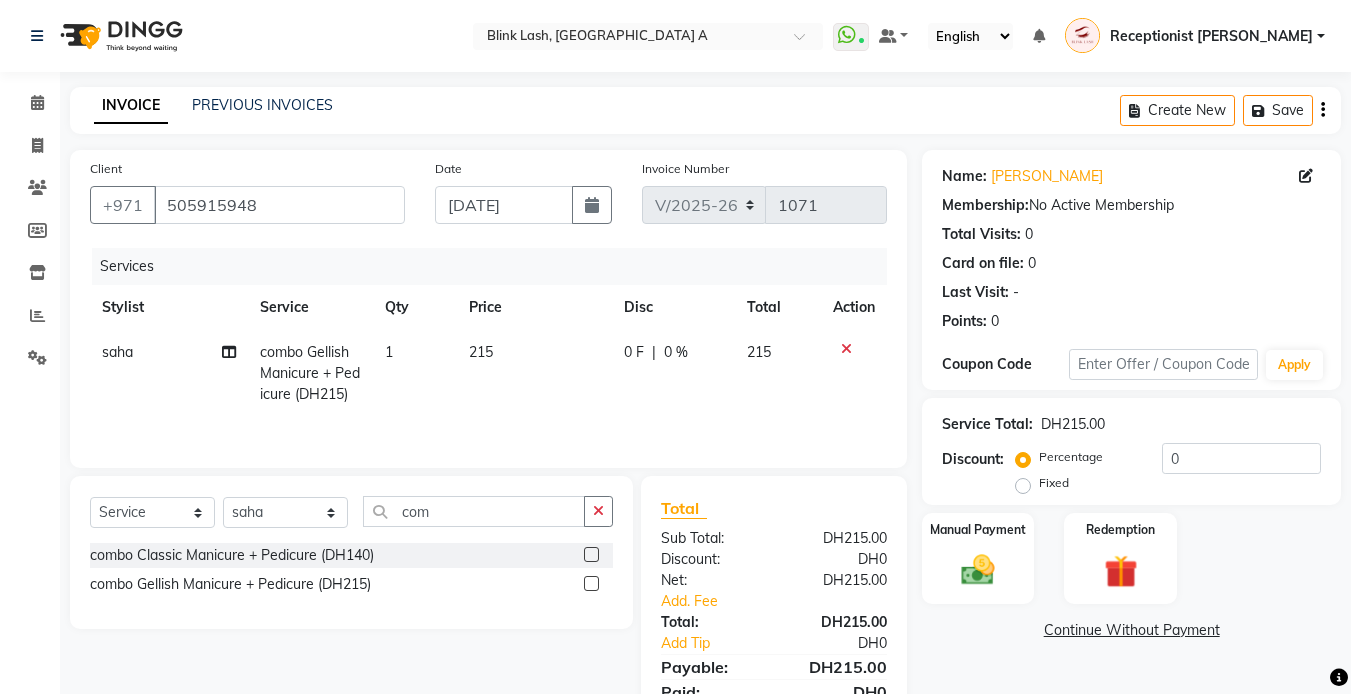 scroll, scrollTop: 85, scrollLeft: 0, axis: vertical 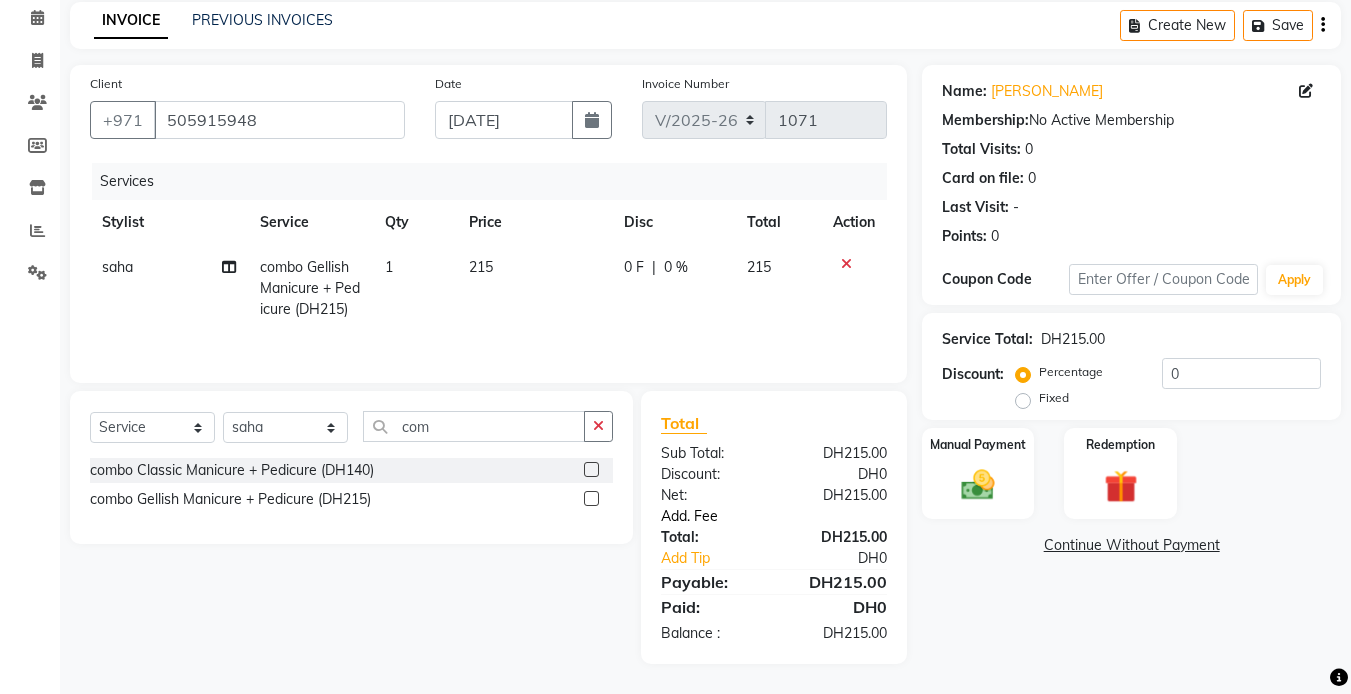 click on "Add. Fee" 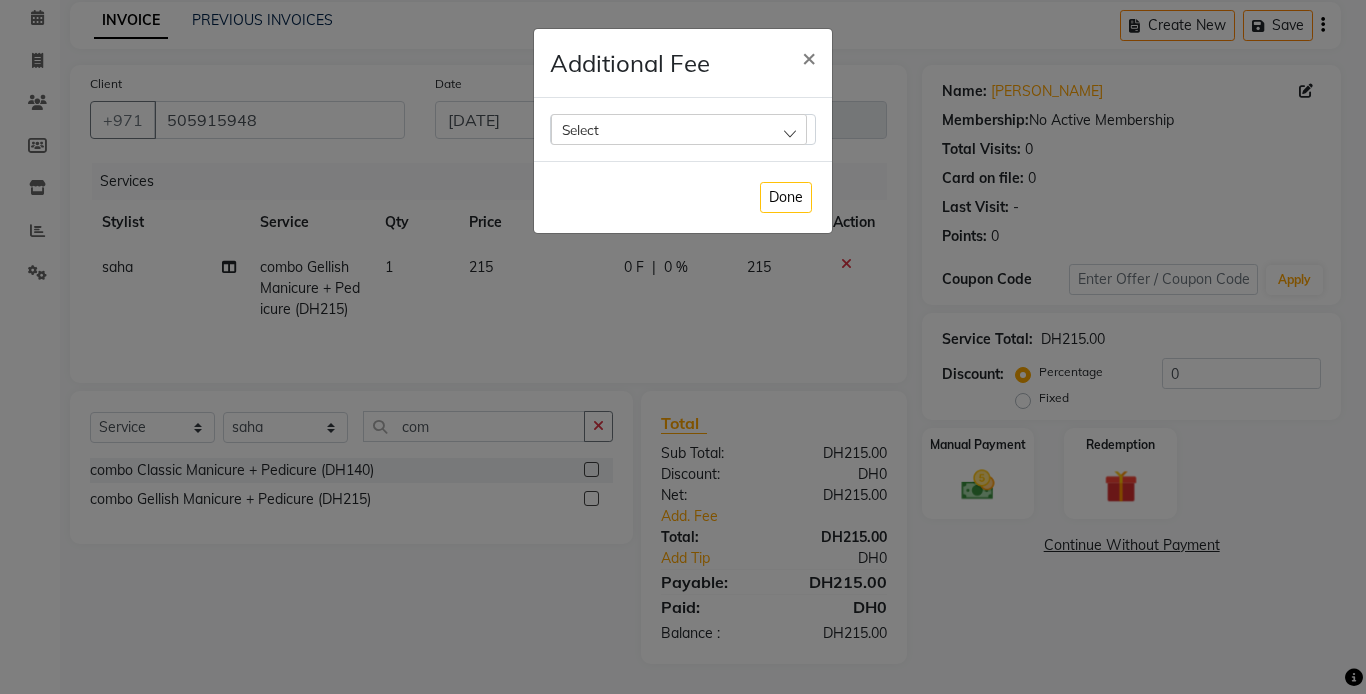 click on "Select" 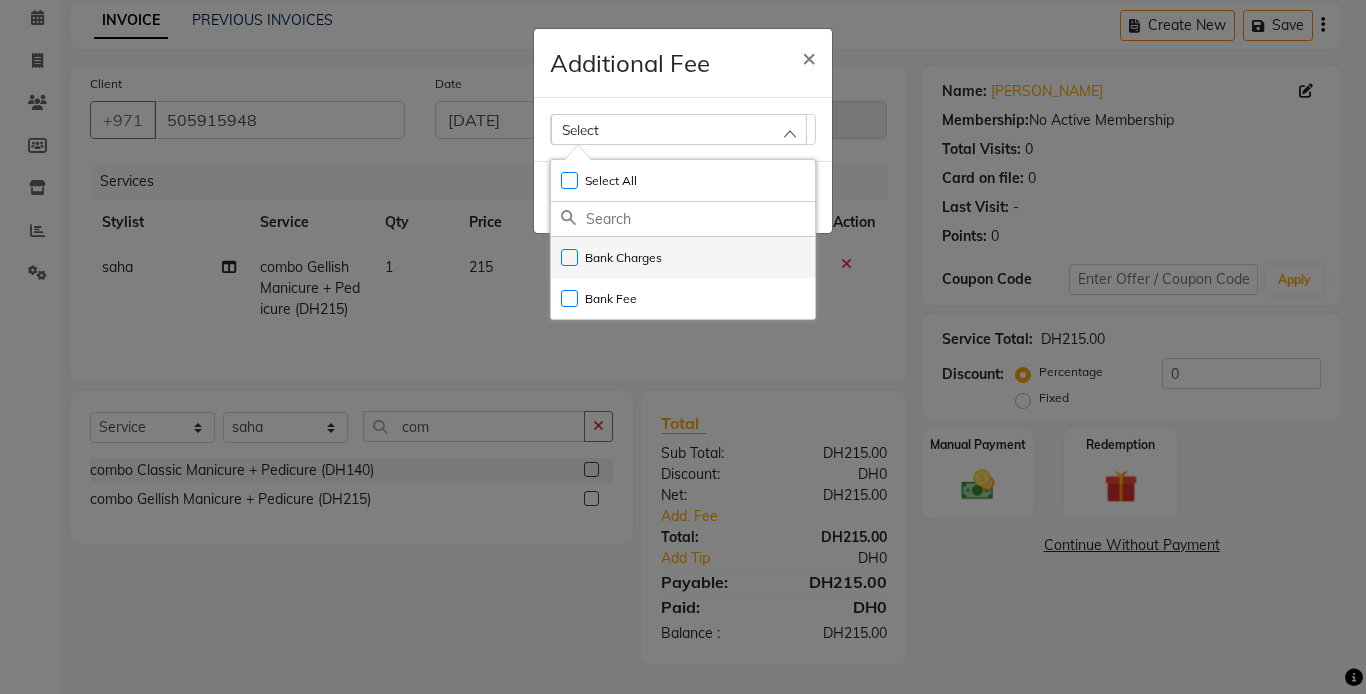 click on "Bank Charges" 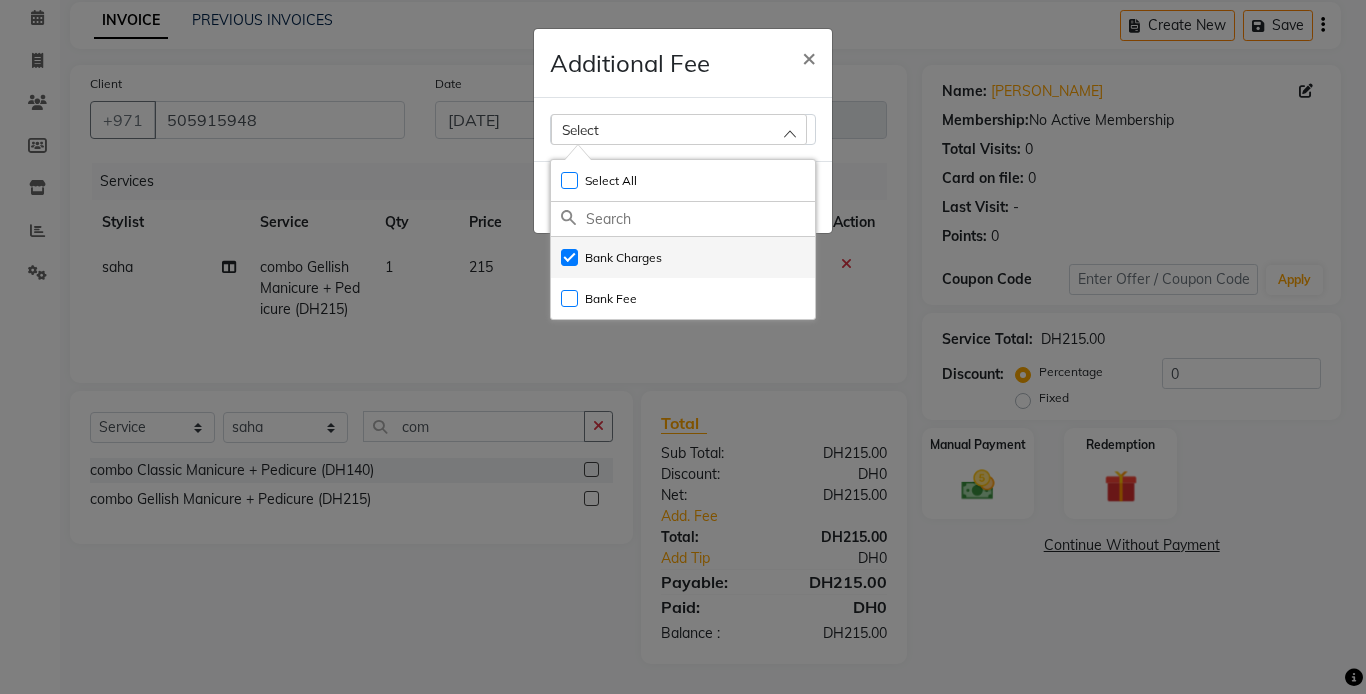 checkbox on "true" 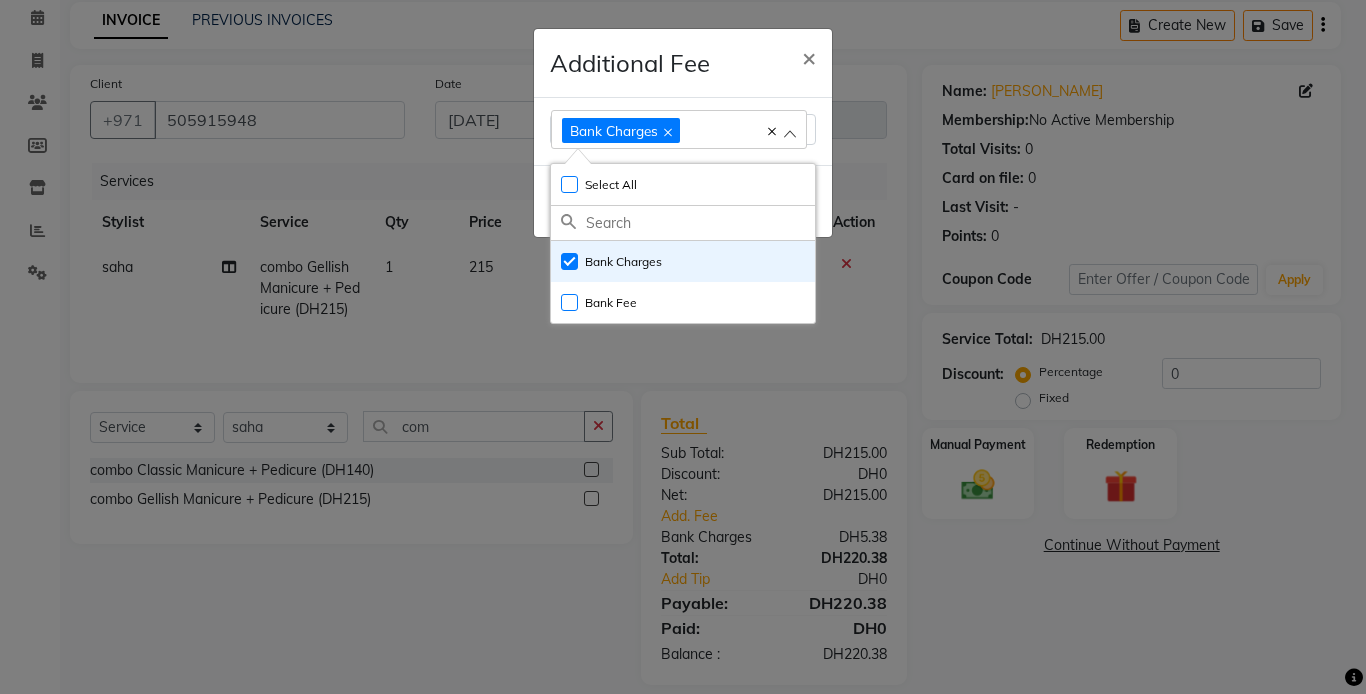 click on "Additional Fee × Bank Charges Select All UnSelect All Bank Charges Bank Fee  Done" 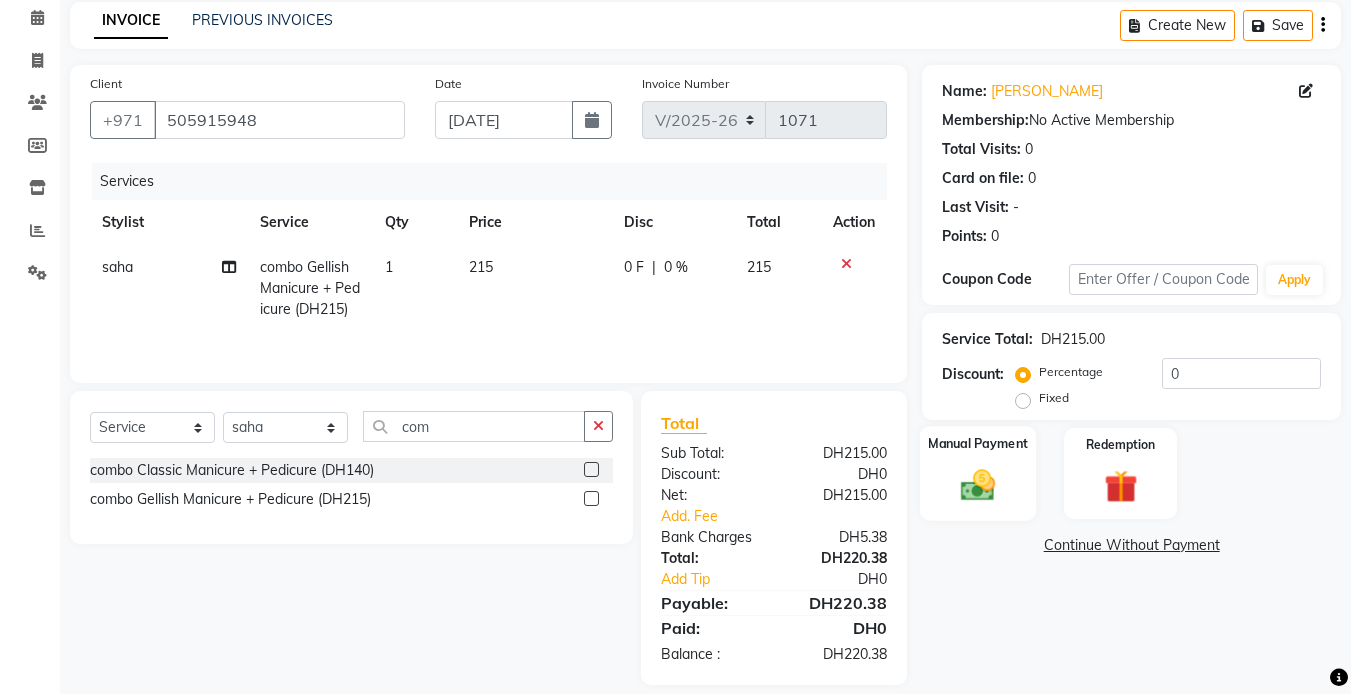 click on "Manual Payment" 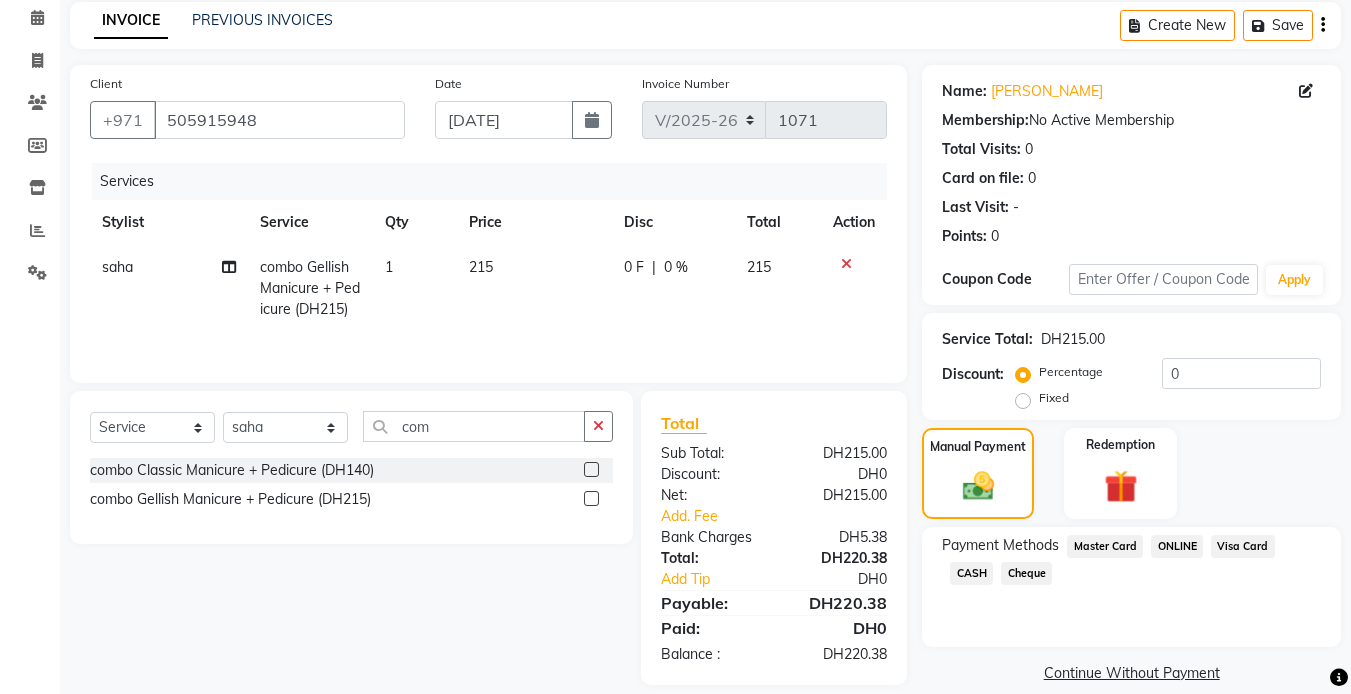 click on "Visa Card" 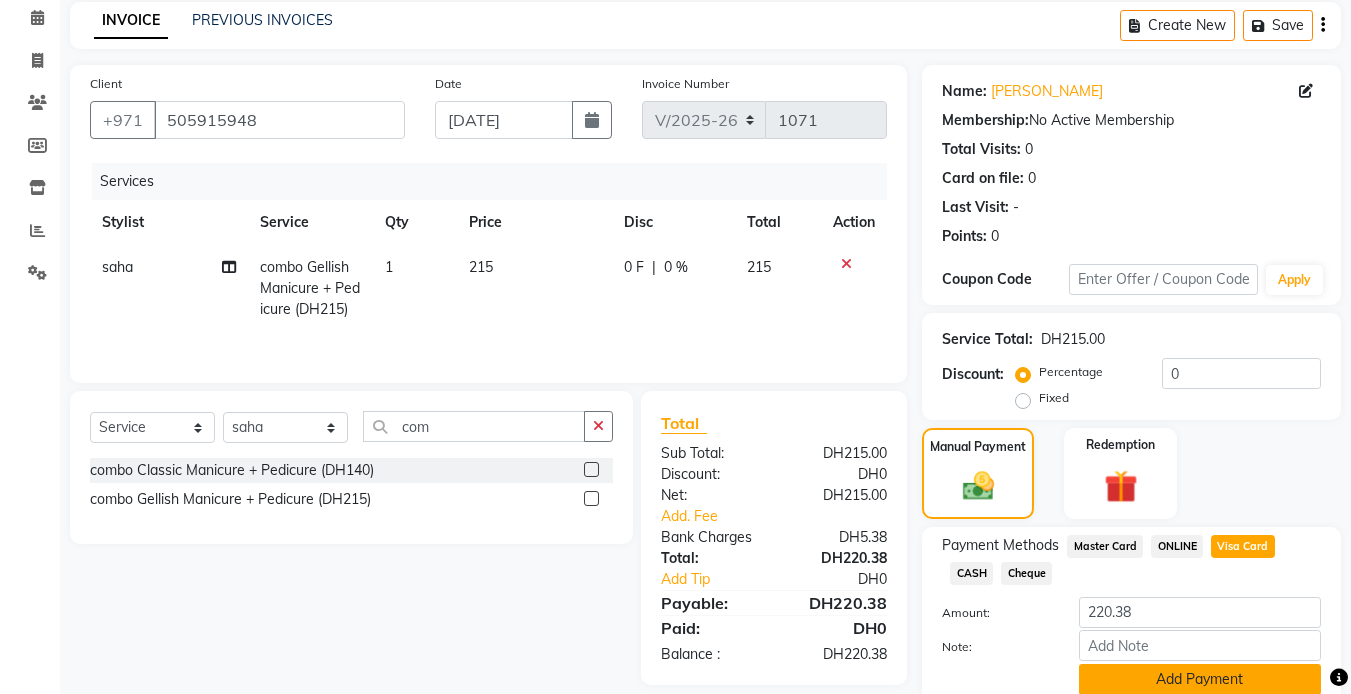 scroll, scrollTop: 165, scrollLeft: 0, axis: vertical 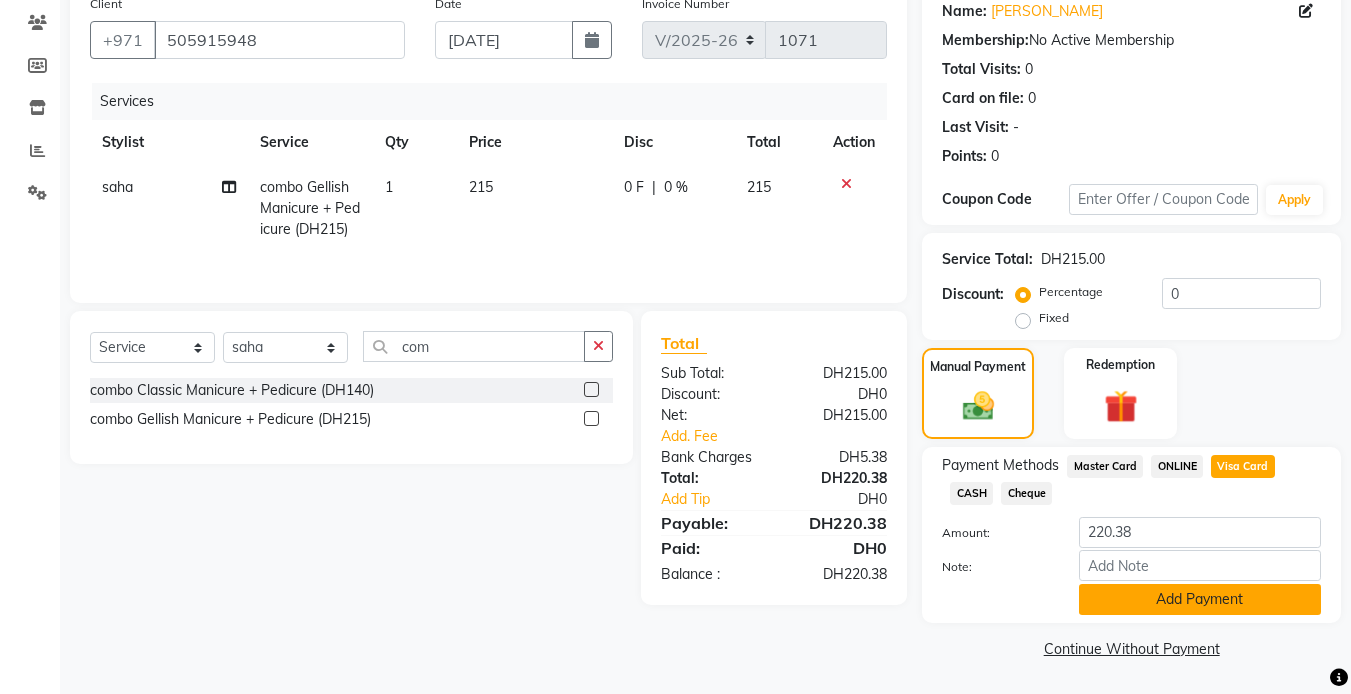 click on "Add Payment" 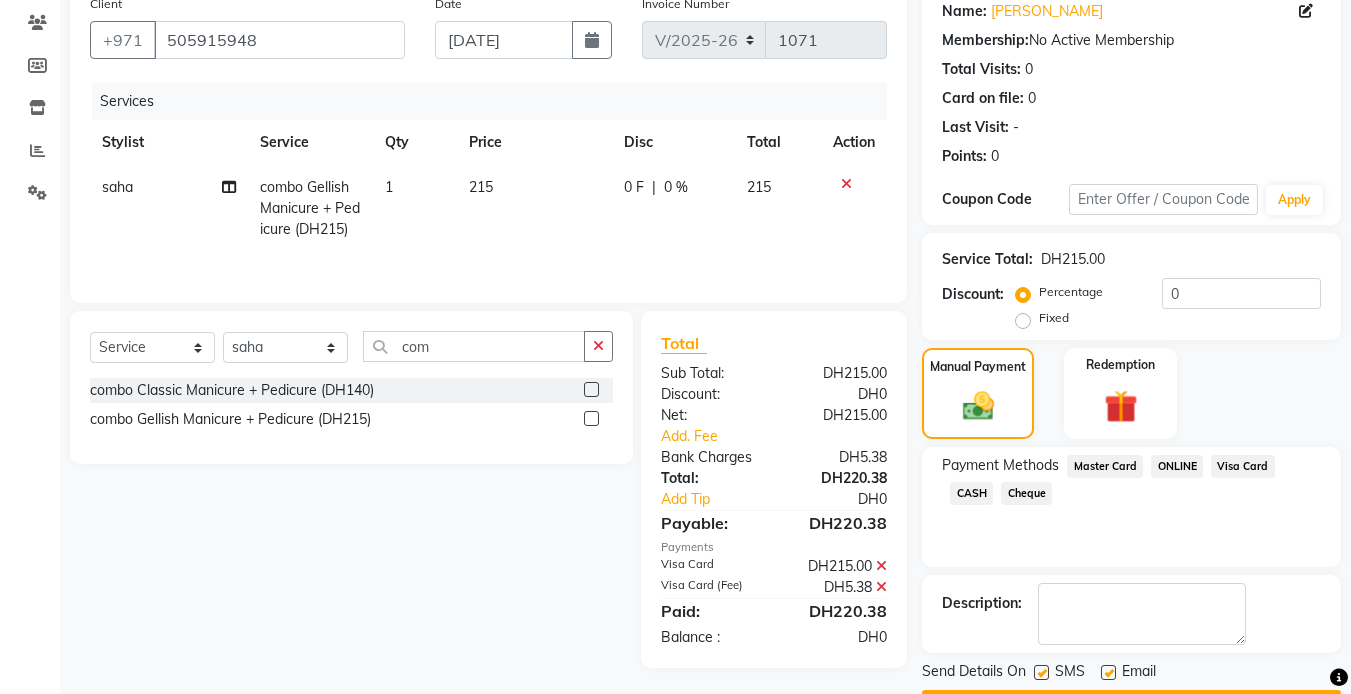 scroll, scrollTop: 222, scrollLeft: 0, axis: vertical 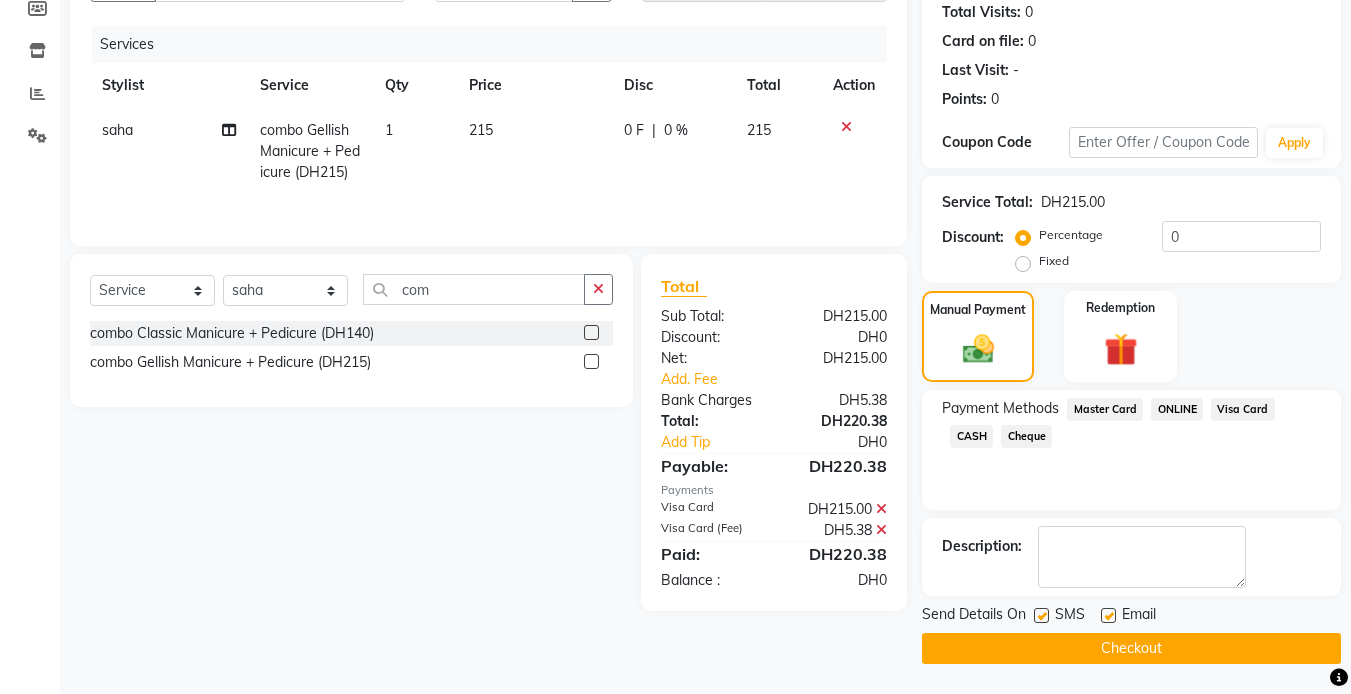 click on "Checkout" 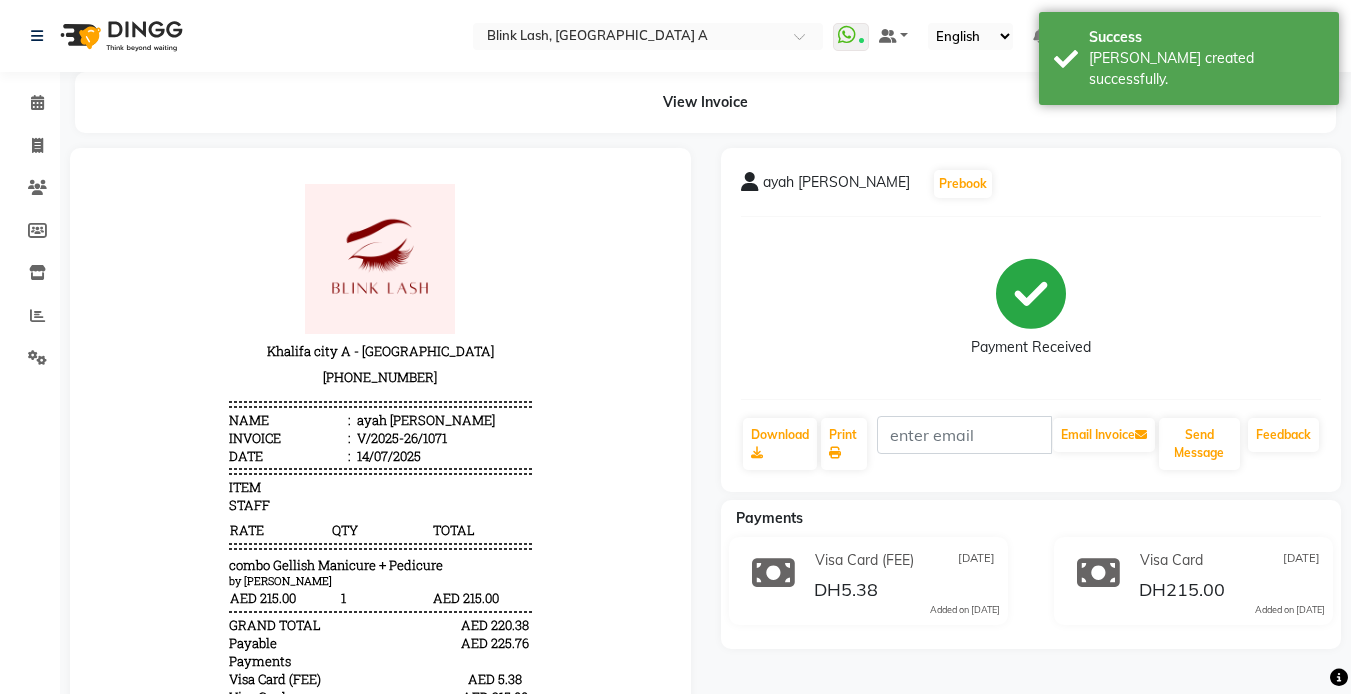 scroll, scrollTop: 0, scrollLeft: 0, axis: both 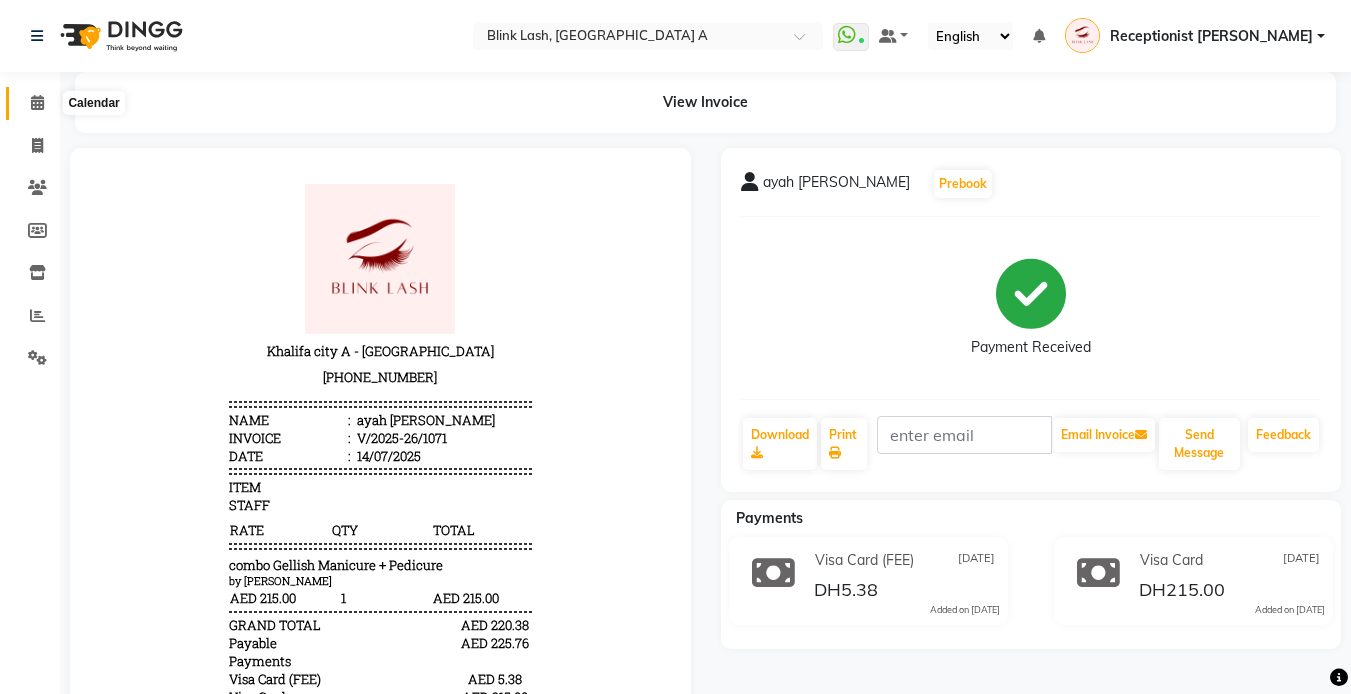 click 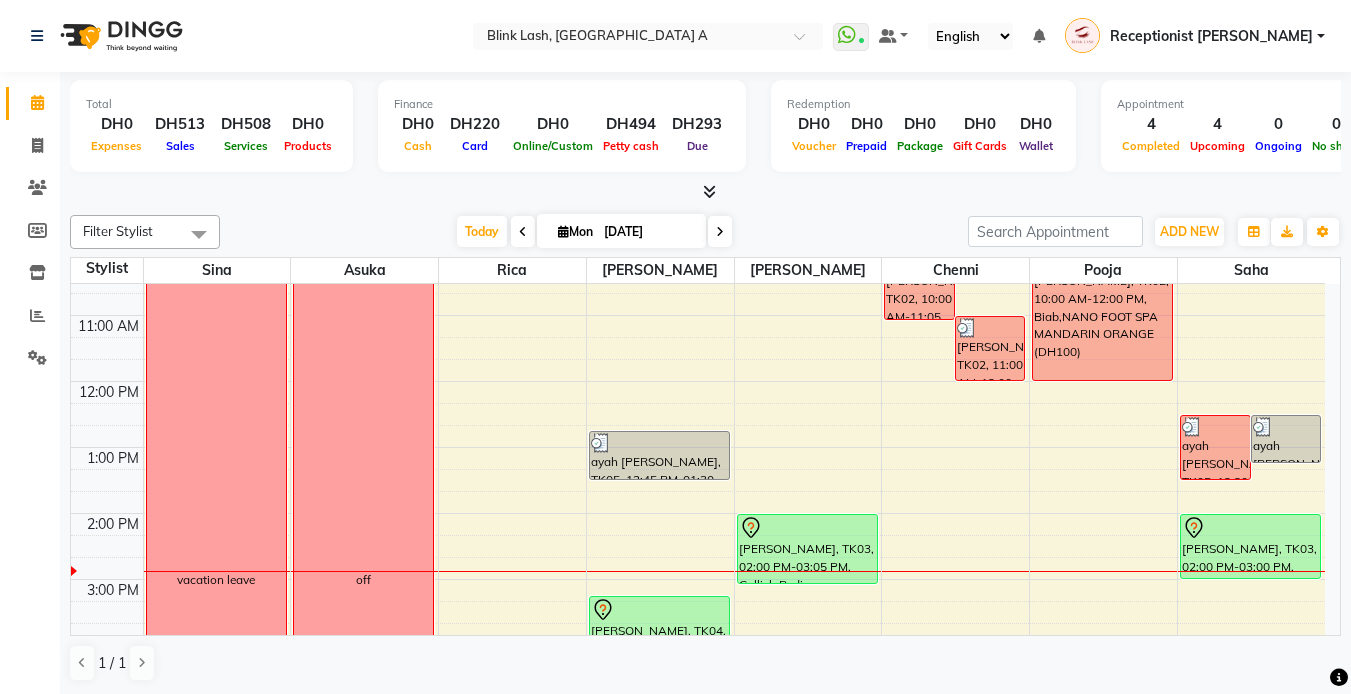 scroll, scrollTop: 200, scrollLeft: 0, axis: vertical 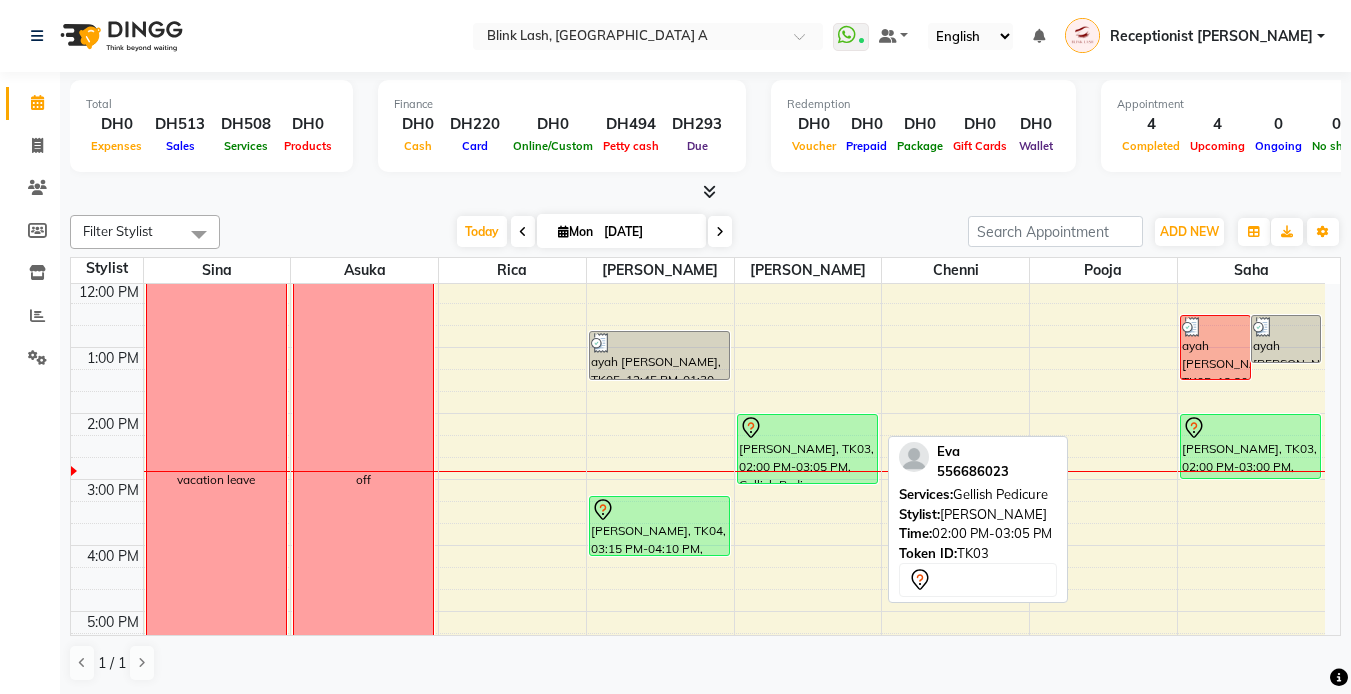 click on "[PERSON_NAME], TK03, 02:00 PM-03:05 PM, Gellish Pedicure" at bounding box center (807, 449) 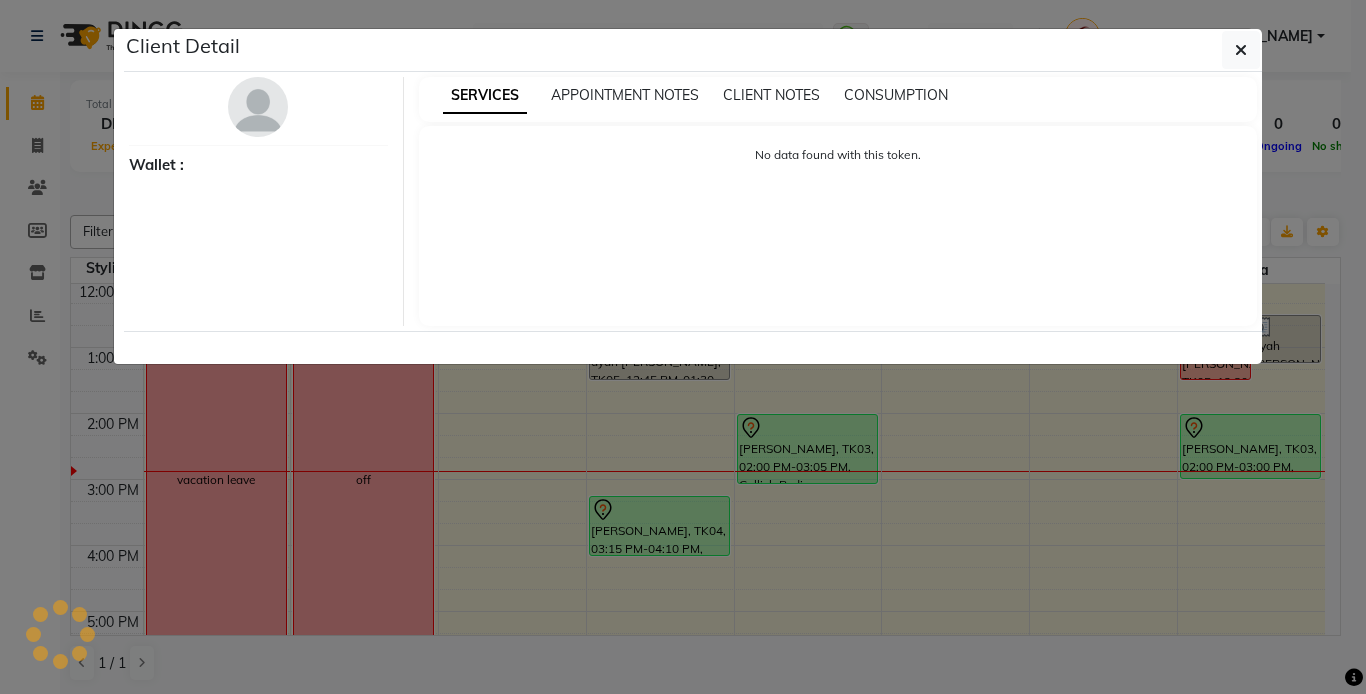select on "7" 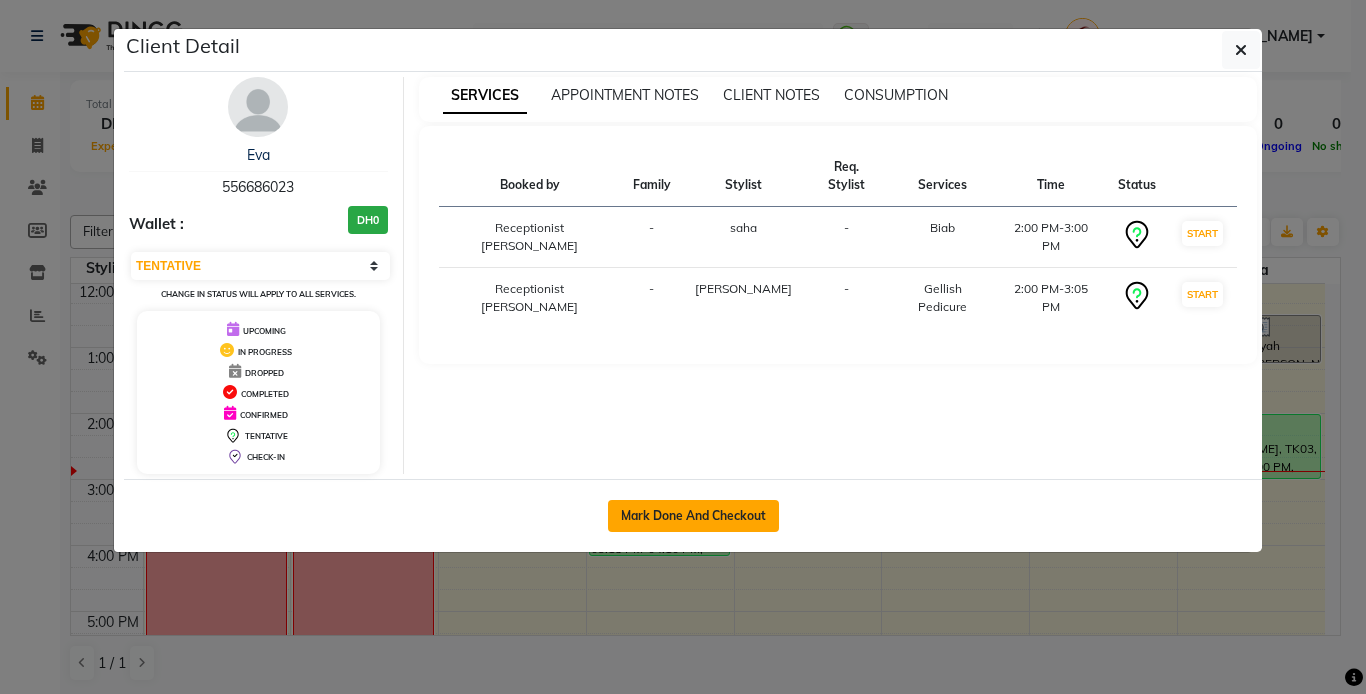click on "Mark Done And Checkout" 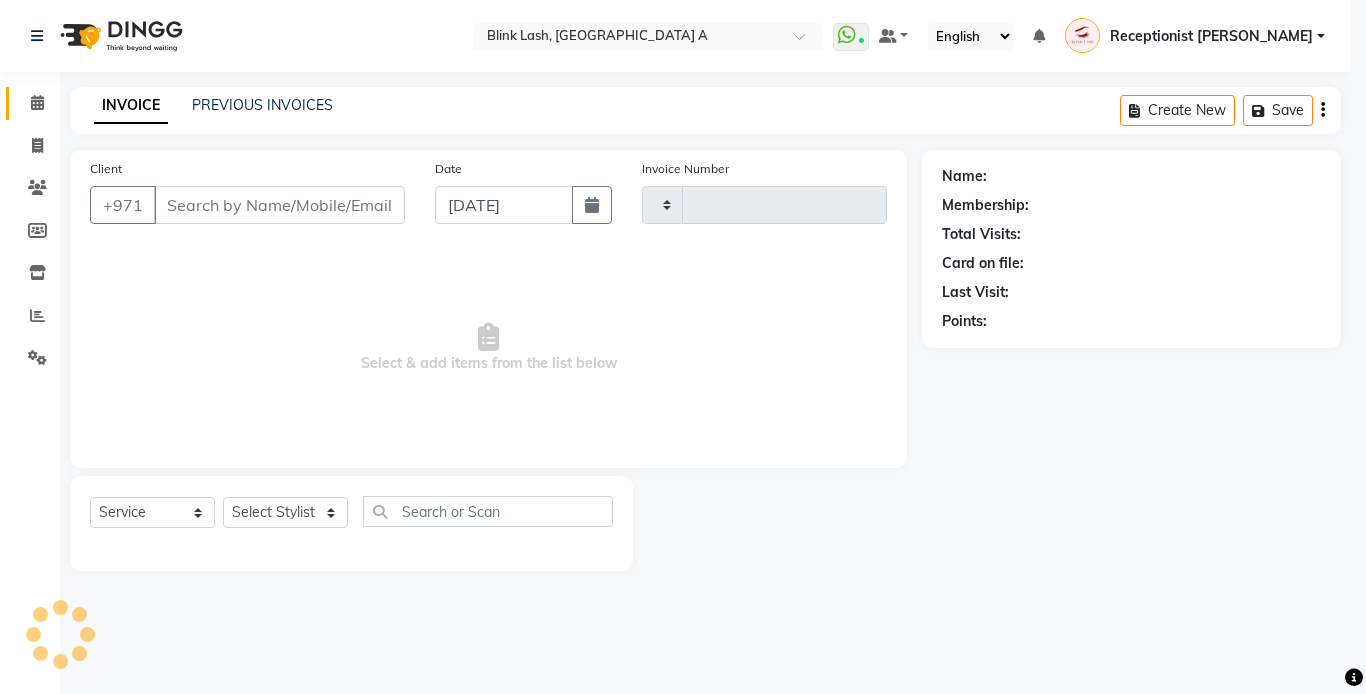 type on "1072" 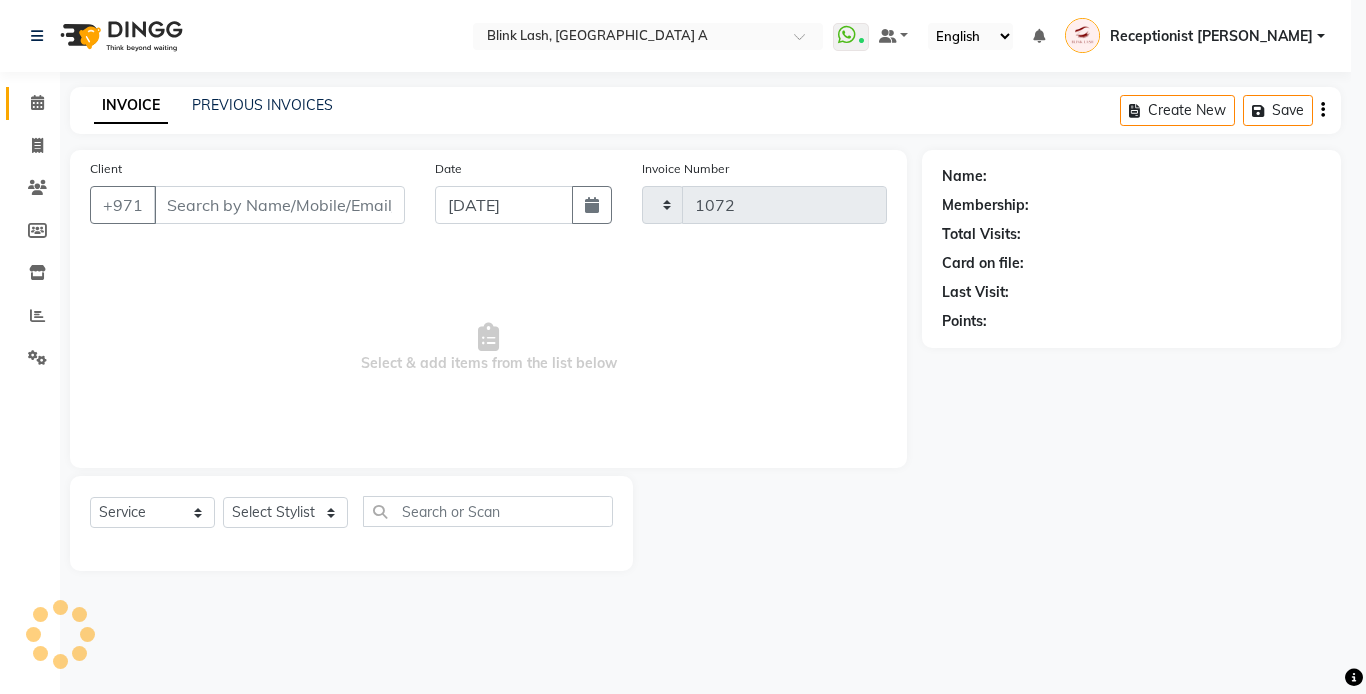 select on "5970" 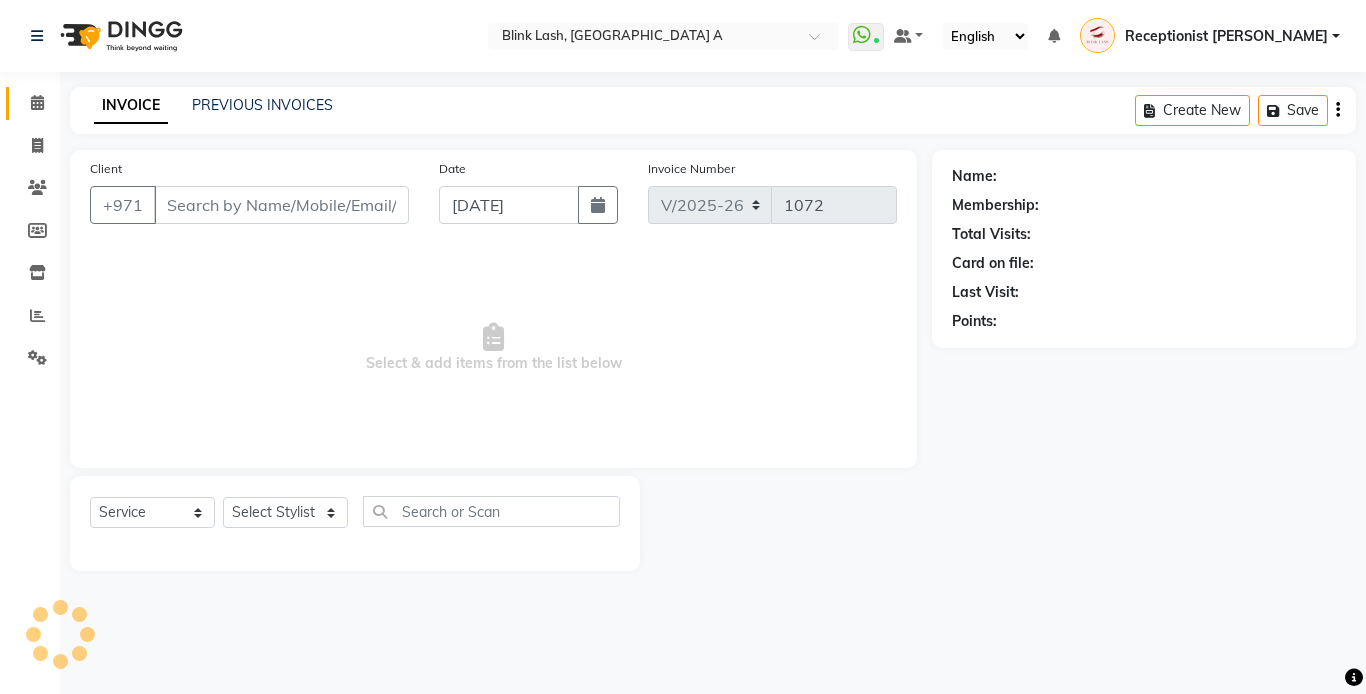 type on "556686023" 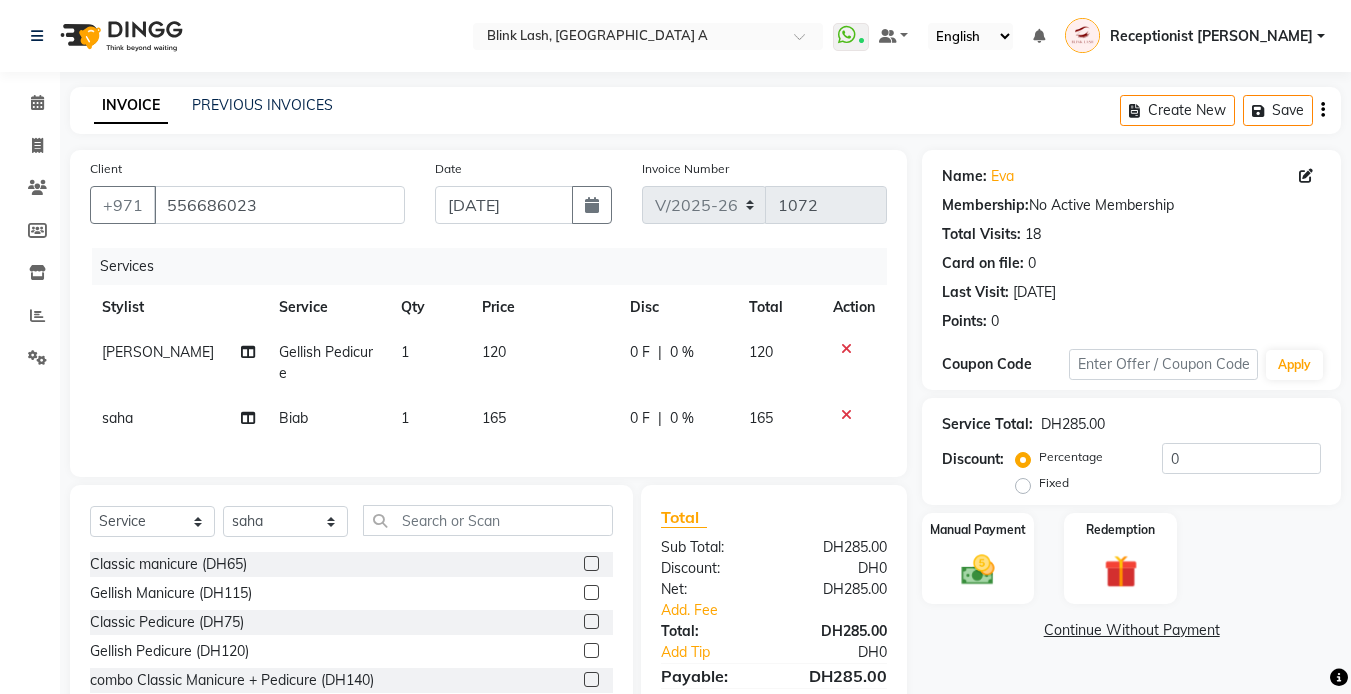 drag, startPoint x: 296, startPoint y: 426, endPoint x: 284, endPoint y: 456, distance: 32.31099 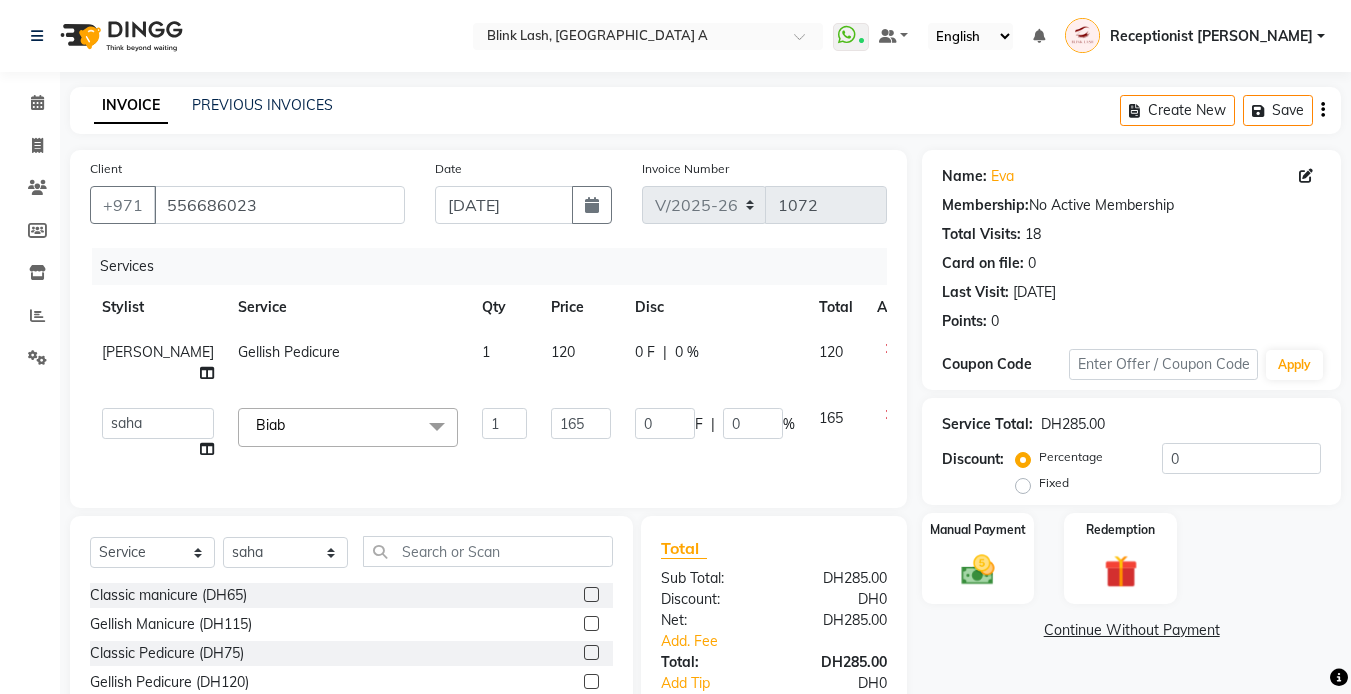 click on "Biab  x" 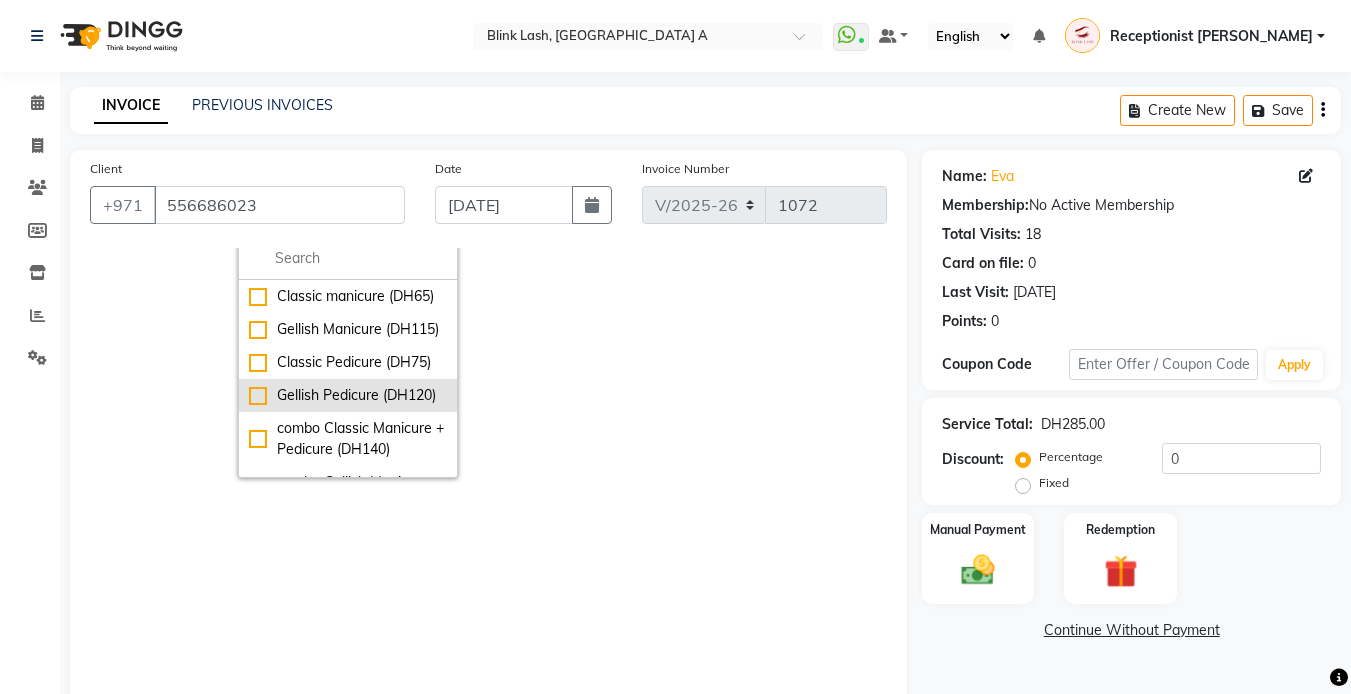 scroll, scrollTop: 0, scrollLeft: 0, axis: both 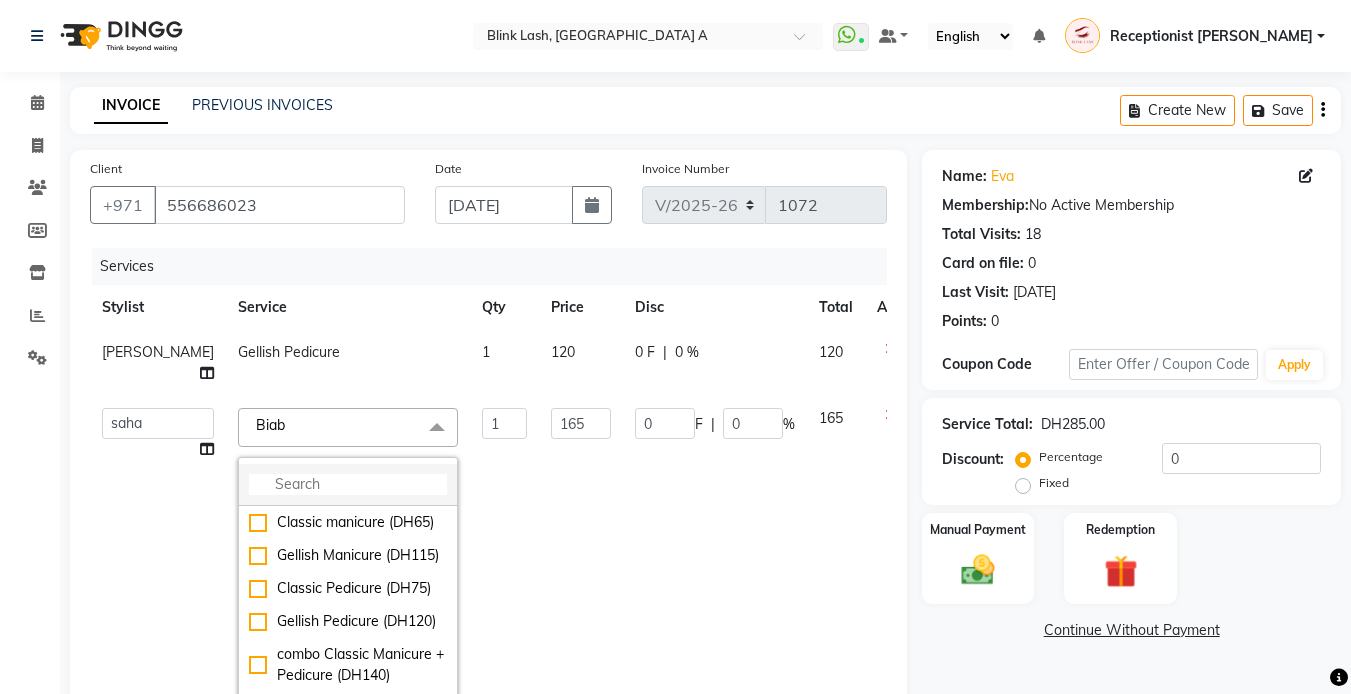 click 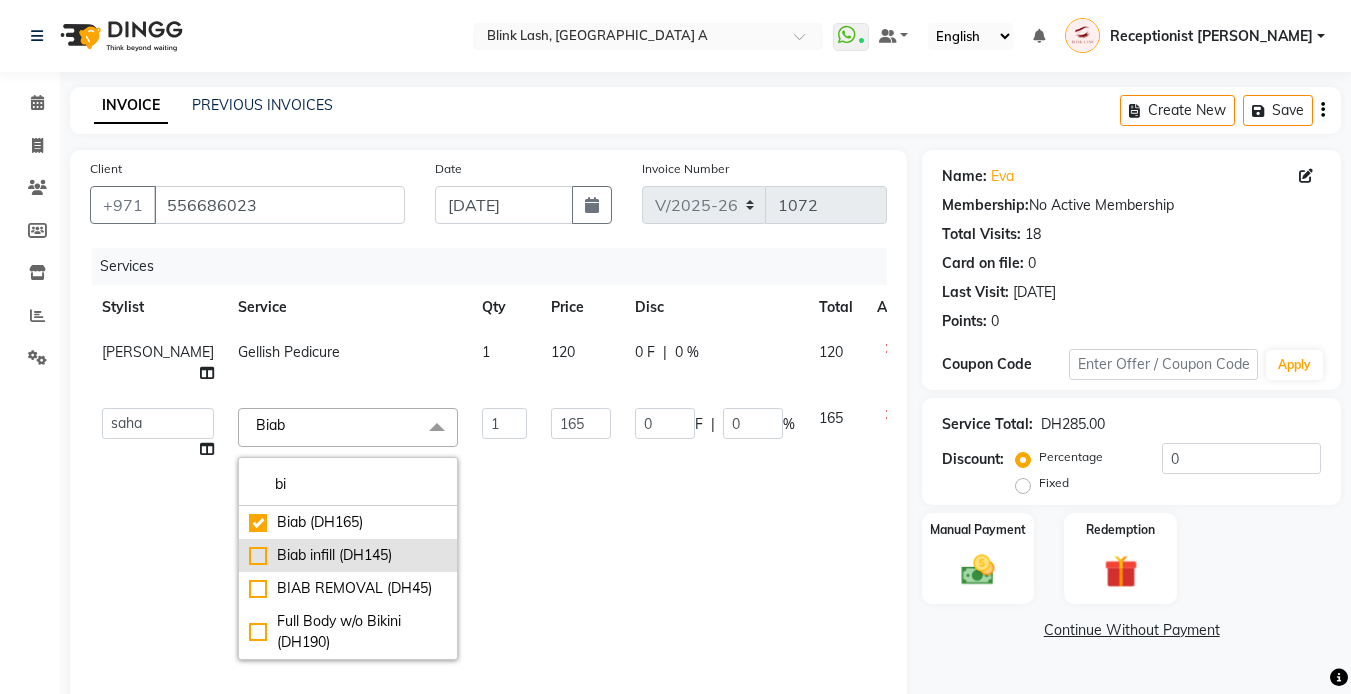 type on "bi" 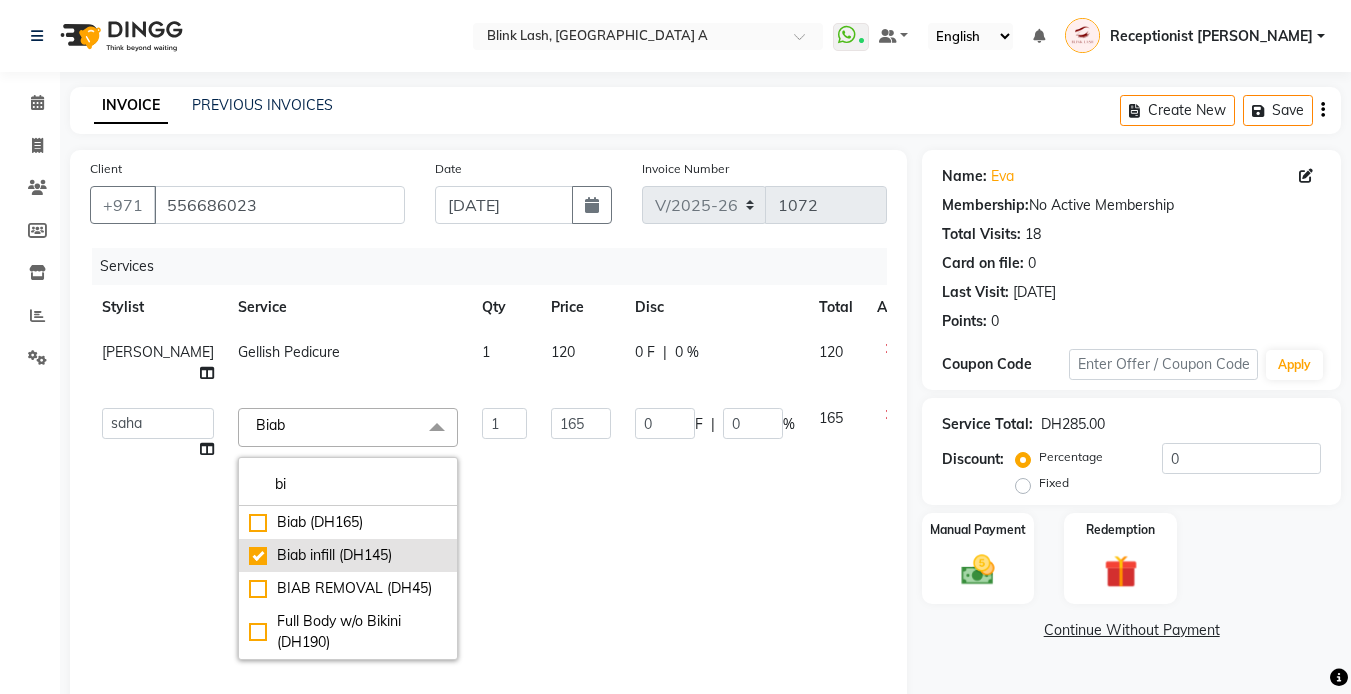 checkbox on "false" 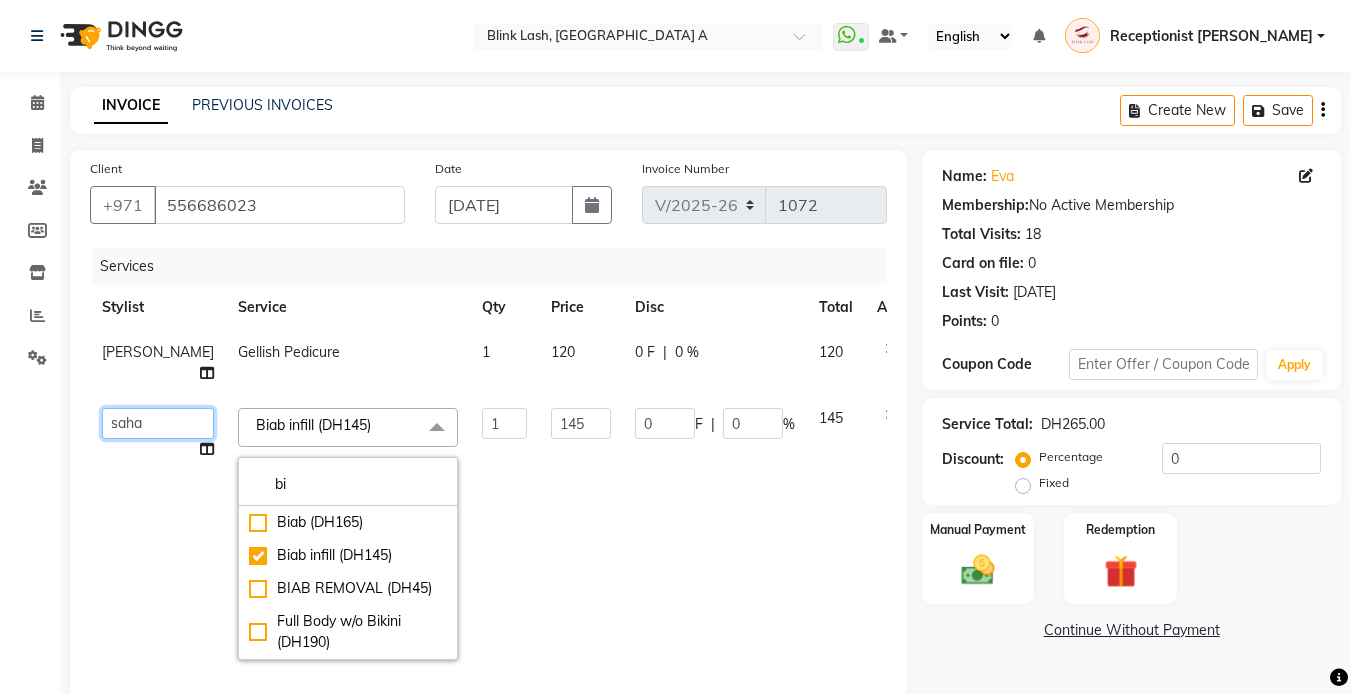 click on "Accounts   [PERSON_NAME]   [PERSON_NAME]   pooja   Receptionist [PERSON_NAME]   Rica   [PERSON_NAME]" 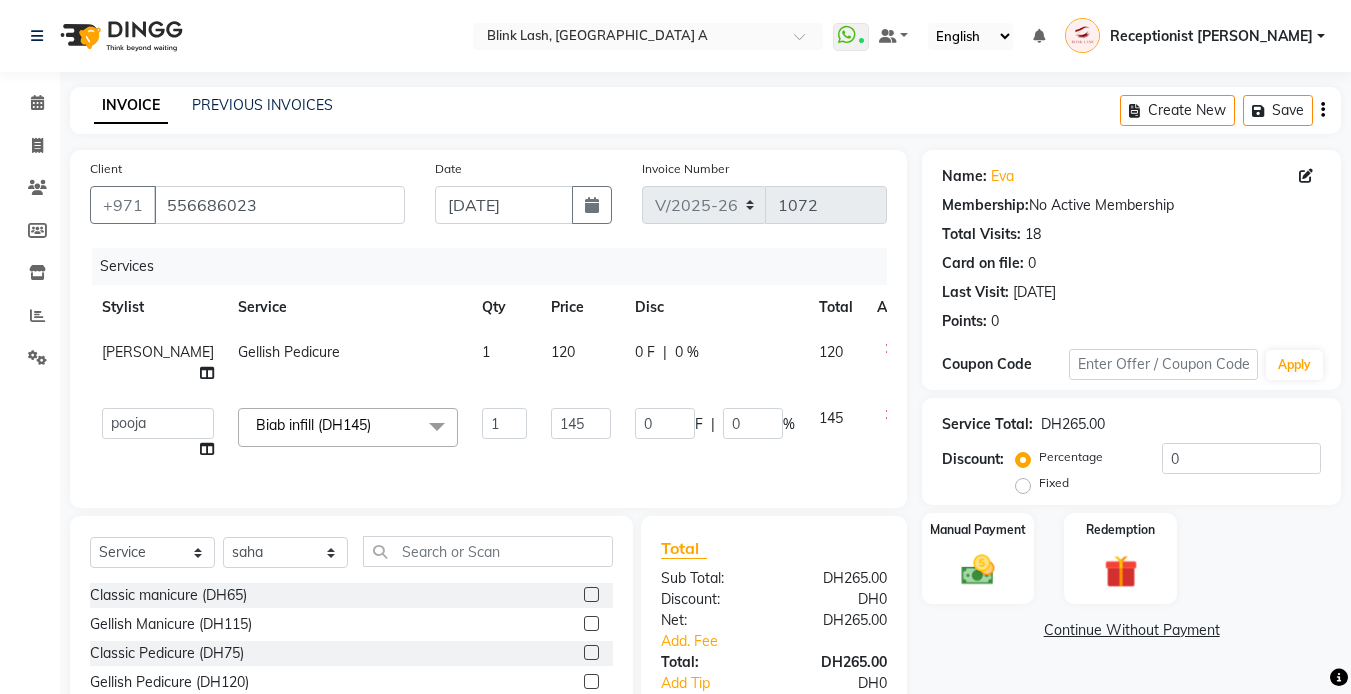select on "63341" 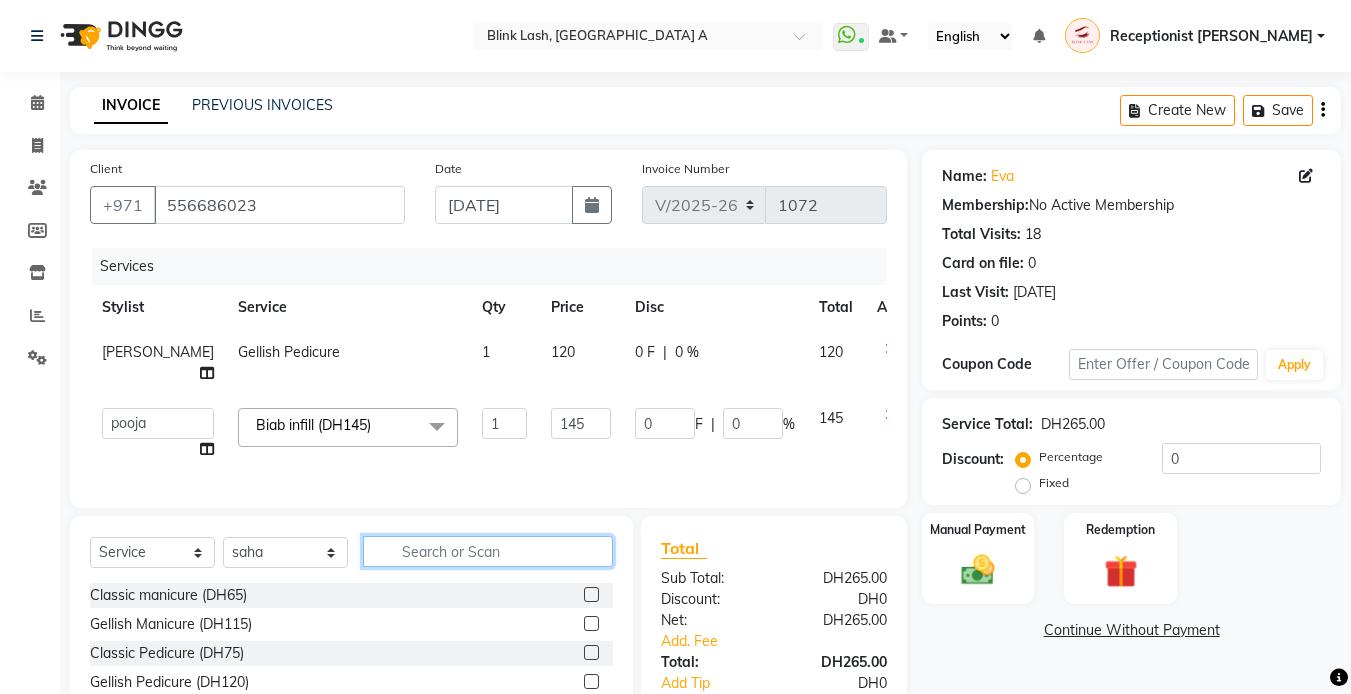 click 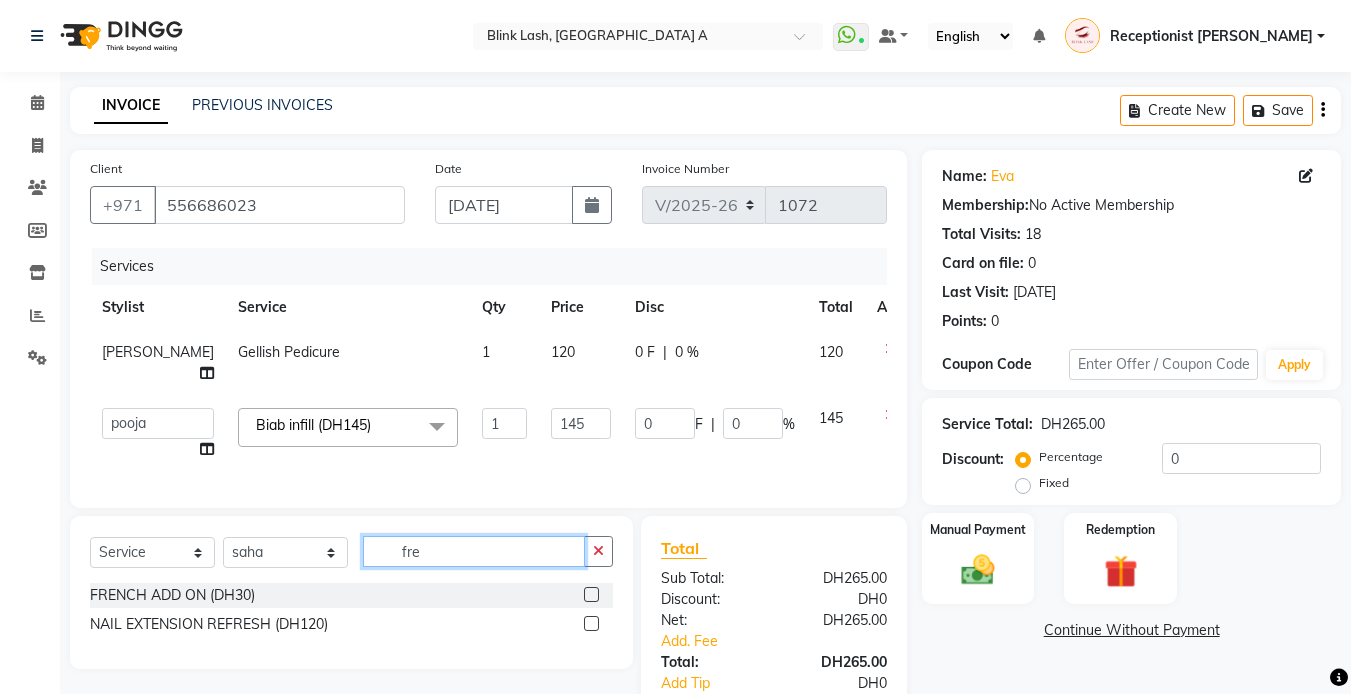 type on "fre" 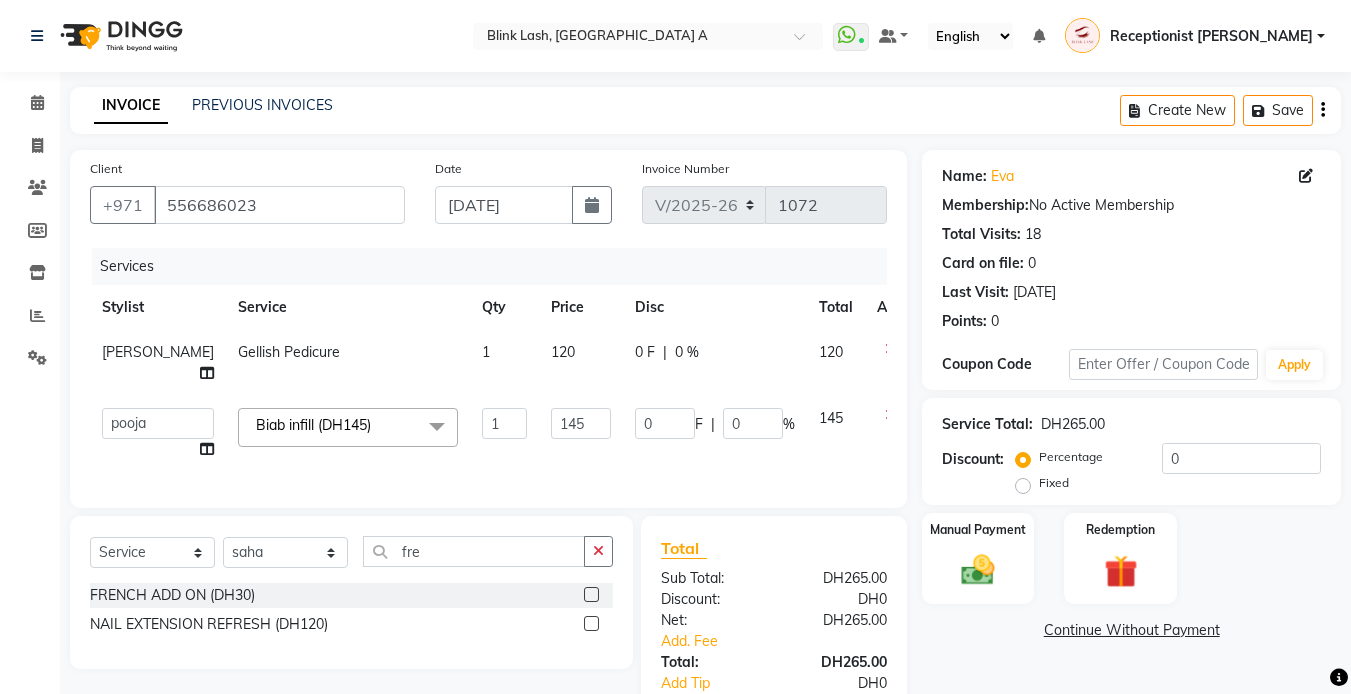 click 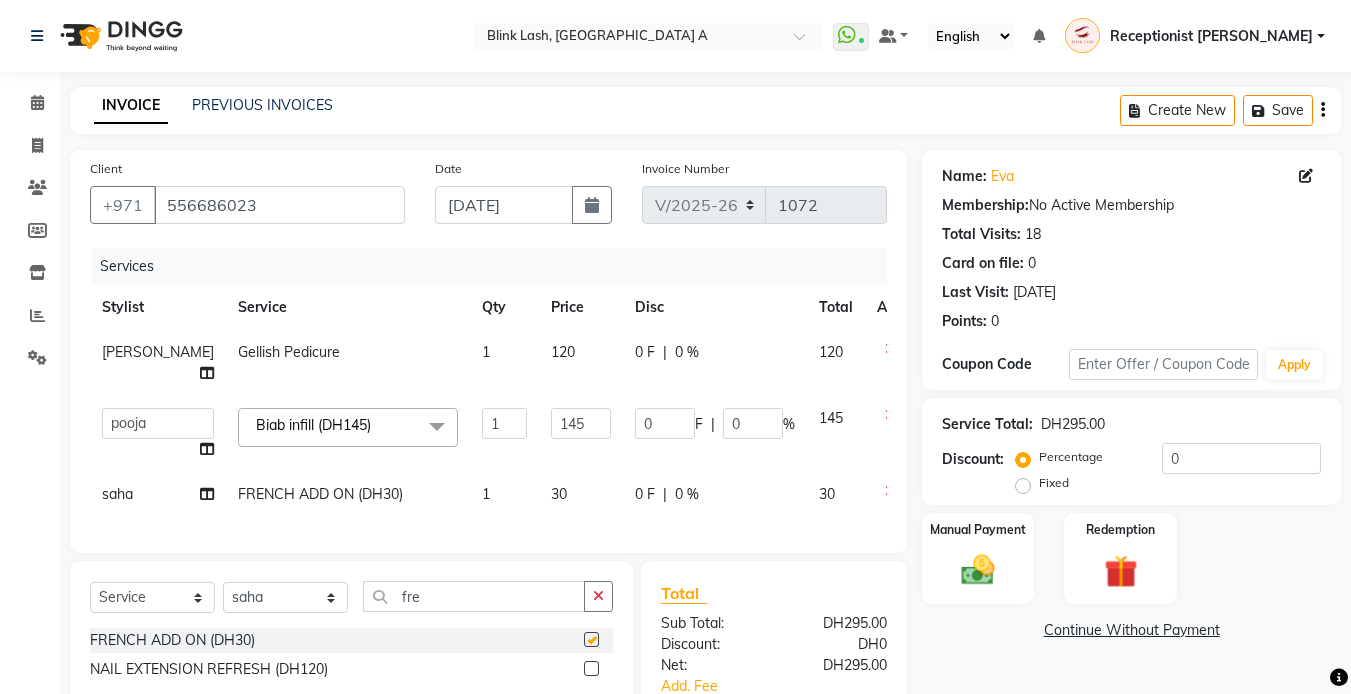 checkbox on "false" 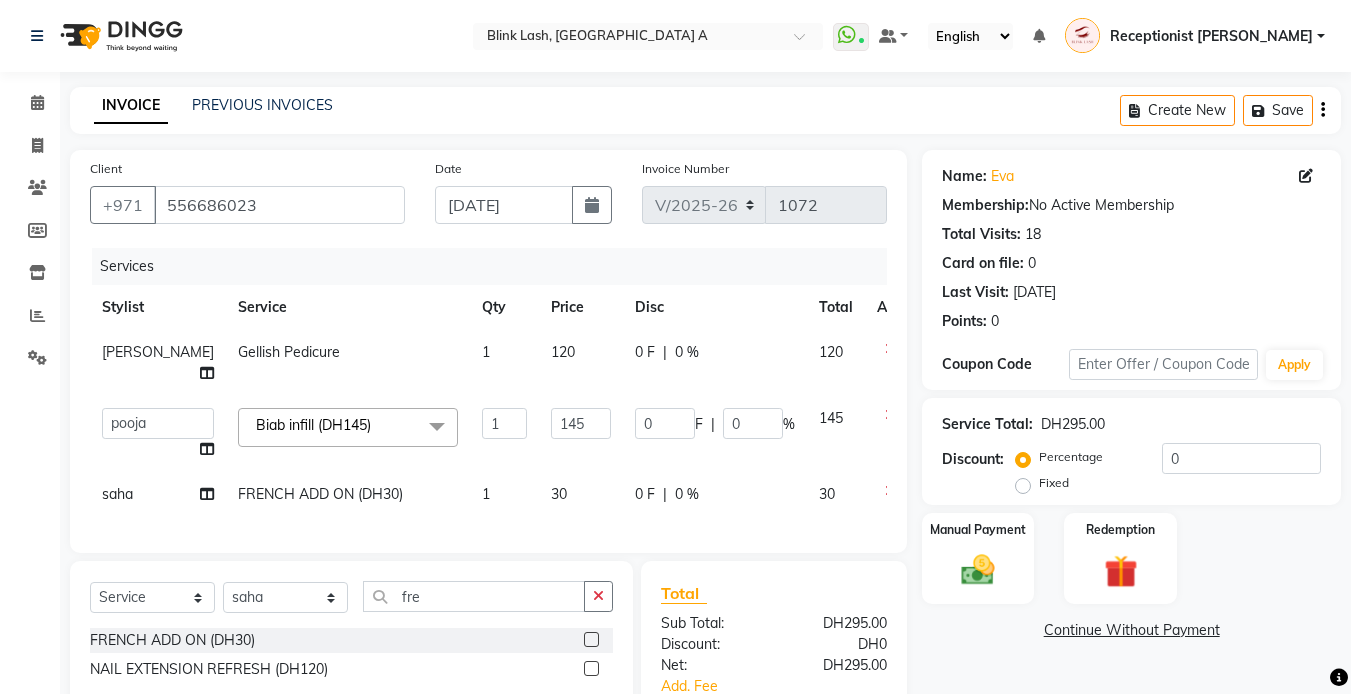 click on "Name: [PERSON_NAME]  Membership:  No Active Membership  Total Visits:  18 Card on file:  0 Last Visit:   [DATE] Points:   0  Coupon Code Apply Service Total:  DH295.00  Discount:  Percentage   Fixed  0 Manual Payment Redemption  Continue Without Payment" 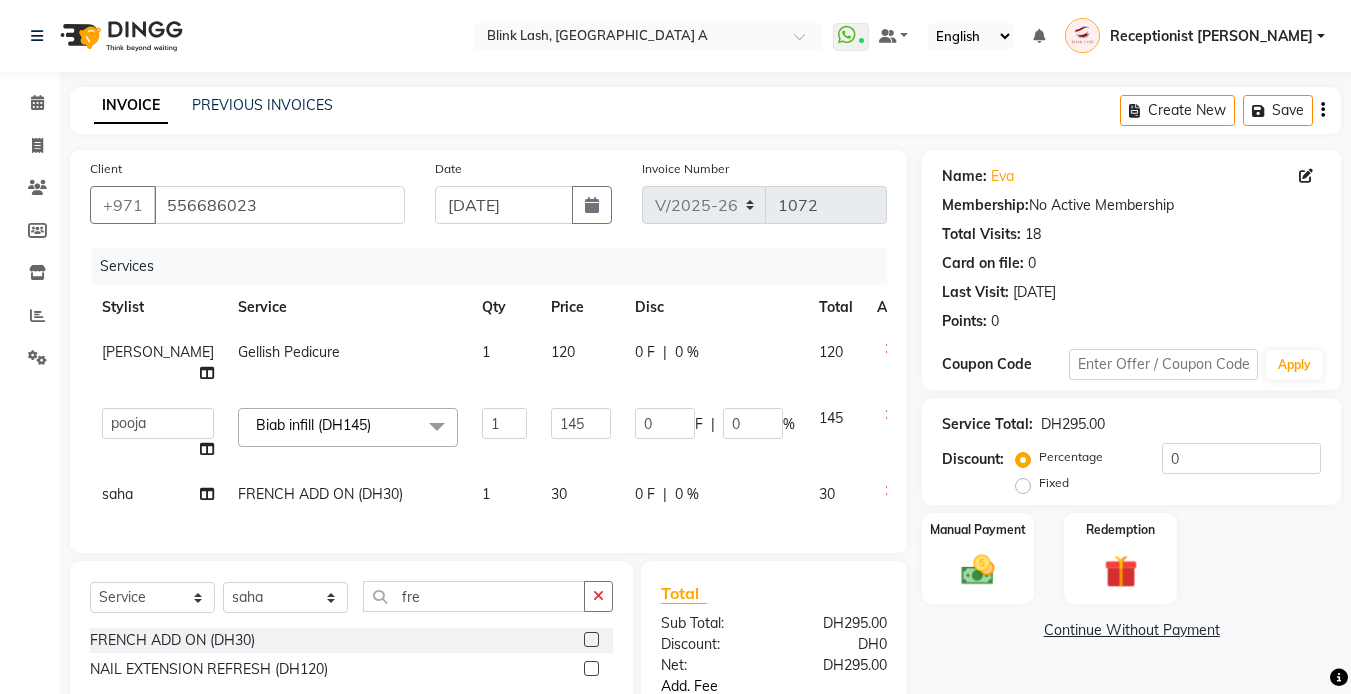 scroll, scrollTop: 185, scrollLeft: 0, axis: vertical 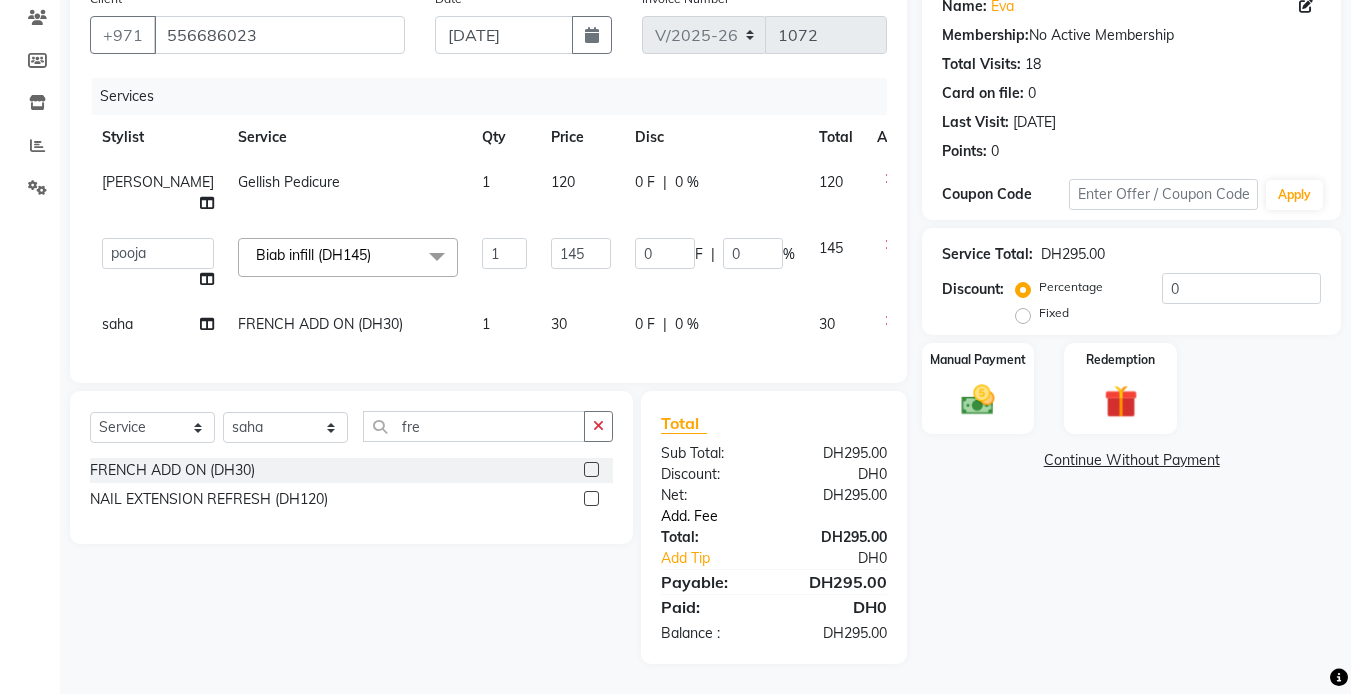 click on "Add. Fee" 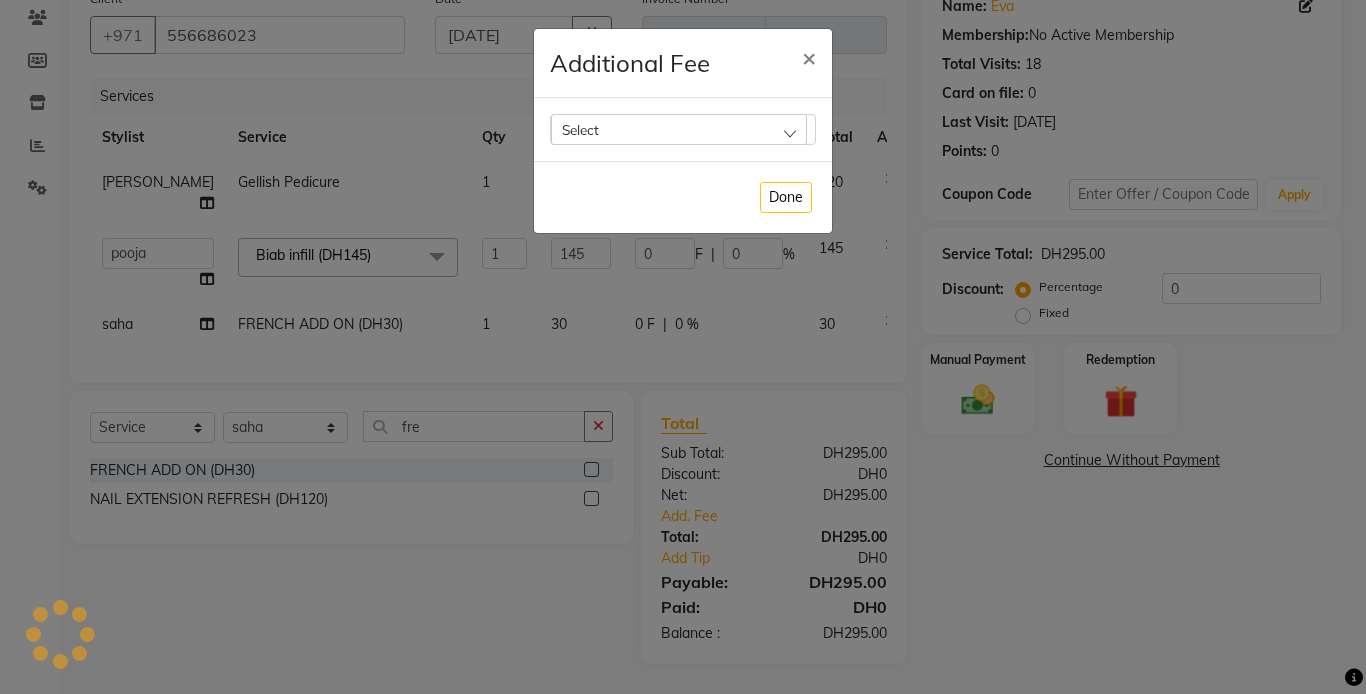 click on "Select" 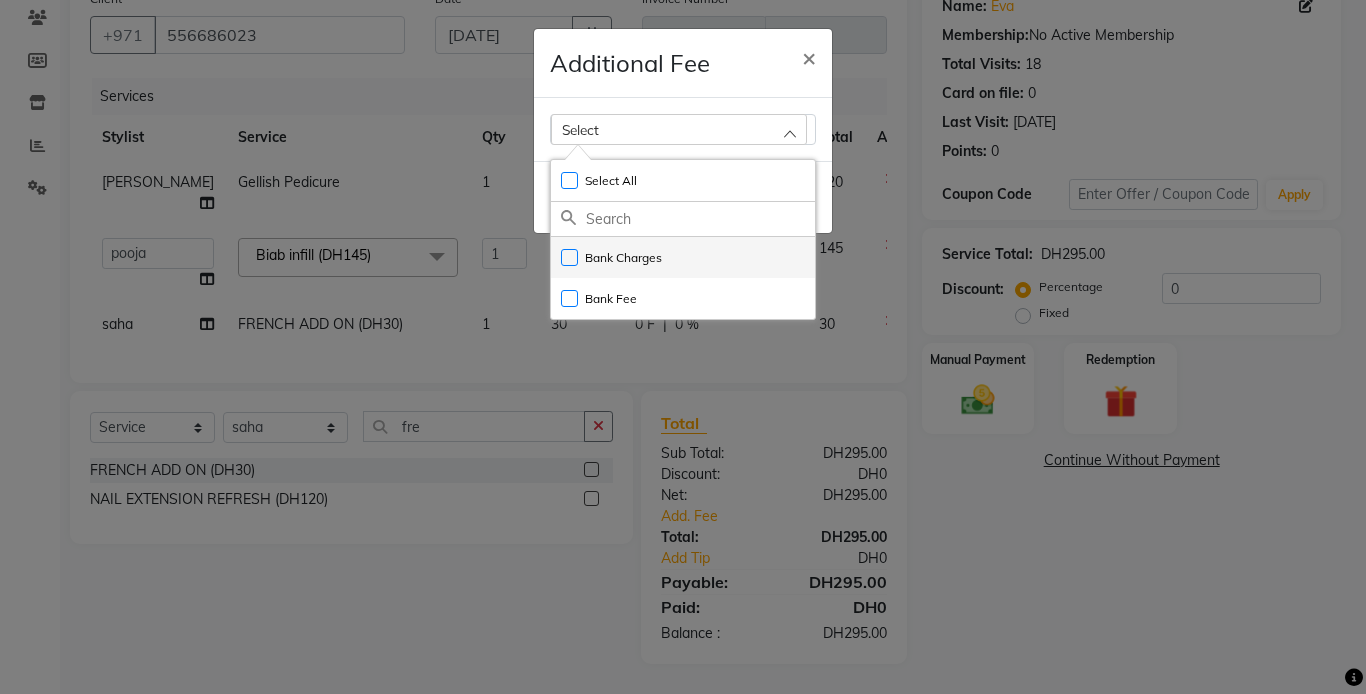 click on "Bank Charges" 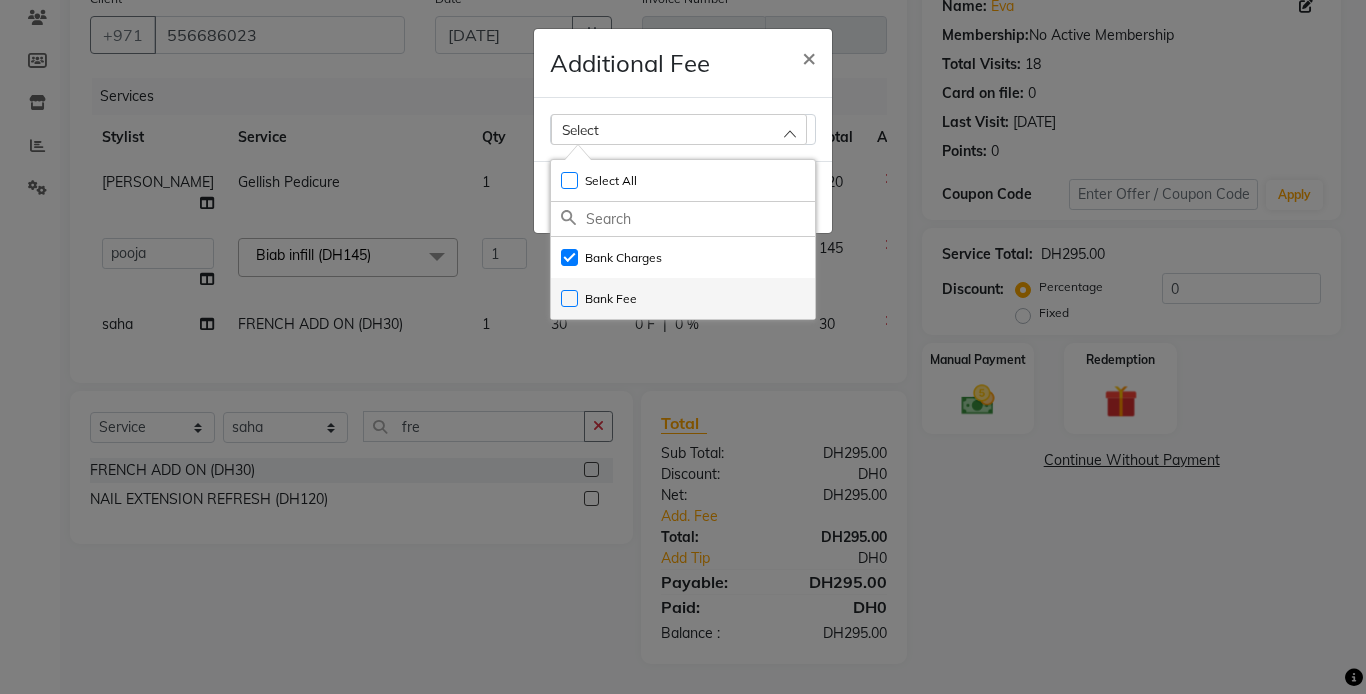 checkbox on "true" 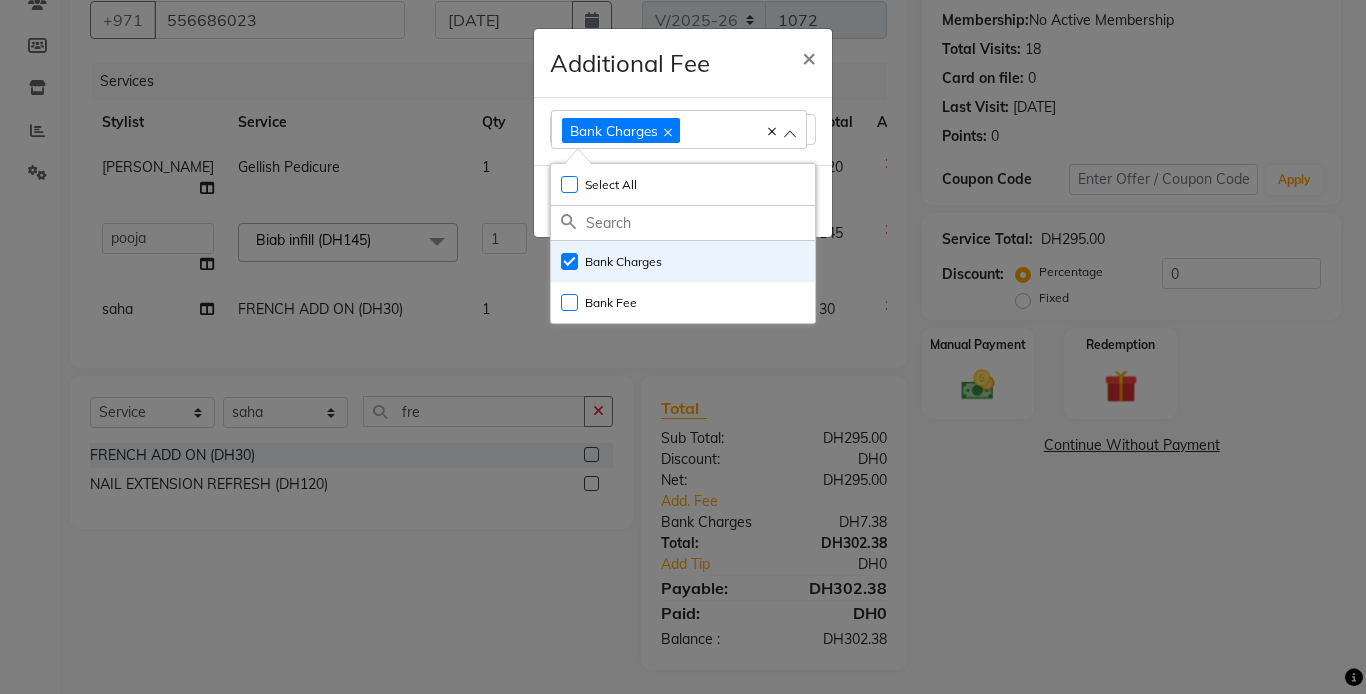 click on "Additional Fee × Bank Charges Select All UnSelect All Bank Charges Bank Fee  Done" 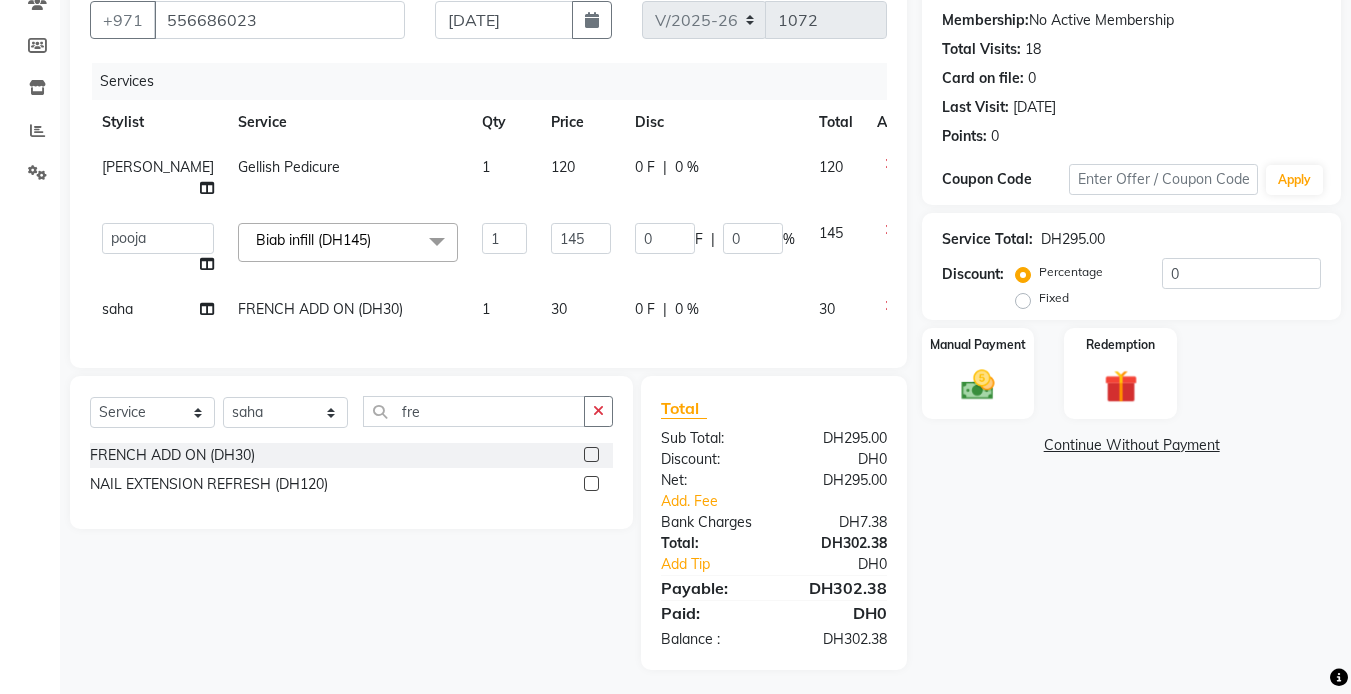 click on "saha" 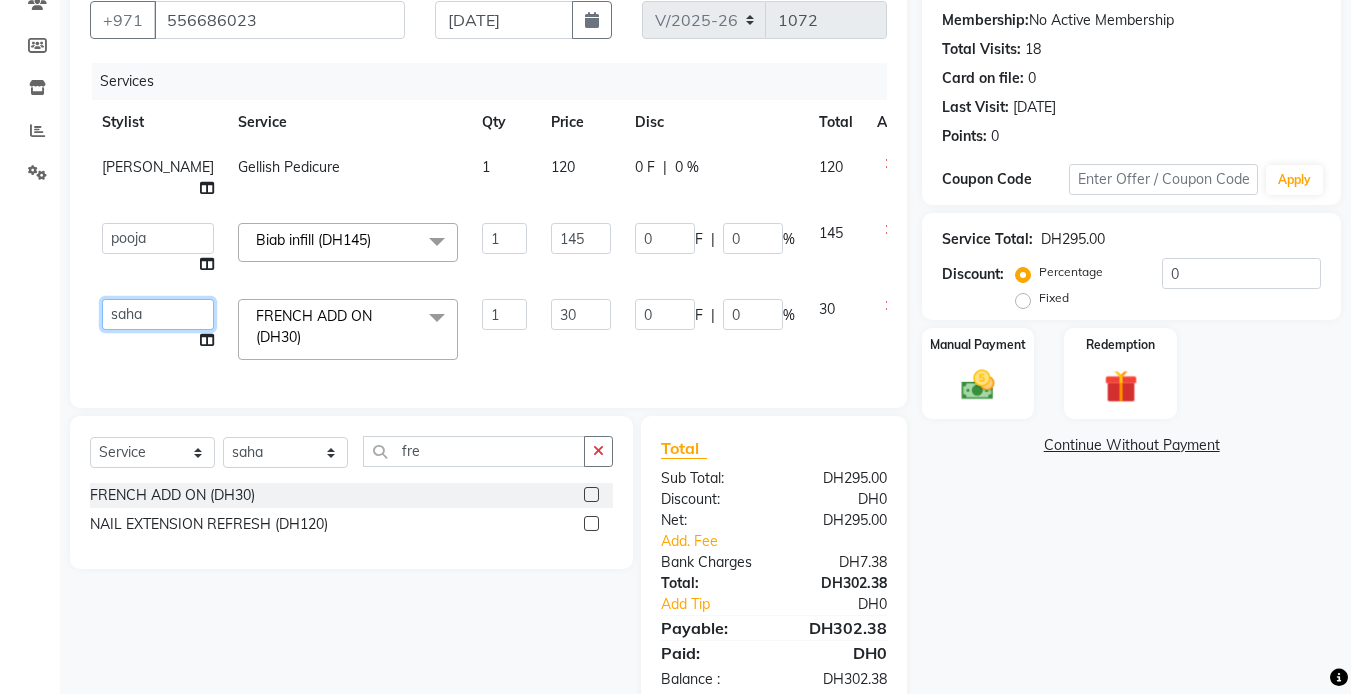 click on "Accounts   [PERSON_NAME]   [PERSON_NAME]   pooja   Receptionist [PERSON_NAME]   Rica   [PERSON_NAME]" 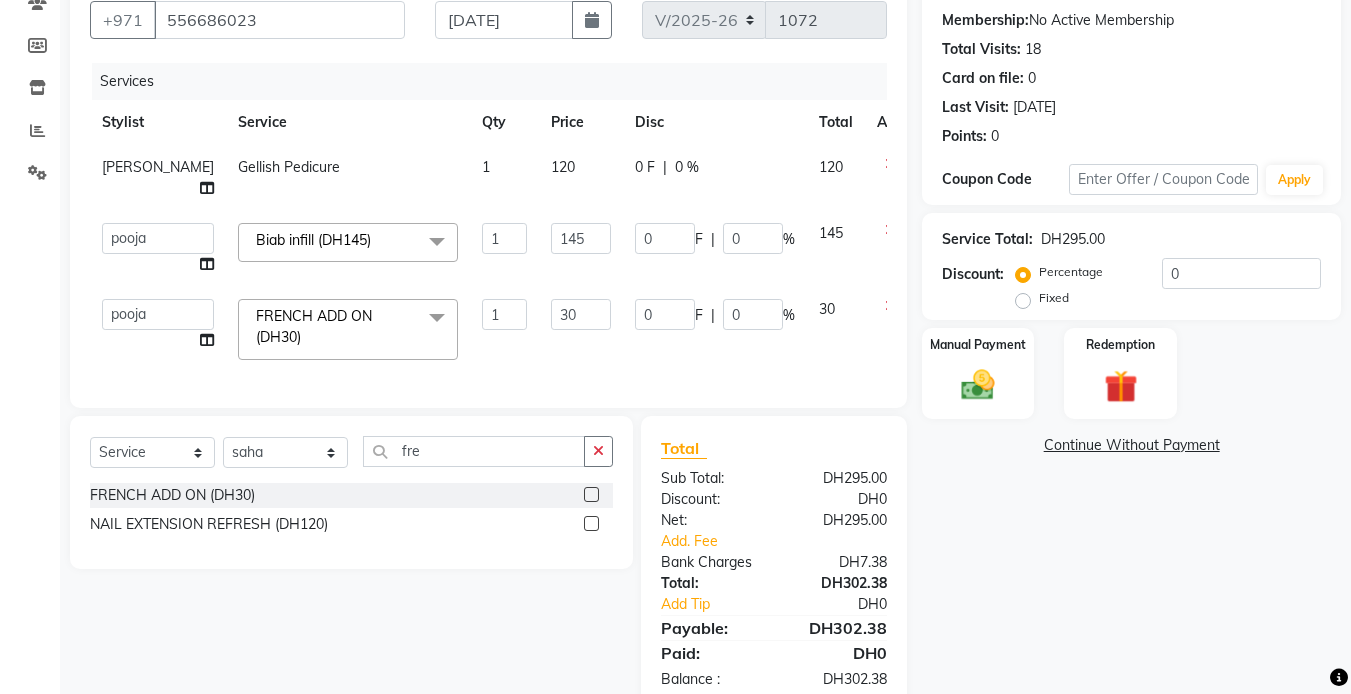 select on "63341" 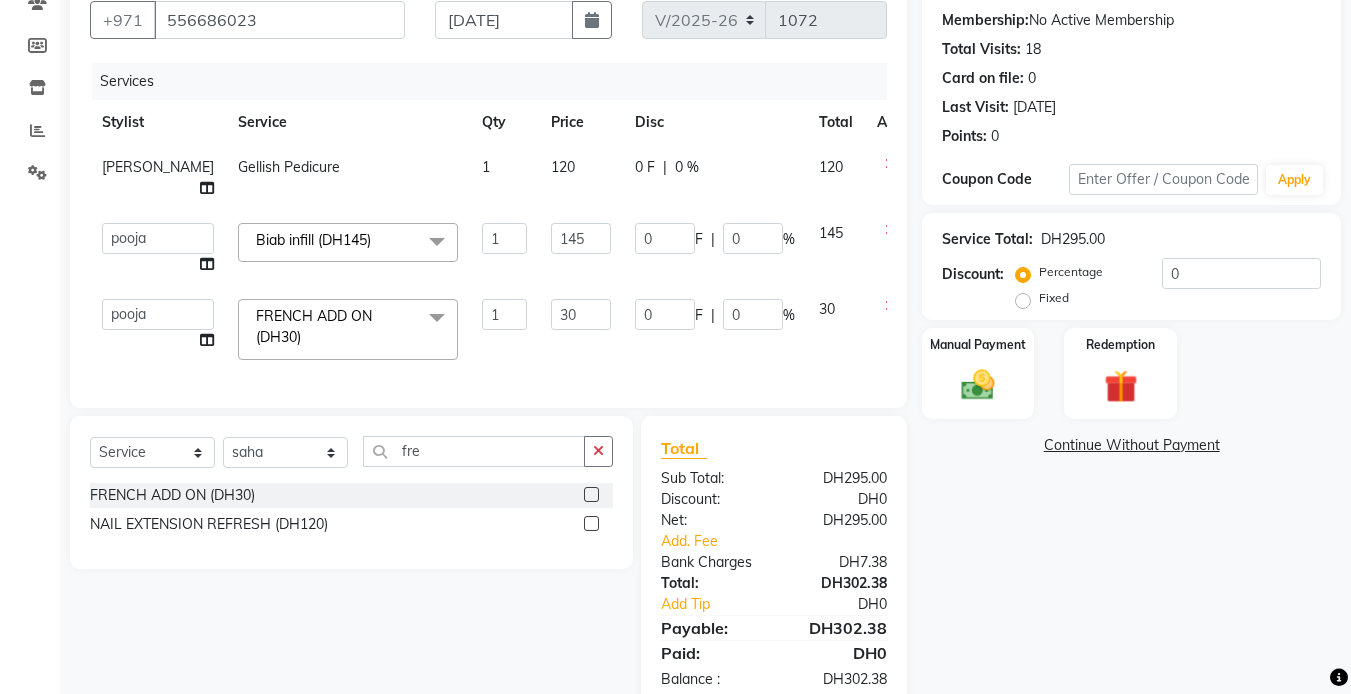 click on "Name: [PERSON_NAME]  Membership:  No Active Membership  Total Visits:  18 Card on file:  0 Last Visit:   [DATE] Points:   0  Coupon Code Apply Service Total:  DH295.00  Discount:  Percentage   Fixed  0 Manual Payment Redemption  Continue Without Payment" 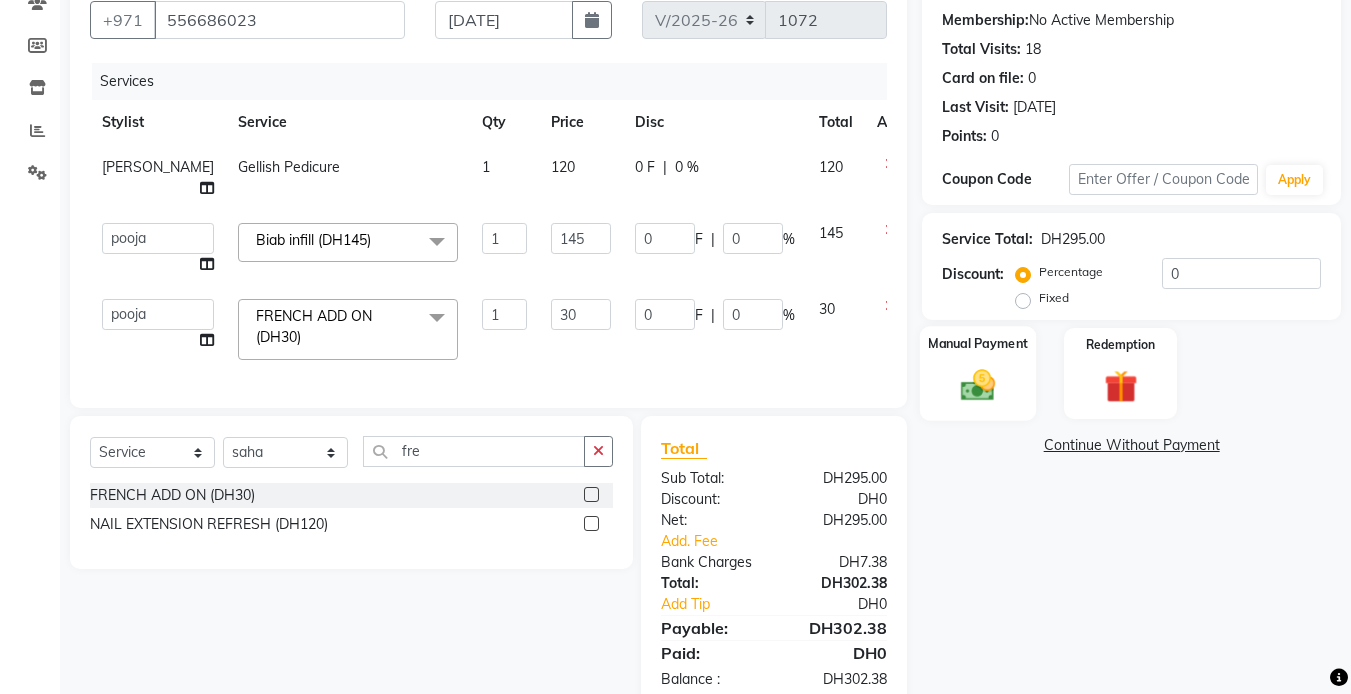 drag, startPoint x: 1020, startPoint y: 374, endPoint x: 1028, endPoint y: 384, distance: 12.806249 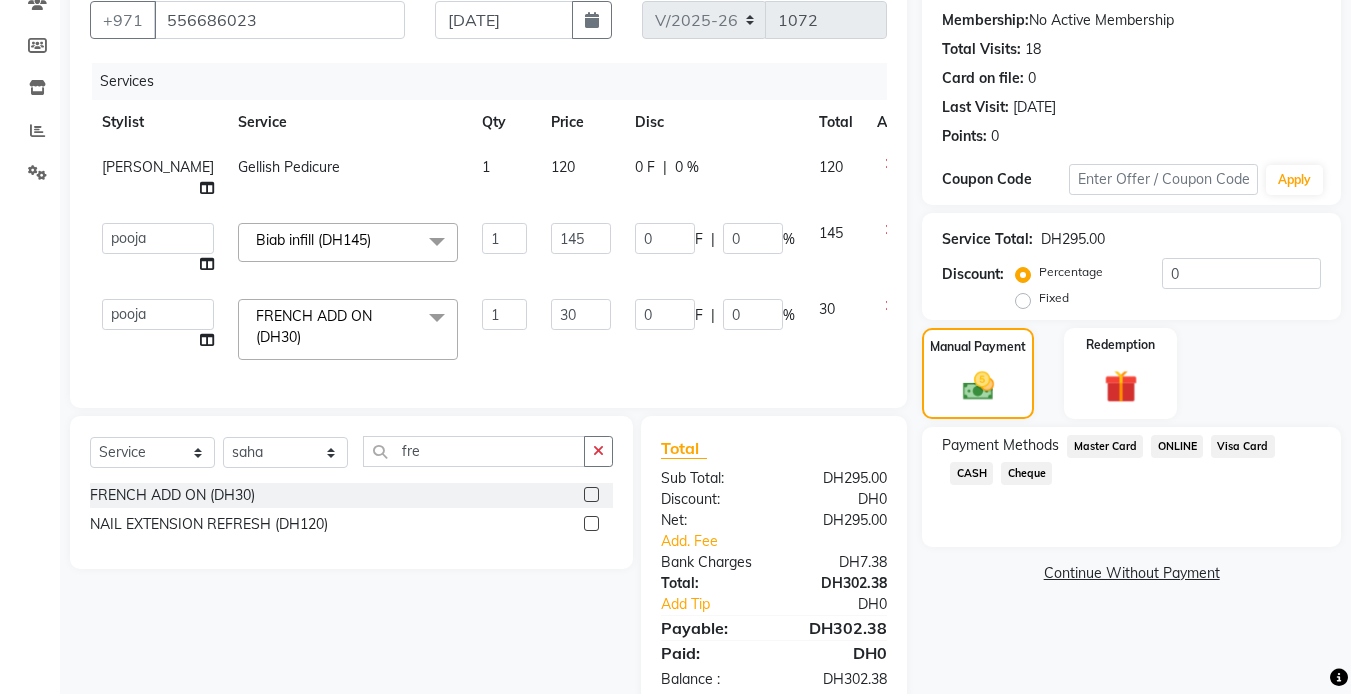 click on "Visa Card" 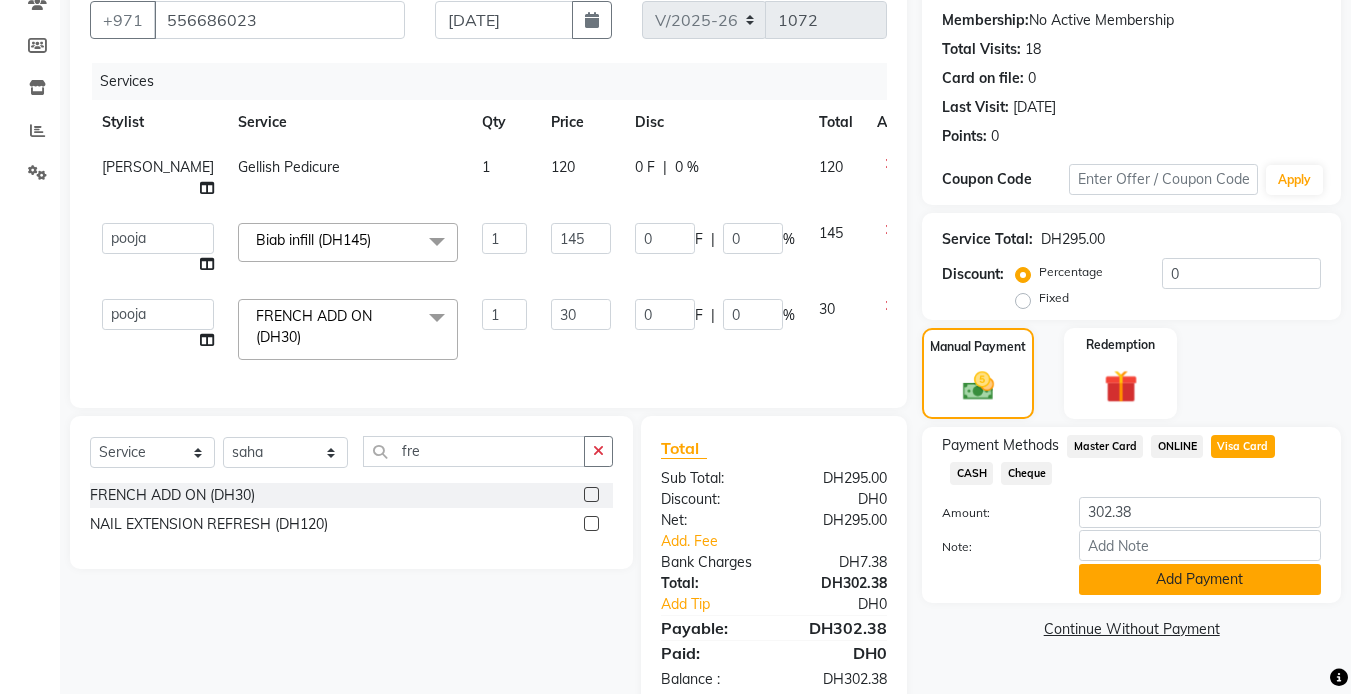 scroll, scrollTop: 246, scrollLeft: 0, axis: vertical 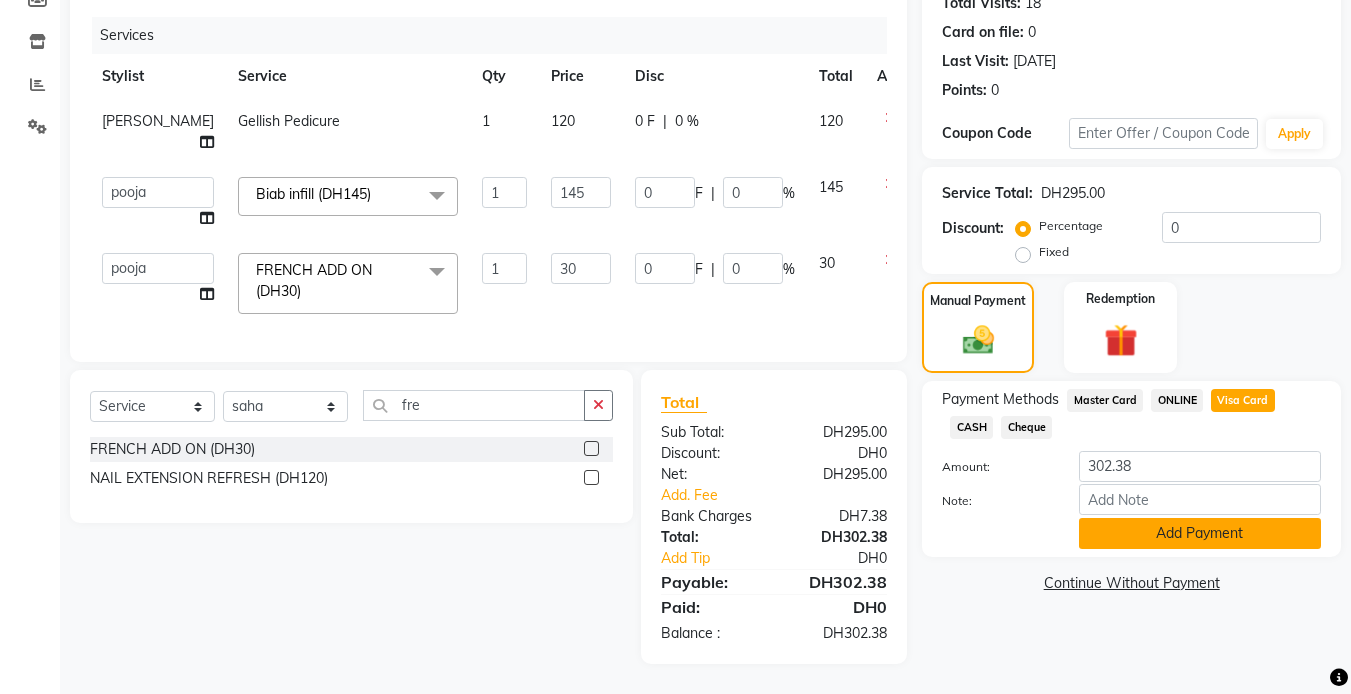 click on "Add Payment" 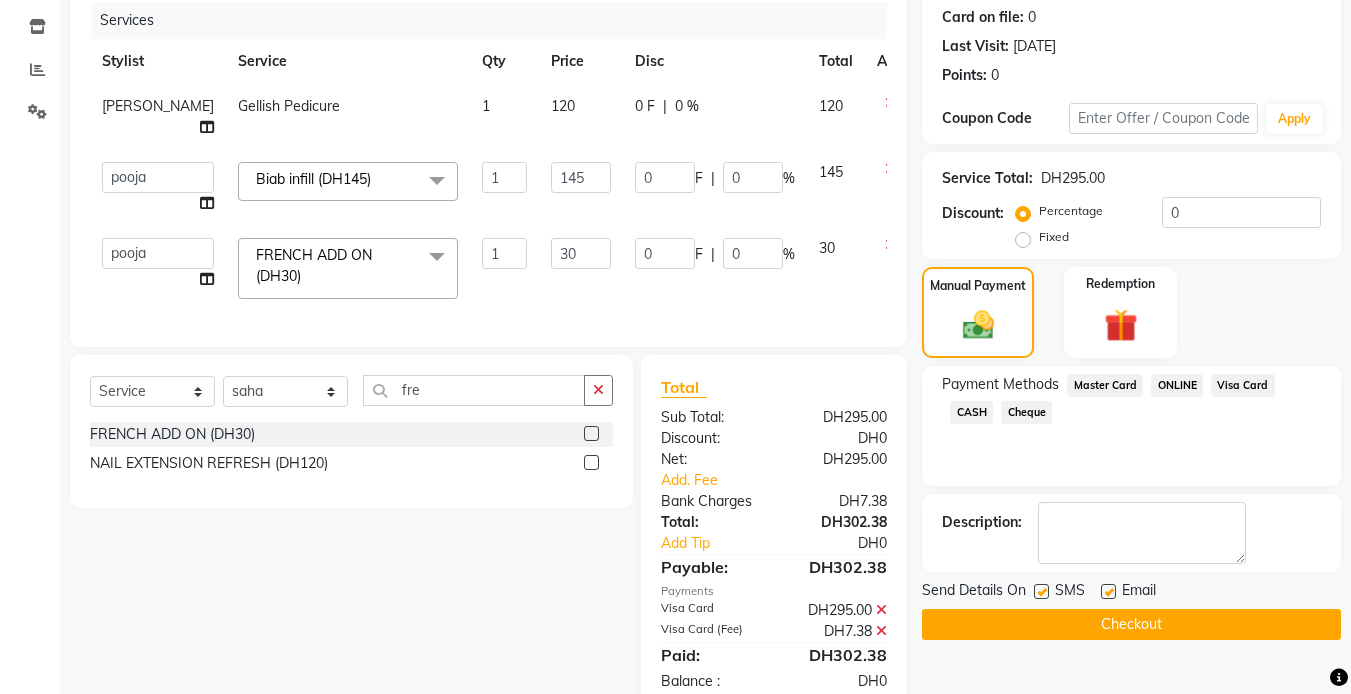 click on "Checkout" 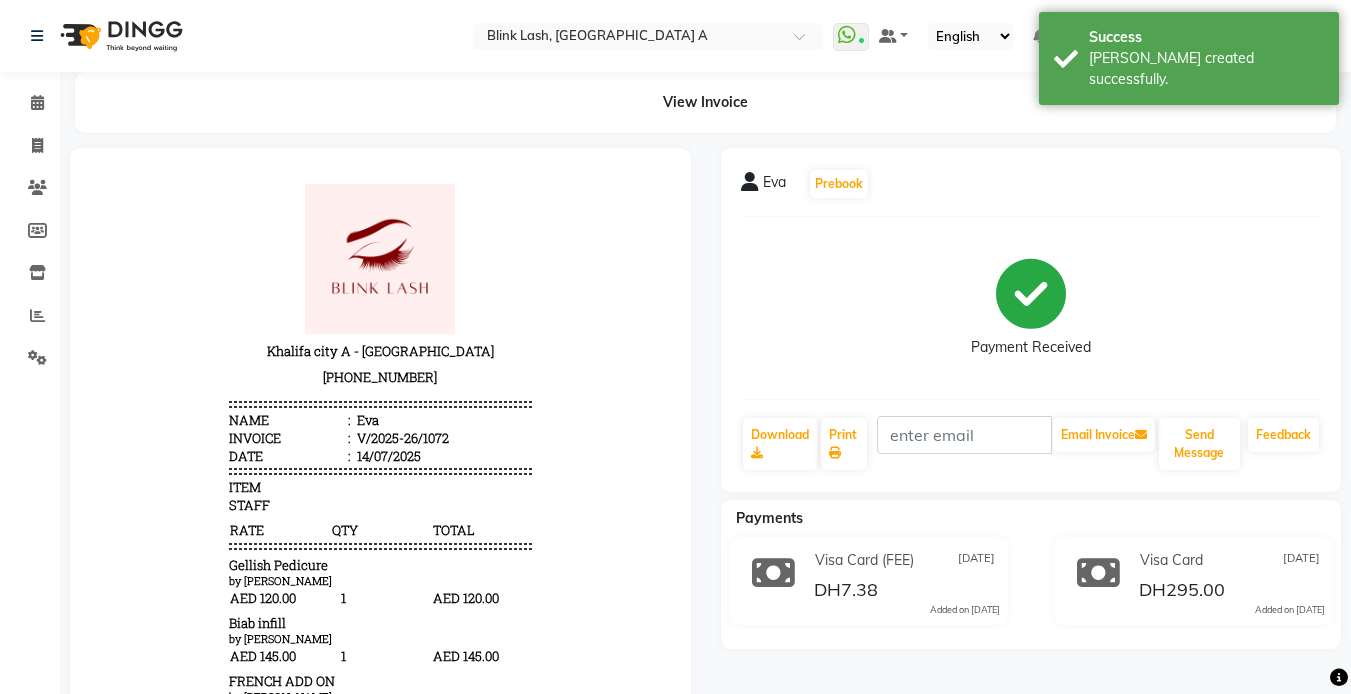 scroll, scrollTop: 0, scrollLeft: 0, axis: both 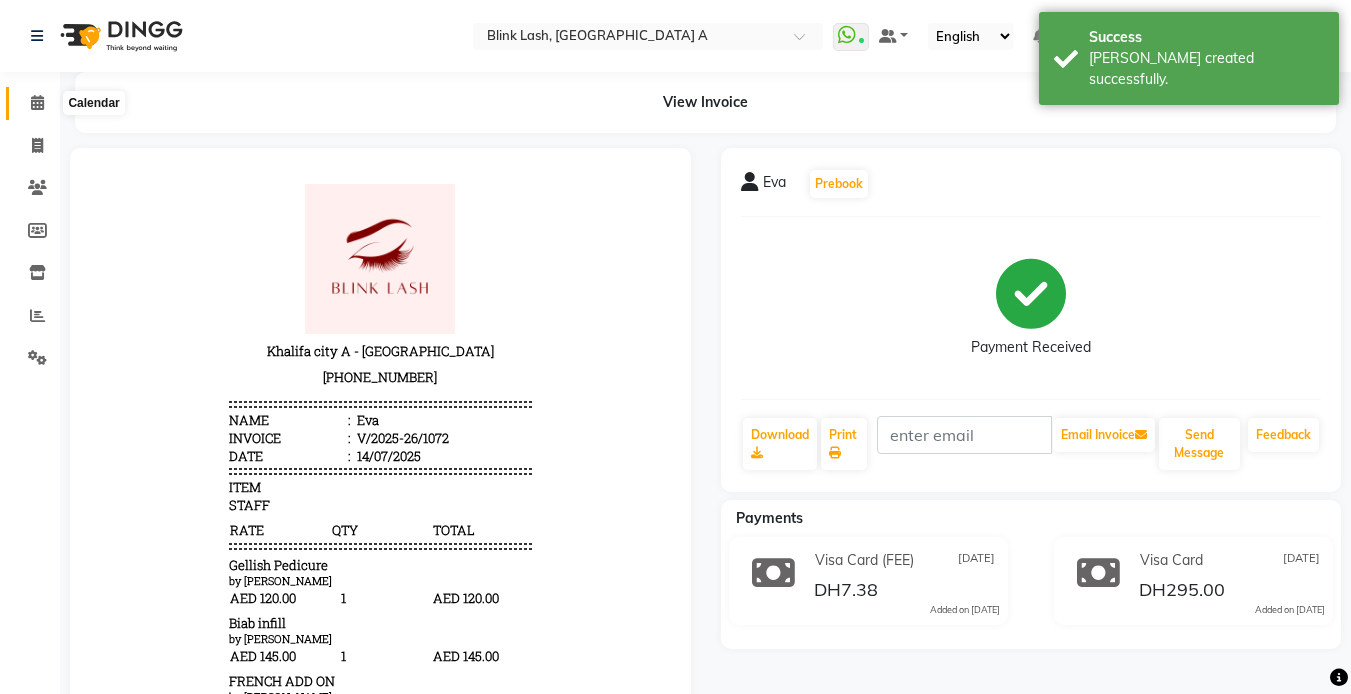 click 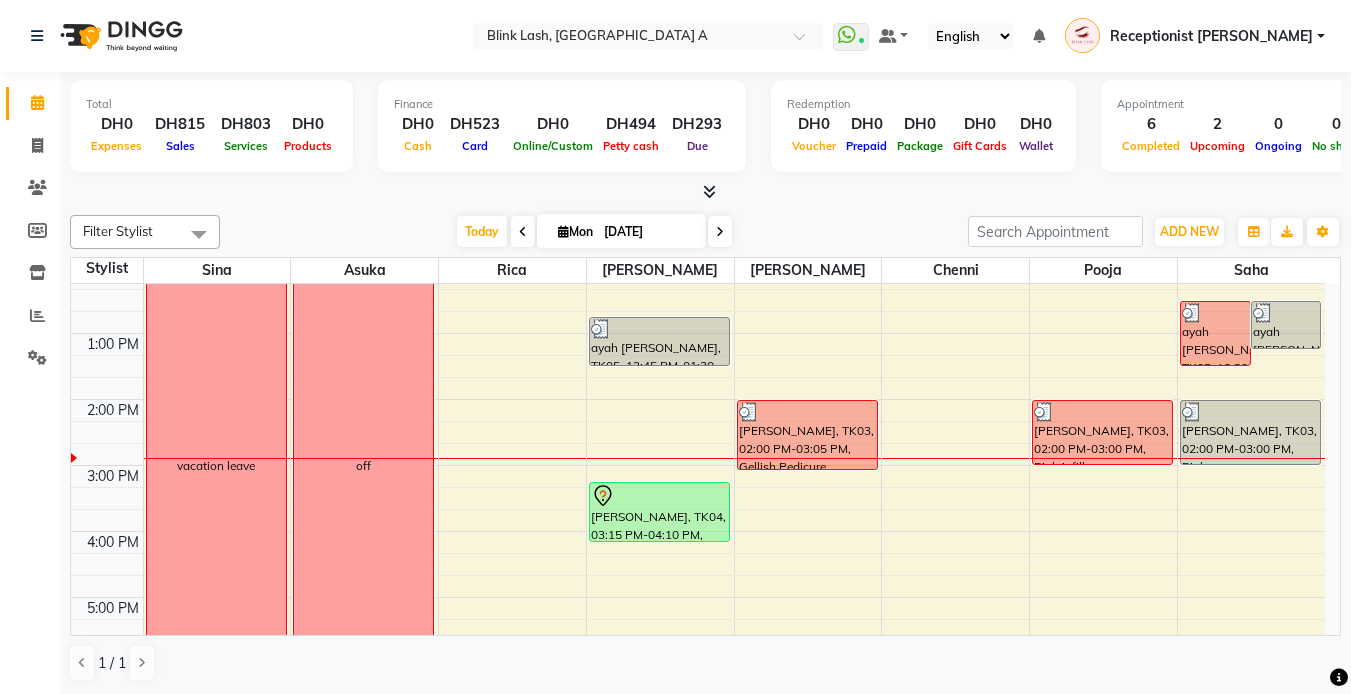 scroll, scrollTop: 200, scrollLeft: 0, axis: vertical 